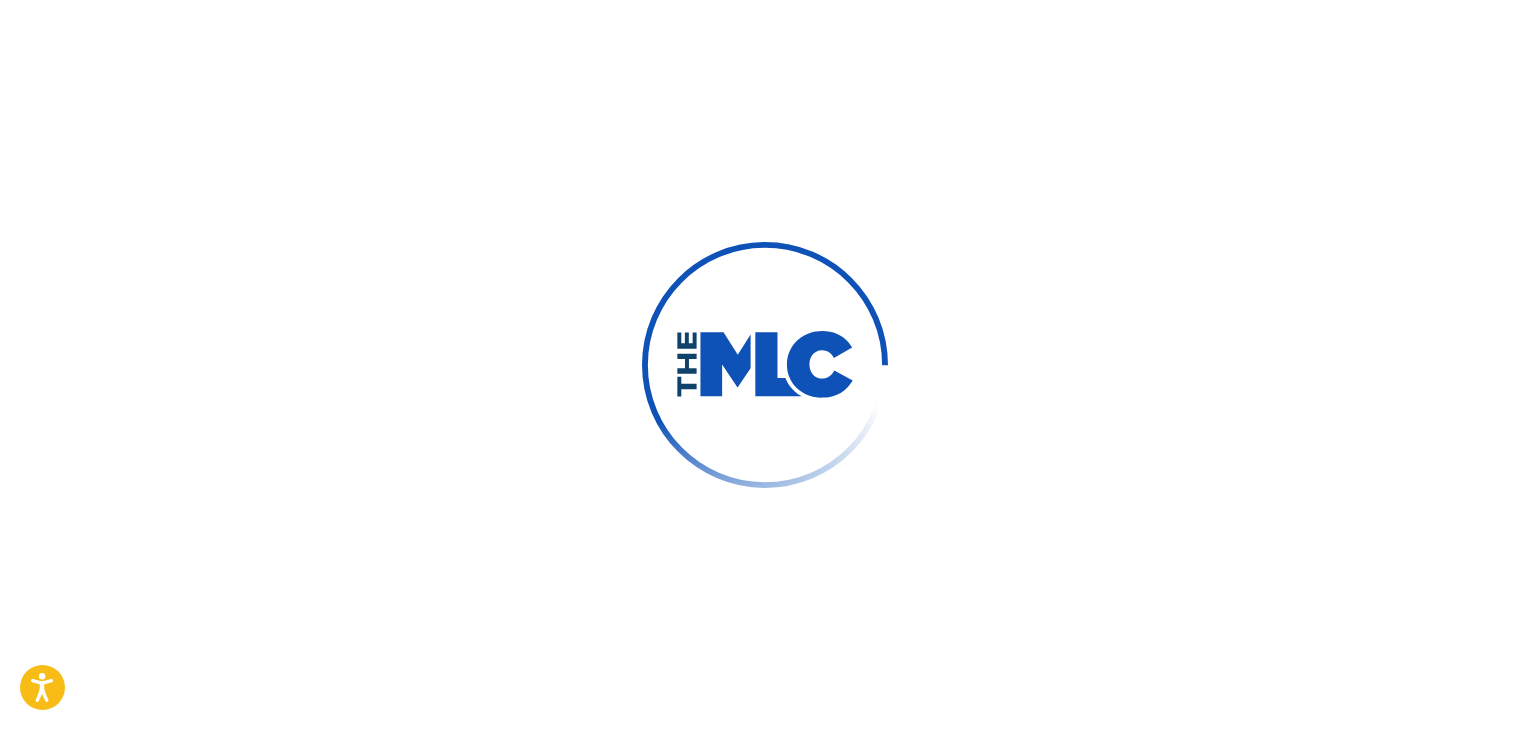 scroll, scrollTop: 0, scrollLeft: 0, axis: both 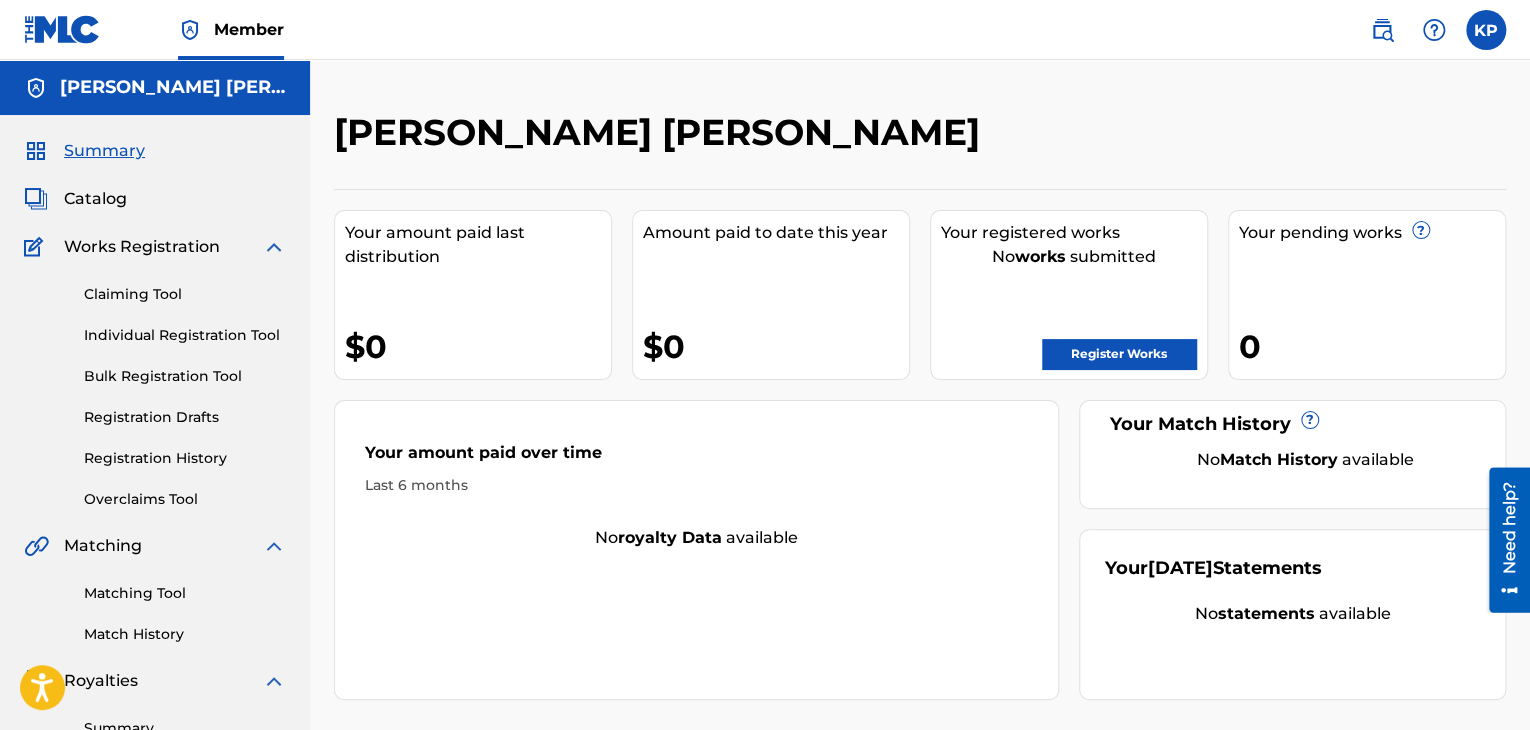 click on "Your registered works   No  works   submitted Register Works" at bounding box center (1069, 295) 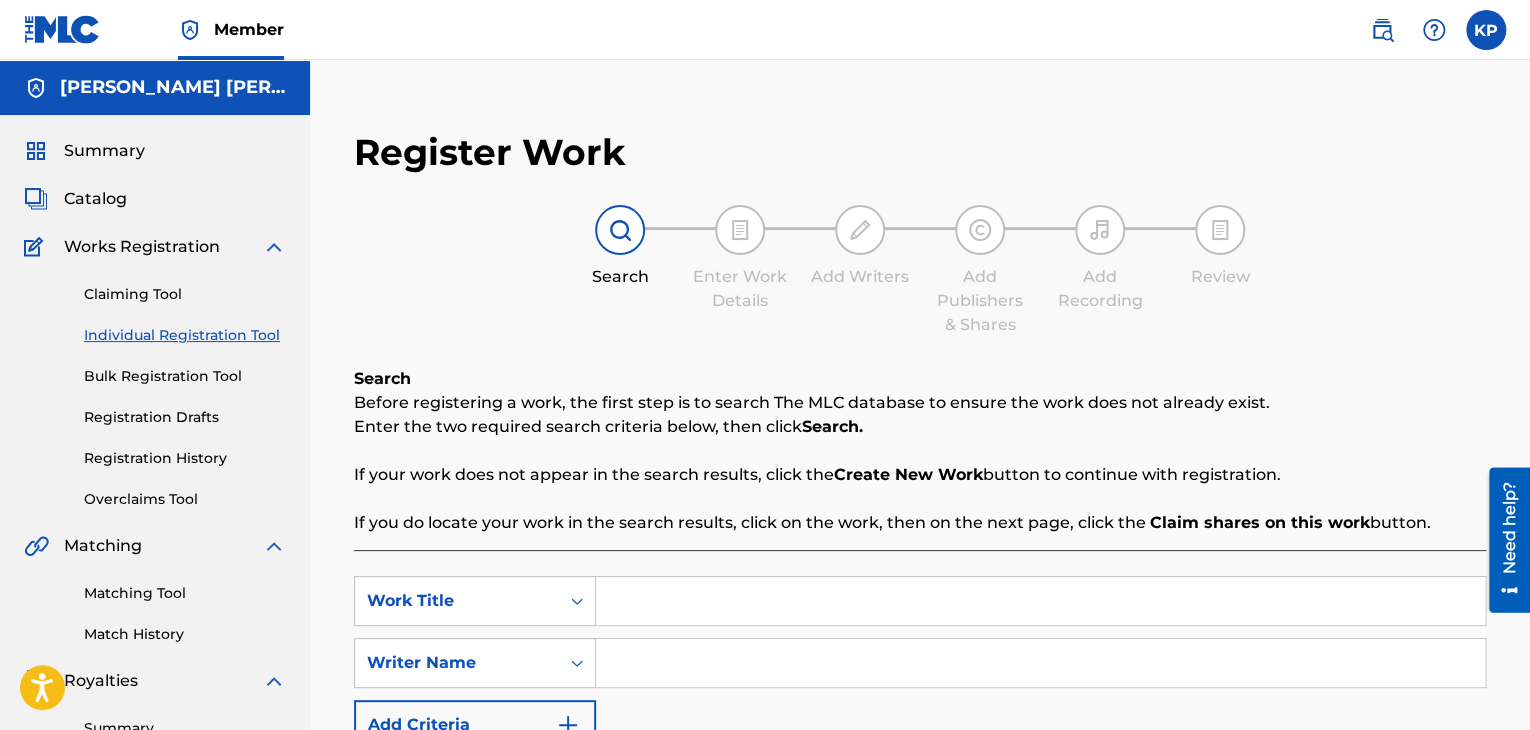 click on "Search Before registering a work, the first step is to search The MLC database to ensure the work does not already exist. Enter the two required search criteria below, then click   Search.  If your work does not appear in the search results, click the  Create New Work   button to continue with registration. If you do locate your work in the search results, click on the work, then on the next page, click the   Claim shares on this work  button." at bounding box center (920, 451) 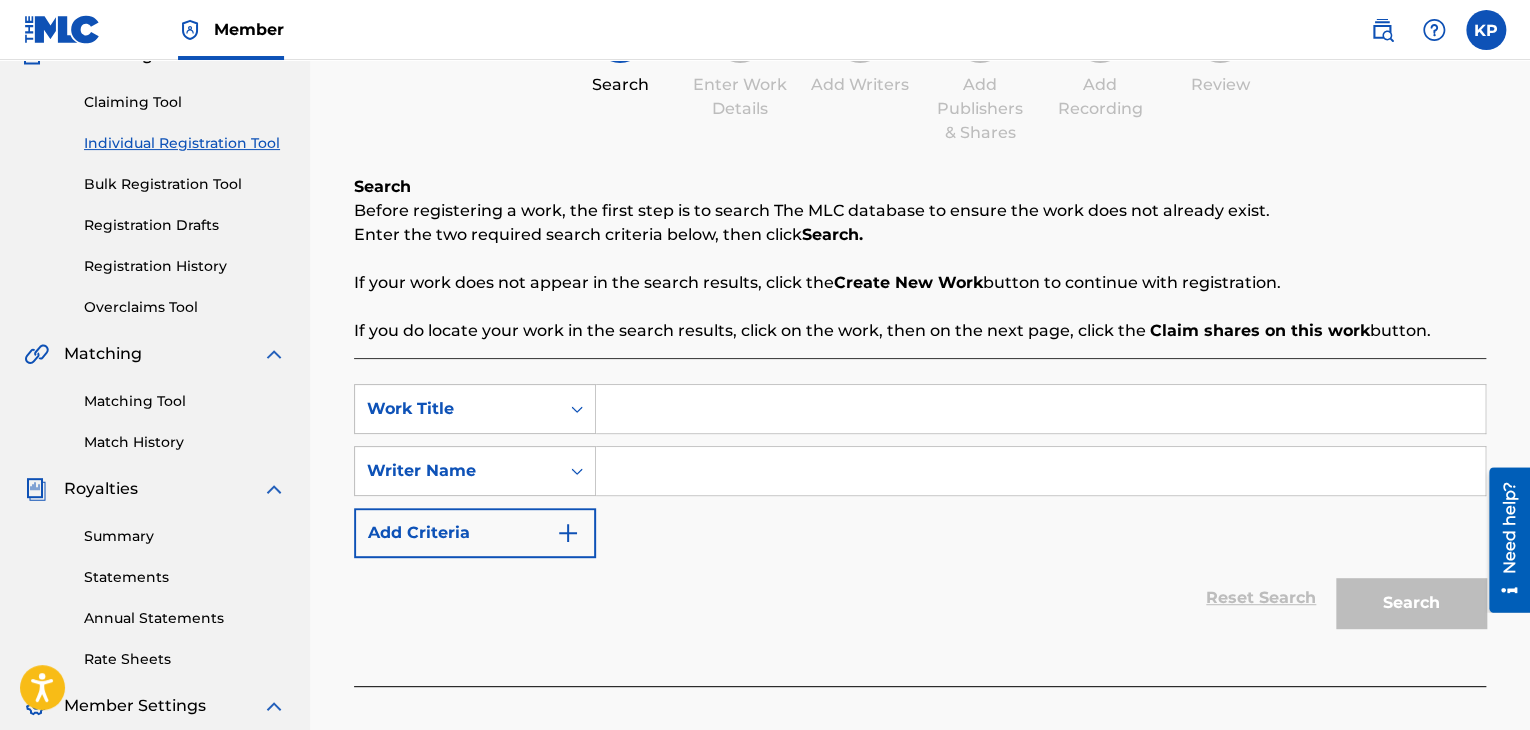 scroll, scrollTop: 194, scrollLeft: 0, axis: vertical 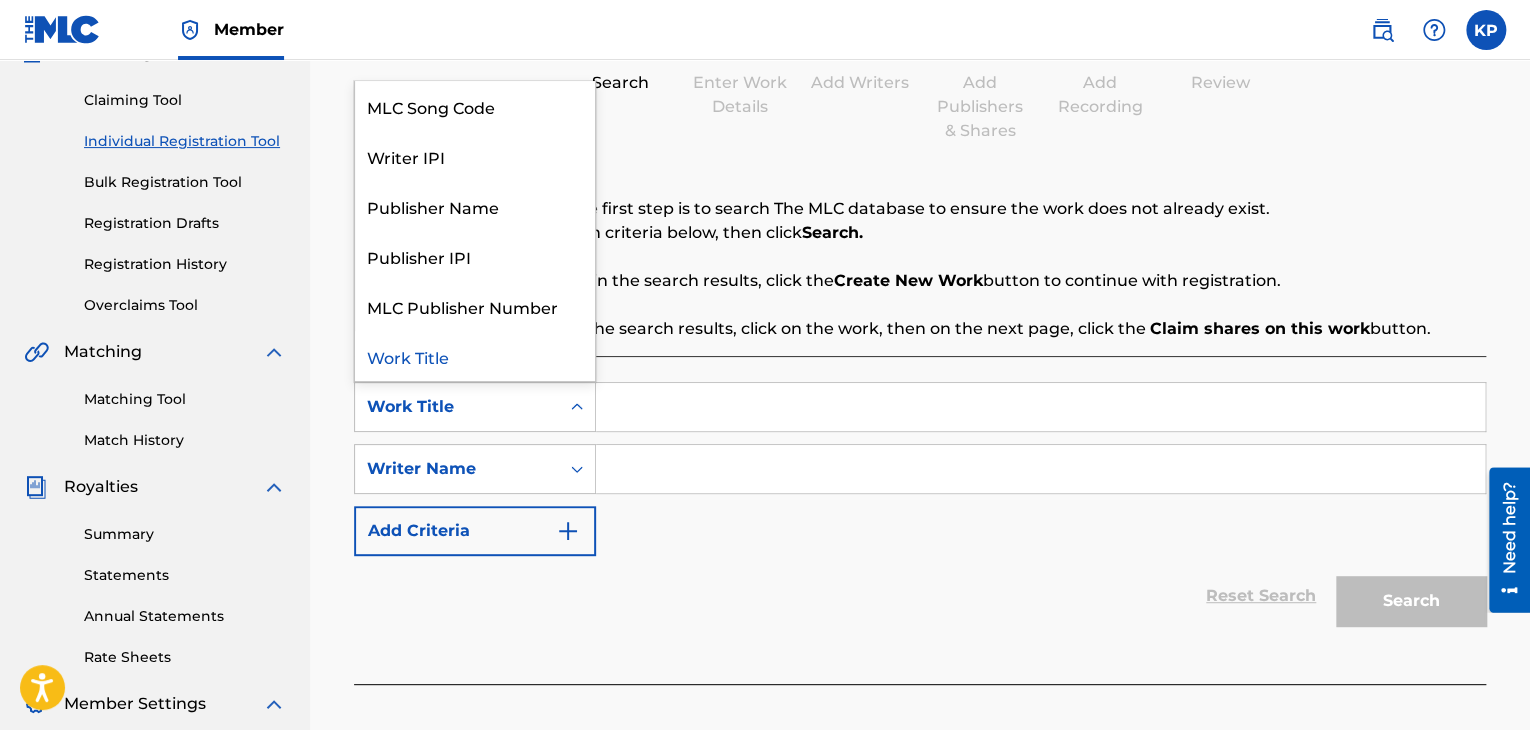 click on "Work Title" at bounding box center [457, 407] 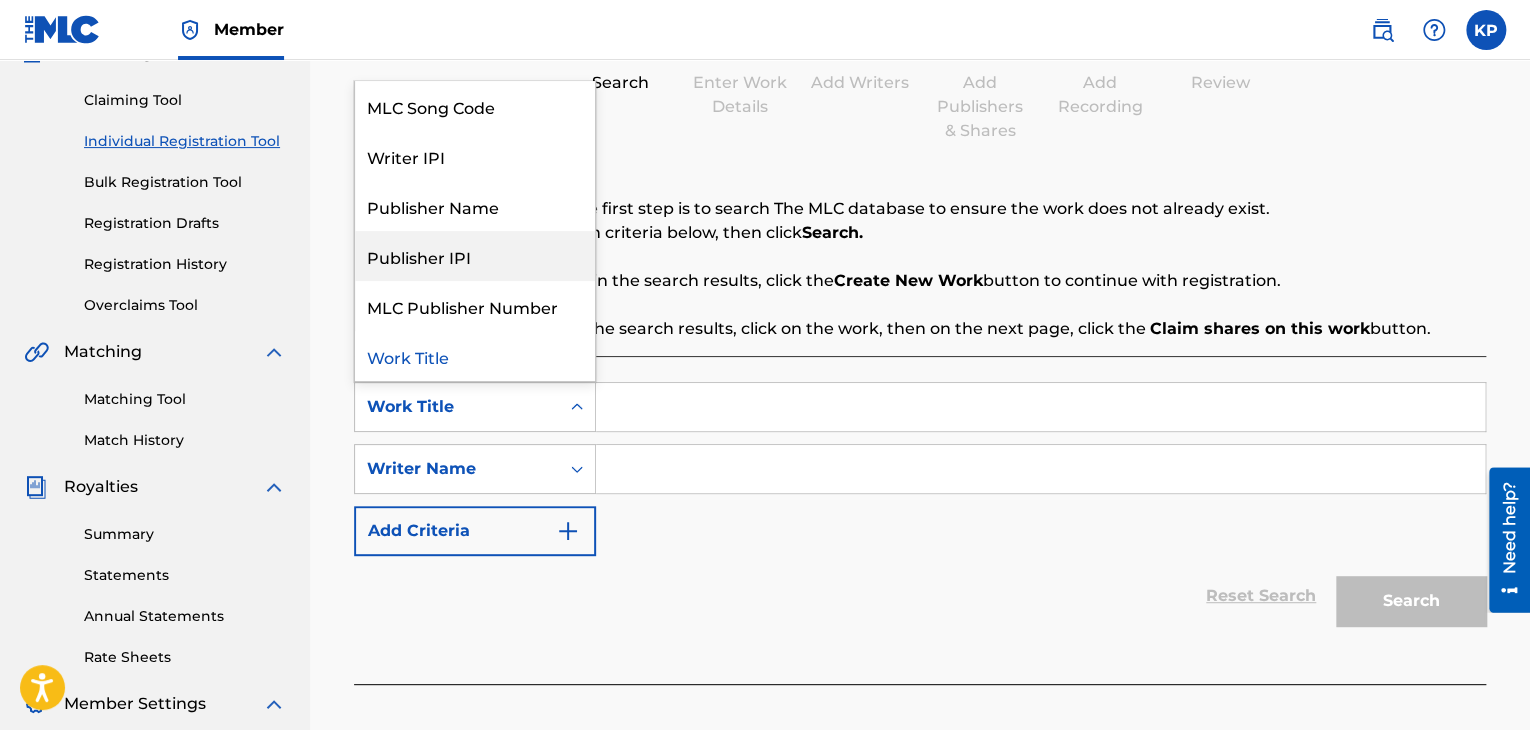 scroll, scrollTop: 2, scrollLeft: 0, axis: vertical 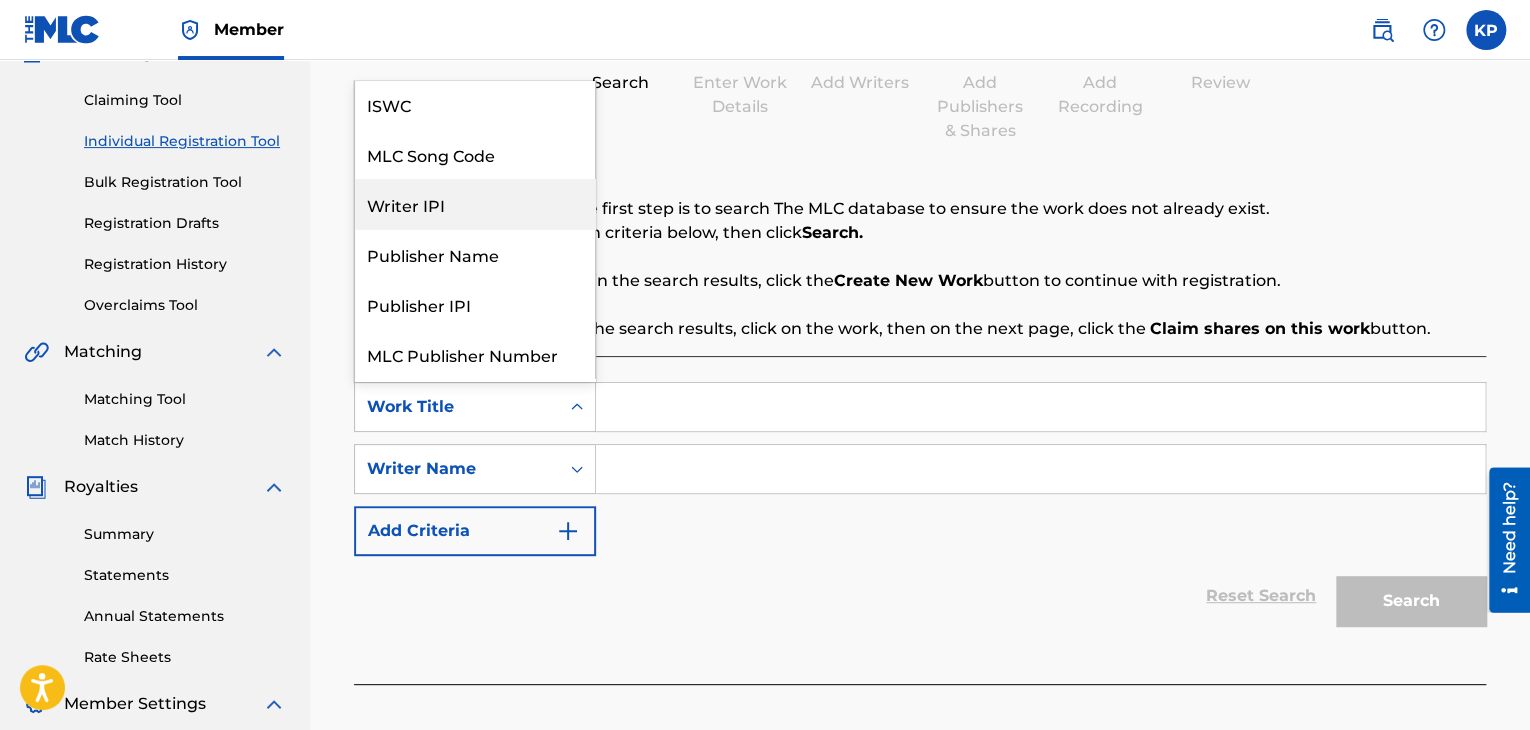 click on "Writer IPI" at bounding box center [475, 204] 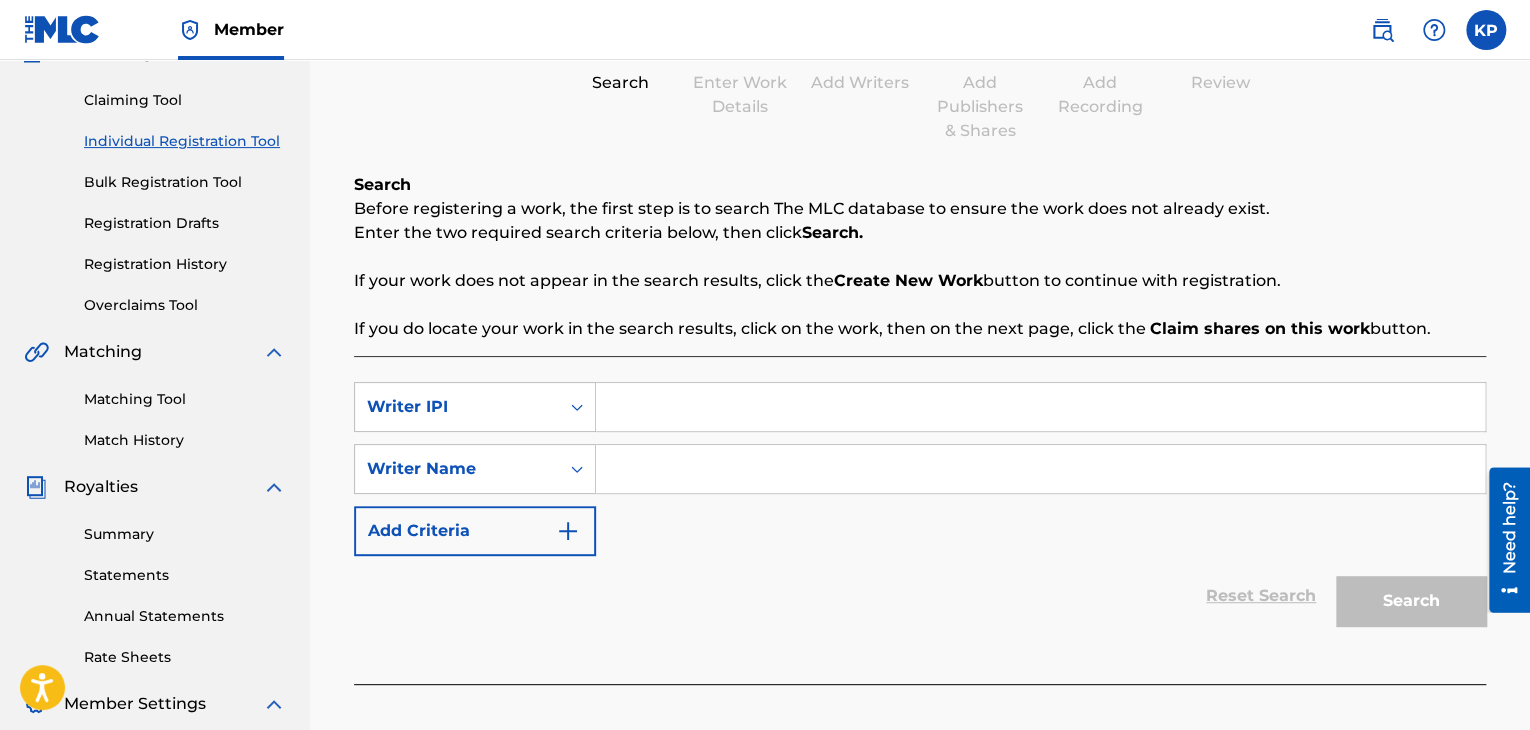 click at bounding box center (1040, 407) 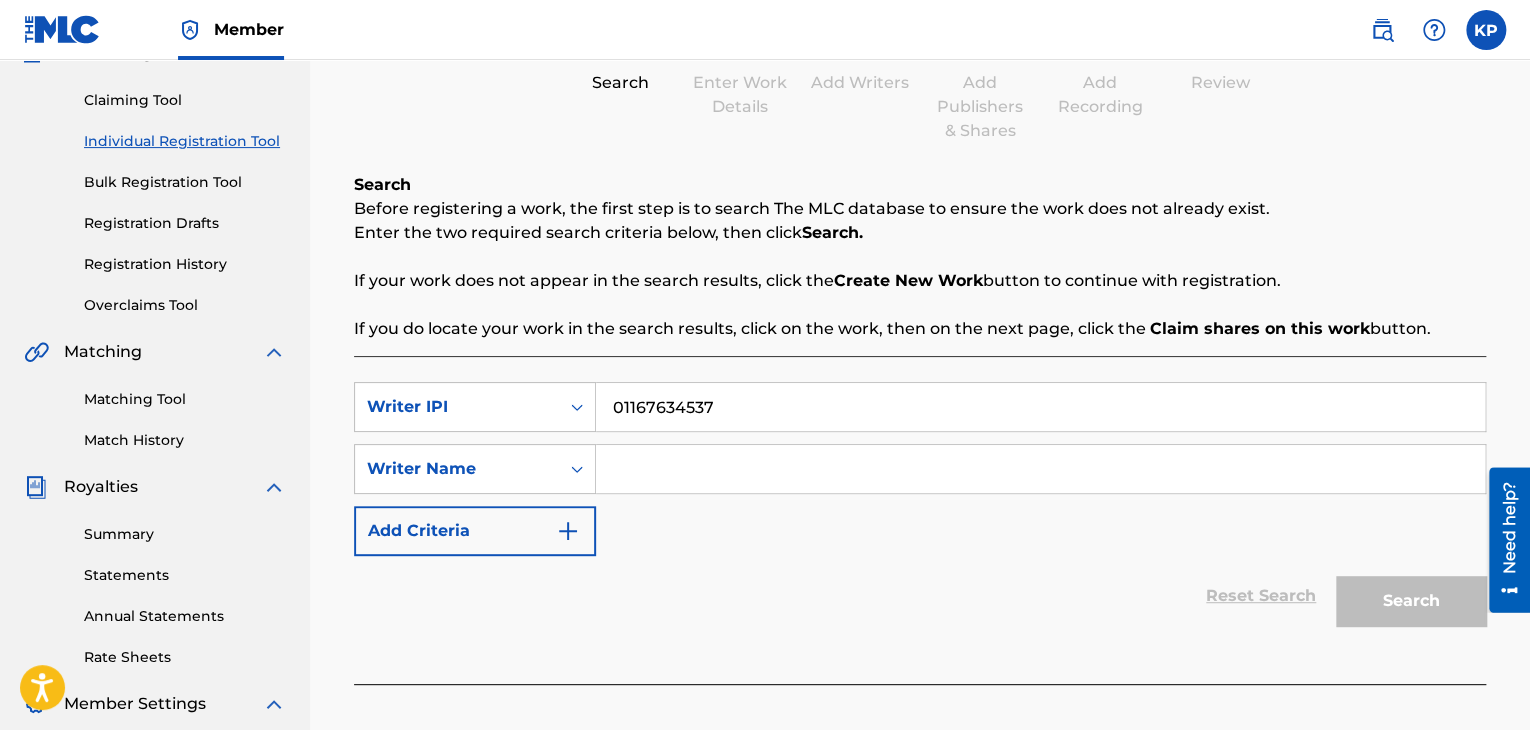 paste on "01167634537" 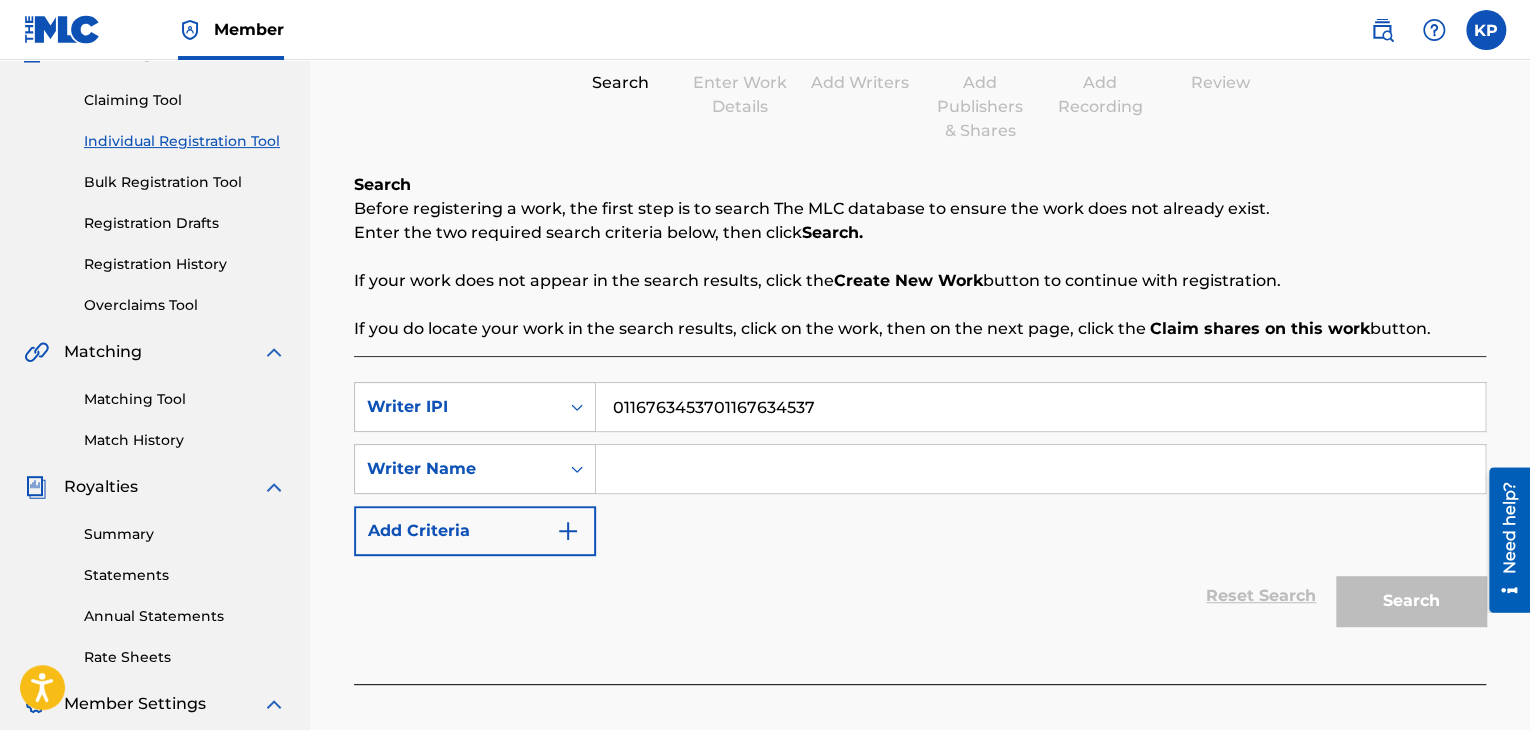 paste 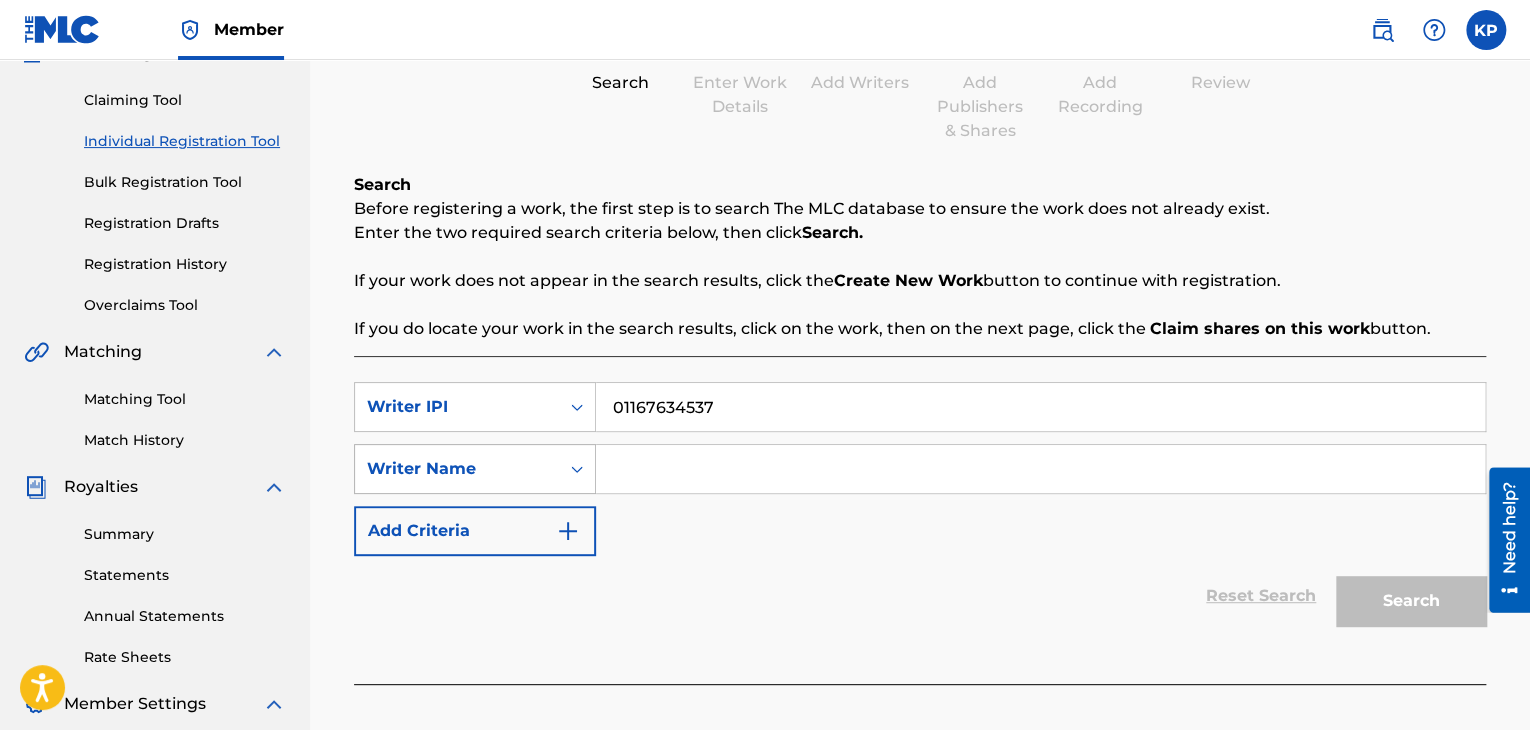 type on "01167634537" 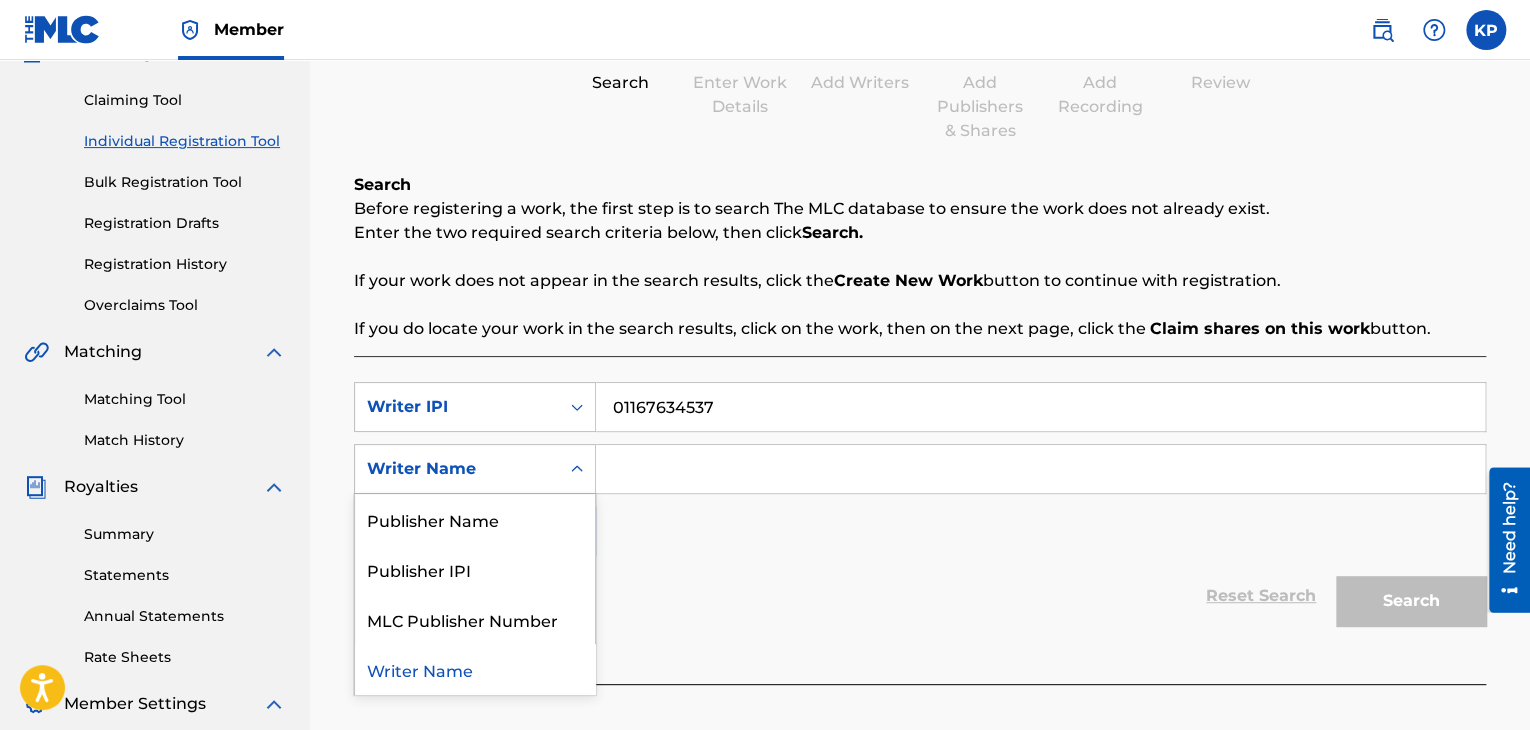 click on "Writer Name" at bounding box center [457, 469] 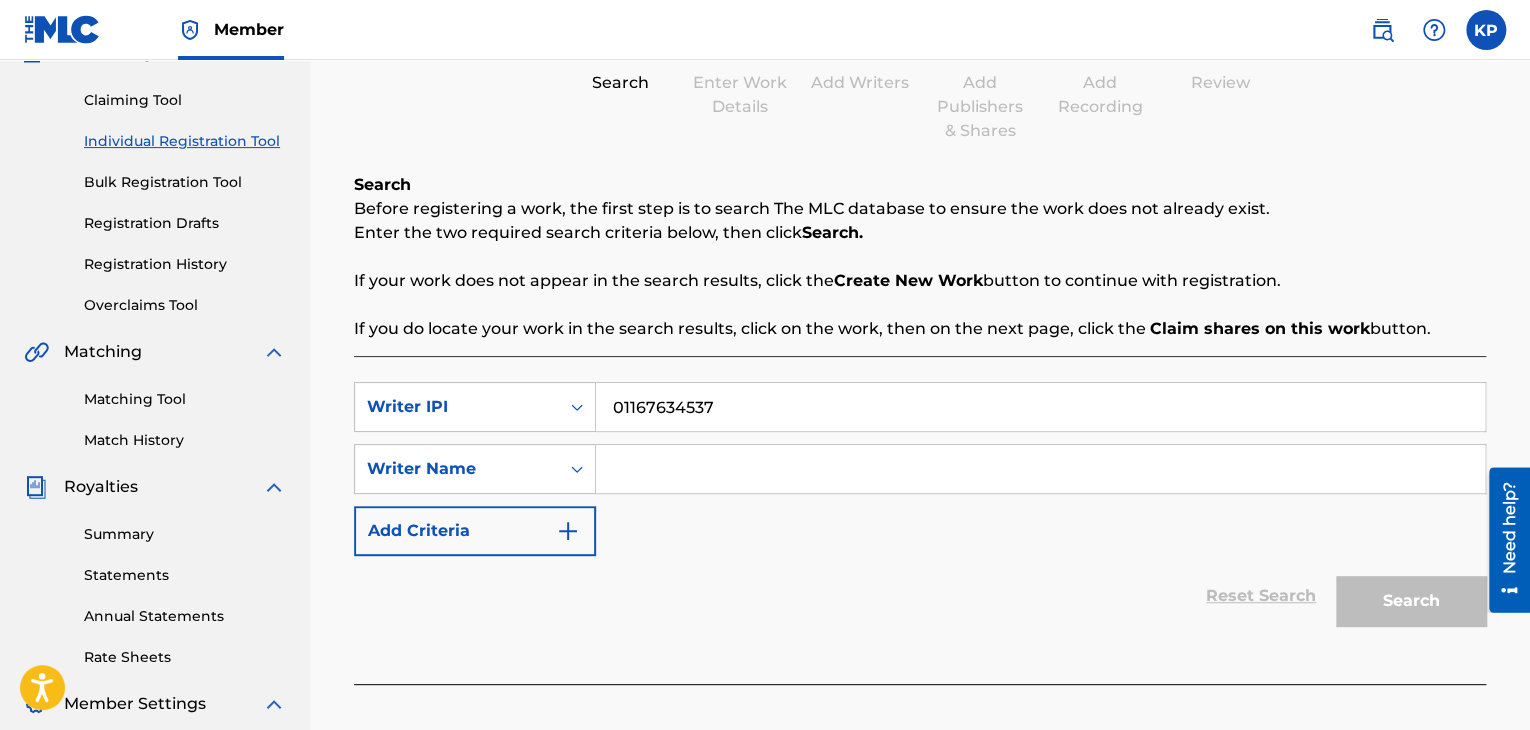 click on "Writer Name" at bounding box center (457, 469) 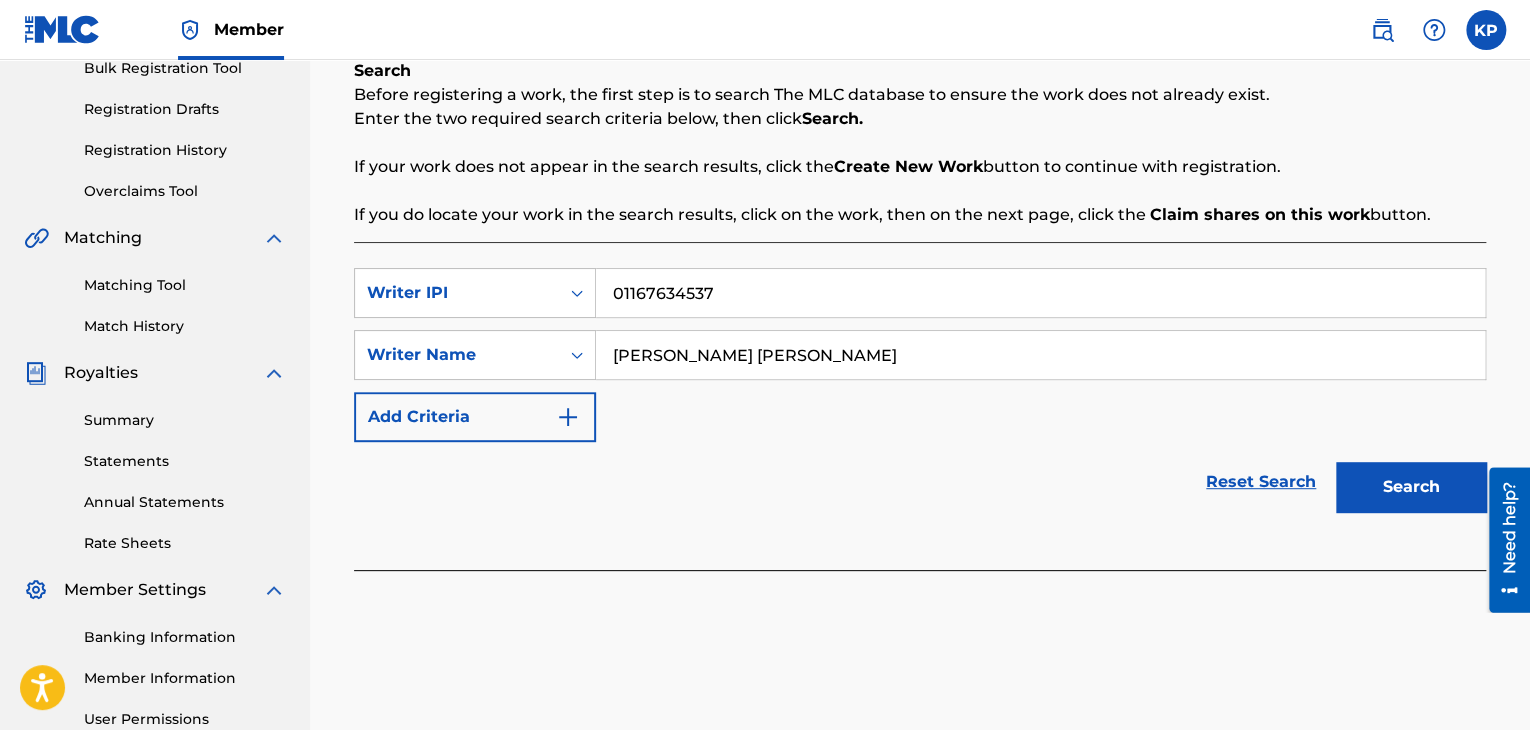 scroll, scrollTop: 310, scrollLeft: 0, axis: vertical 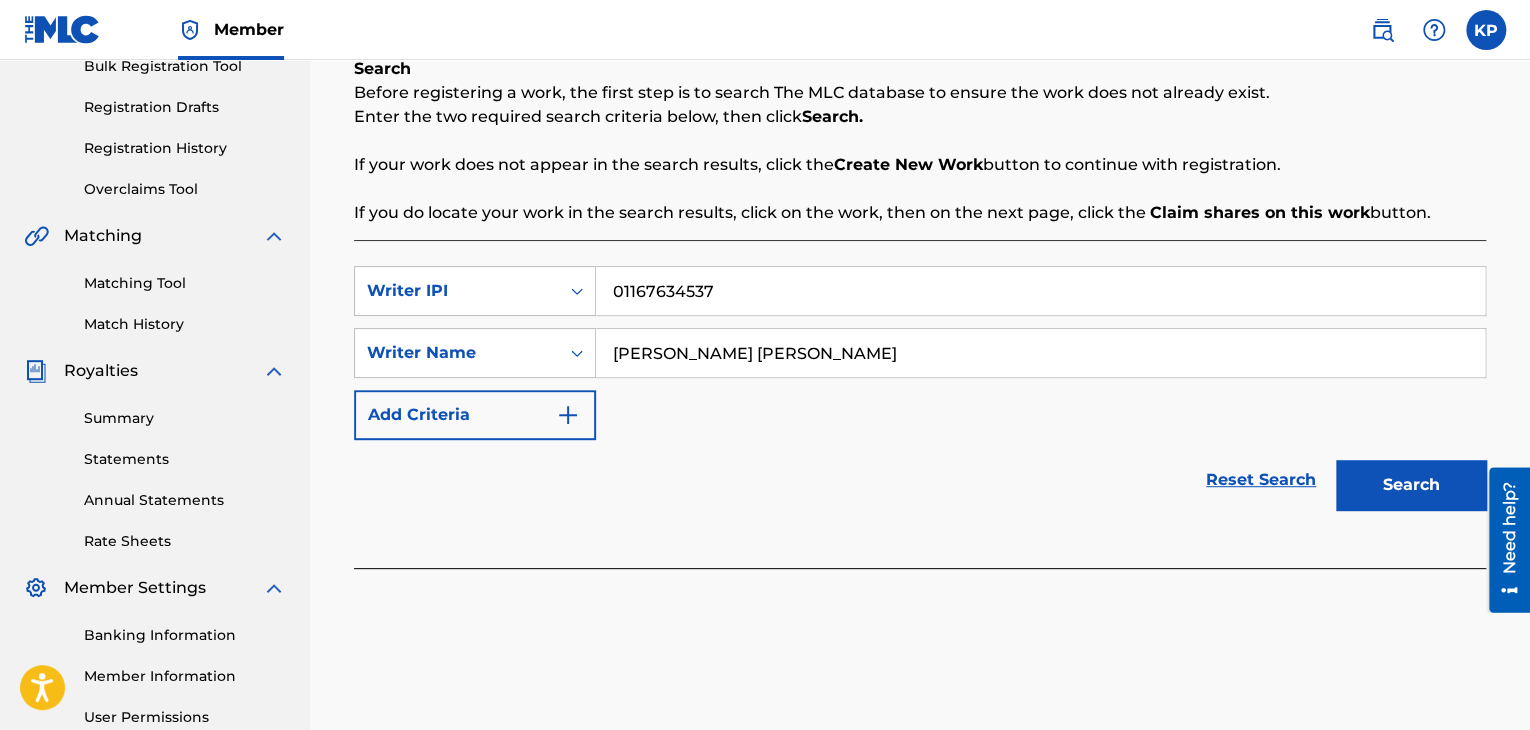 type on "[PERSON_NAME] [PERSON_NAME]" 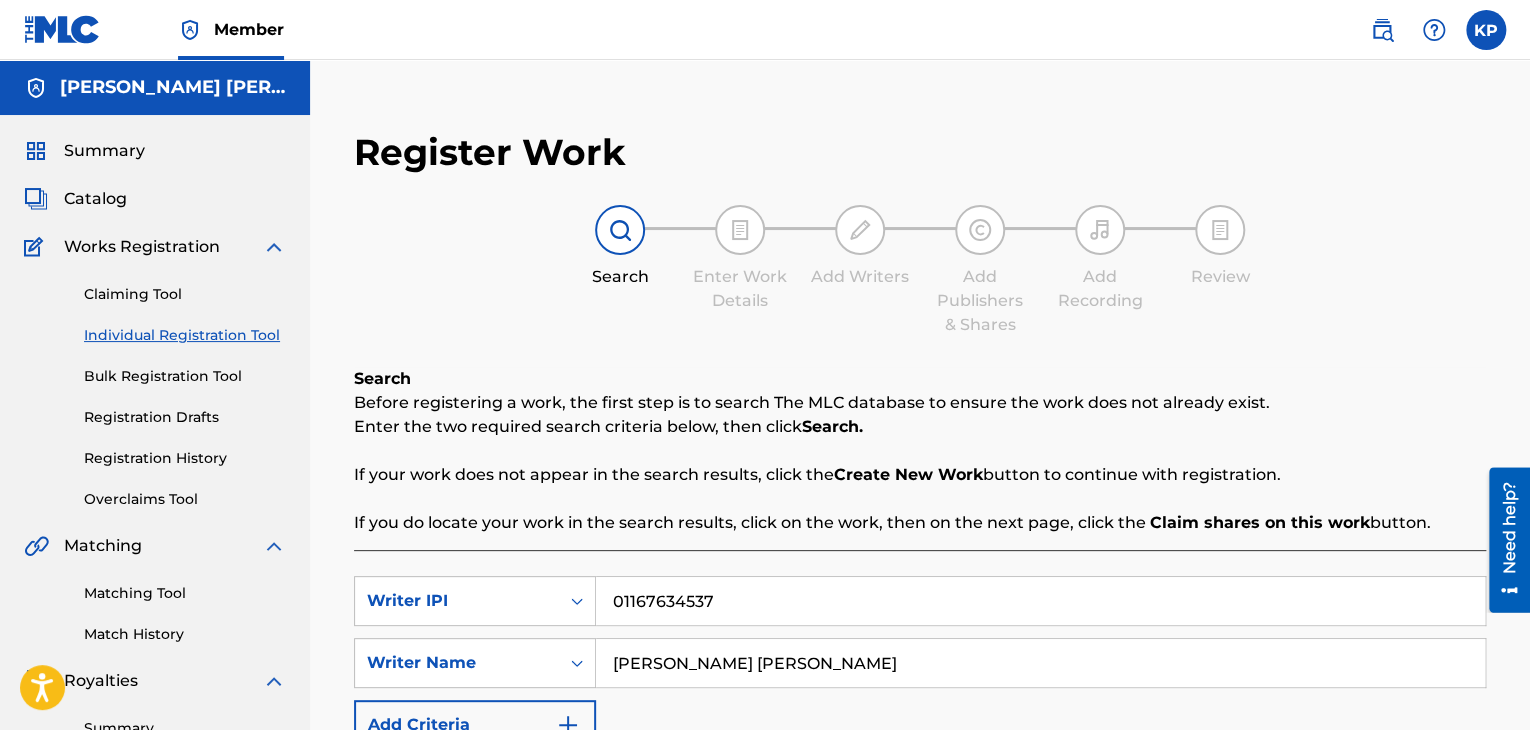 scroll, scrollTop: 515, scrollLeft: 0, axis: vertical 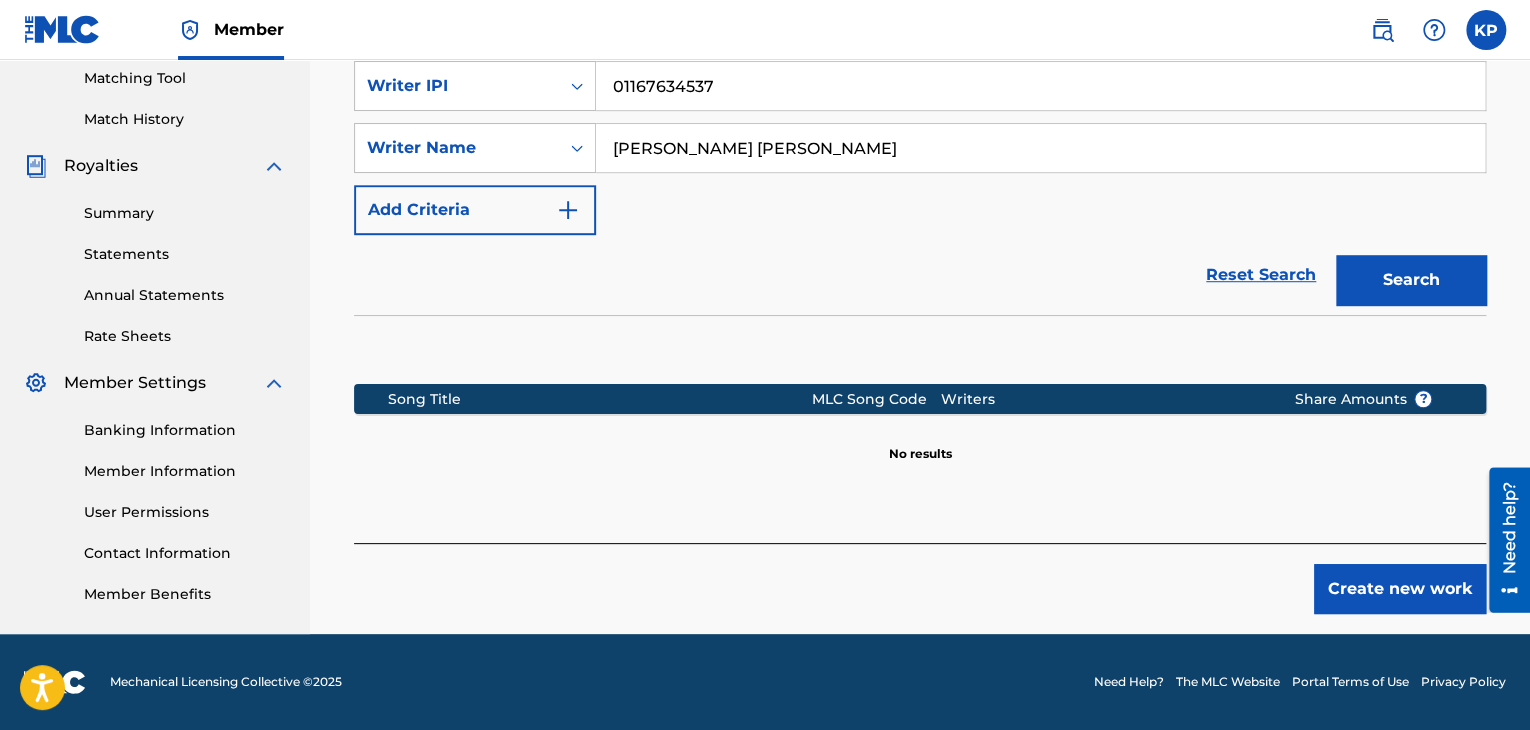 click on "Create new work" at bounding box center (1400, 589) 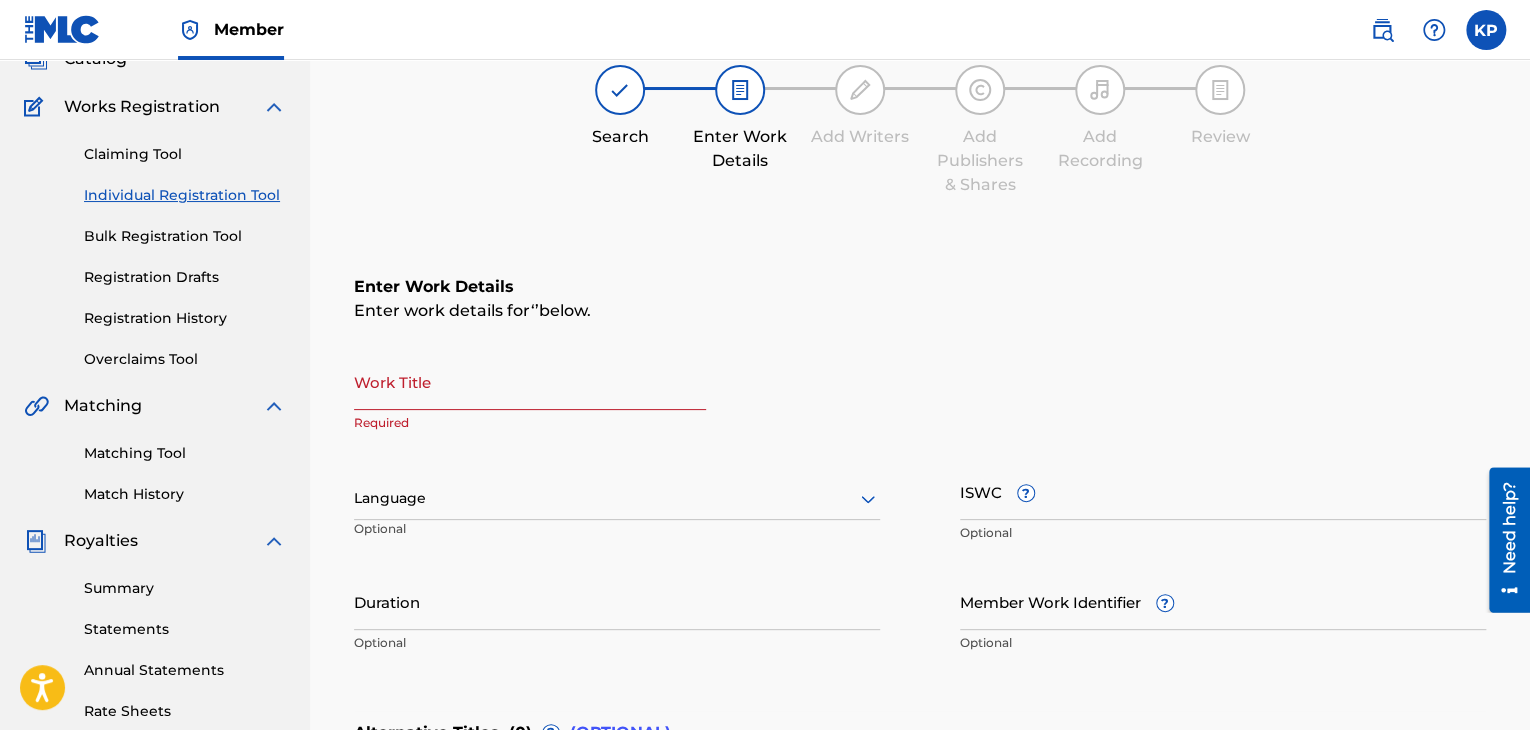 scroll, scrollTop: 130, scrollLeft: 0, axis: vertical 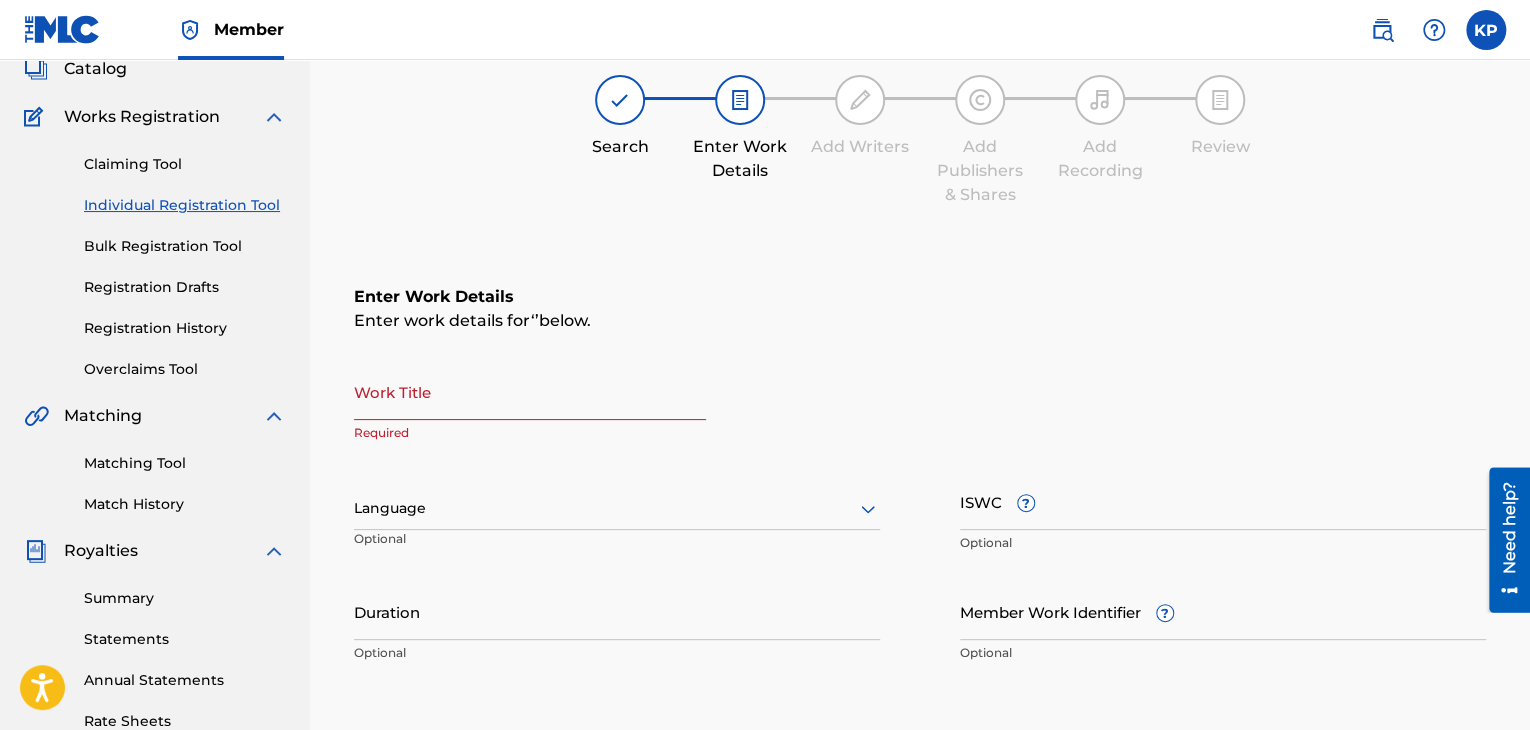 click on "Work Title" at bounding box center (530, 391) 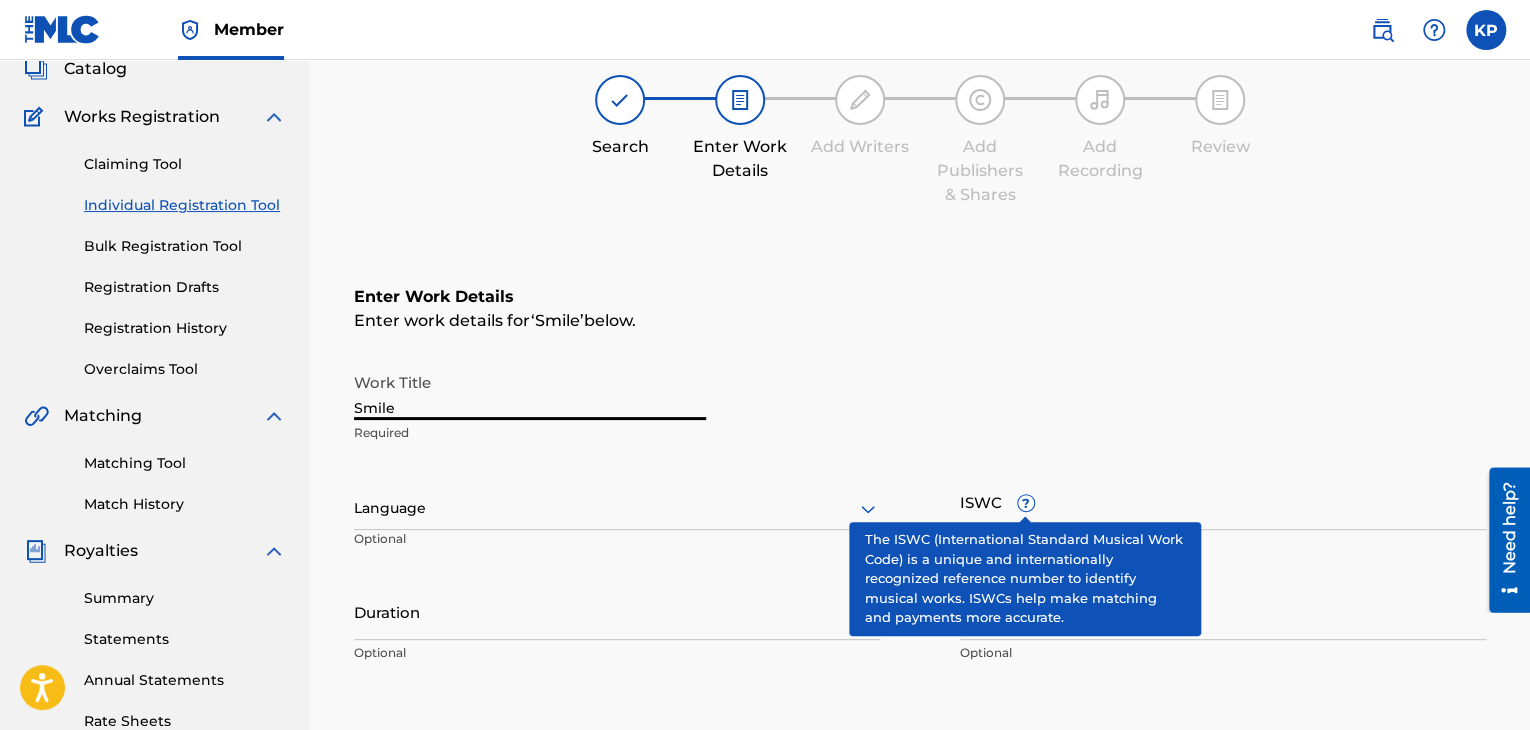 type on "Smile" 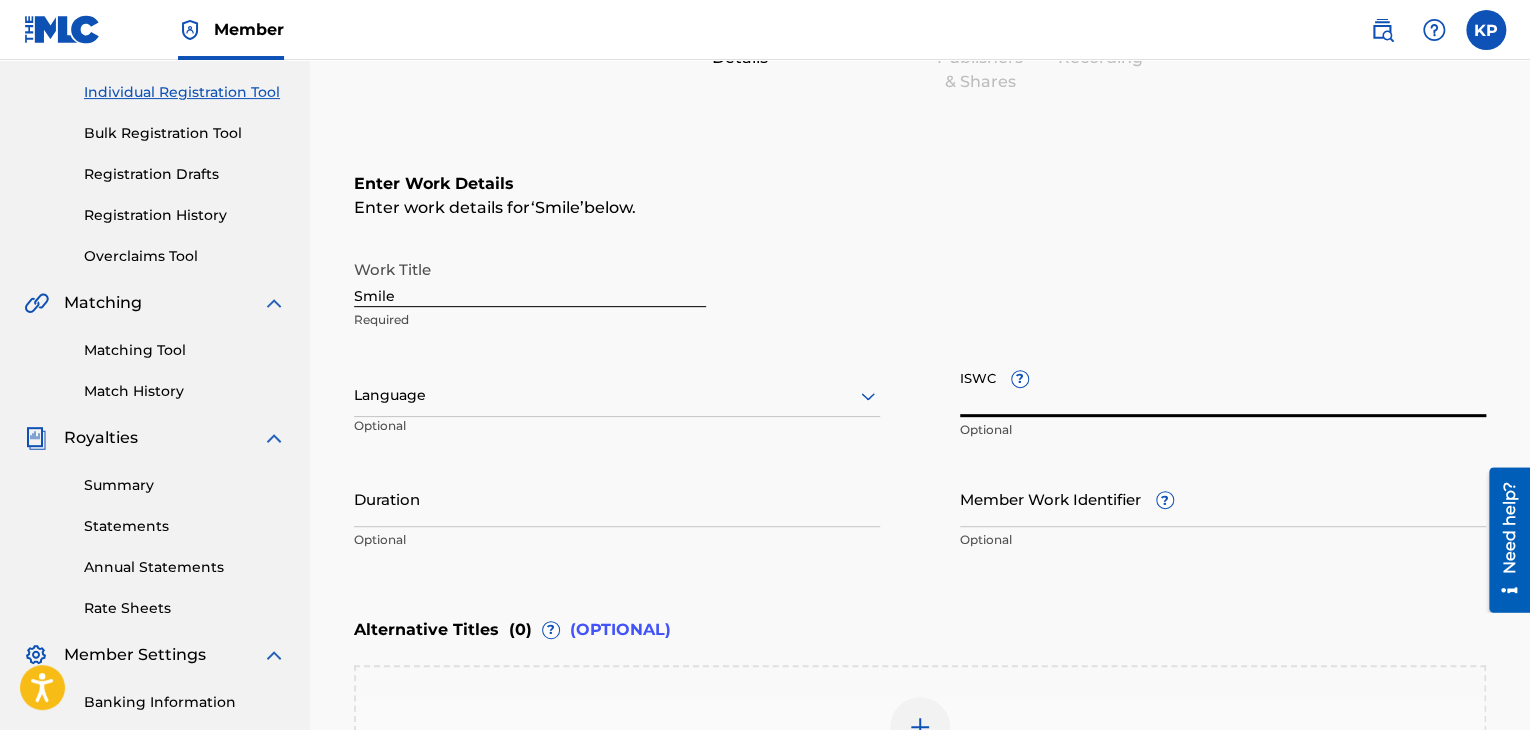 scroll, scrollTop: 245, scrollLeft: 0, axis: vertical 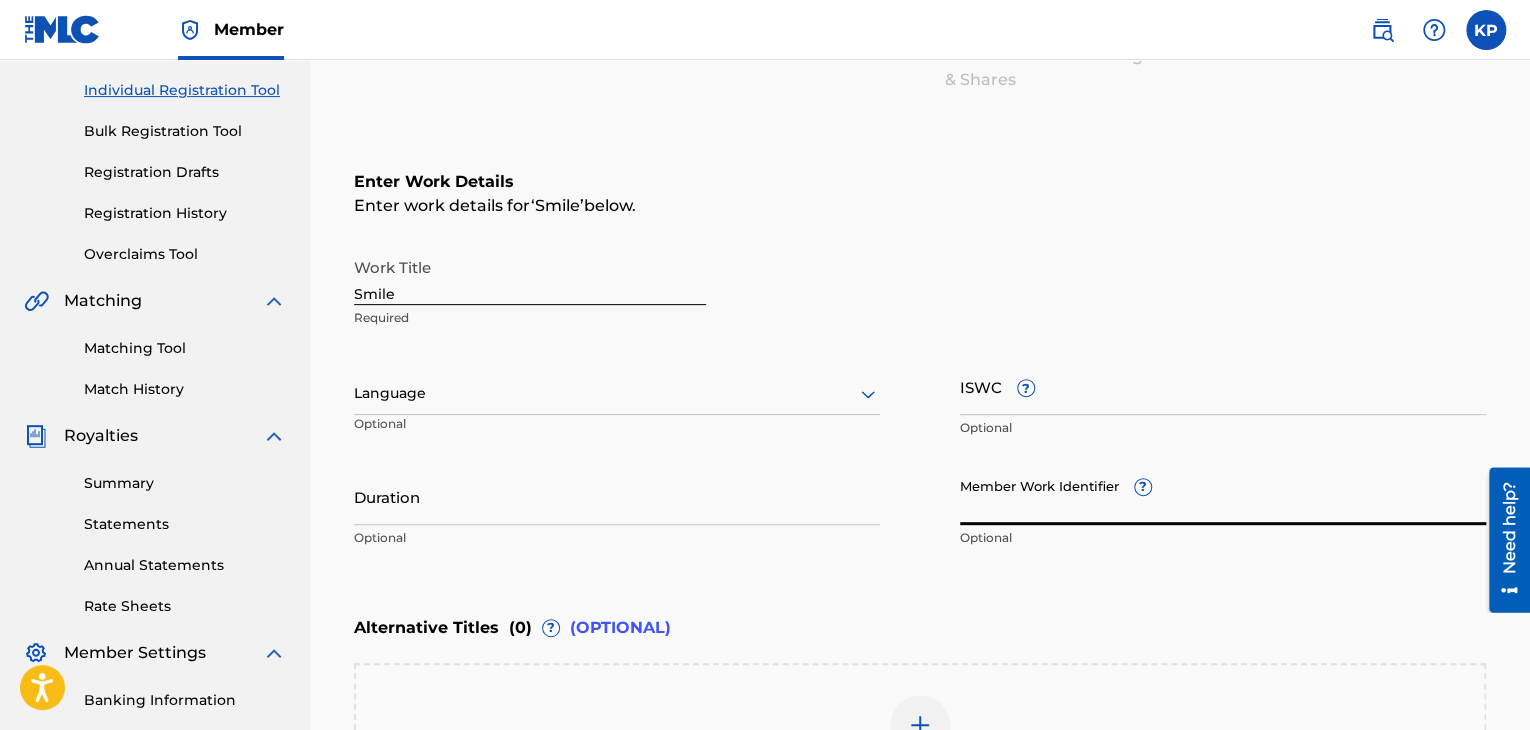 click on "Member Work Identifier   ?" at bounding box center [1223, 496] 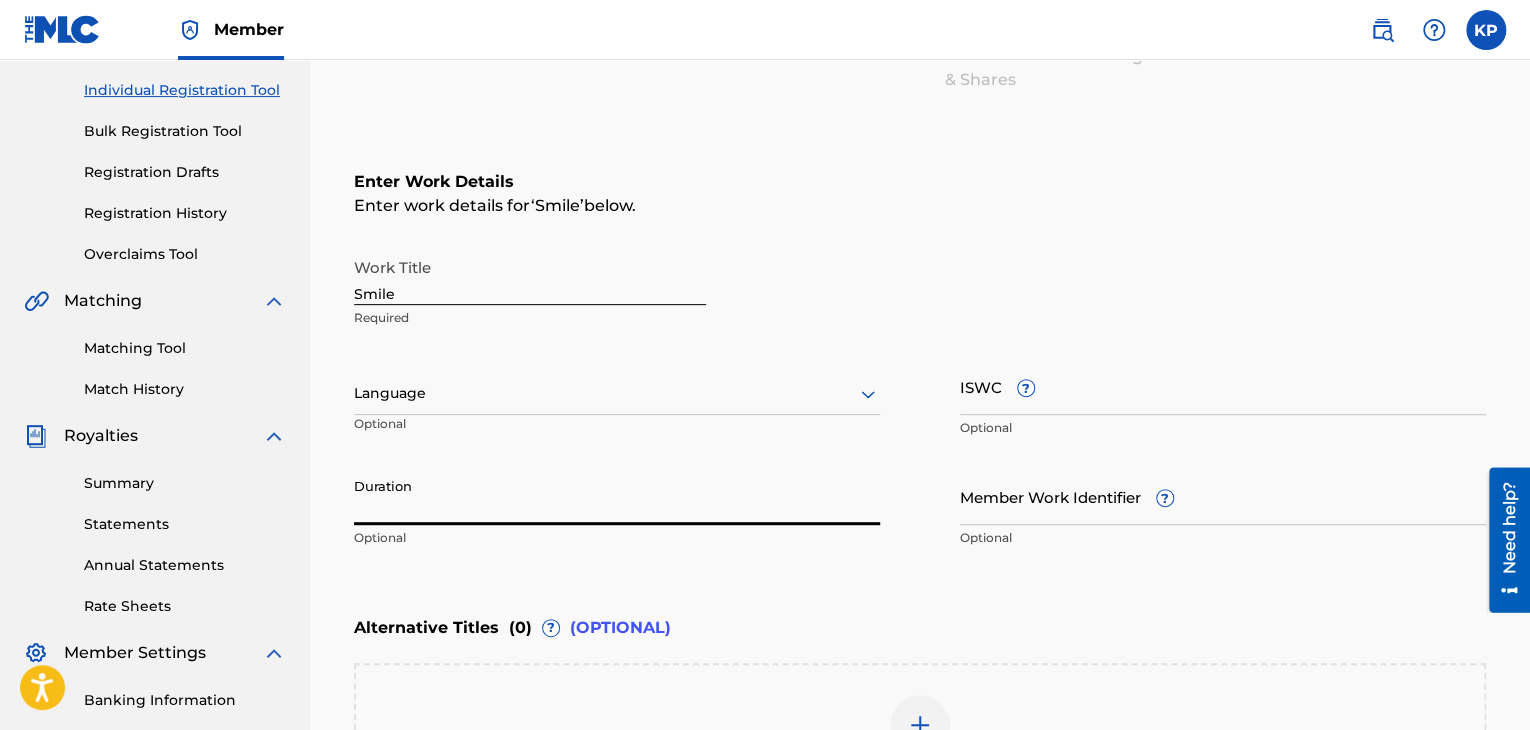 click on "Duration" at bounding box center (617, 496) 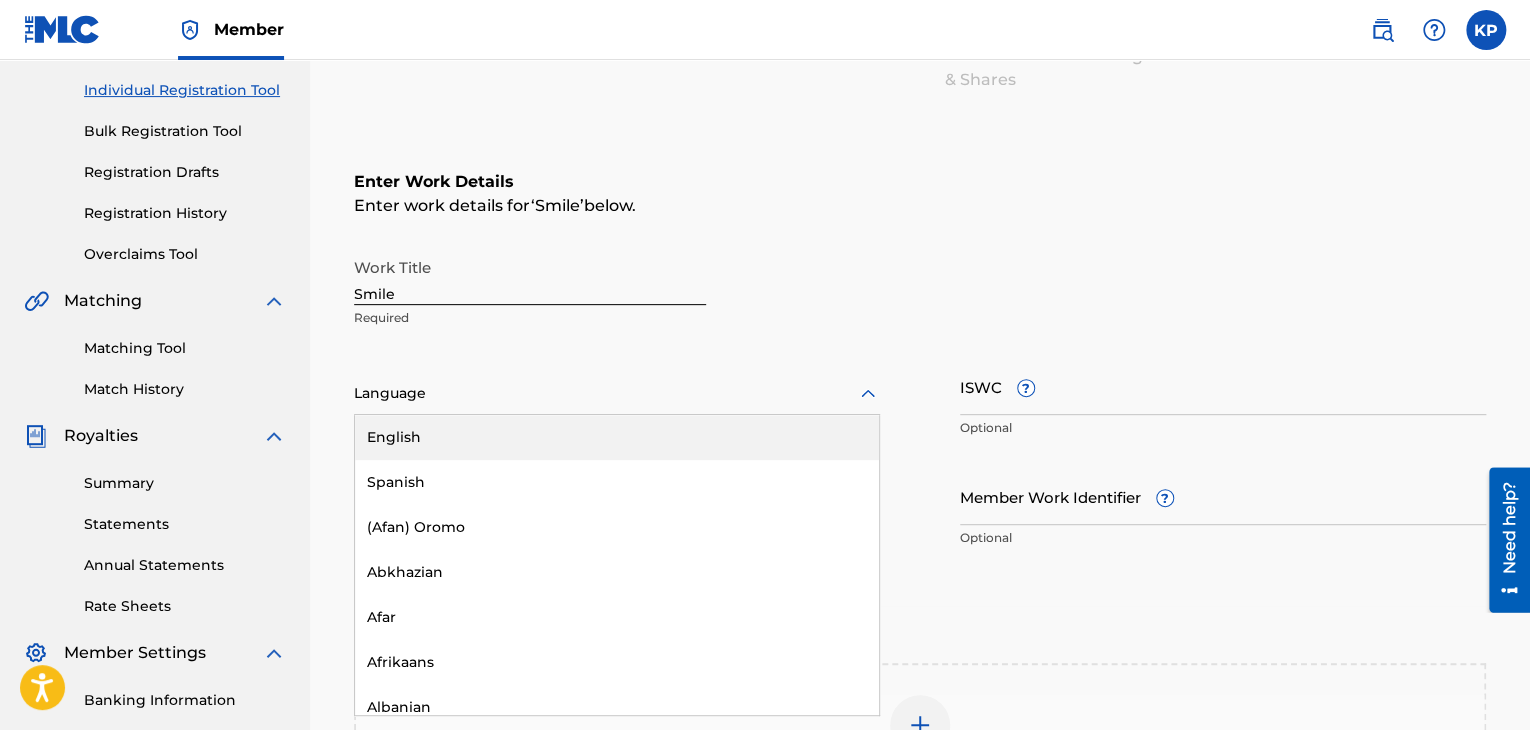 click on "Language" at bounding box center [617, 394] 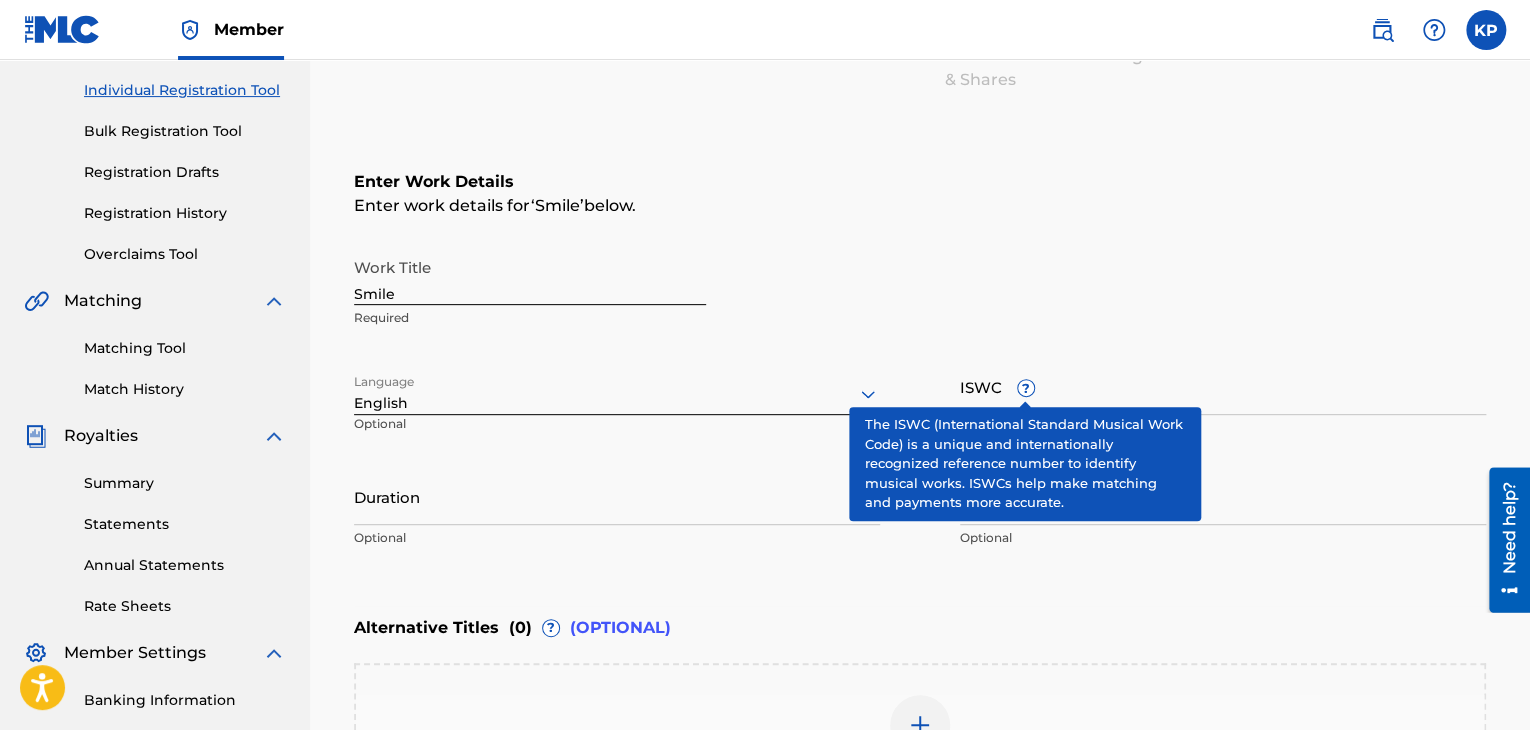 click on "?" at bounding box center (1026, 388) 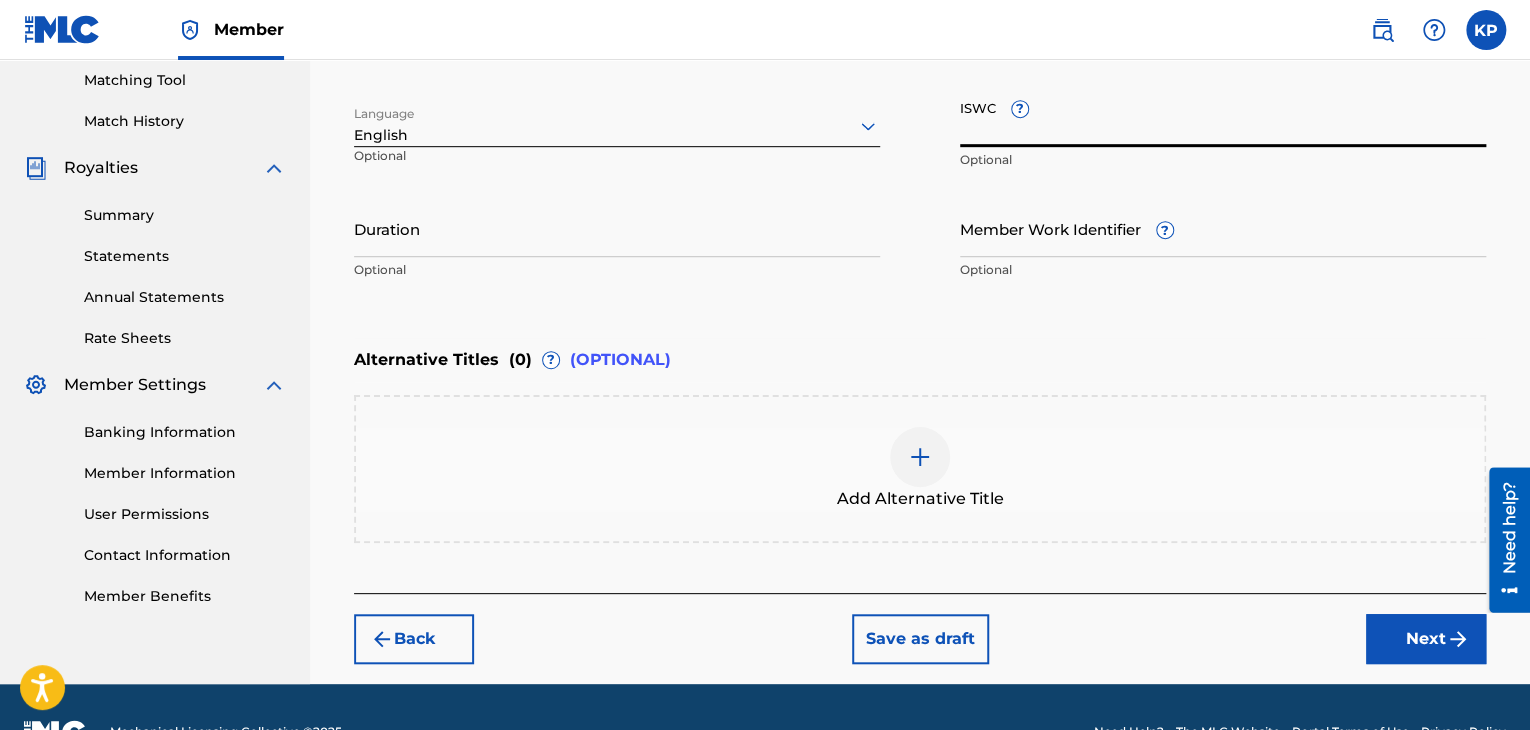 scroll, scrollTop: 561, scrollLeft: 0, axis: vertical 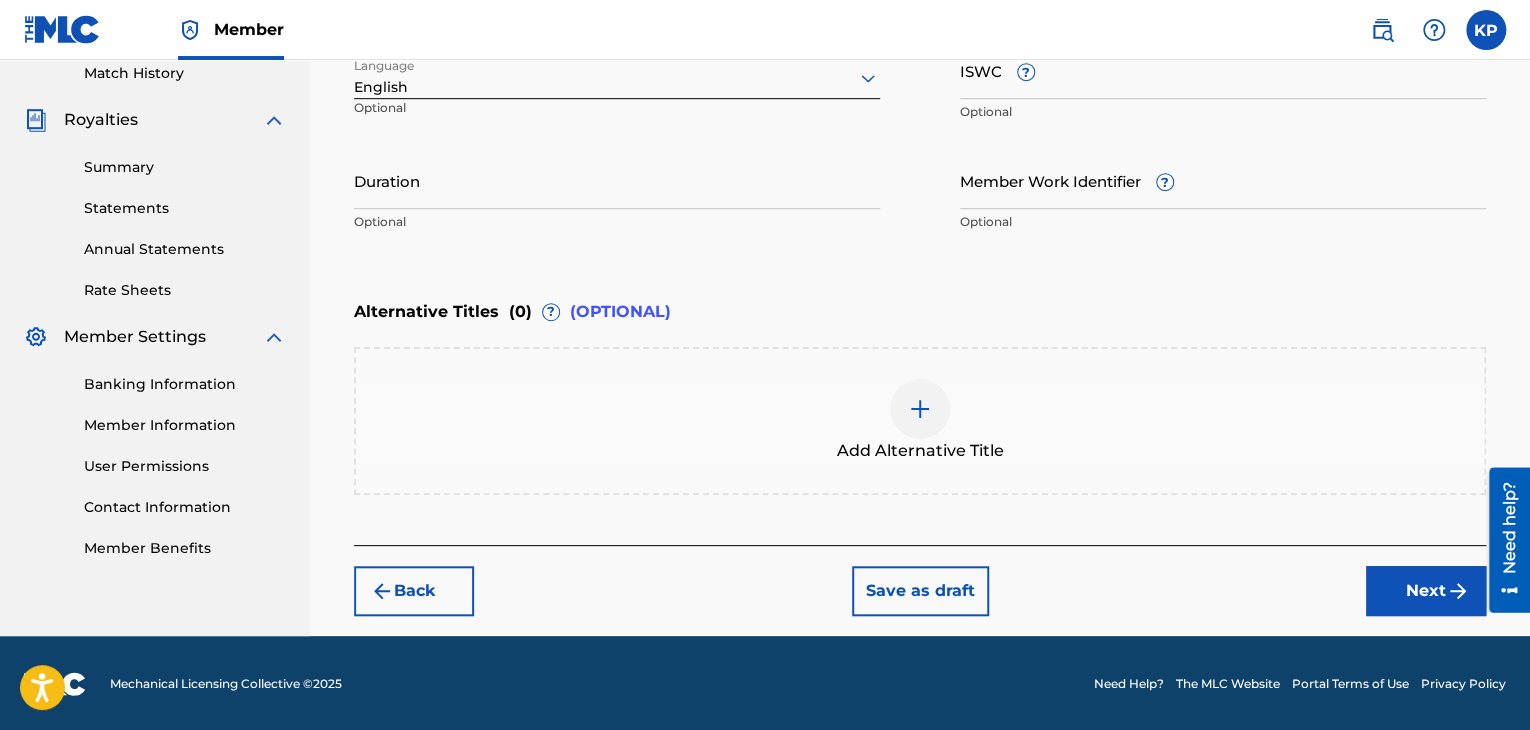 click on "Next" at bounding box center (1426, 591) 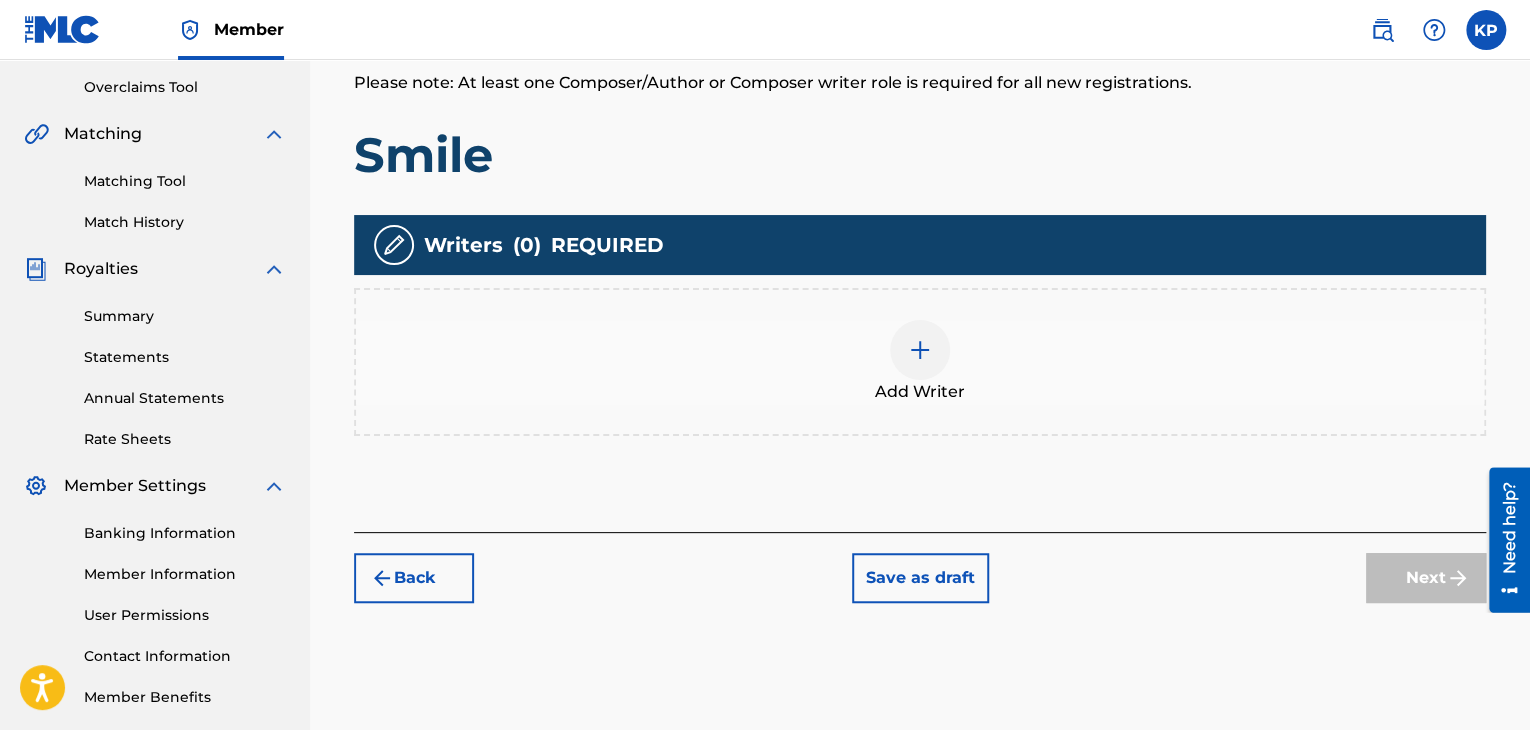 scroll, scrollTop: 413, scrollLeft: 0, axis: vertical 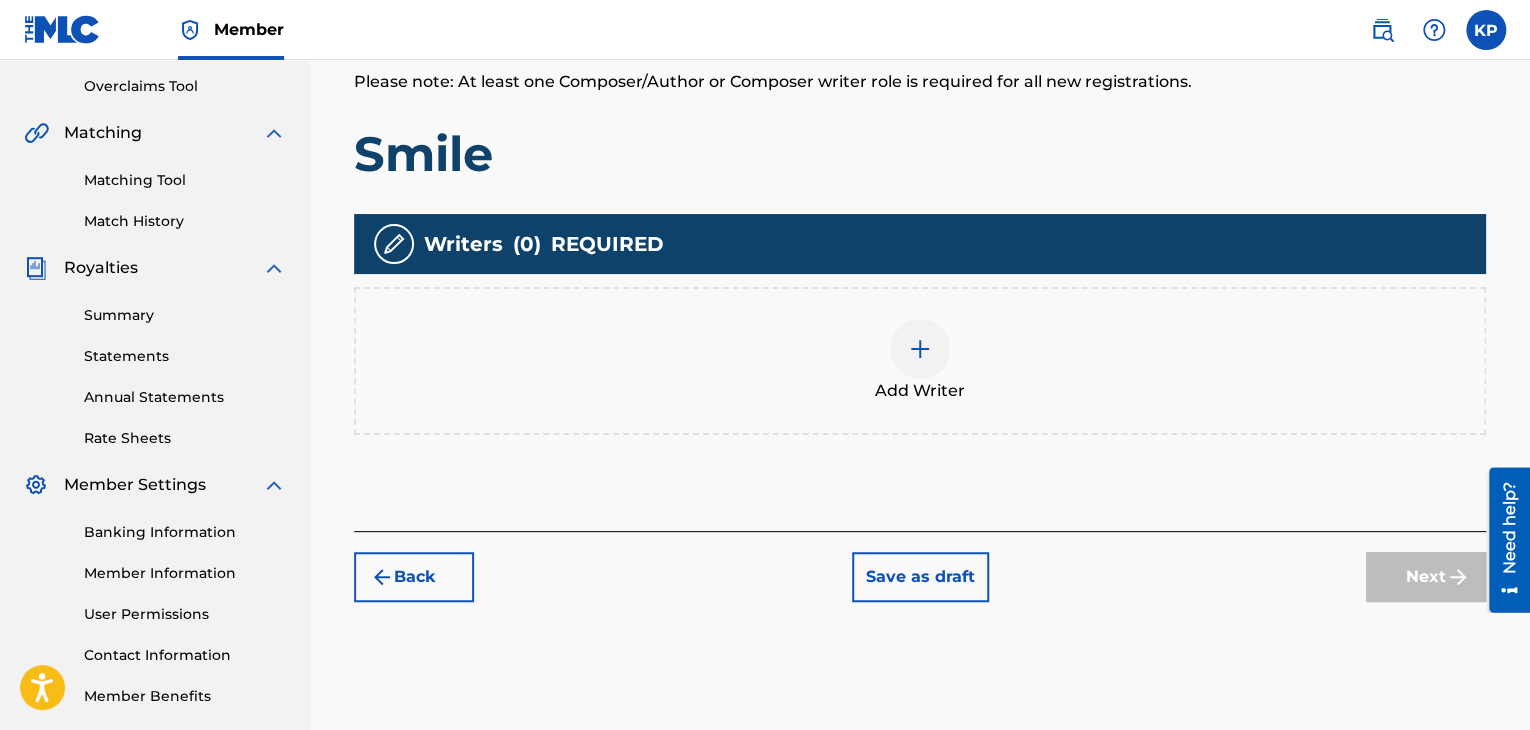 click on "Add Writers & Roles Enter all writer(s) and their roles. A full list of writer roles and their definitions can be found in our Help Center article   here. Please note: At least one Composer/Author or Composer writer role is required for all new registrations. Smile Writers ( 0 ) REQUIRED Add Writer" at bounding box center [920, 242] 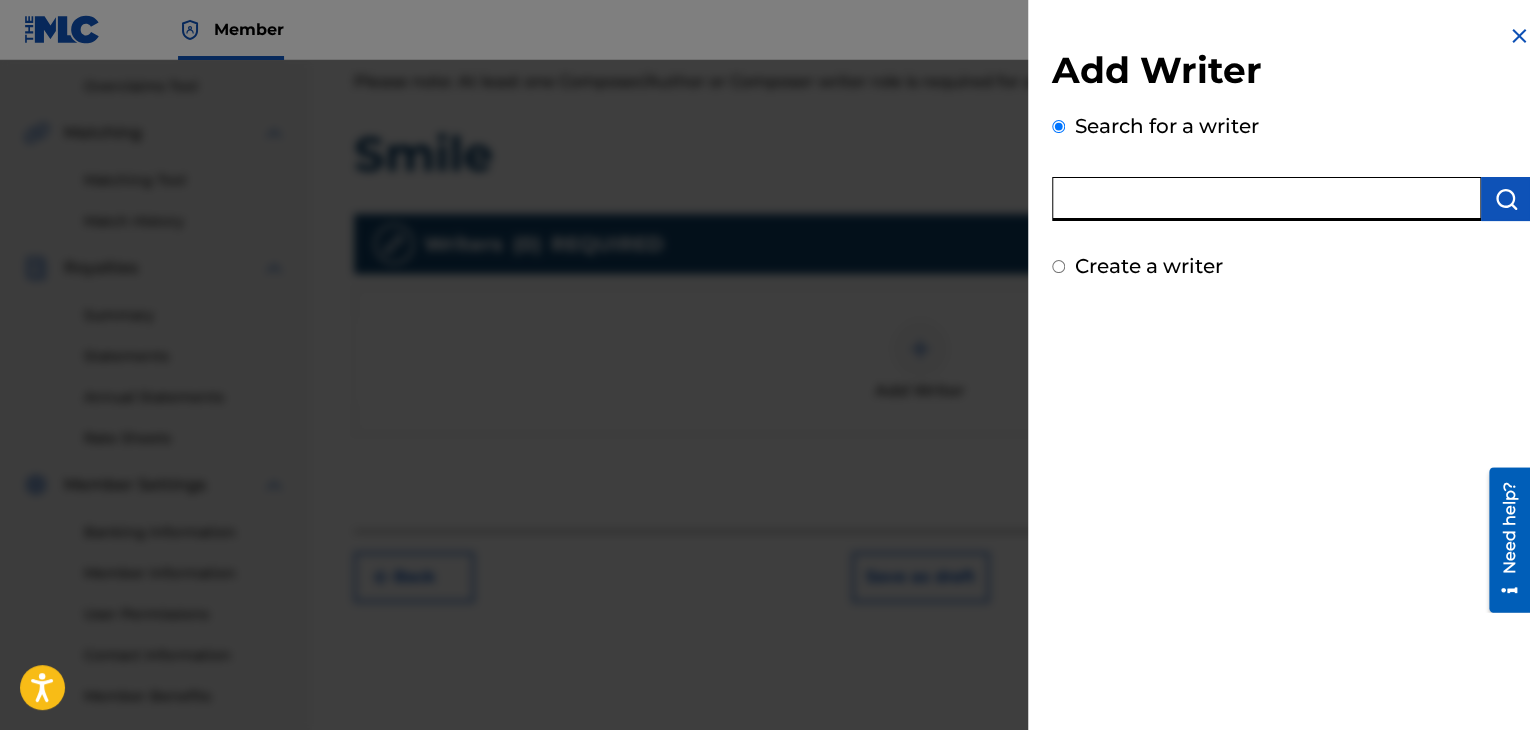click at bounding box center (1266, 199) 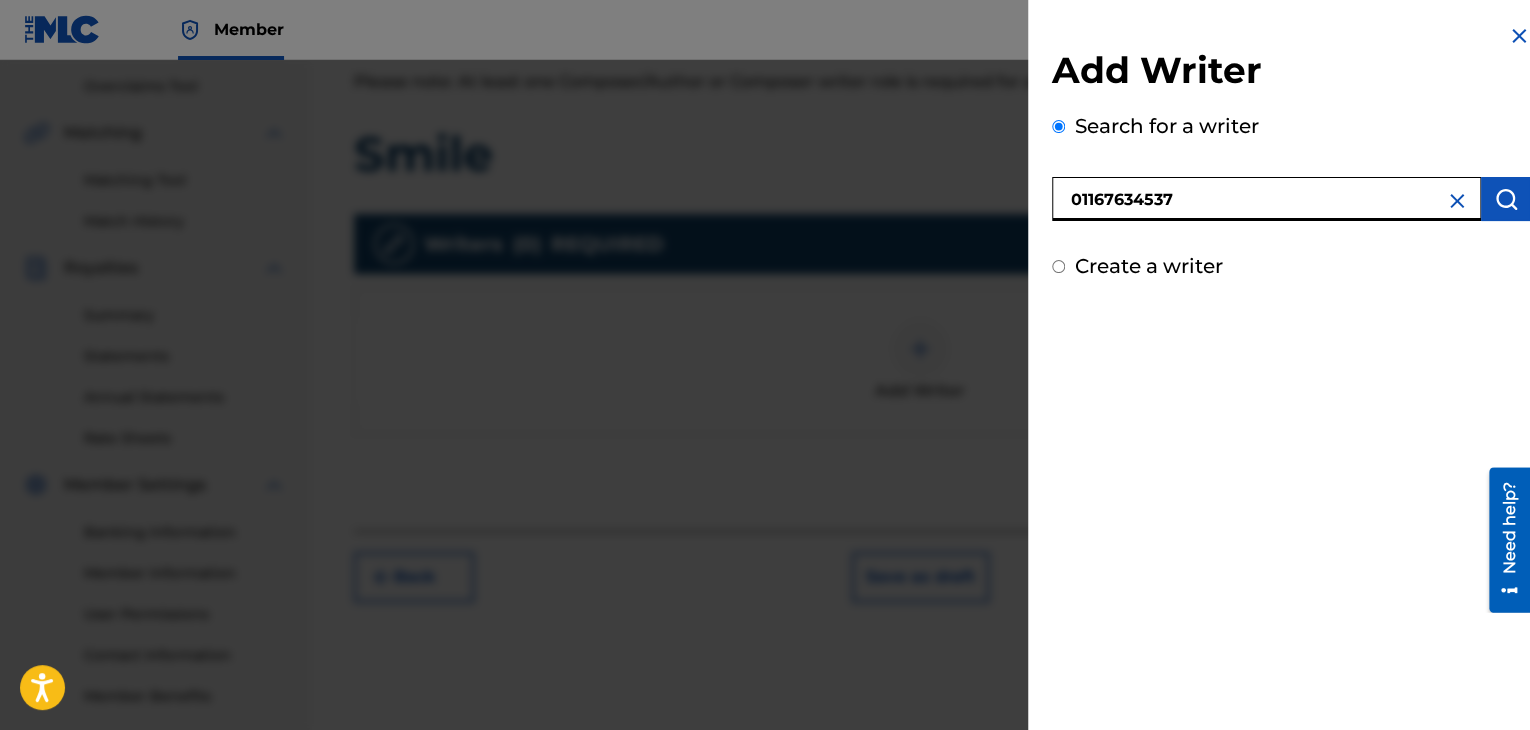 type on "01167634537" 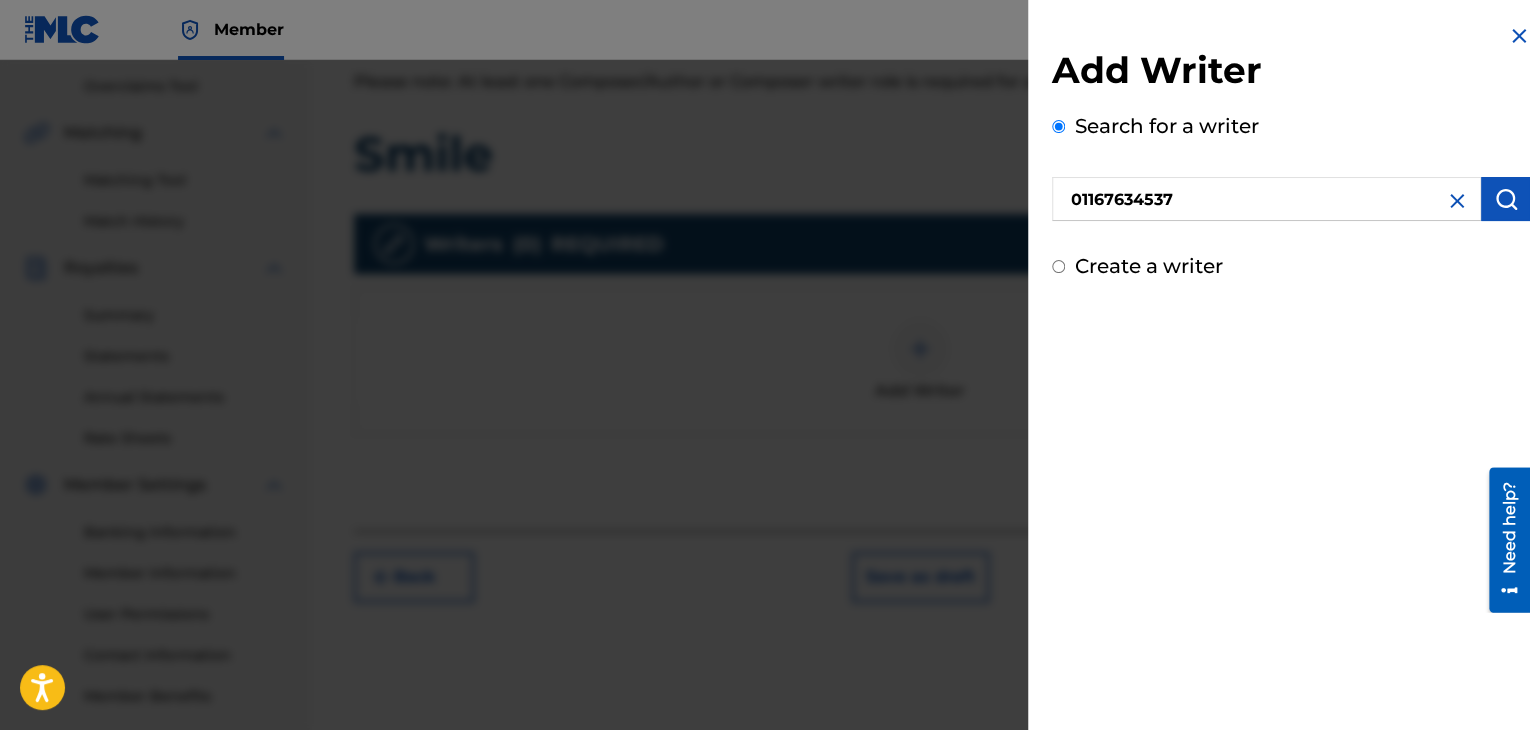 scroll, scrollTop: 510, scrollLeft: 0, axis: vertical 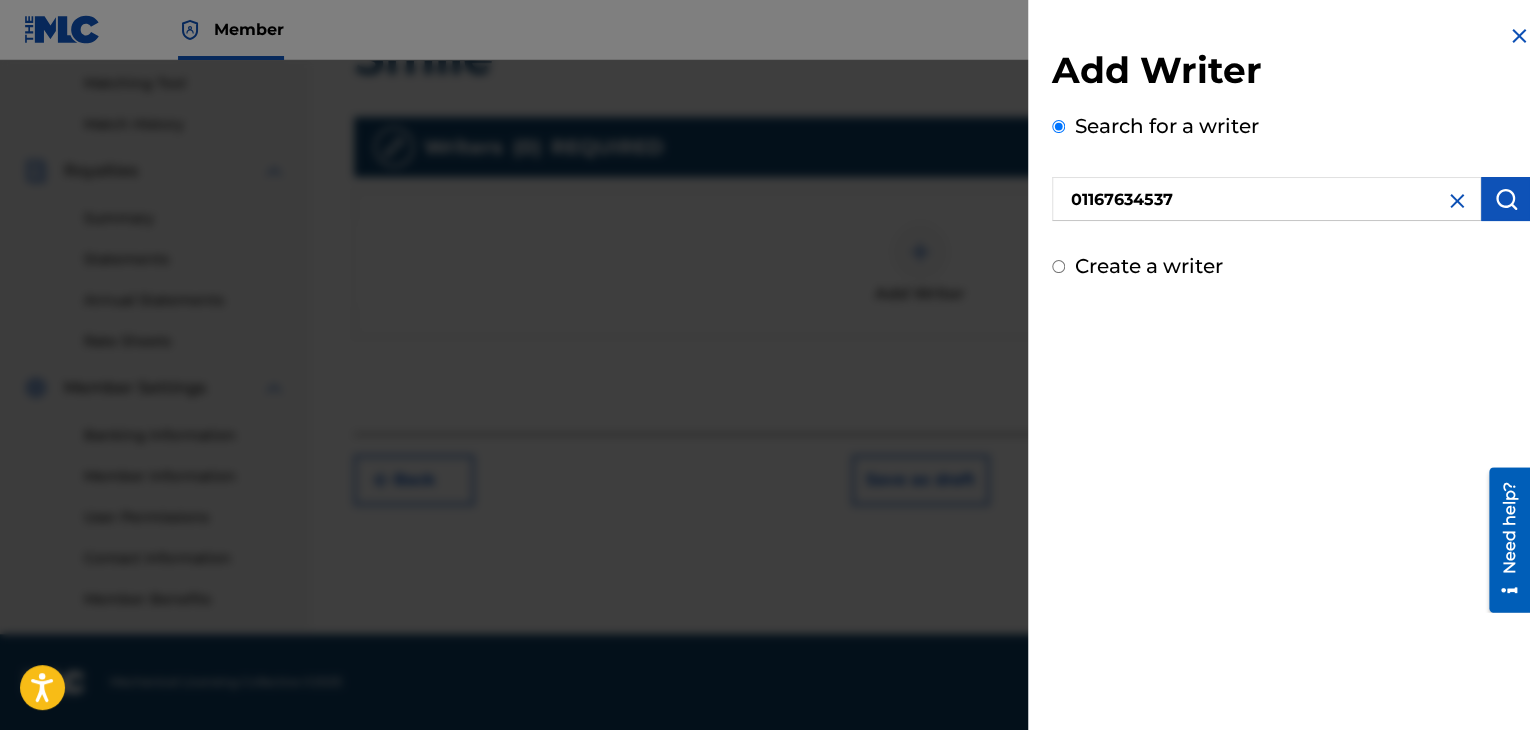click on "Create a writer" at bounding box center [1291, 266] 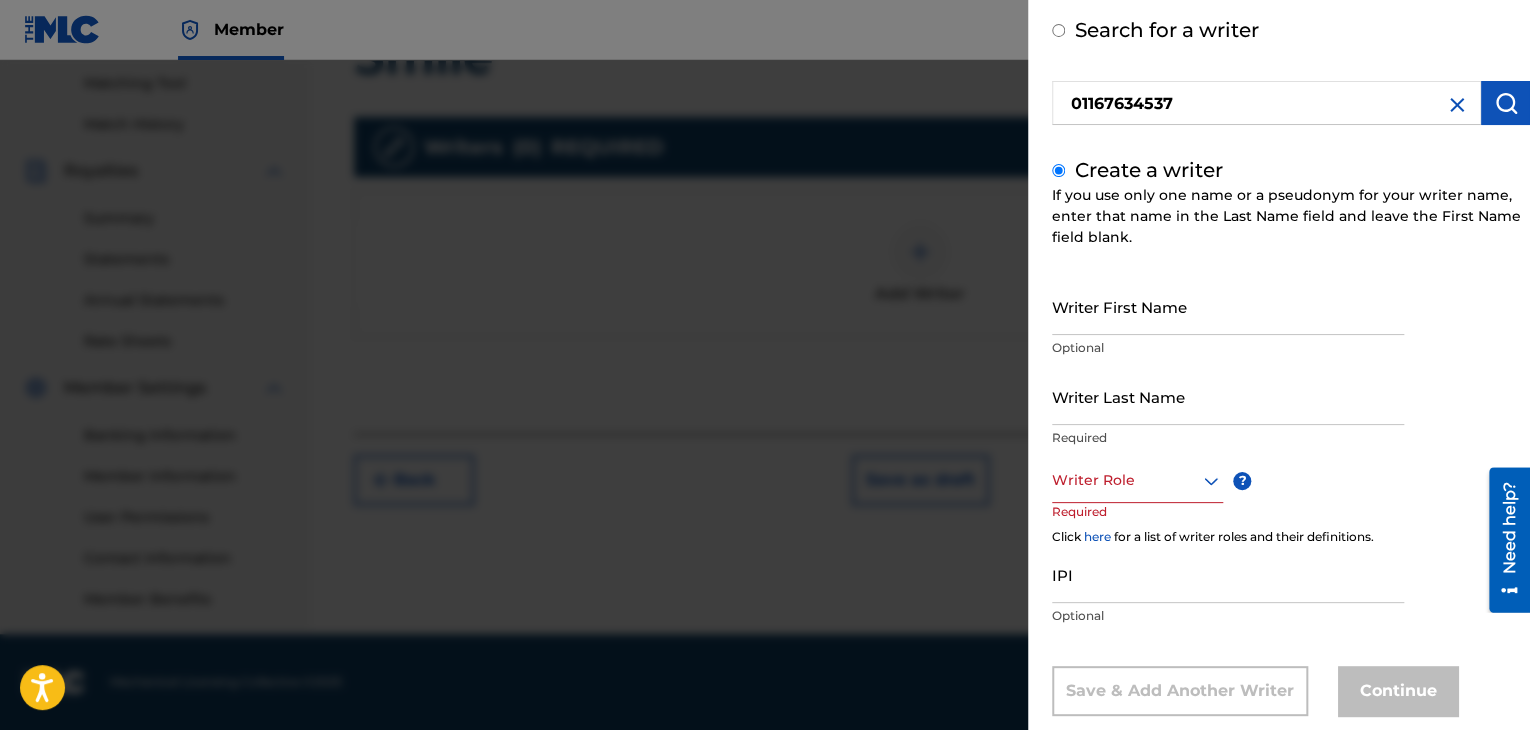 scroll, scrollTop: 136, scrollLeft: 0, axis: vertical 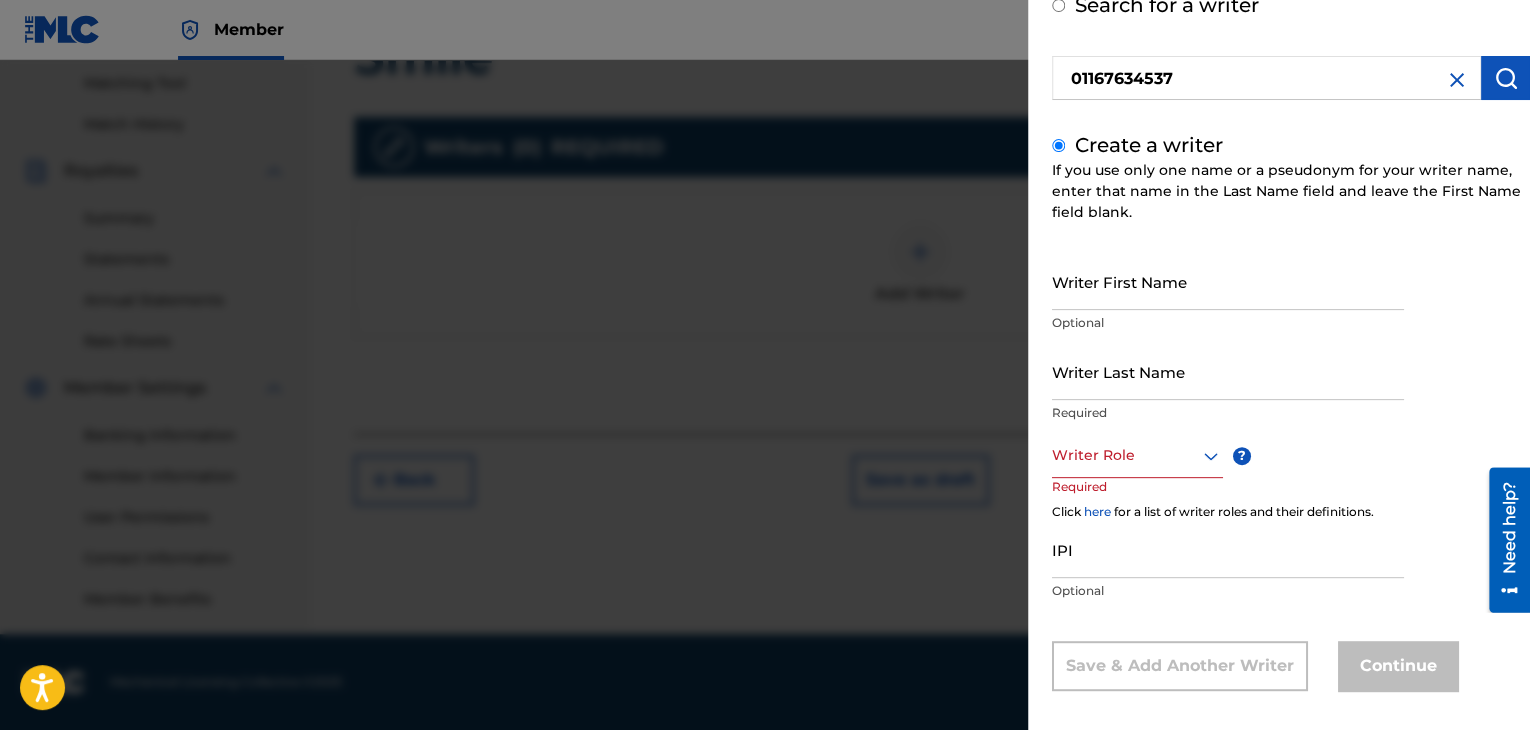click at bounding box center (1137, 455) 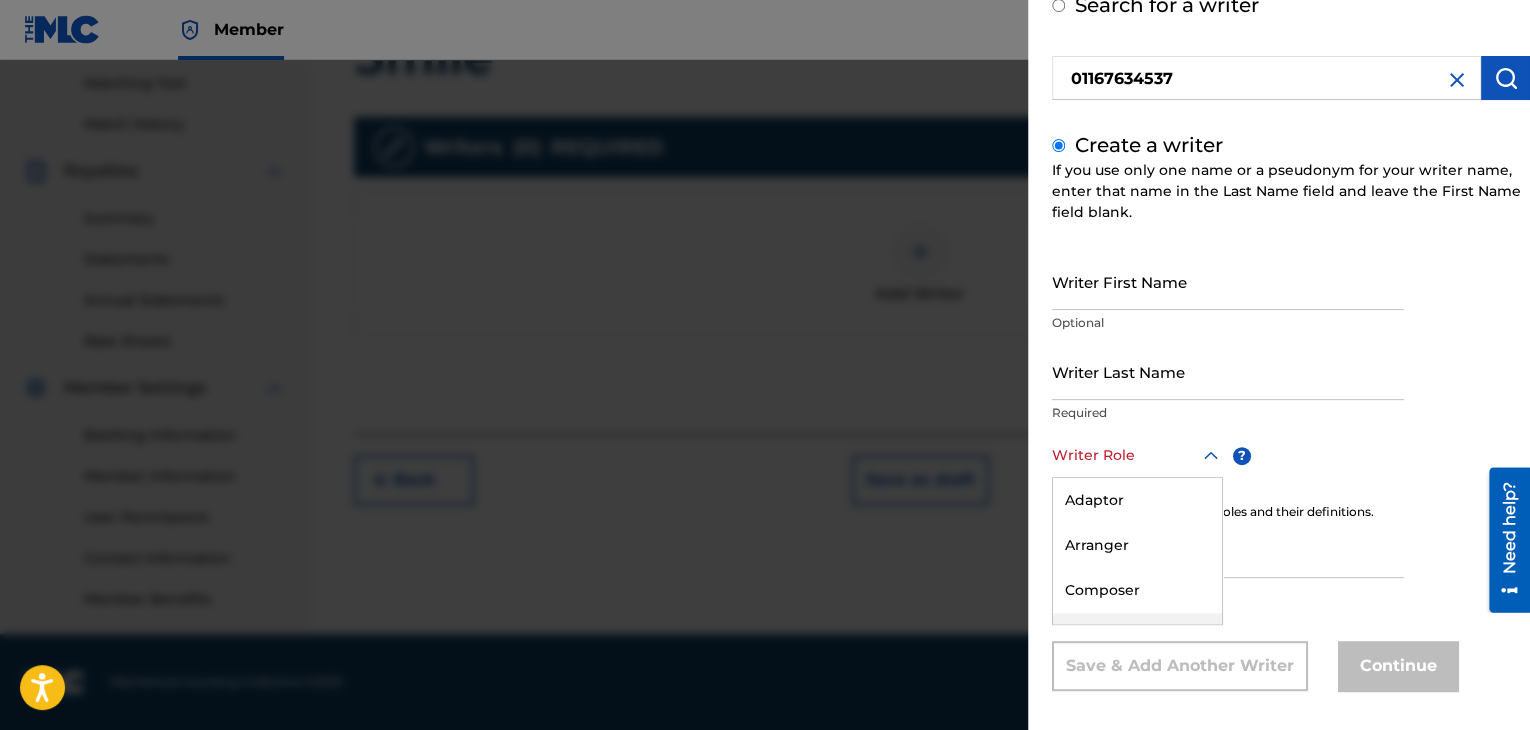 scroll, scrollTop: 0, scrollLeft: 0, axis: both 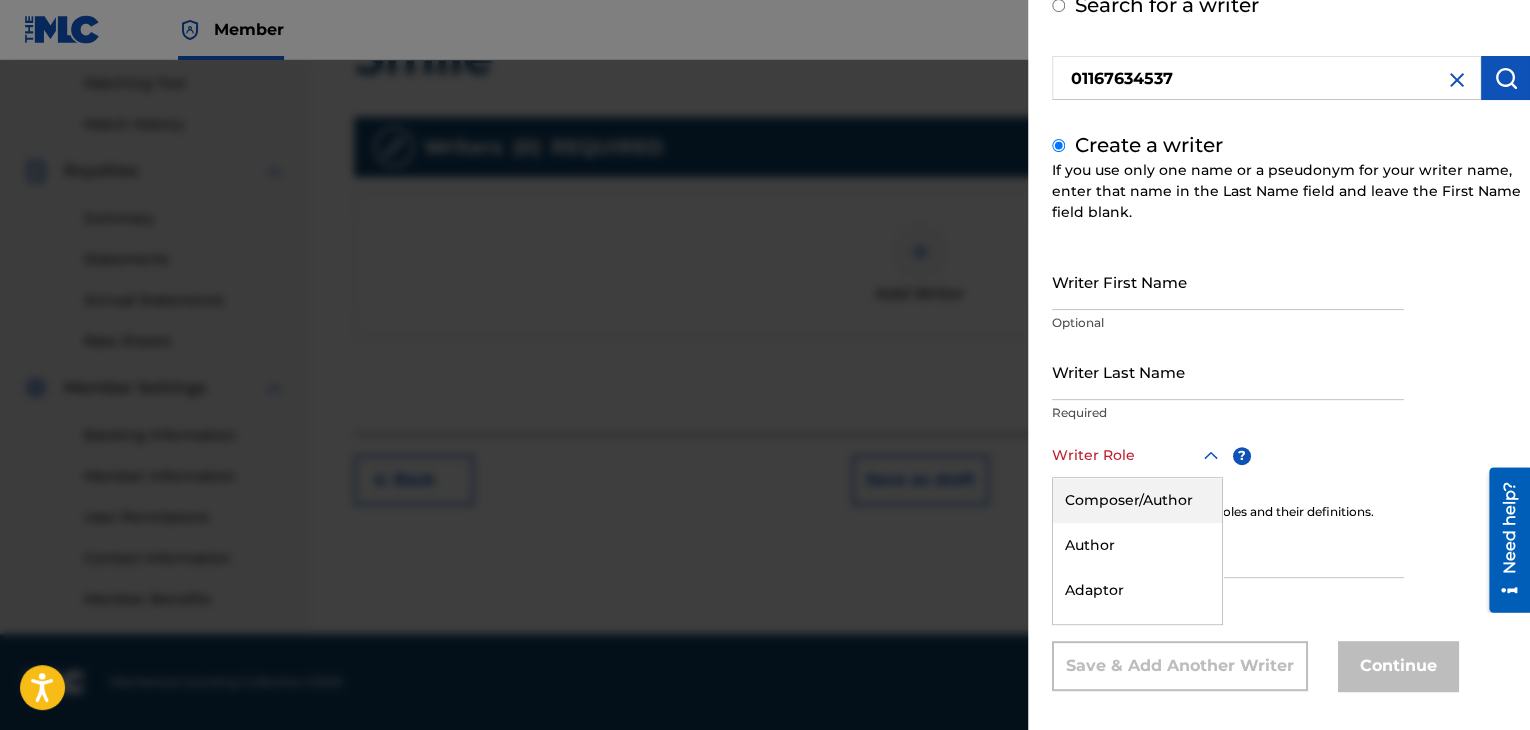 click on "Composer/Author" at bounding box center [1137, 500] 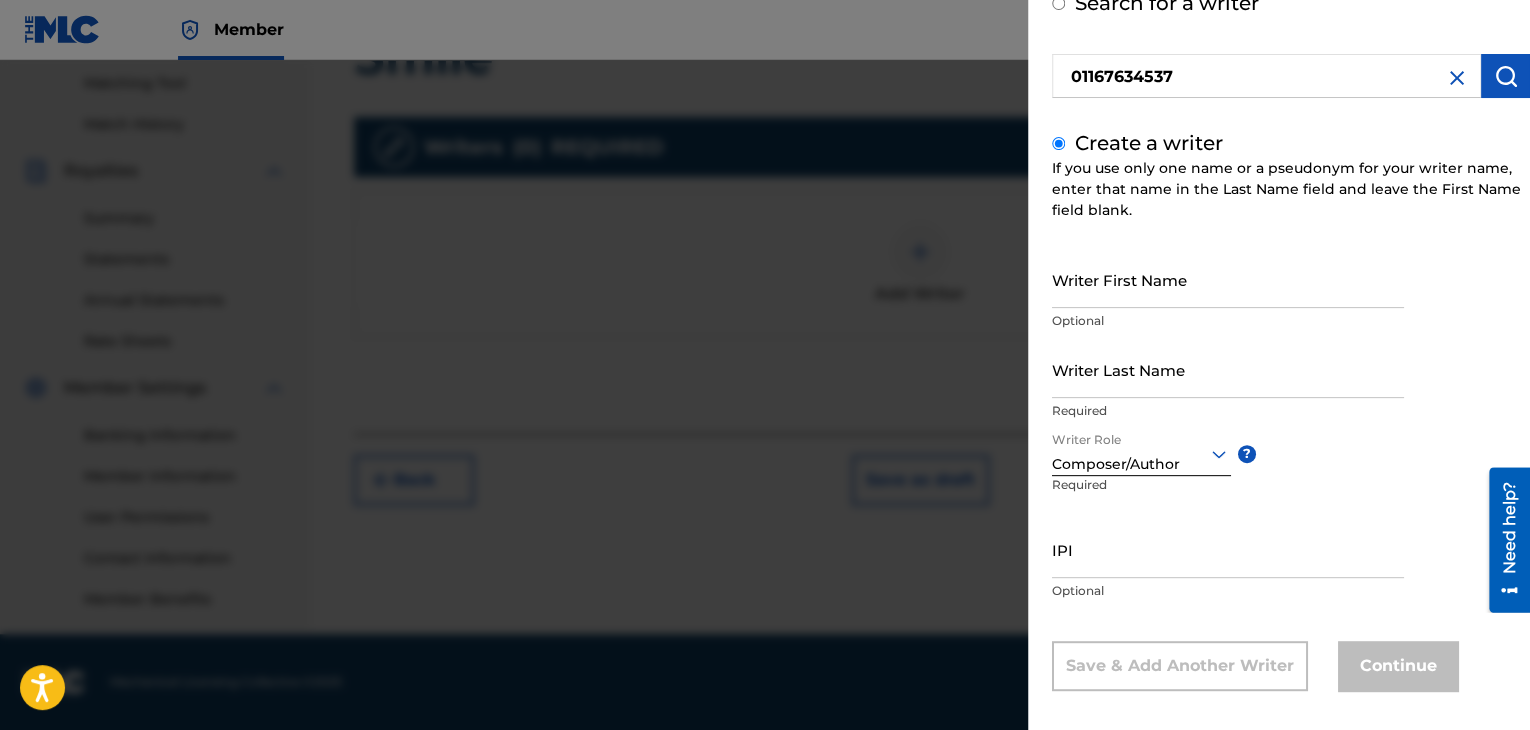 click on "Writer First Name" at bounding box center [1228, 279] 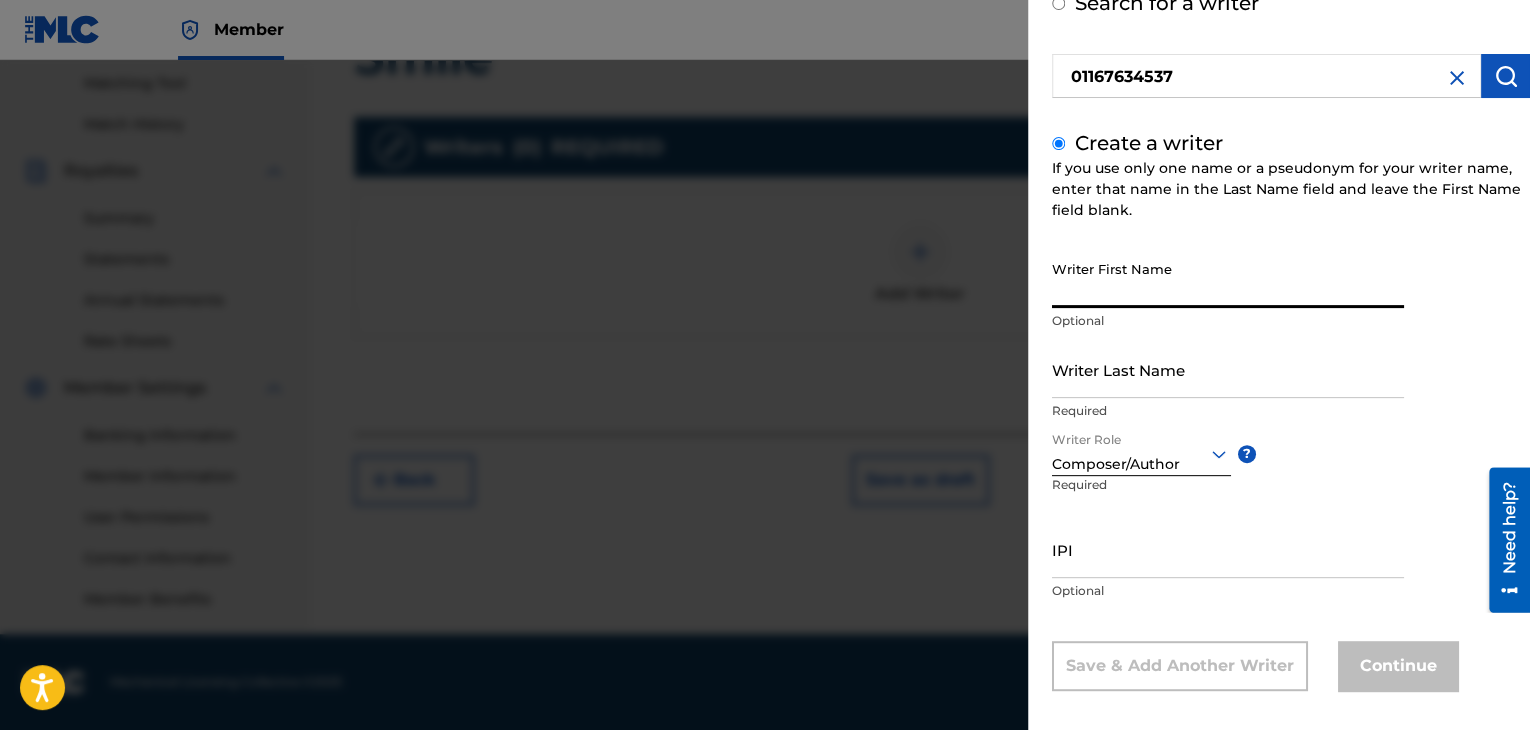 click on "Writer First Name" at bounding box center [1228, 279] 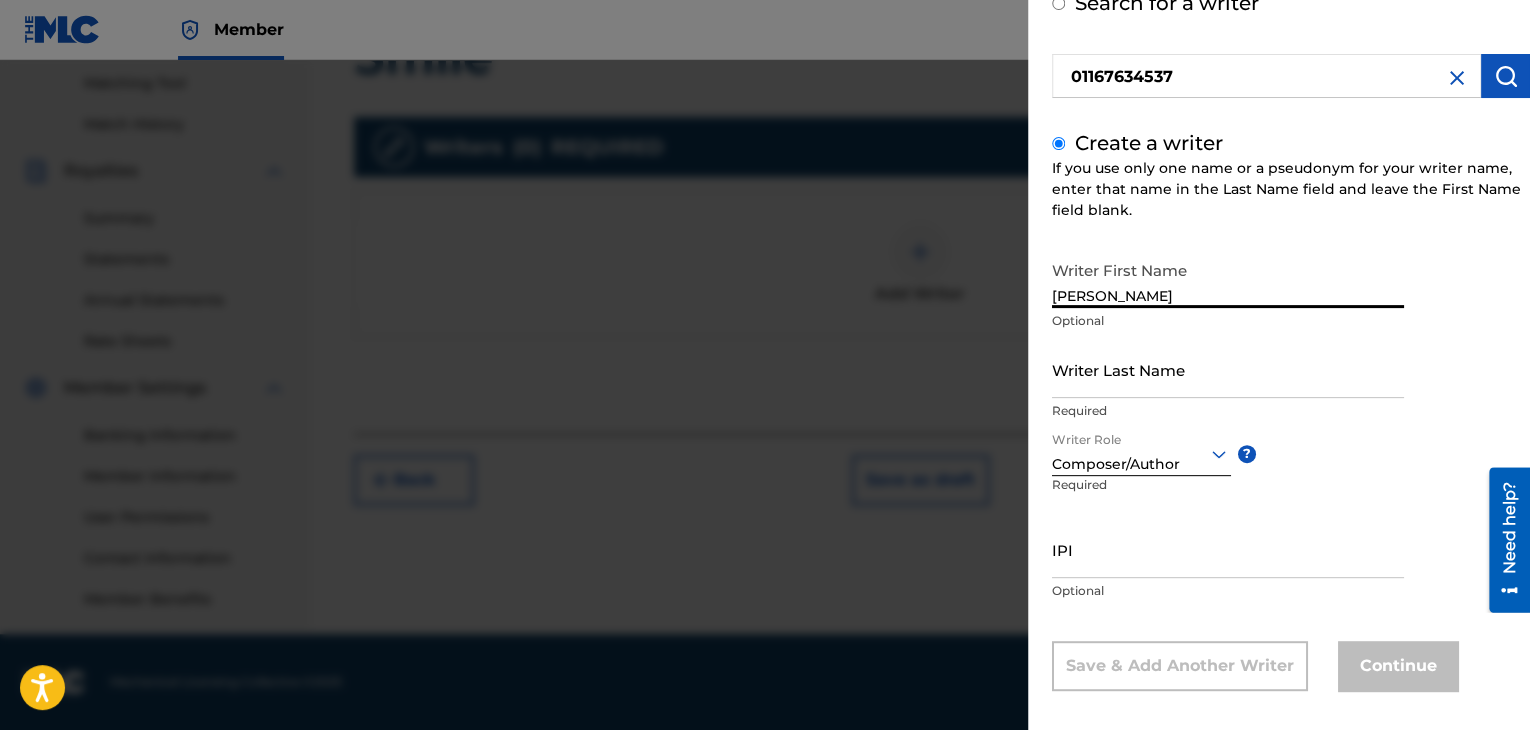 type on "Michael" 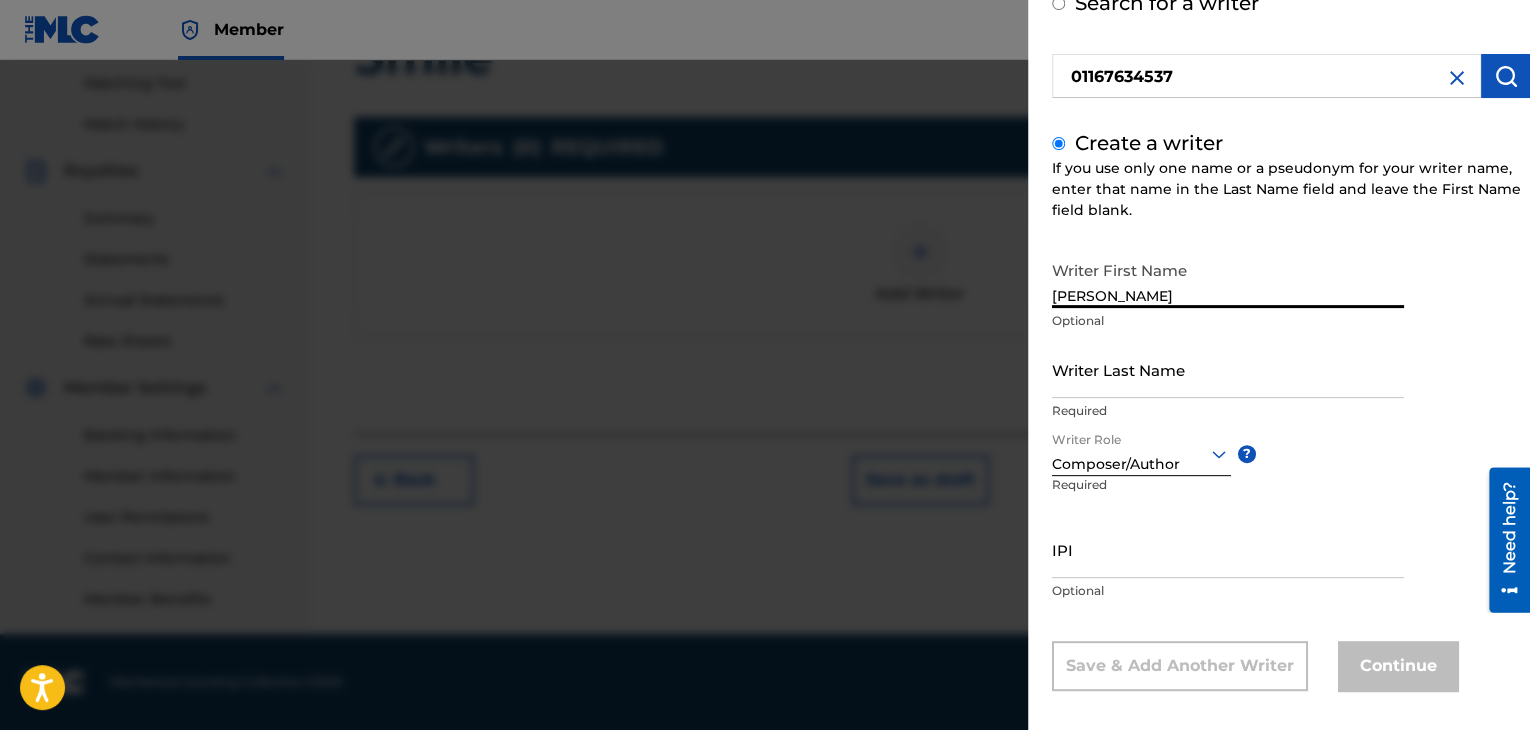 click on "Writer Last Name" at bounding box center [1228, 369] 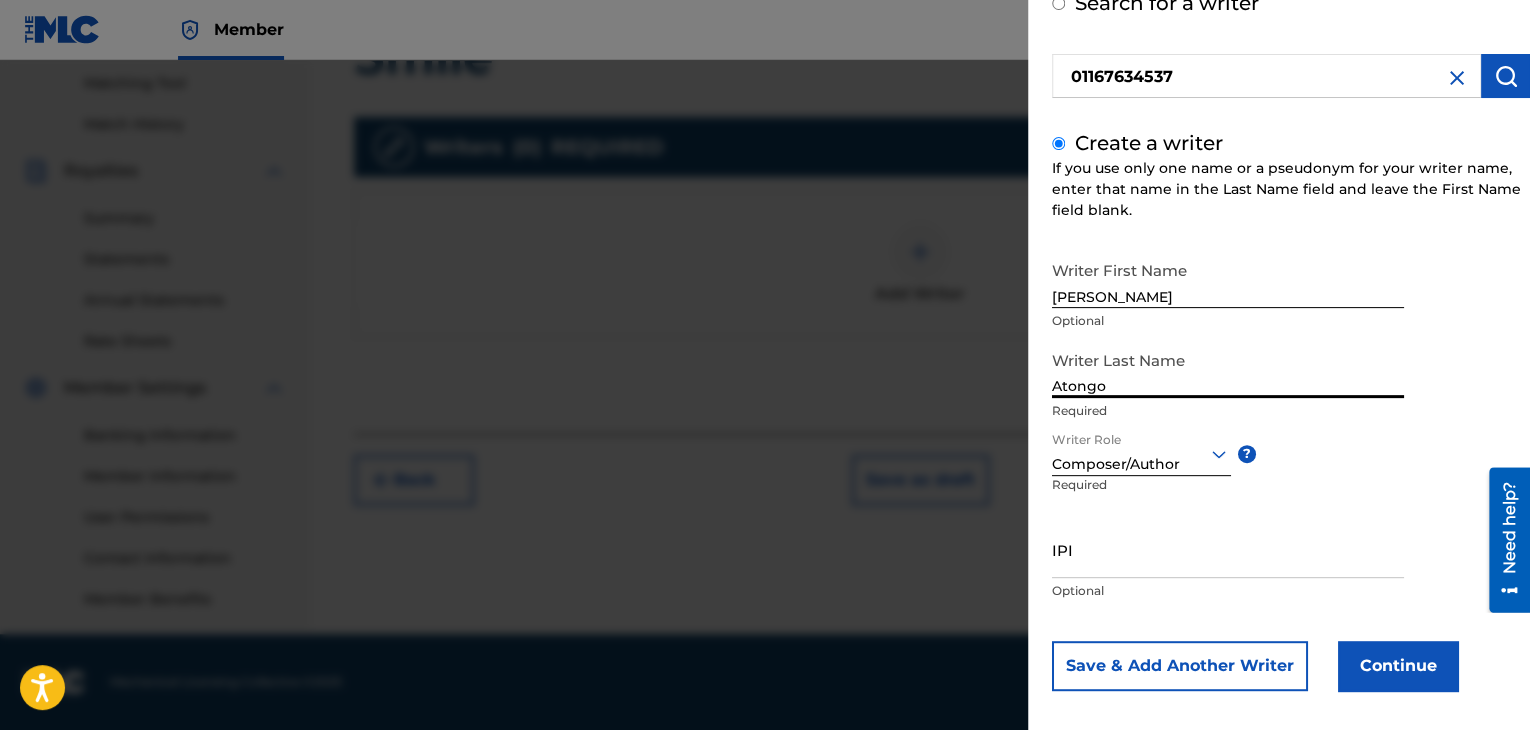 scroll, scrollTop: 138, scrollLeft: 0, axis: vertical 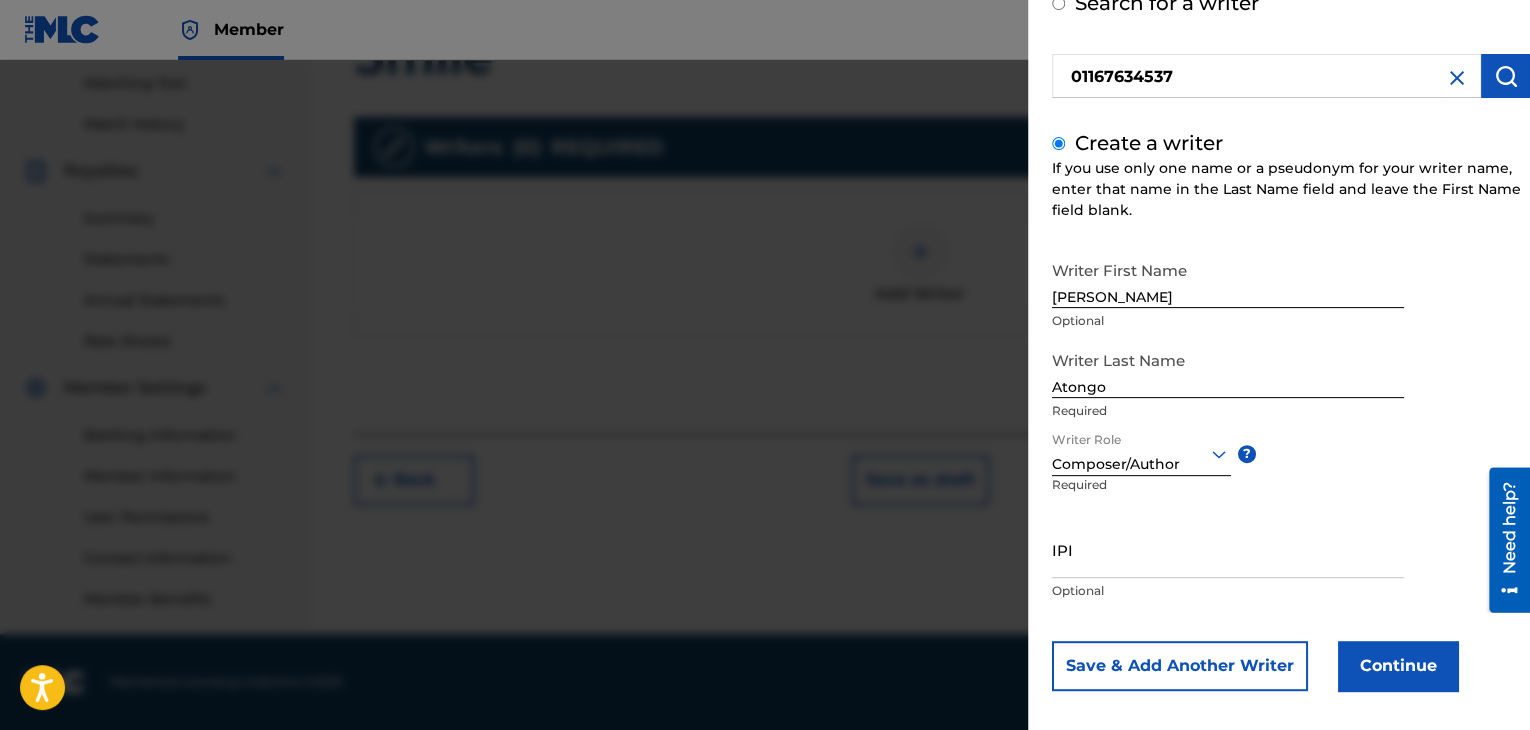 click on "Continue" at bounding box center (1398, 666) 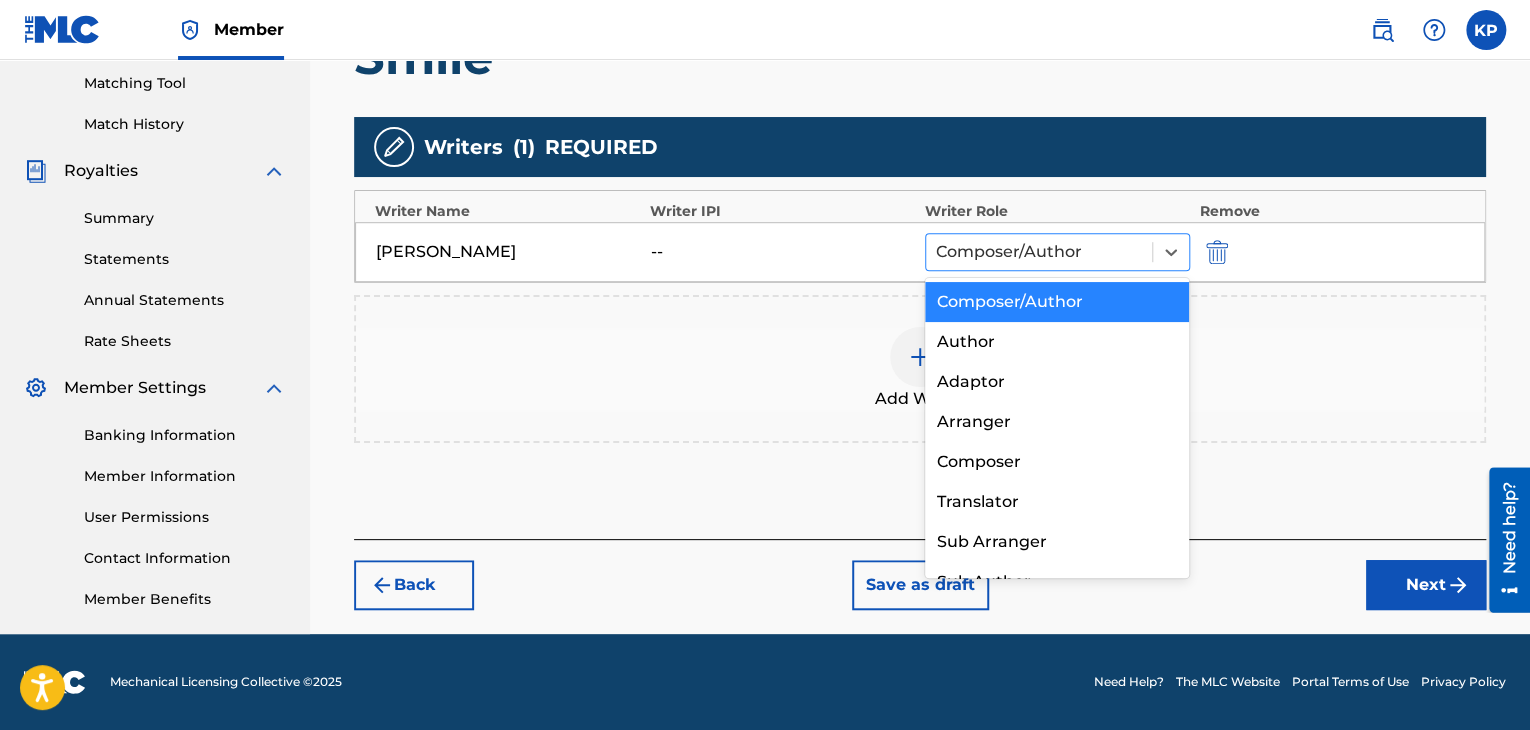 click at bounding box center (1039, 252) 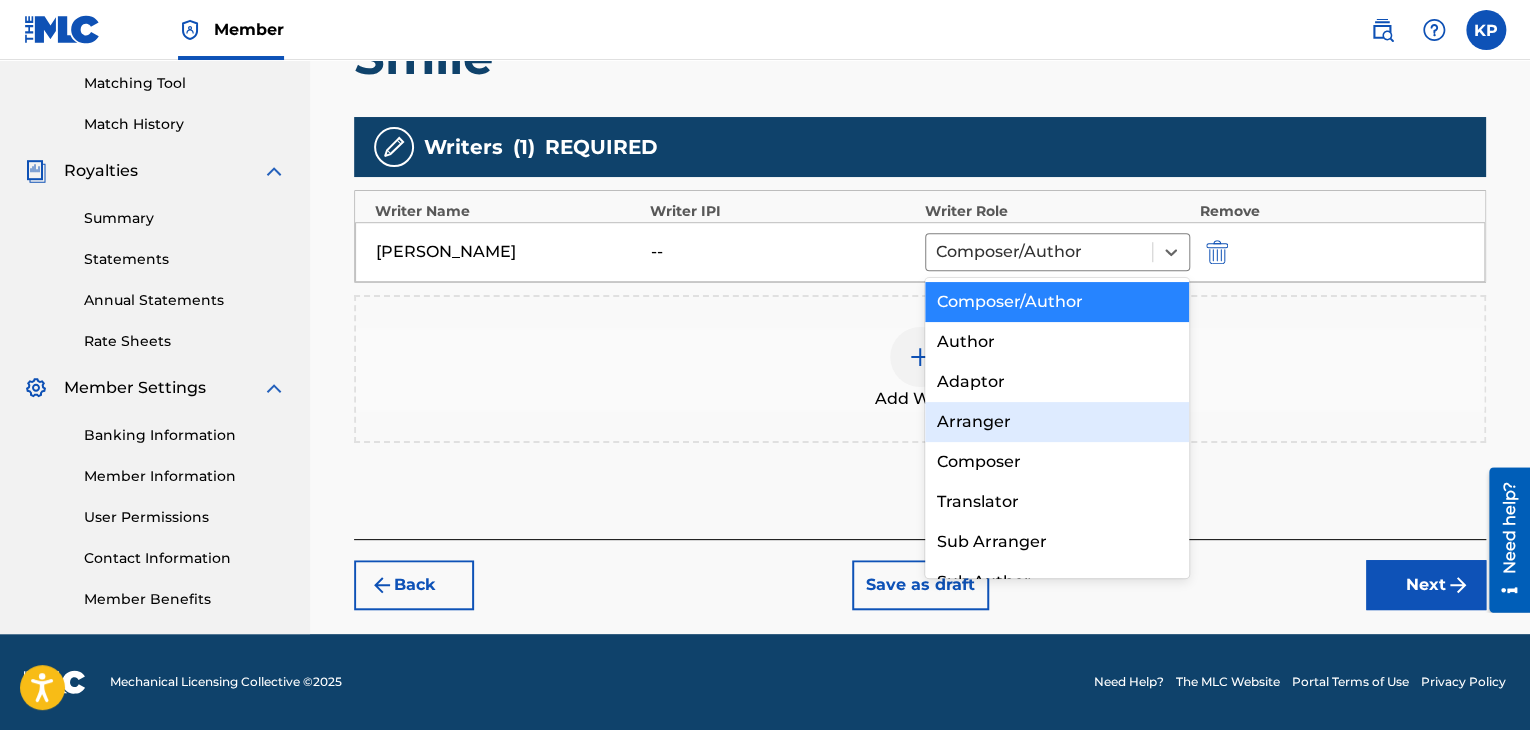 scroll, scrollTop: 28, scrollLeft: 0, axis: vertical 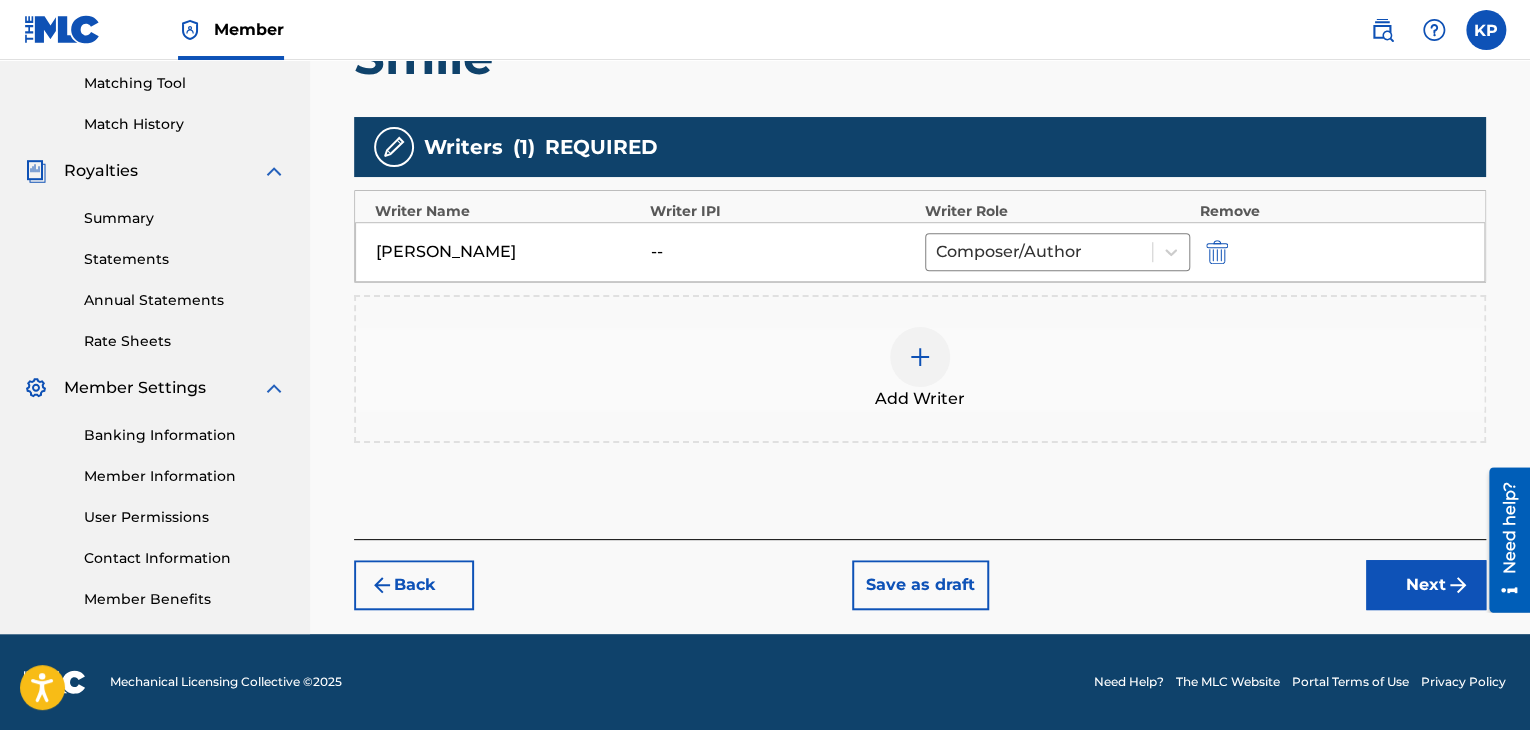 click on "Add Writers & Roles Enter all writer(s) and their roles. A full list of writer roles and their definitions can be found in our Help Center article   here. Please note: At least one Composer/Author or Composer writer role is required for all new registrations. Smile Writers ( 1 ) REQUIRED Writer Name Writer IPI Writer Role Remove Michael Atongo -- Composer/Author Add Writer" at bounding box center [920, 198] 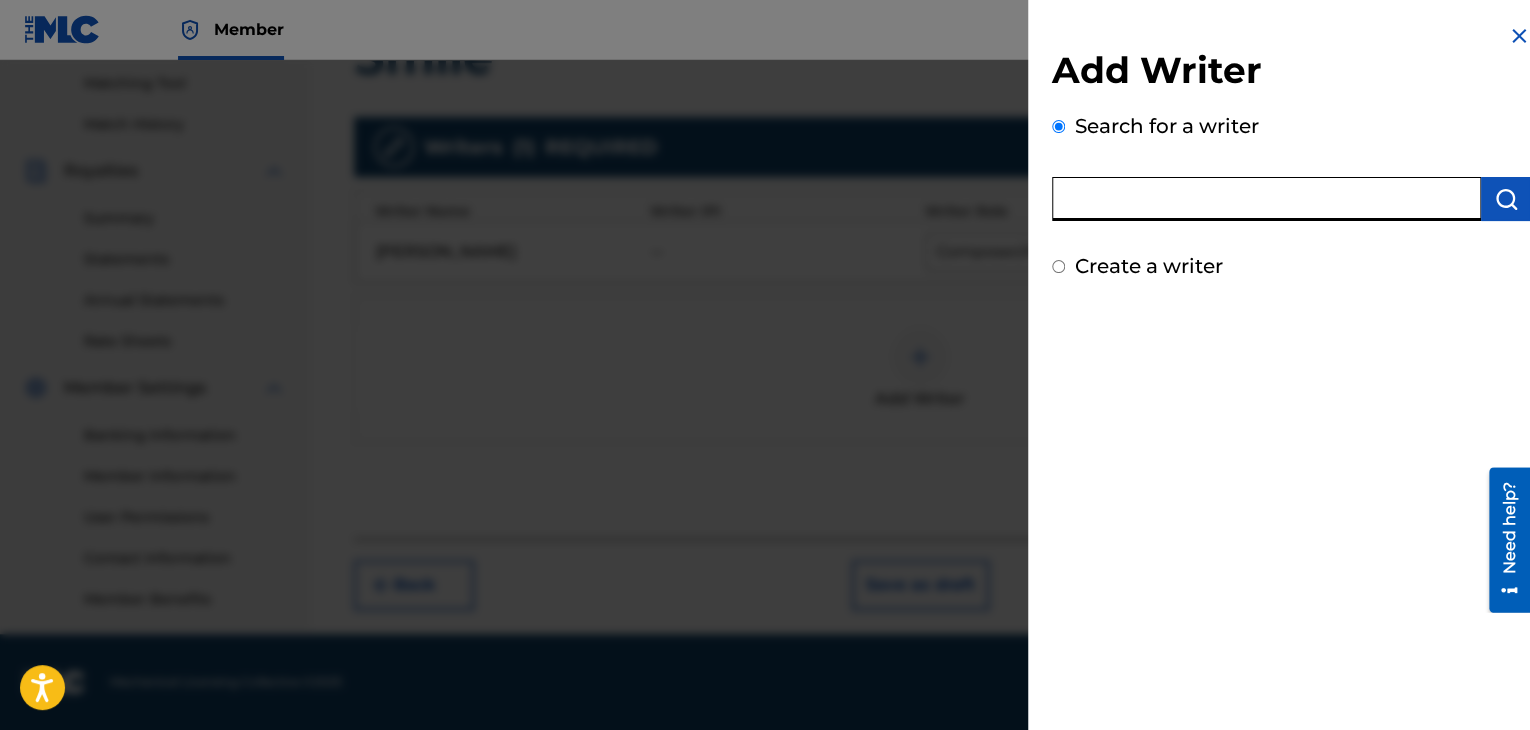 click at bounding box center (1266, 199) 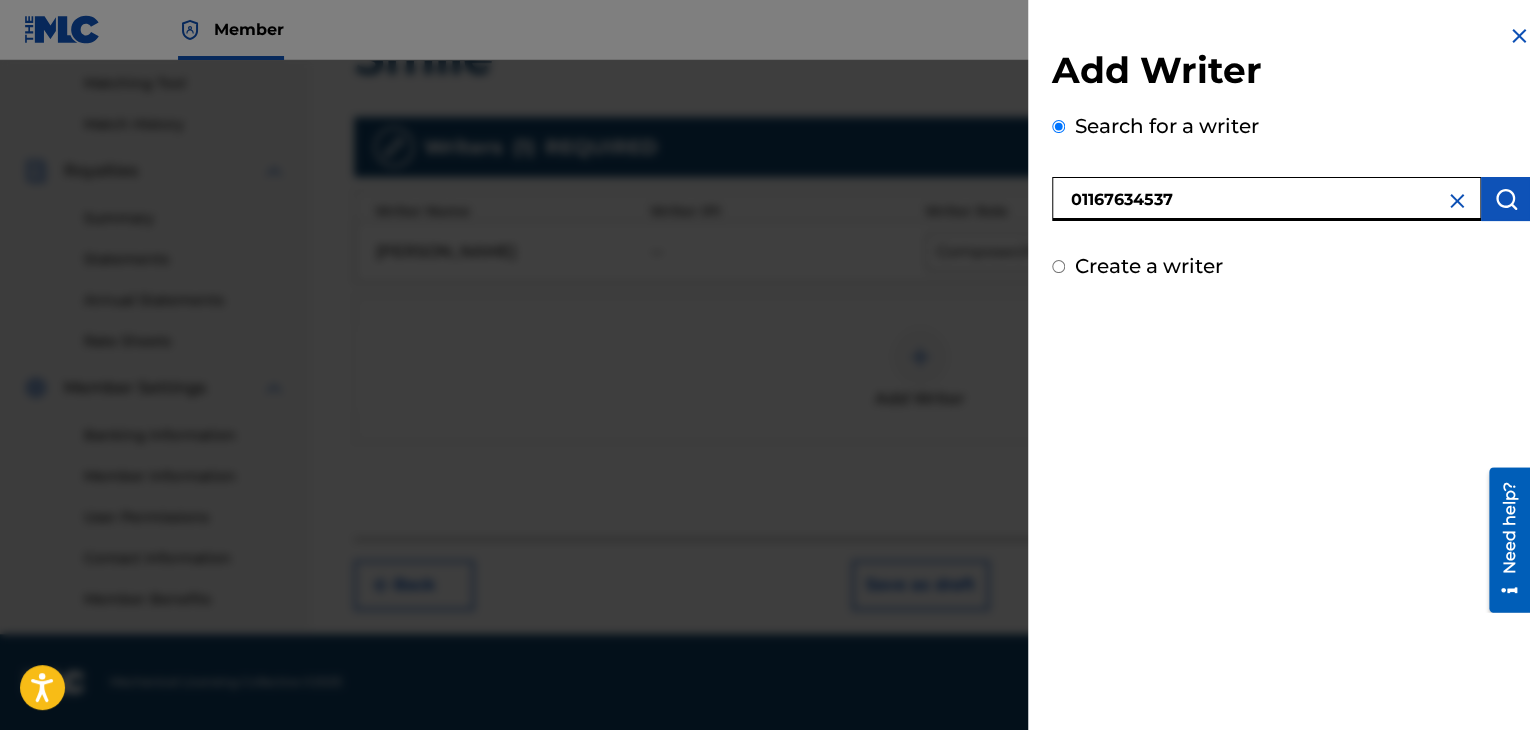 type on "01167634537" 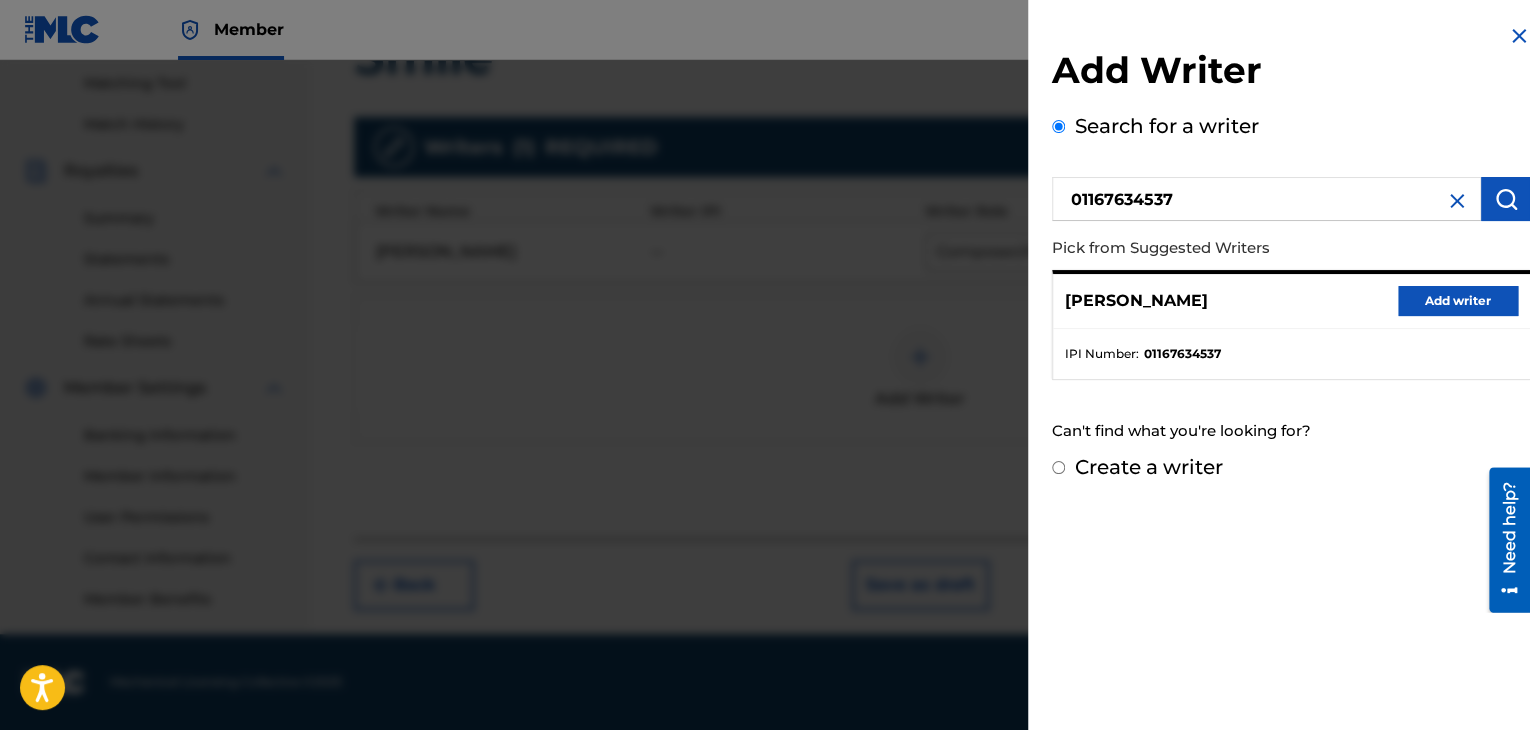 click on "Add writer" at bounding box center [1458, 301] 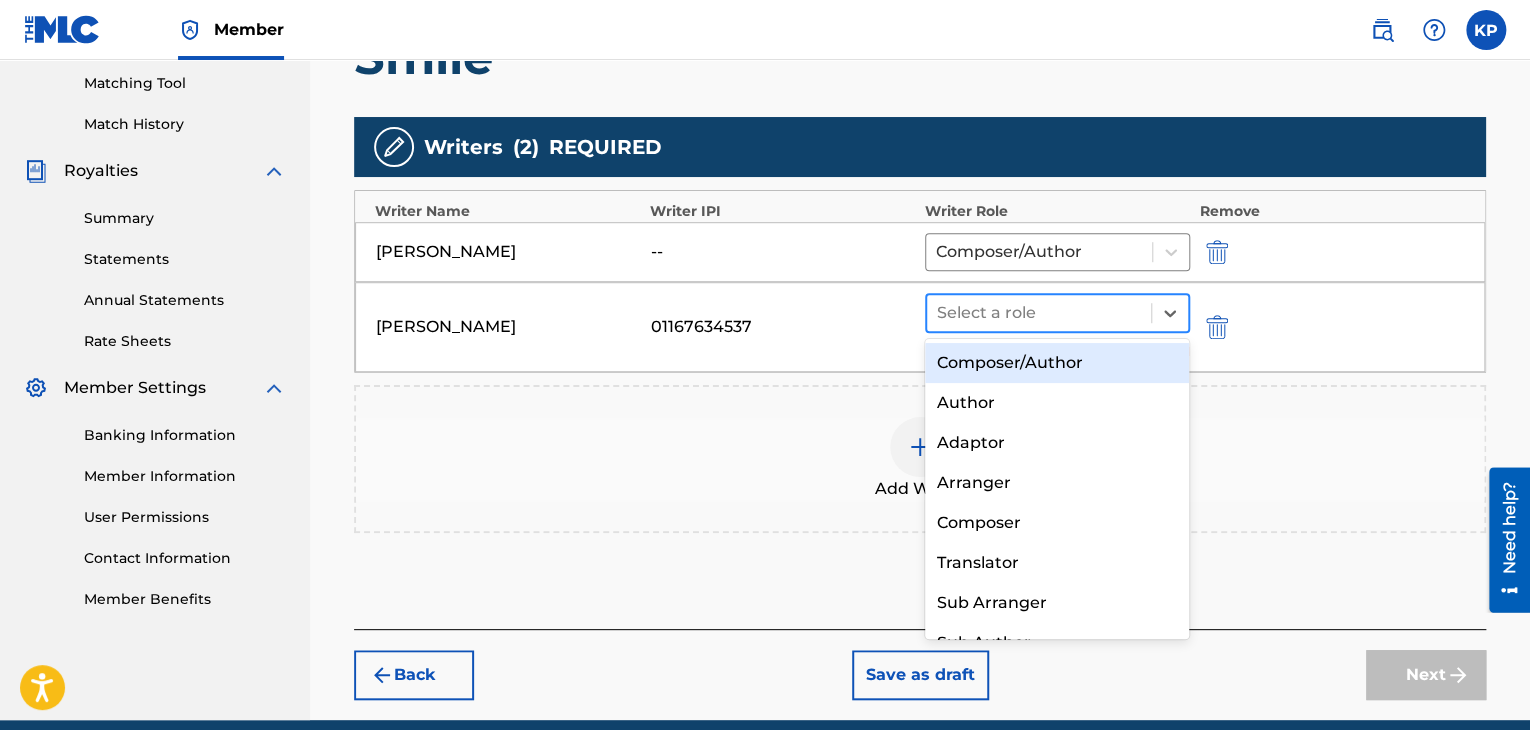 click on "Select a role" at bounding box center [1039, 313] 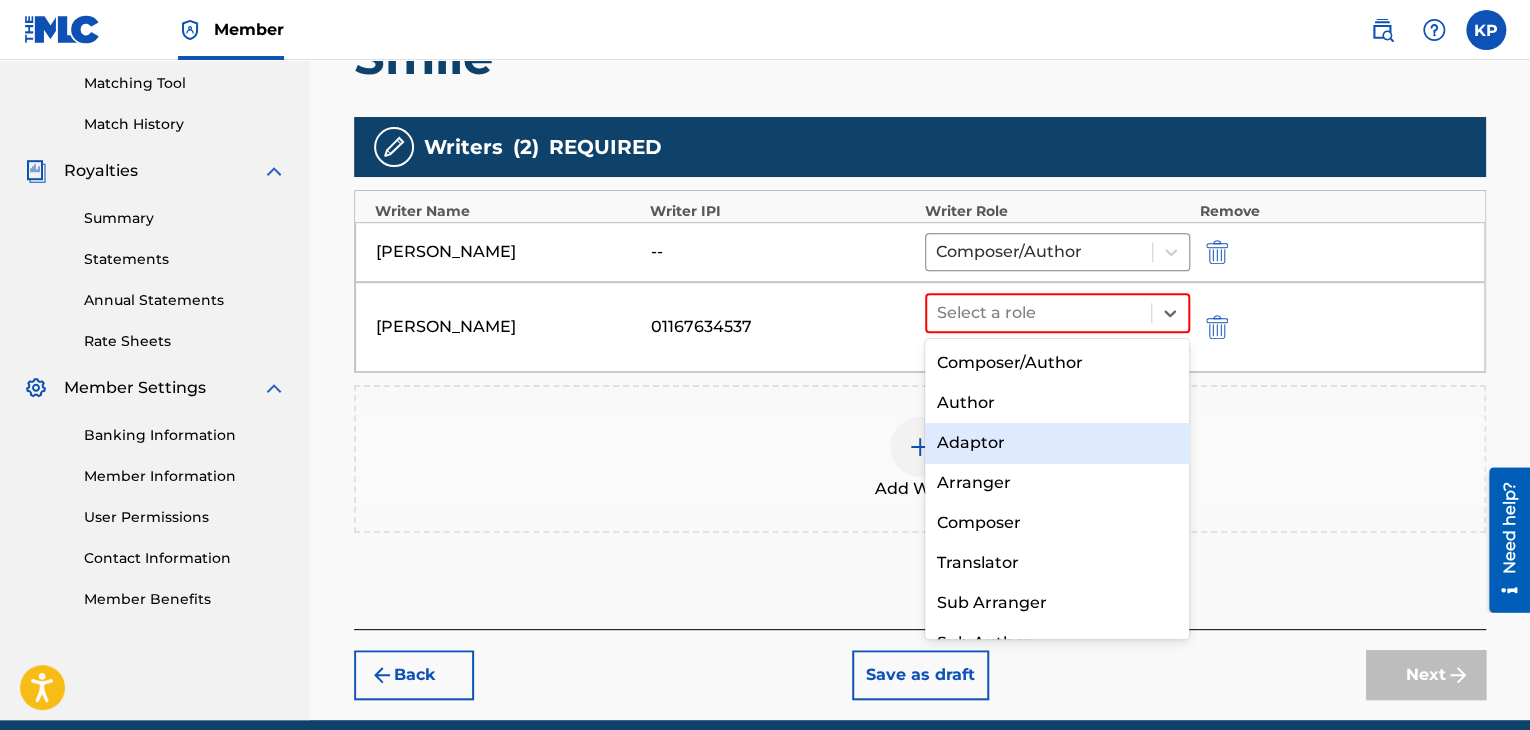 scroll, scrollTop: 28, scrollLeft: 0, axis: vertical 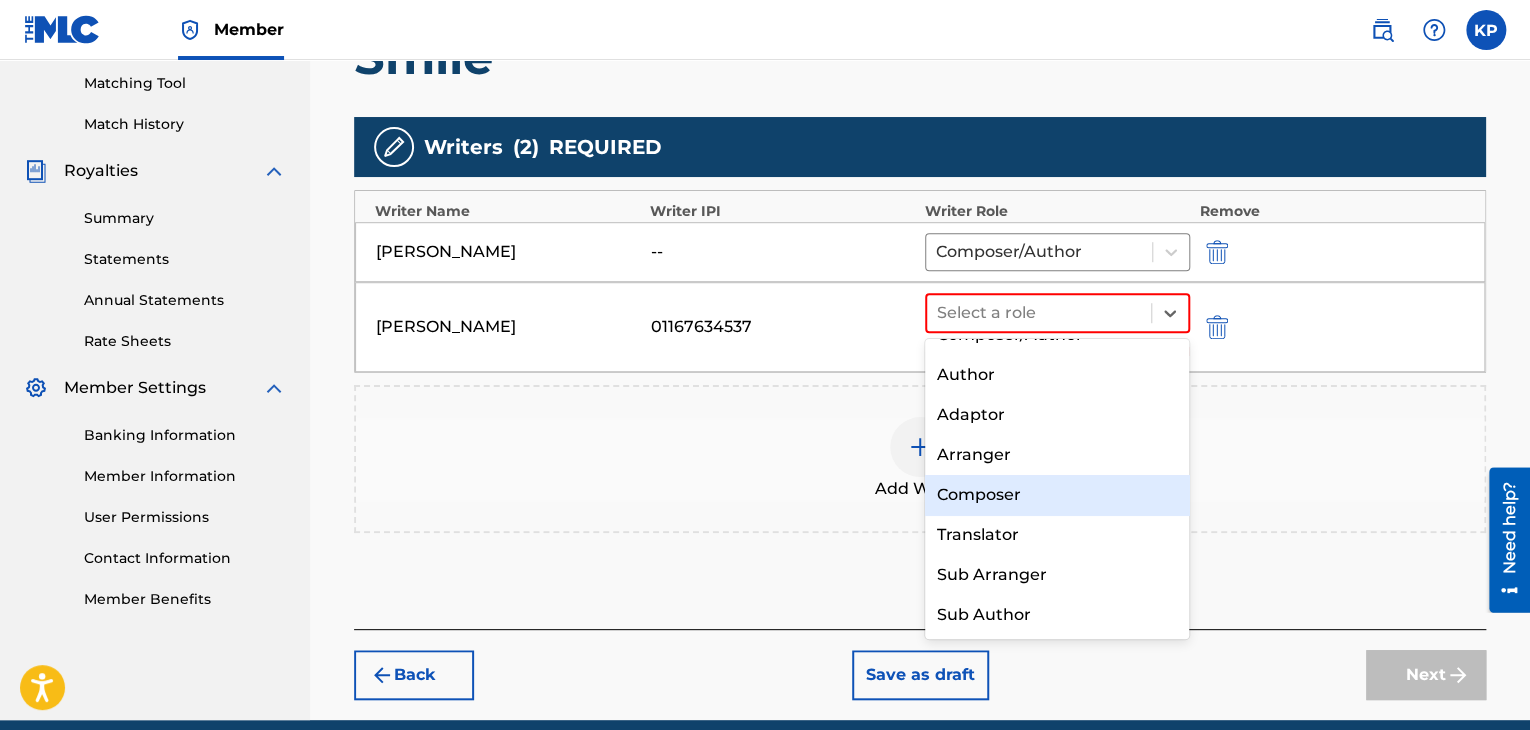 click on "Composer" at bounding box center [1057, 495] 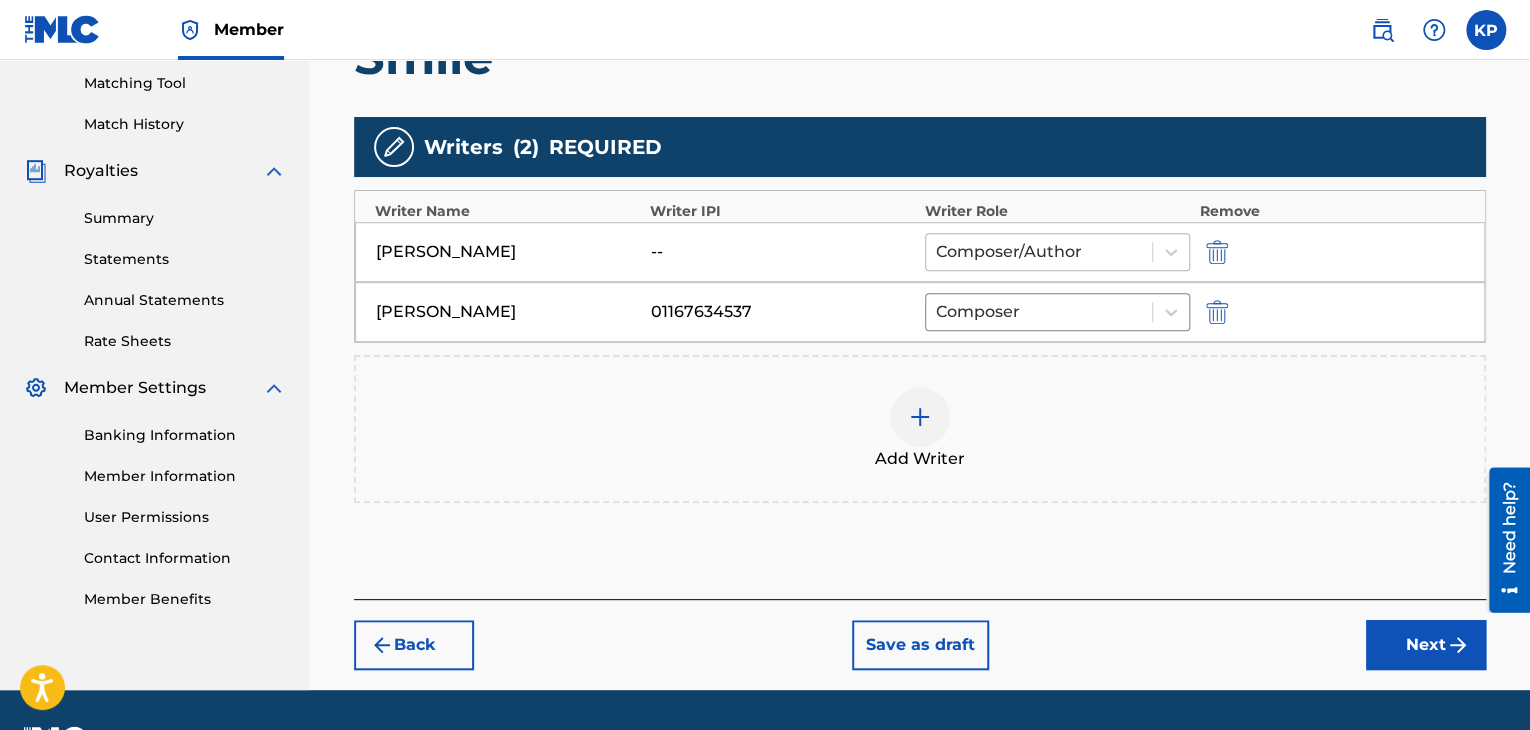click at bounding box center [1039, 252] 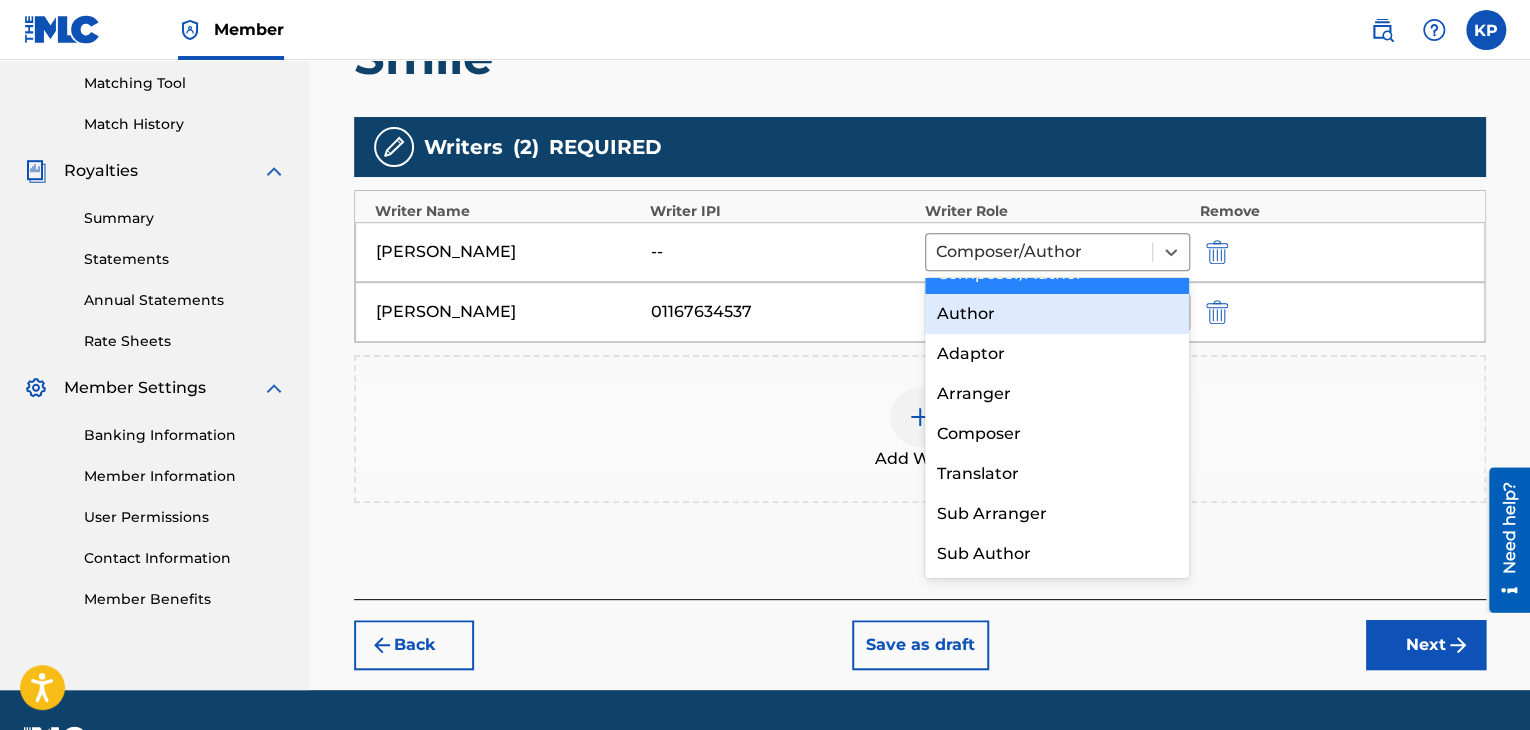 scroll, scrollTop: 11, scrollLeft: 0, axis: vertical 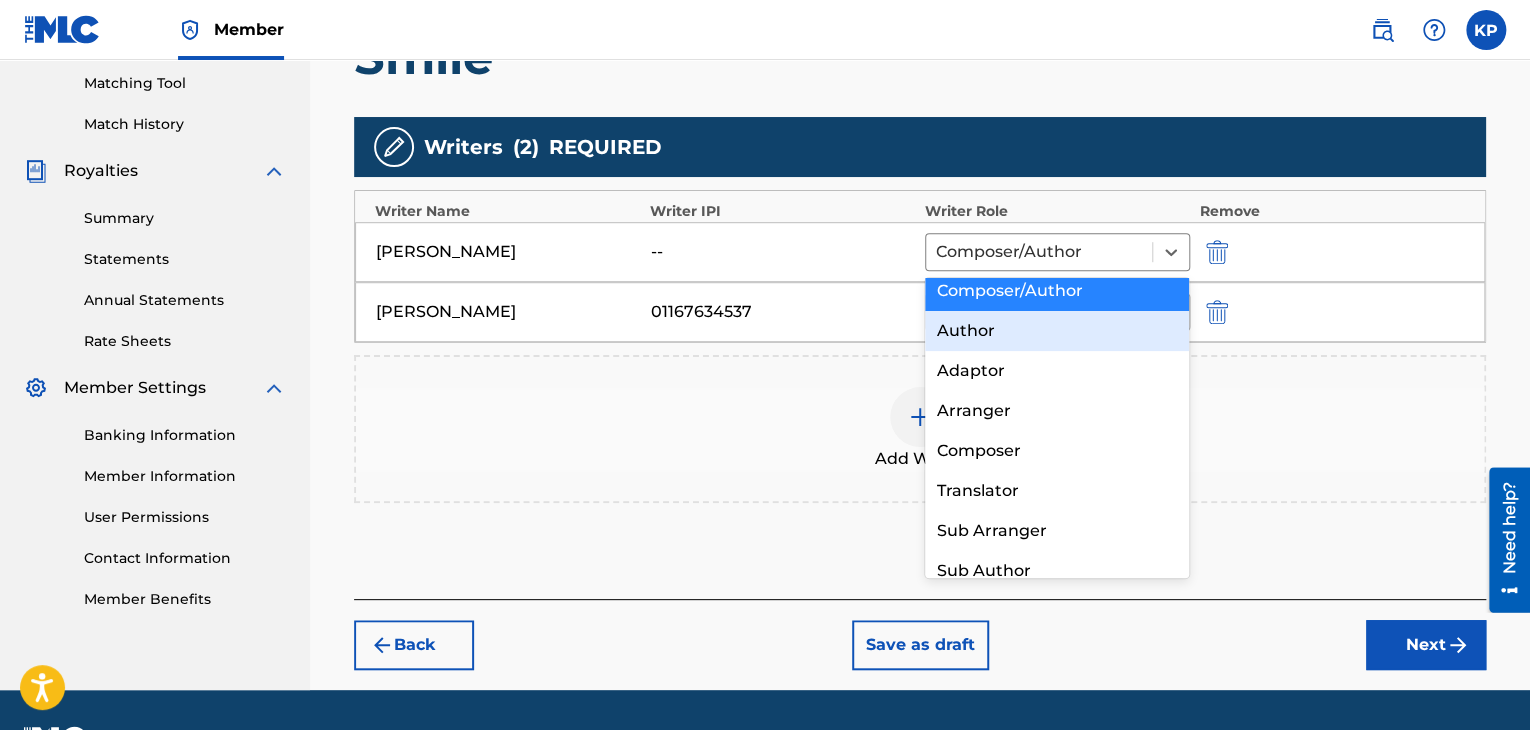 click on "Author" at bounding box center [1057, 331] 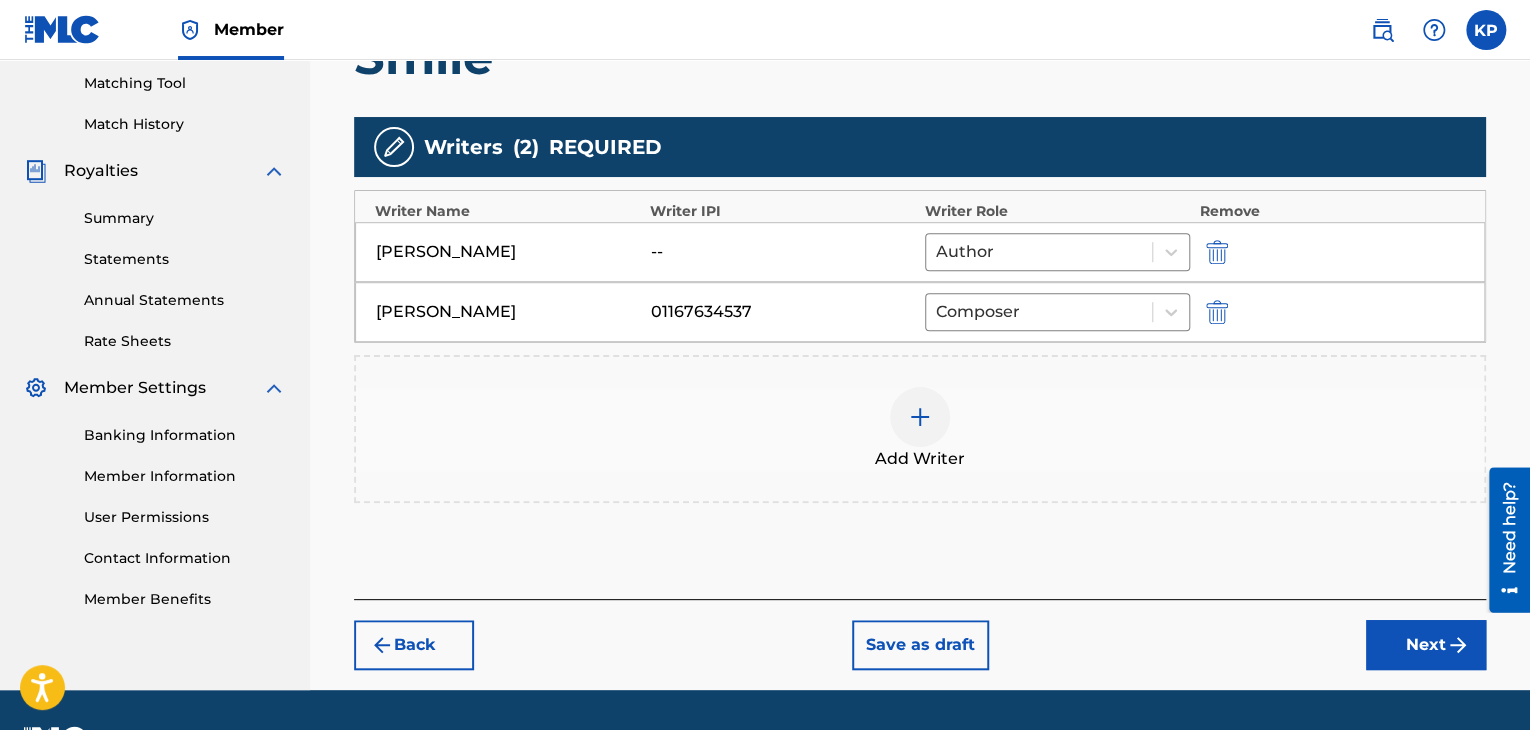 click on "Next" at bounding box center [1426, 645] 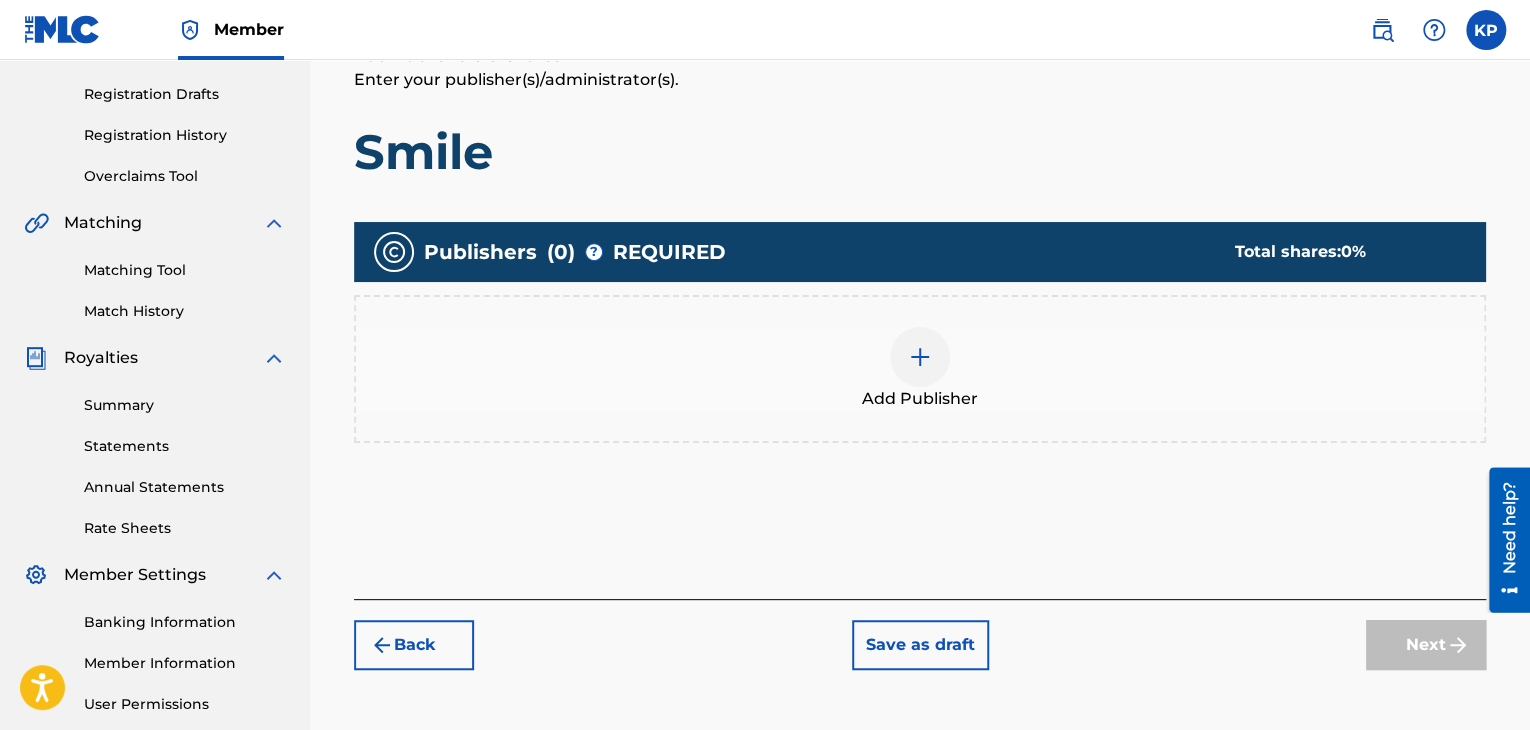 scroll, scrollTop: 329, scrollLeft: 0, axis: vertical 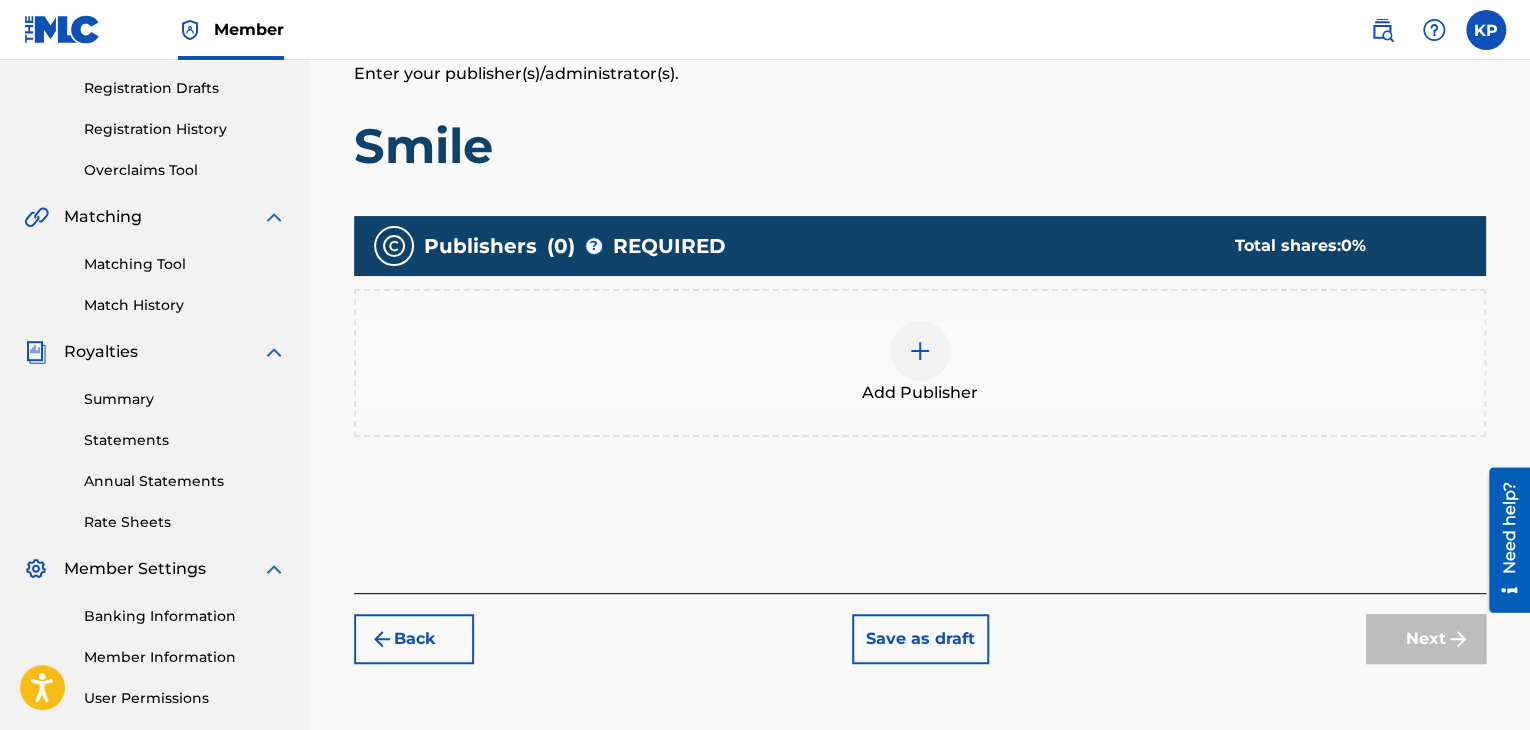 click on "Add Publisher" at bounding box center [920, 363] 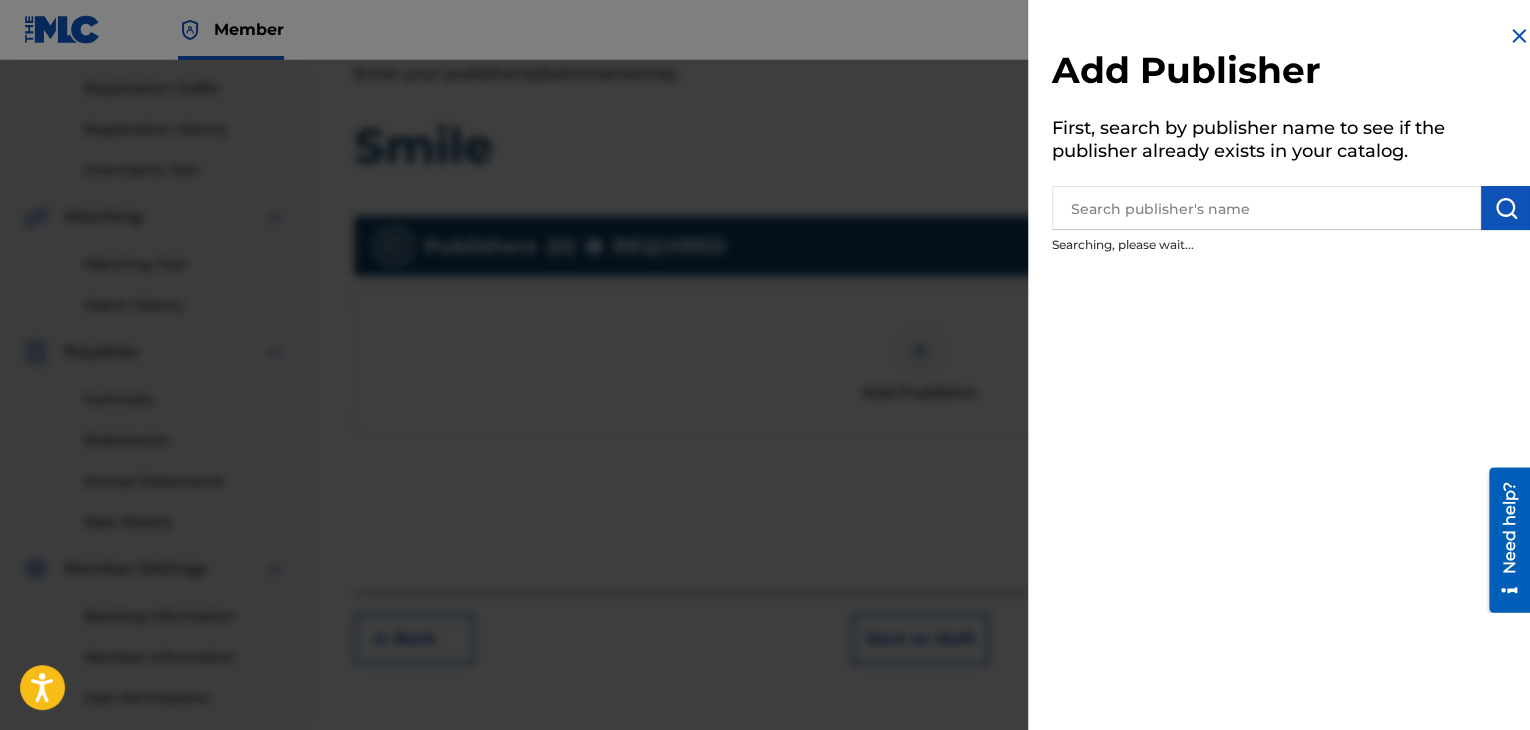 click at bounding box center [1266, 208] 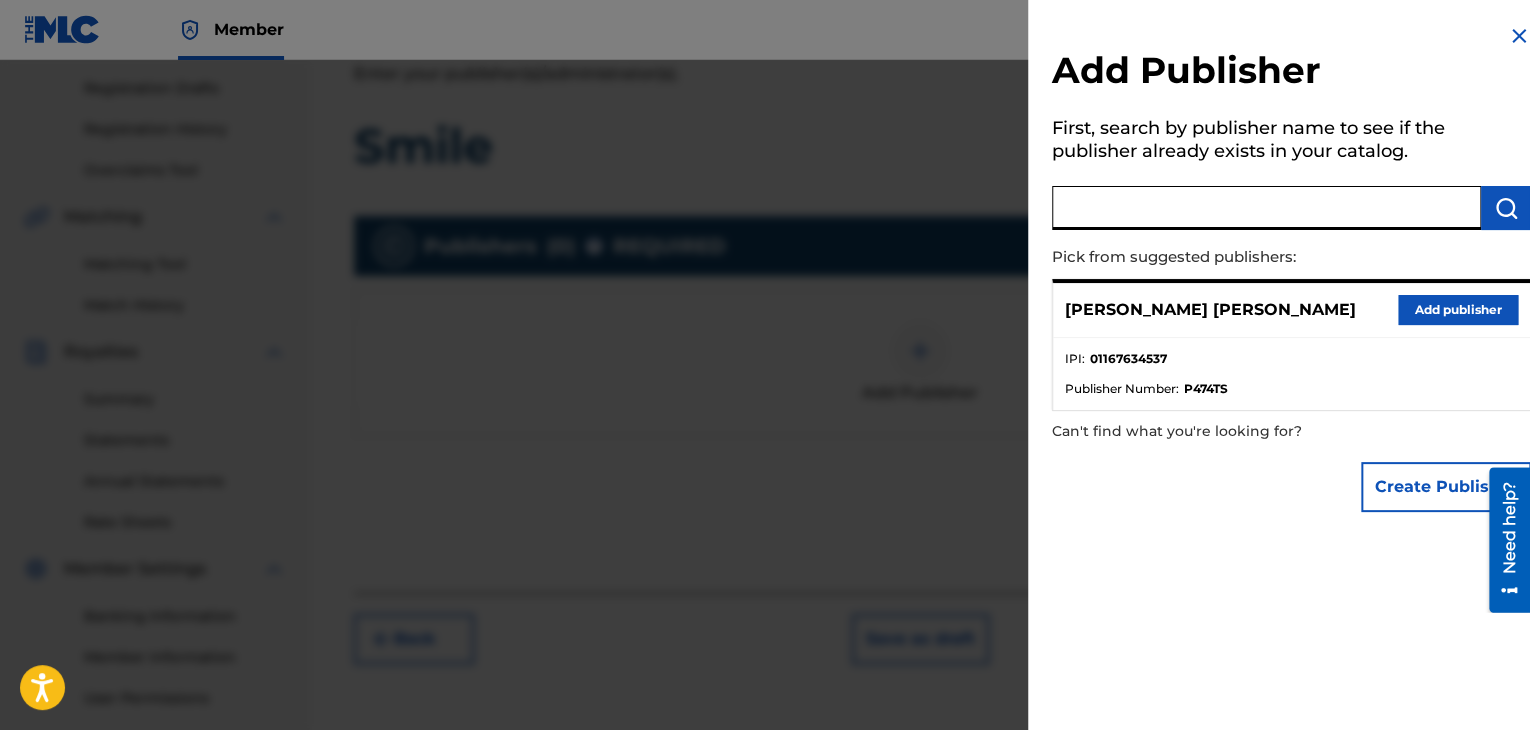 click at bounding box center [1266, 208] 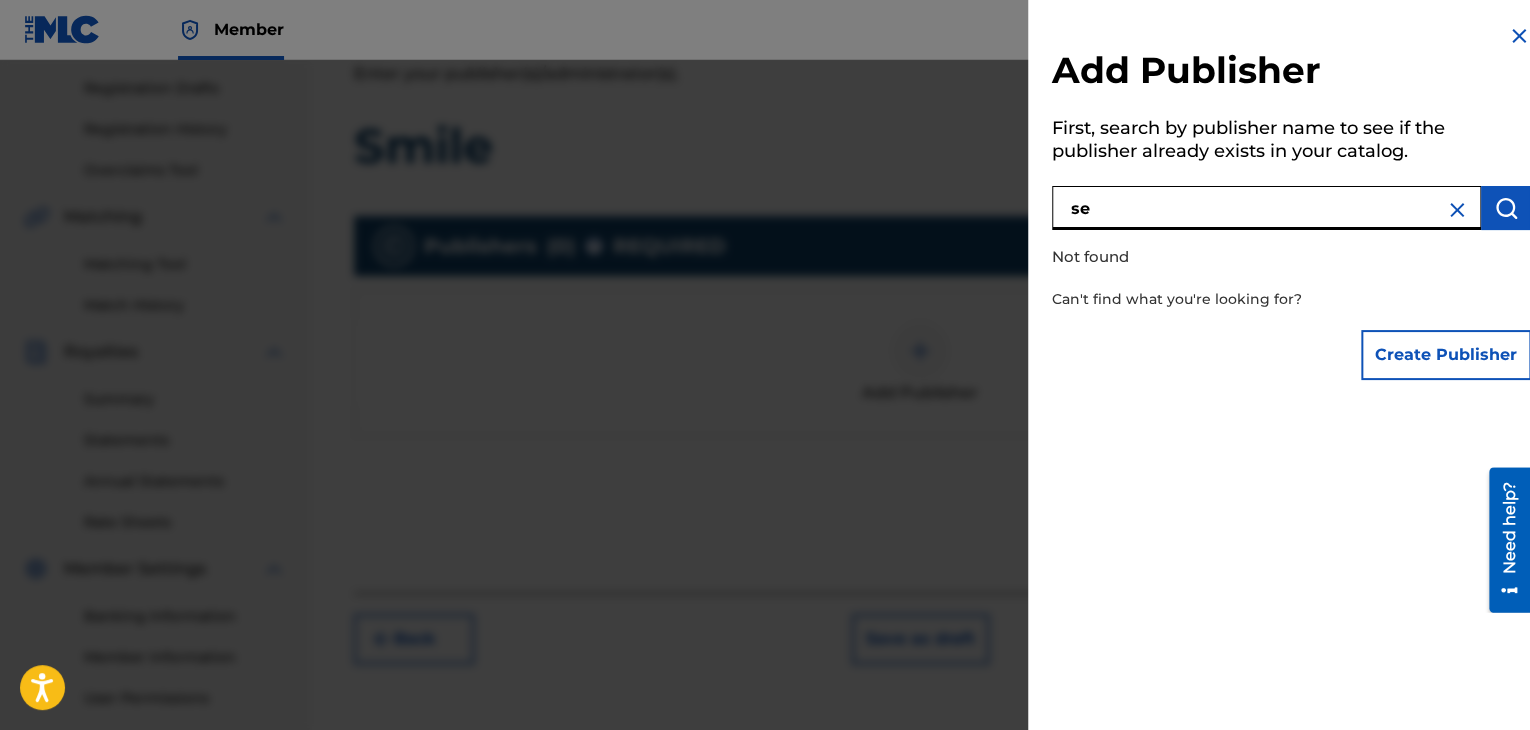 type on "s" 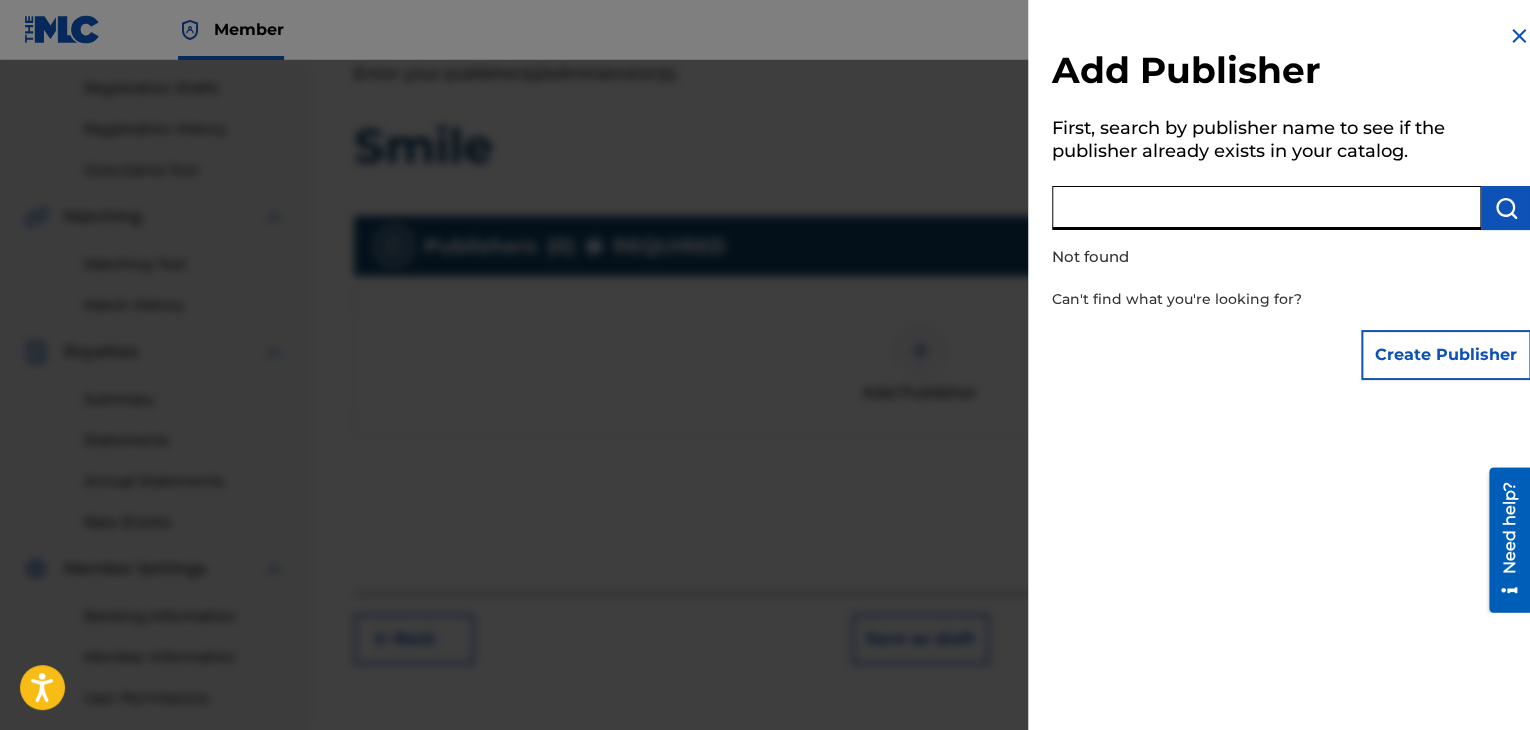 click at bounding box center [1266, 208] 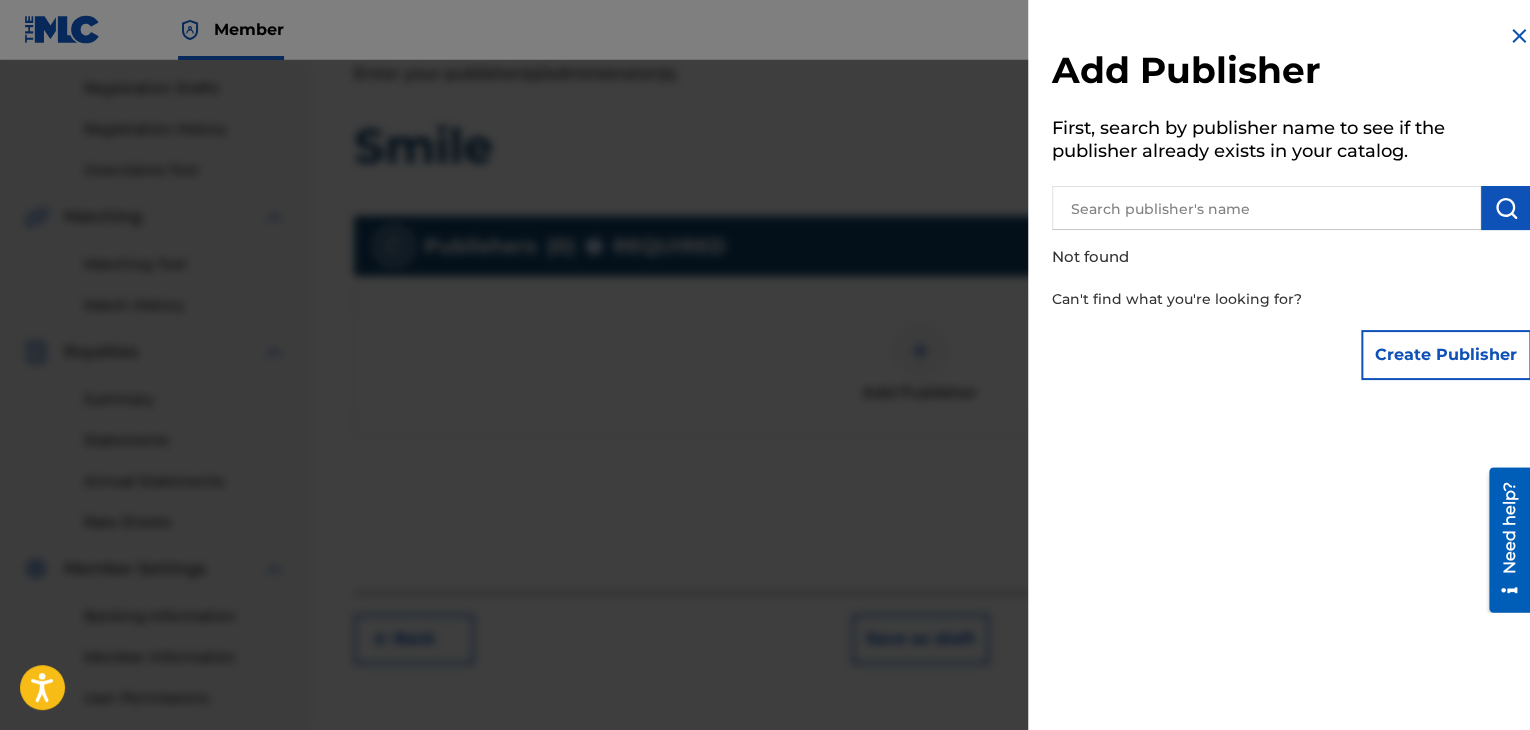 click at bounding box center [1519, 36] 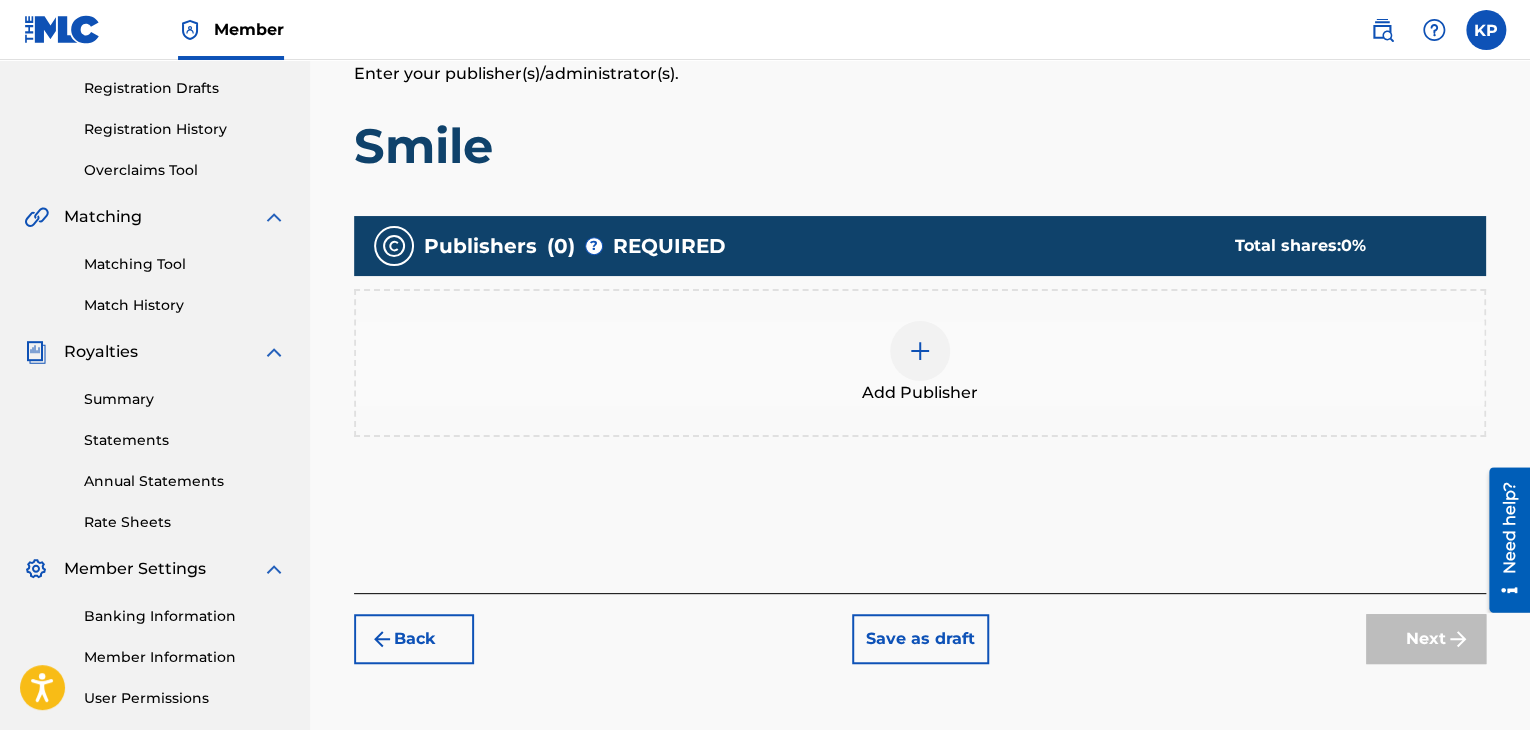 click at bounding box center [920, 351] 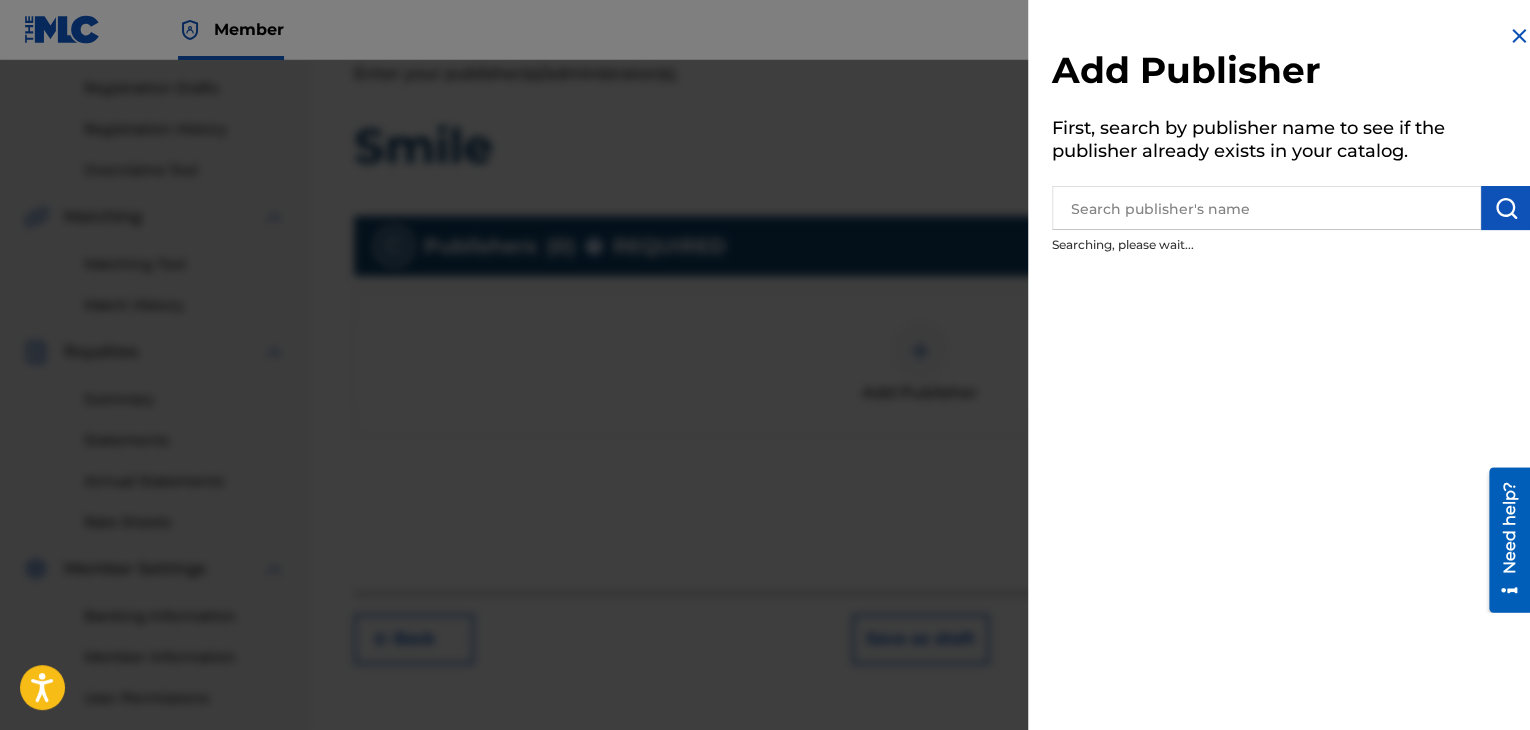 click at bounding box center [1266, 208] 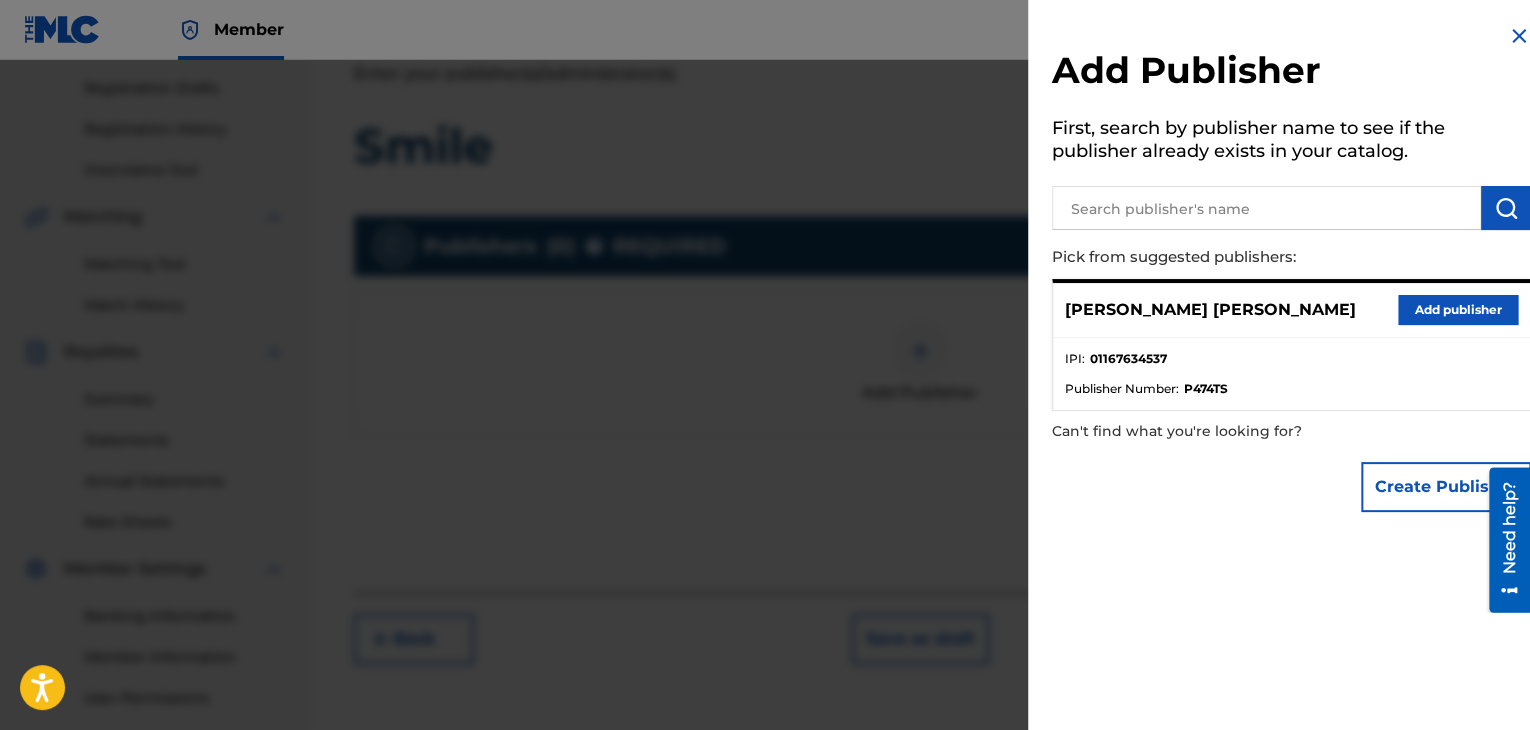 click on "Add publisher" at bounding box center (1458, 310) 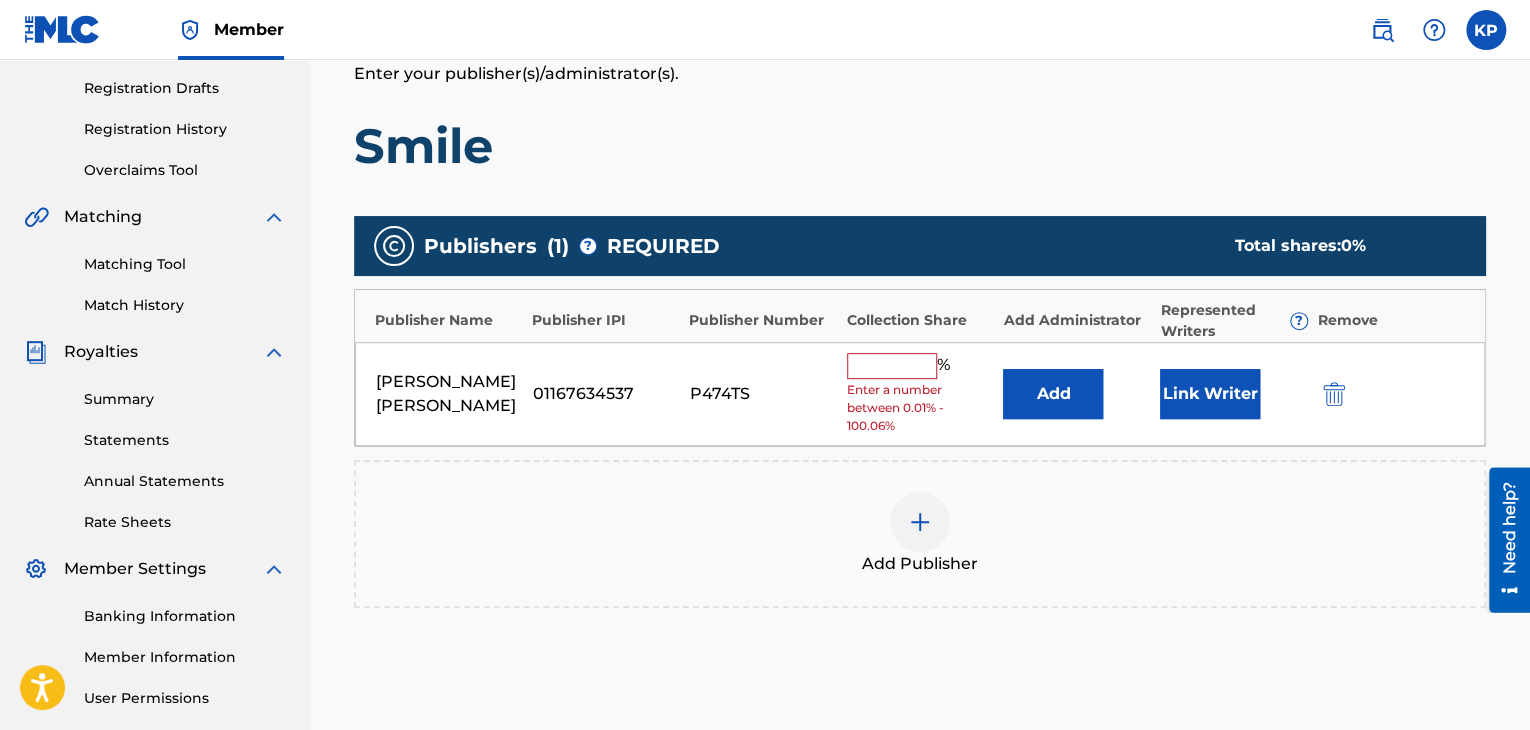 click at bounding box center (892, 366) 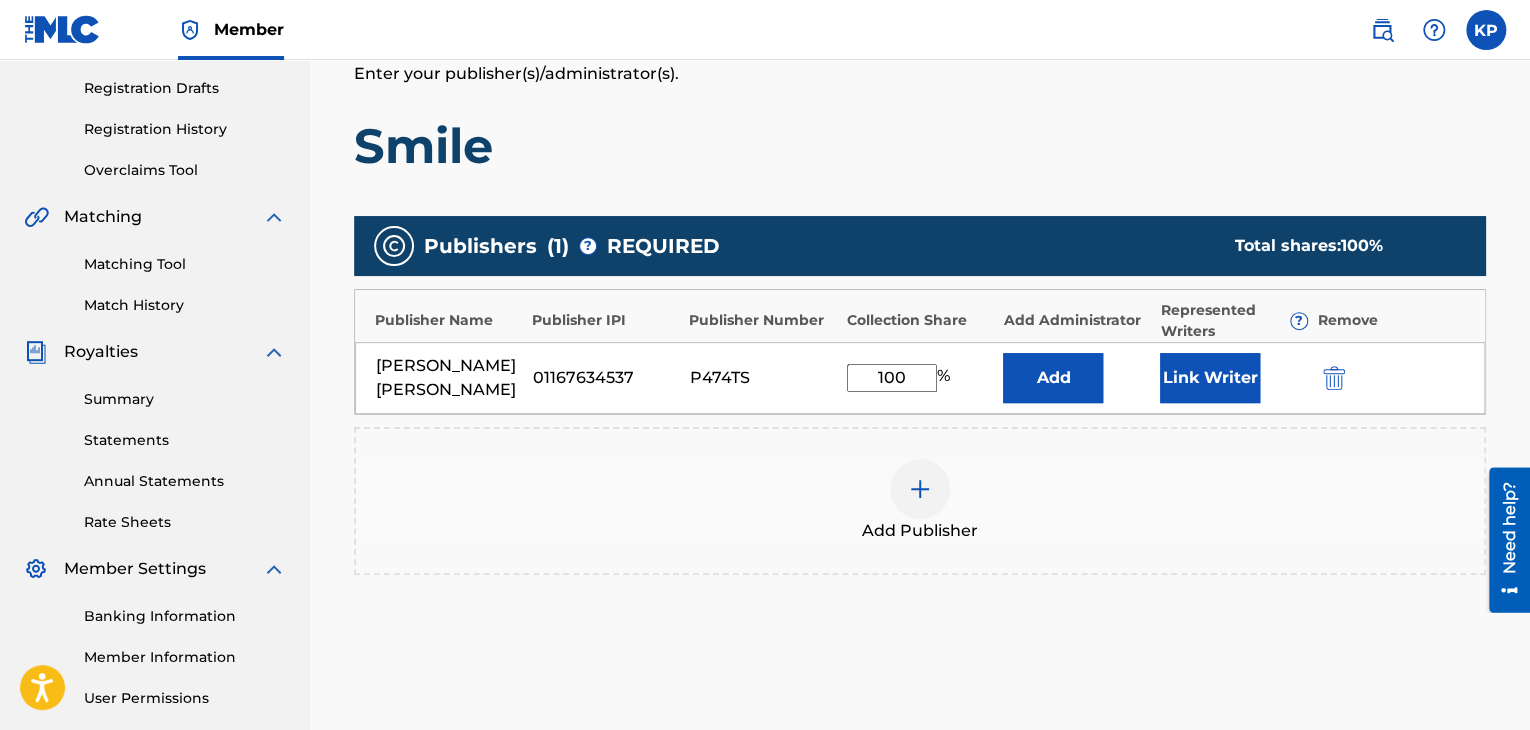 type on "100" 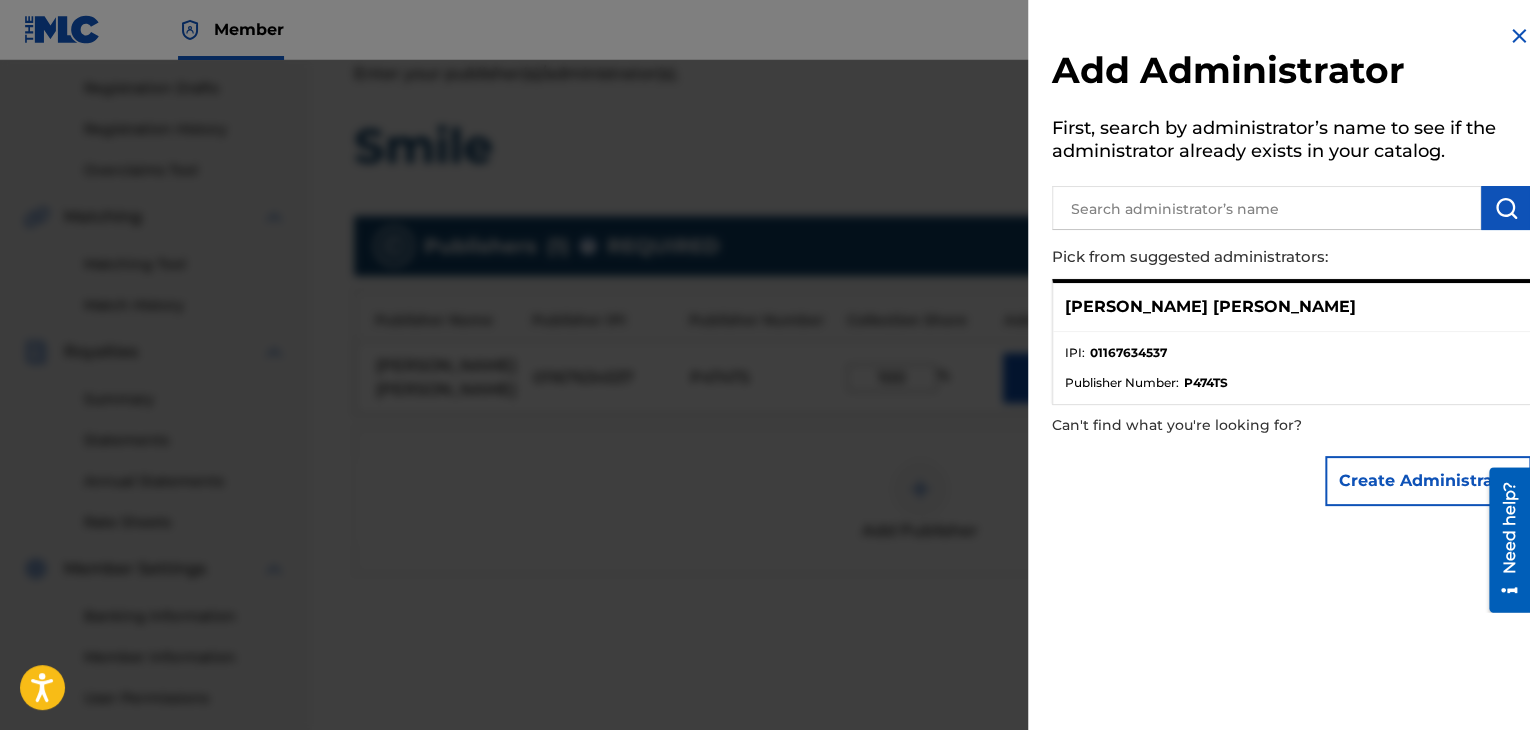 click on "[PERSON_NAME] [PERSON_NAME]" at bounding box center [1210, 307] 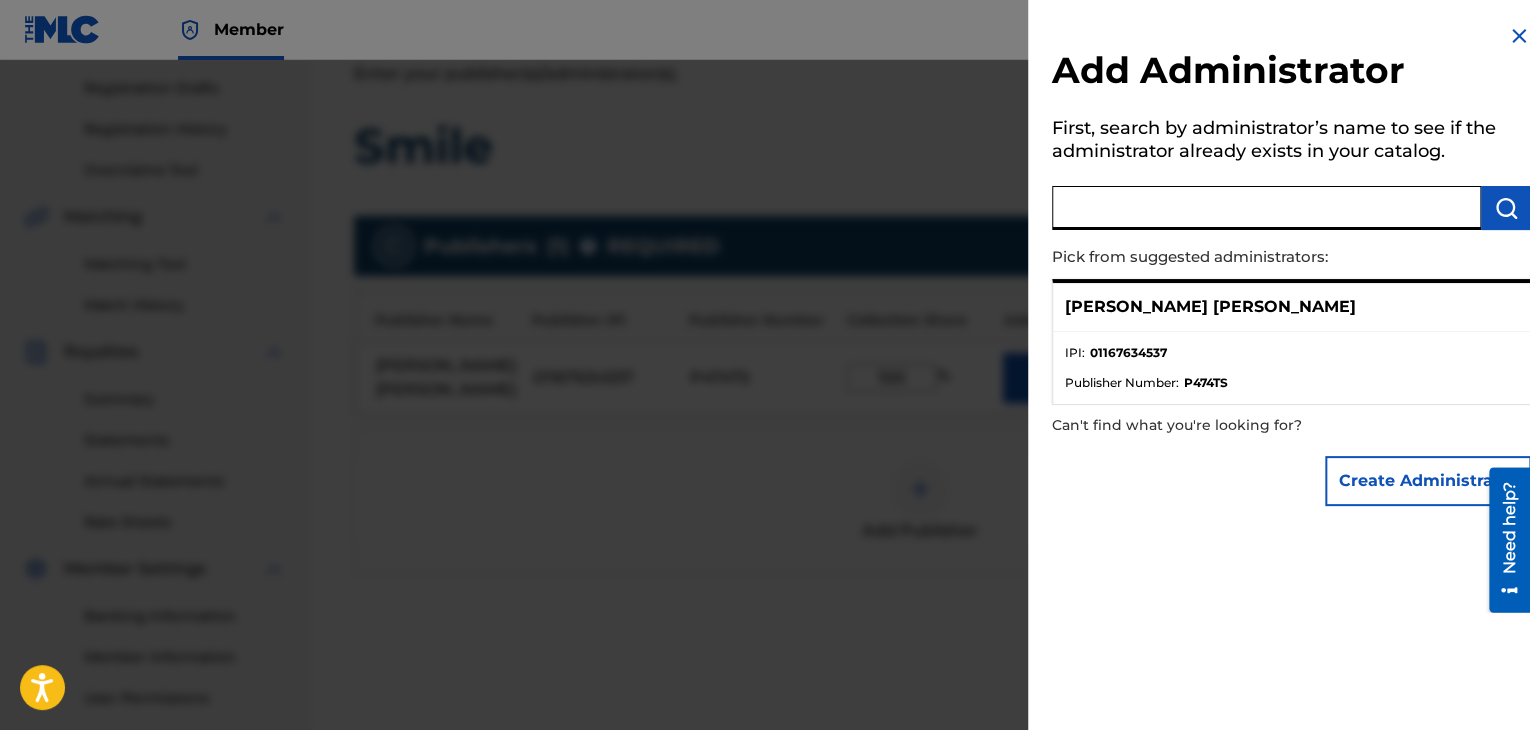 click on "[PERSON_NAME] [PERSON_NAME]" at bounding box center (1291, 307) 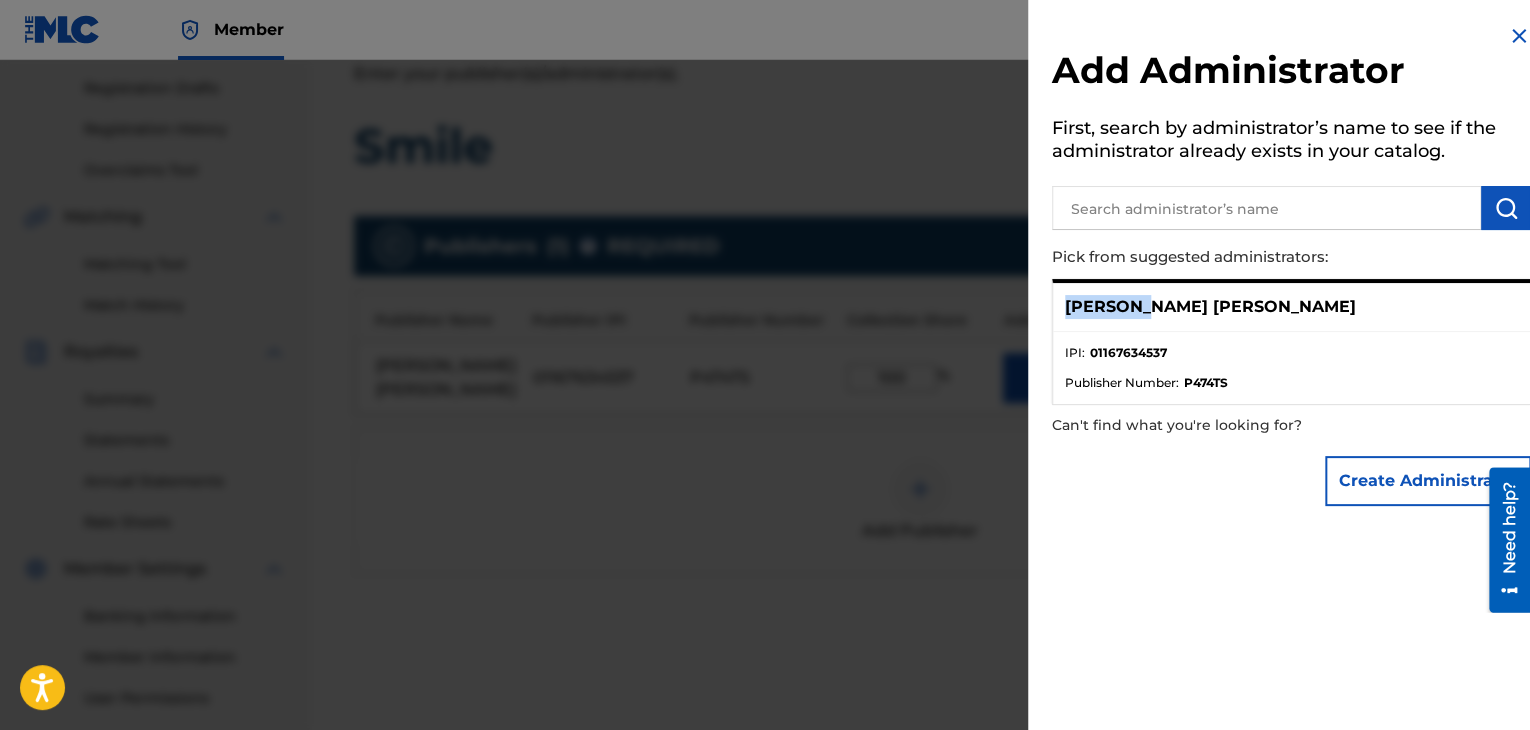 click on "[PERSON_NAME] [PERSON_NAME]" at bounding box center [1291, 307] 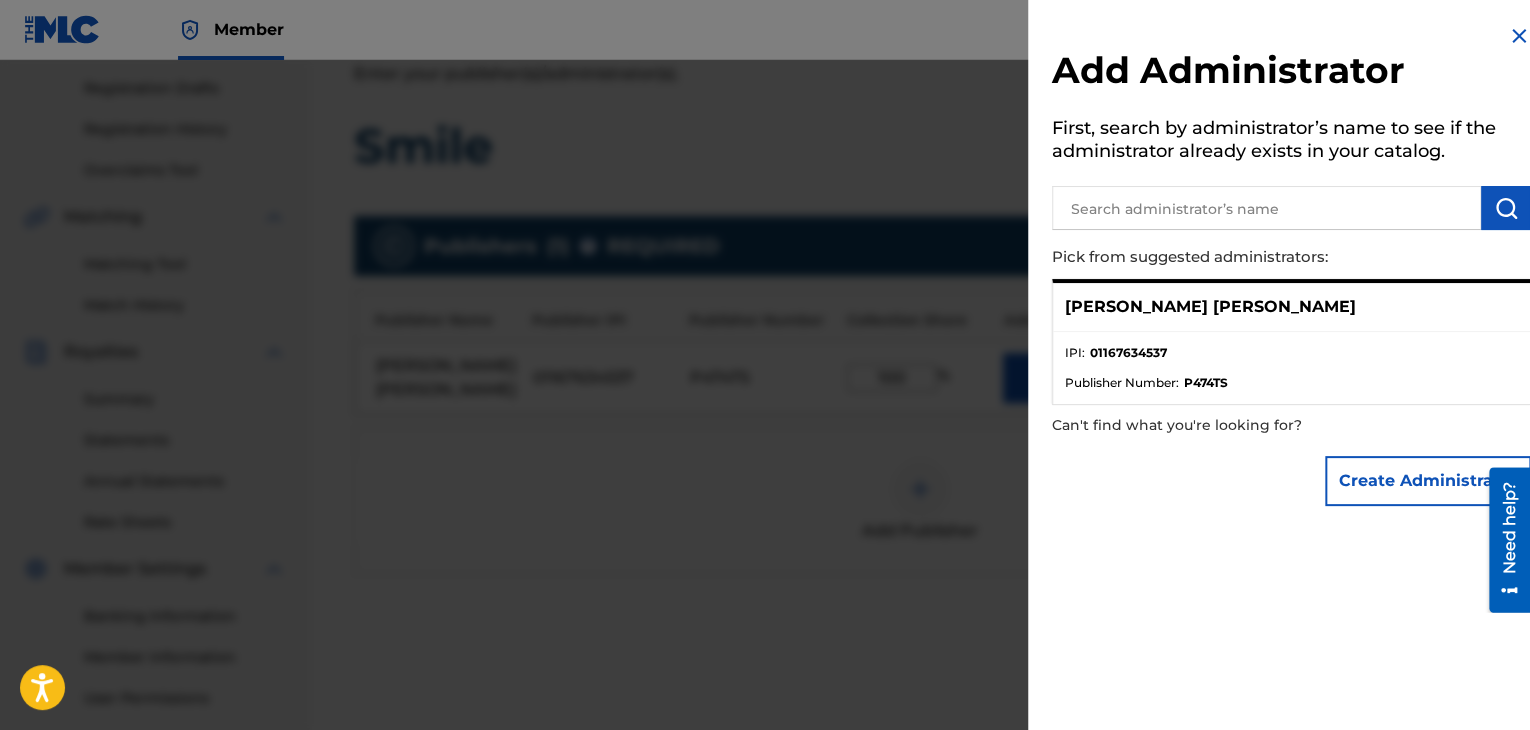 click at bounding box center (765, 425) 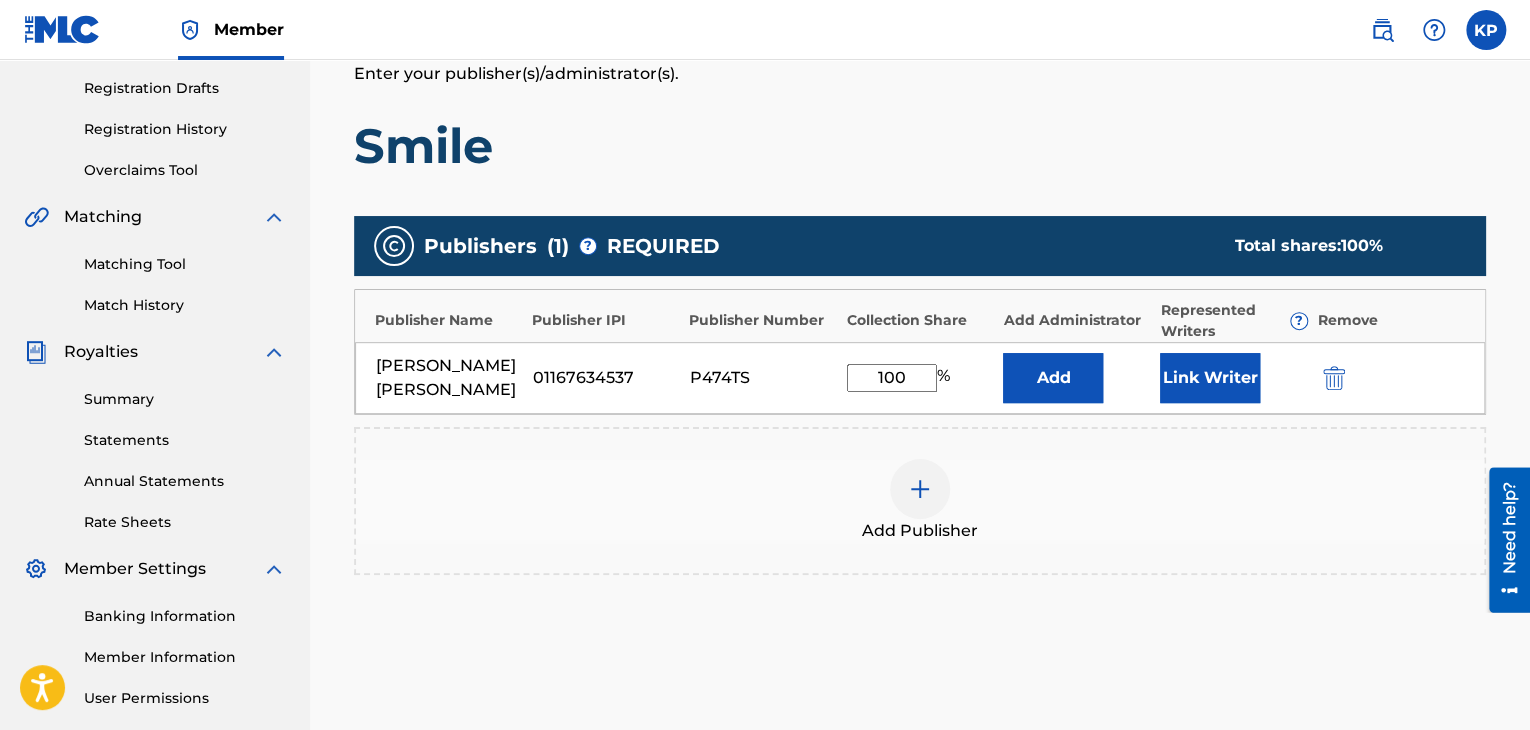 click on "Link Writer" at bounding box center [1210, 378] 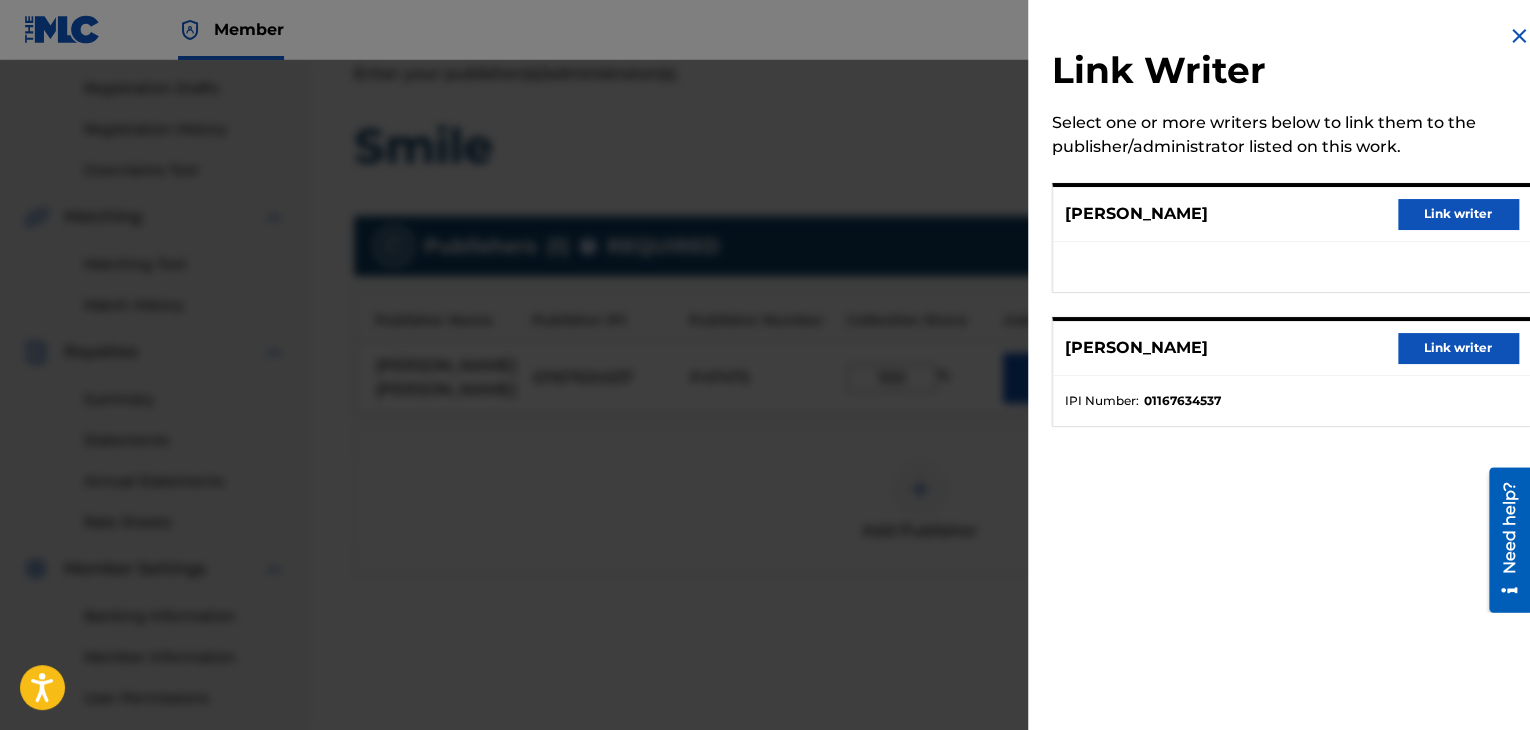 click on "KWABENA PEPRAH Link writer" at bounding box center [1291, 348] 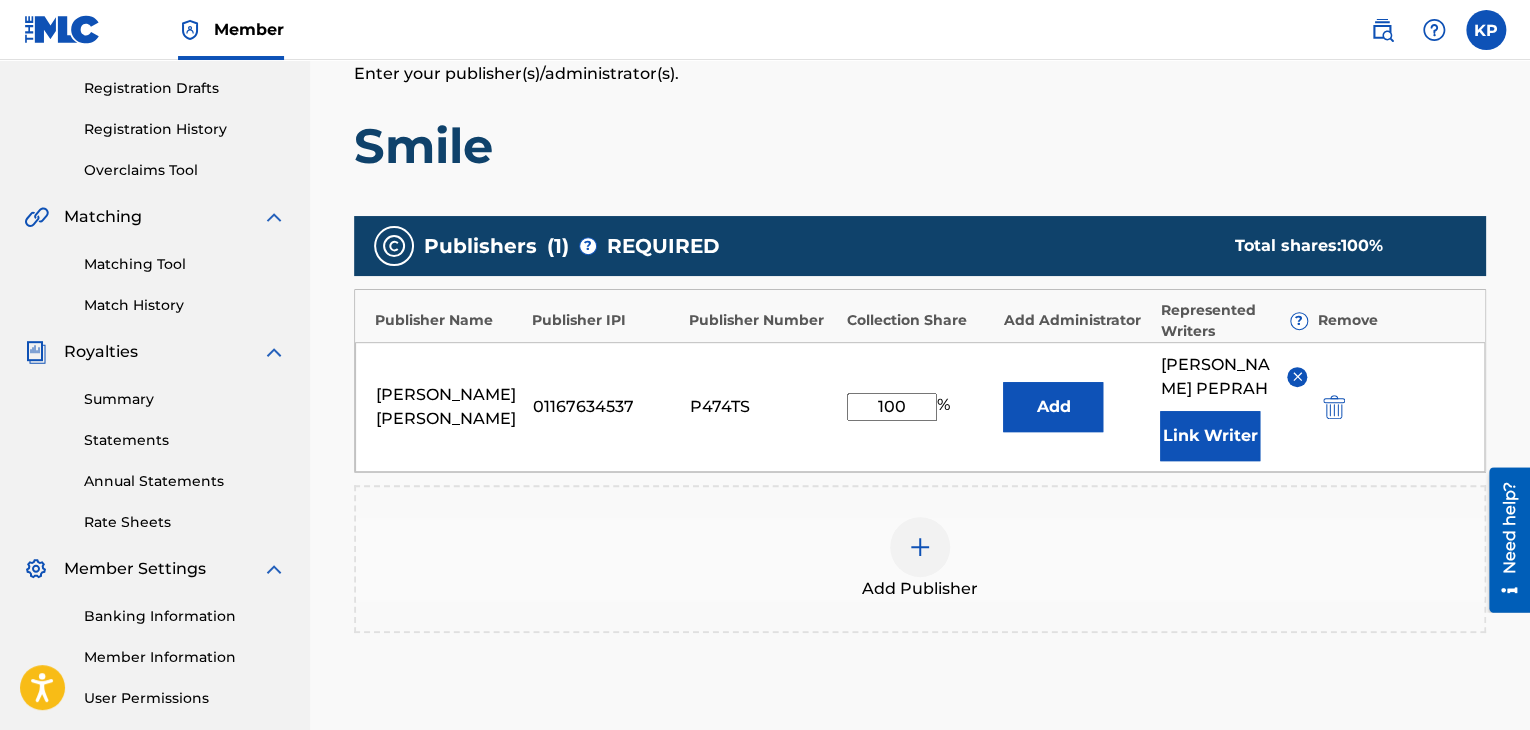 click on "Link Writer" at bounding box center (1210, 436) 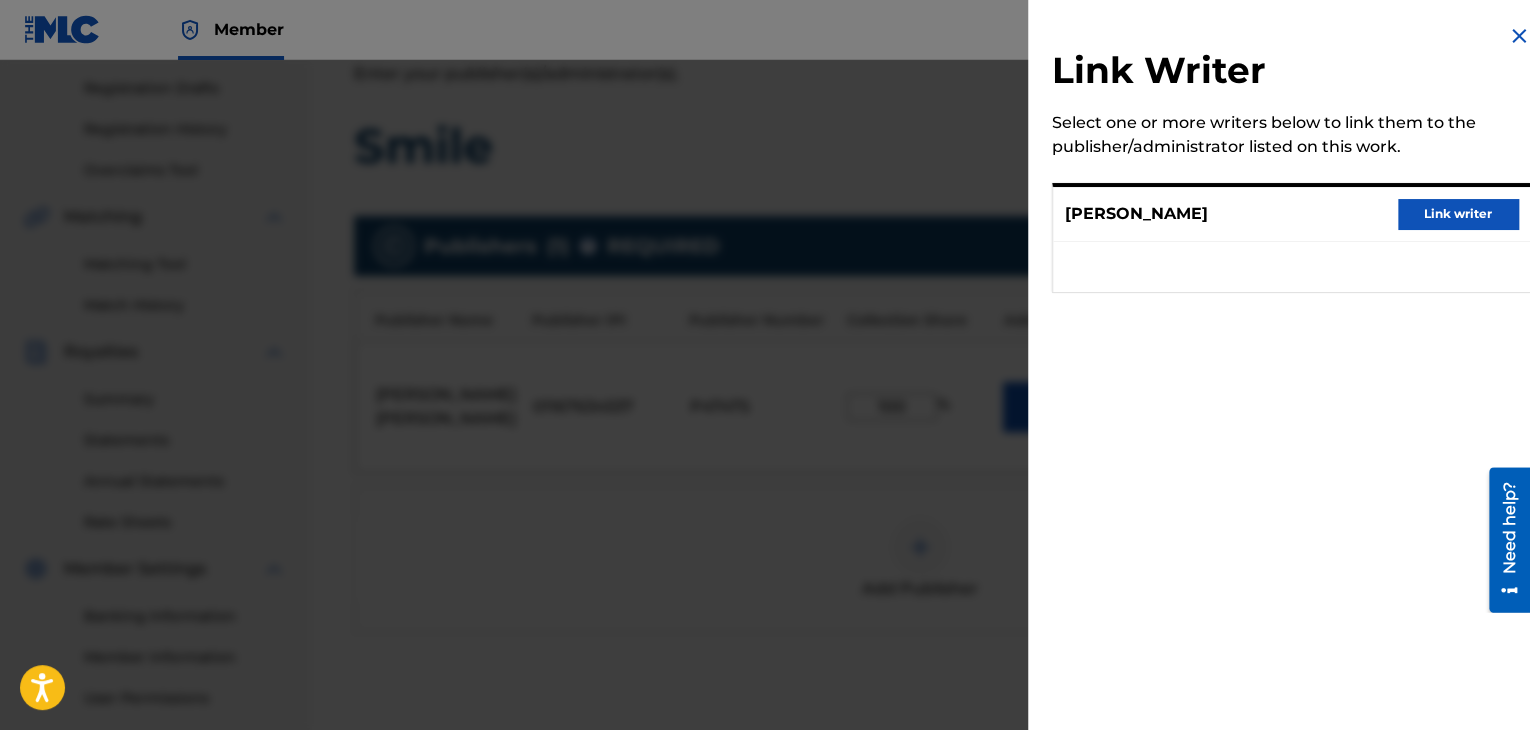 click on "Link writer" at bounding box center (1458, 214) 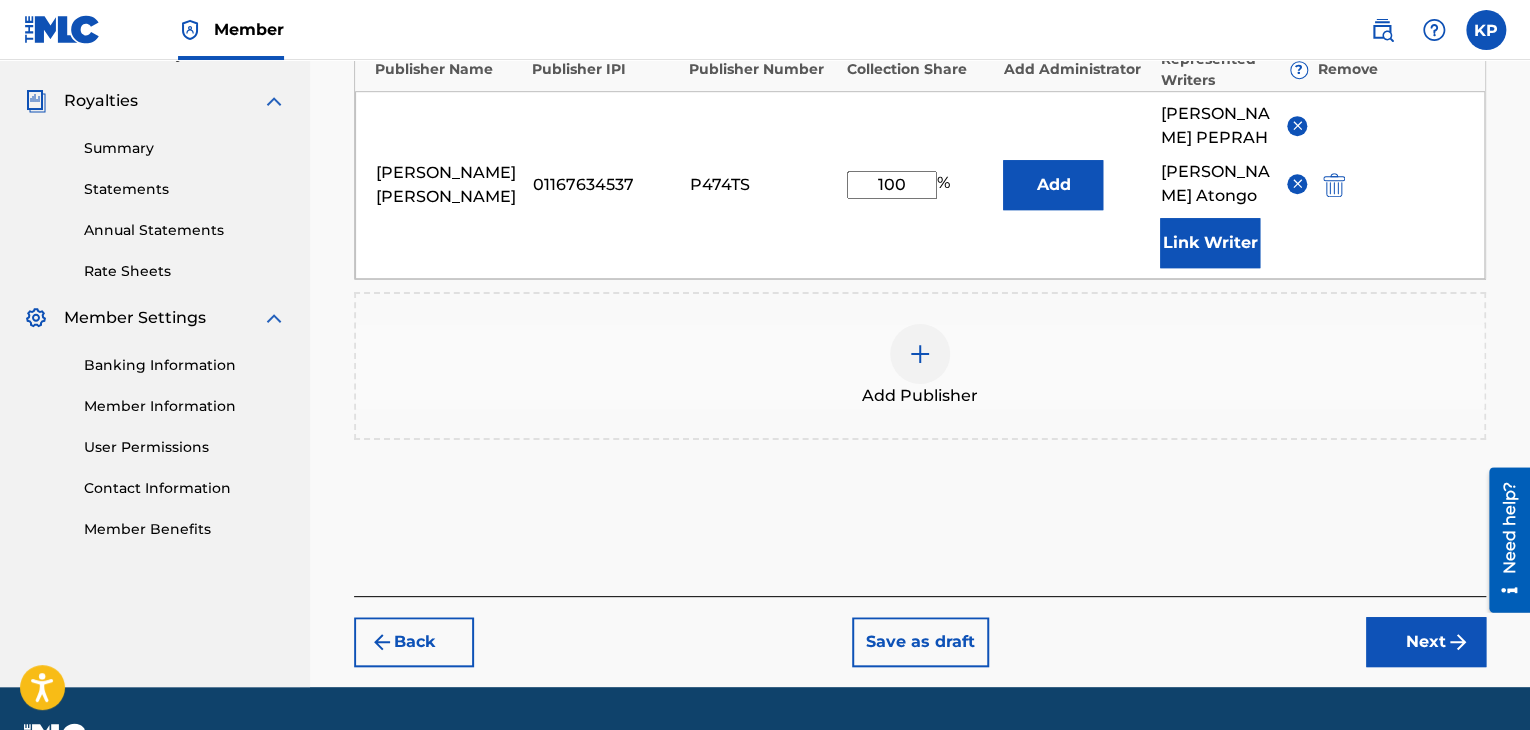 scroll, scrollTop: 581, scrollLeft: 0, axis: vertical 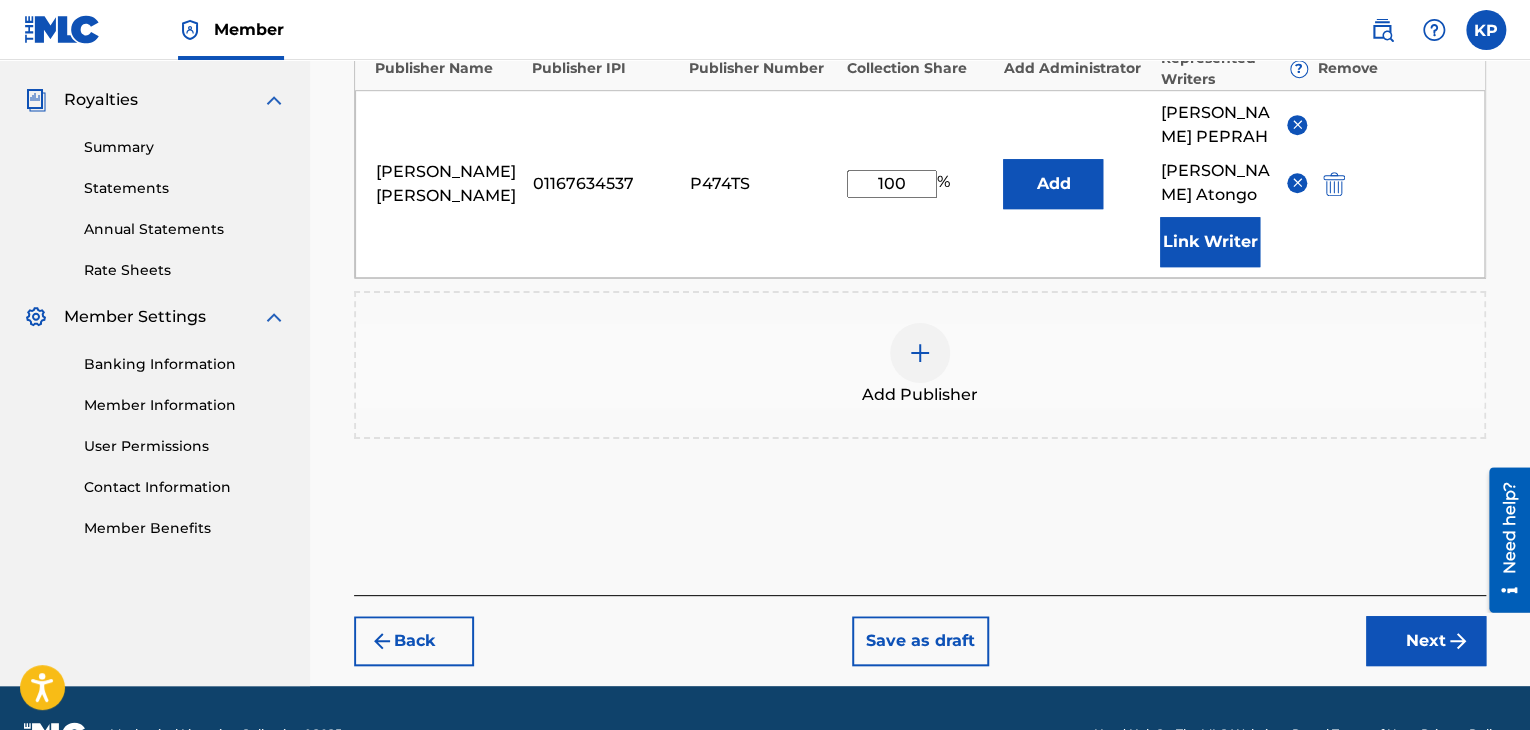 click at bounding box center [920, 353] 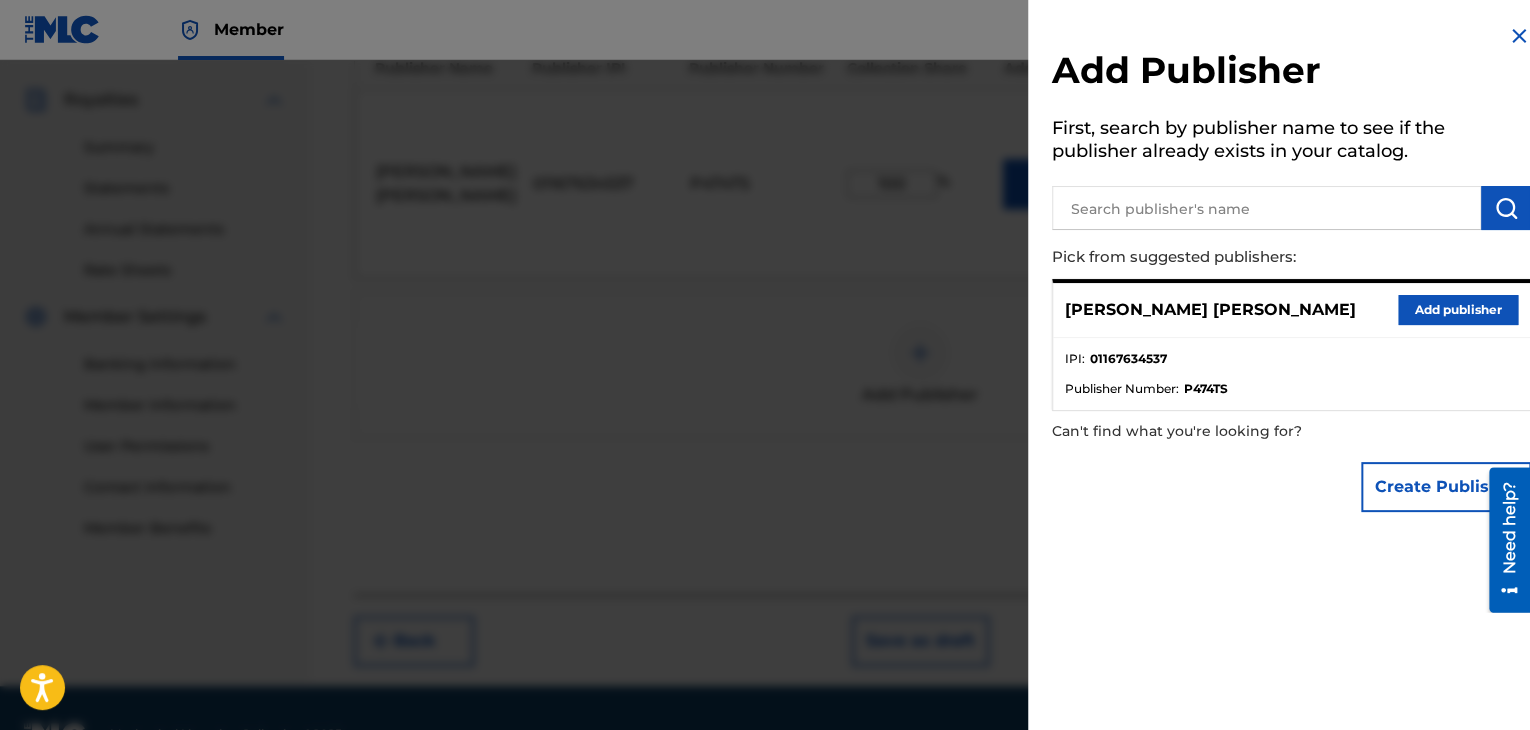 click at bounding box center [765, 425] 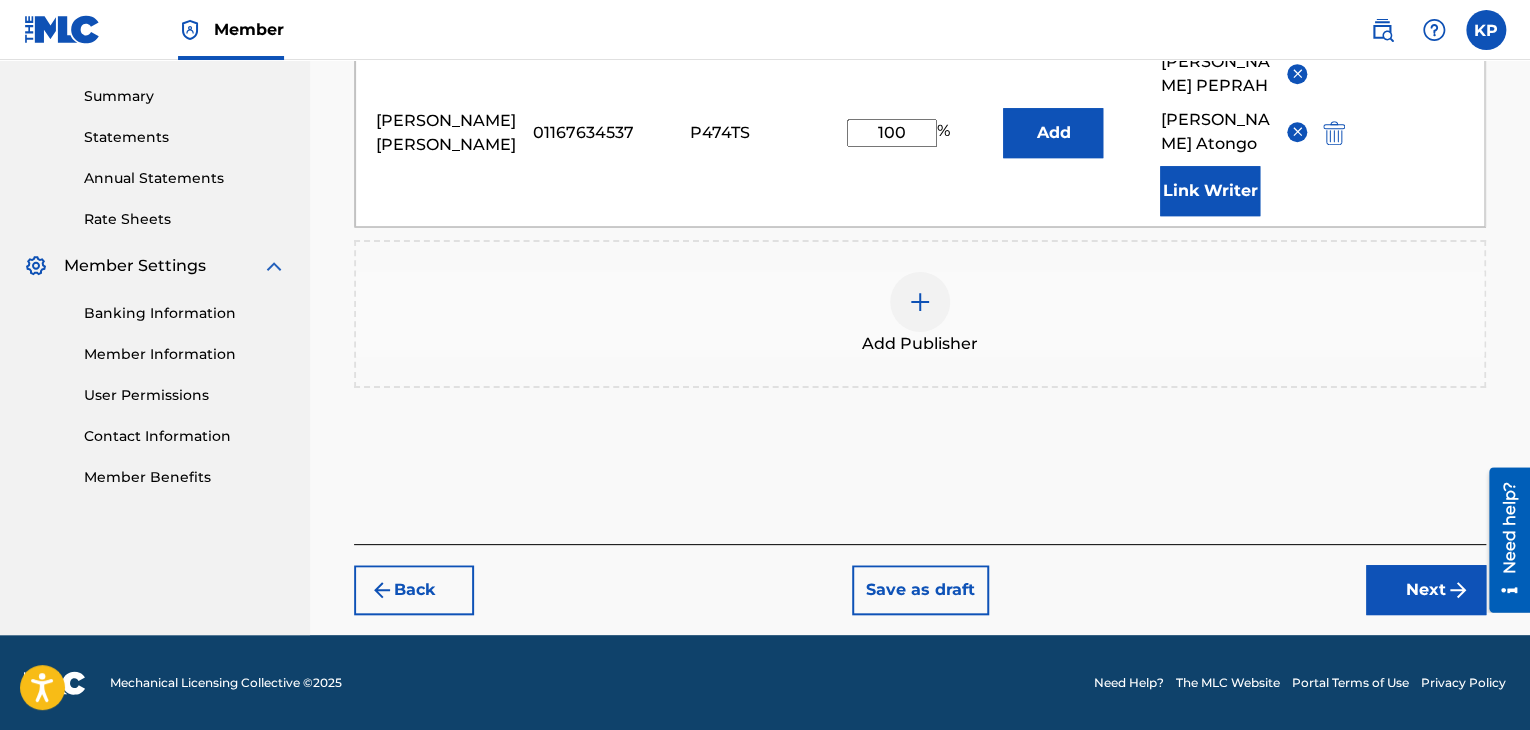 click on "Next" at bounding box center (1426, 590) 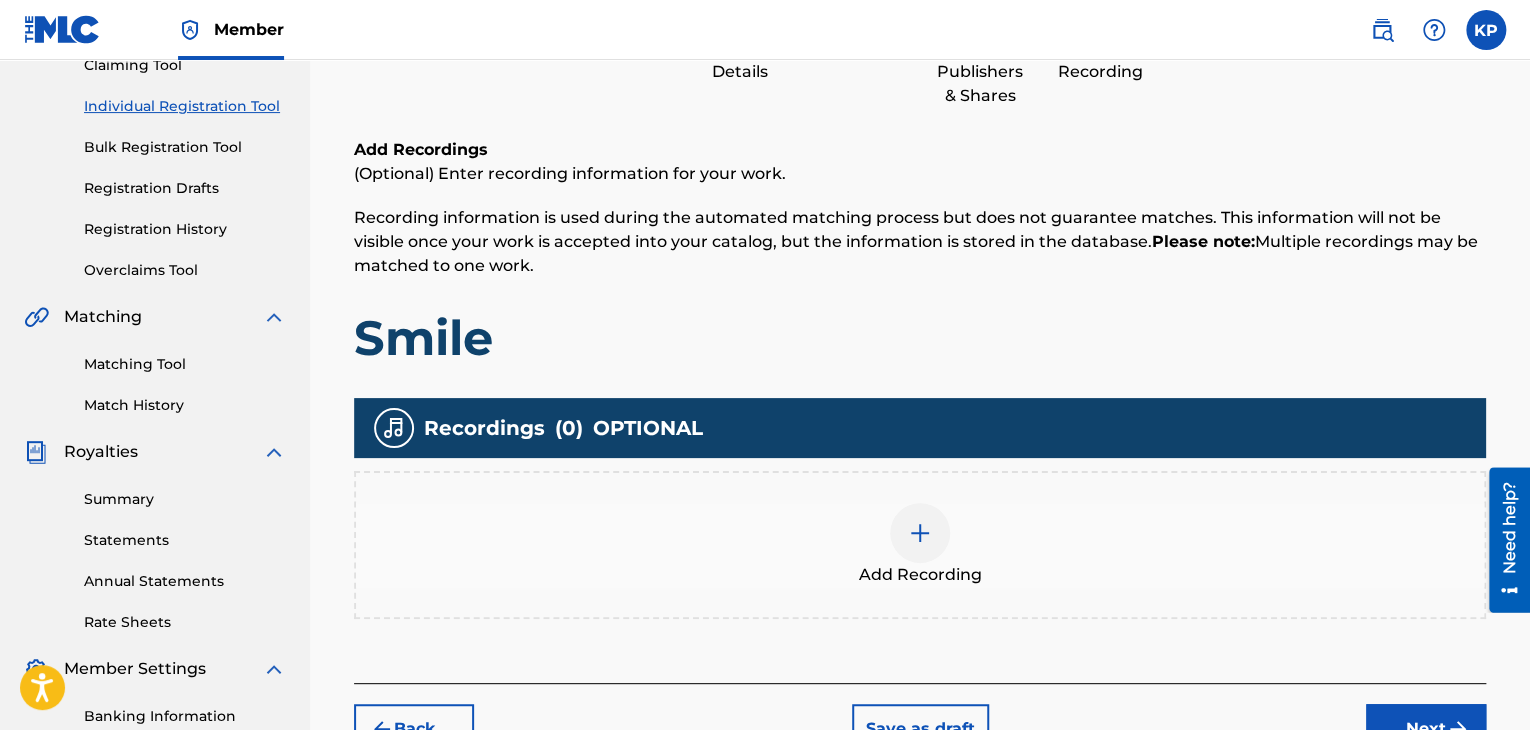 scroll, scrollTop: 234, scrollLeft: 0, axis: vertical 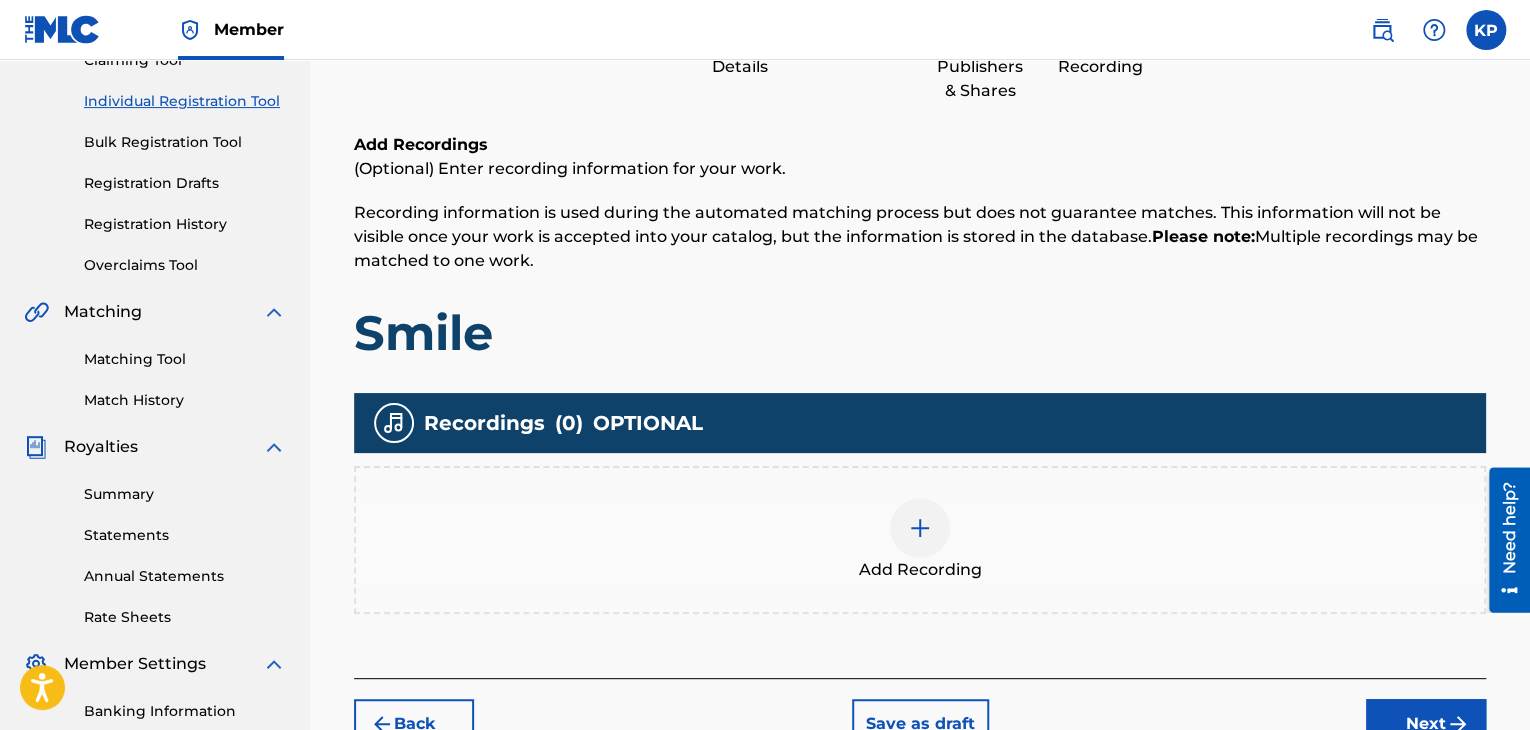 click at bounding box center (920, 528) 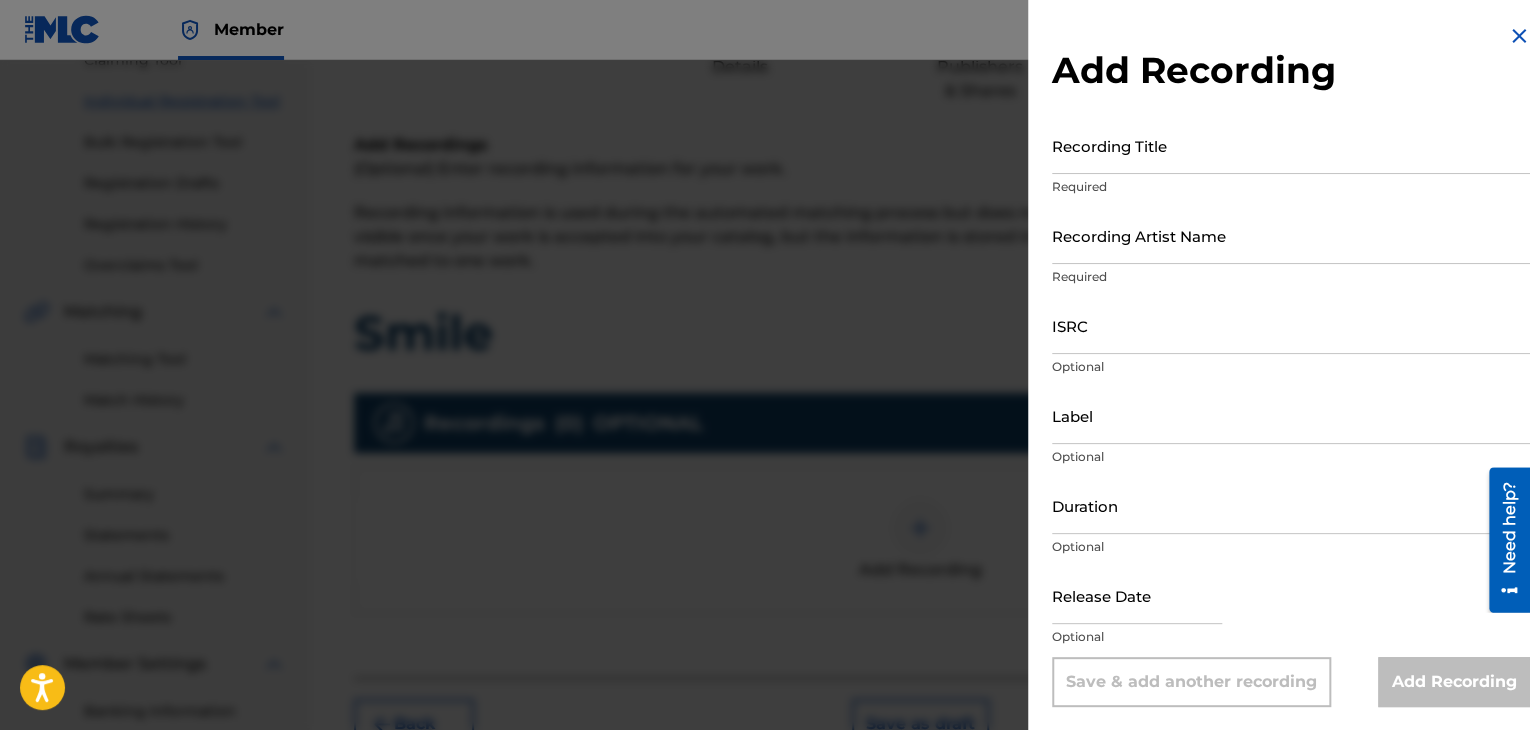 scroll, scrollTop: 1, scrollLeft: 0, axis: vertical 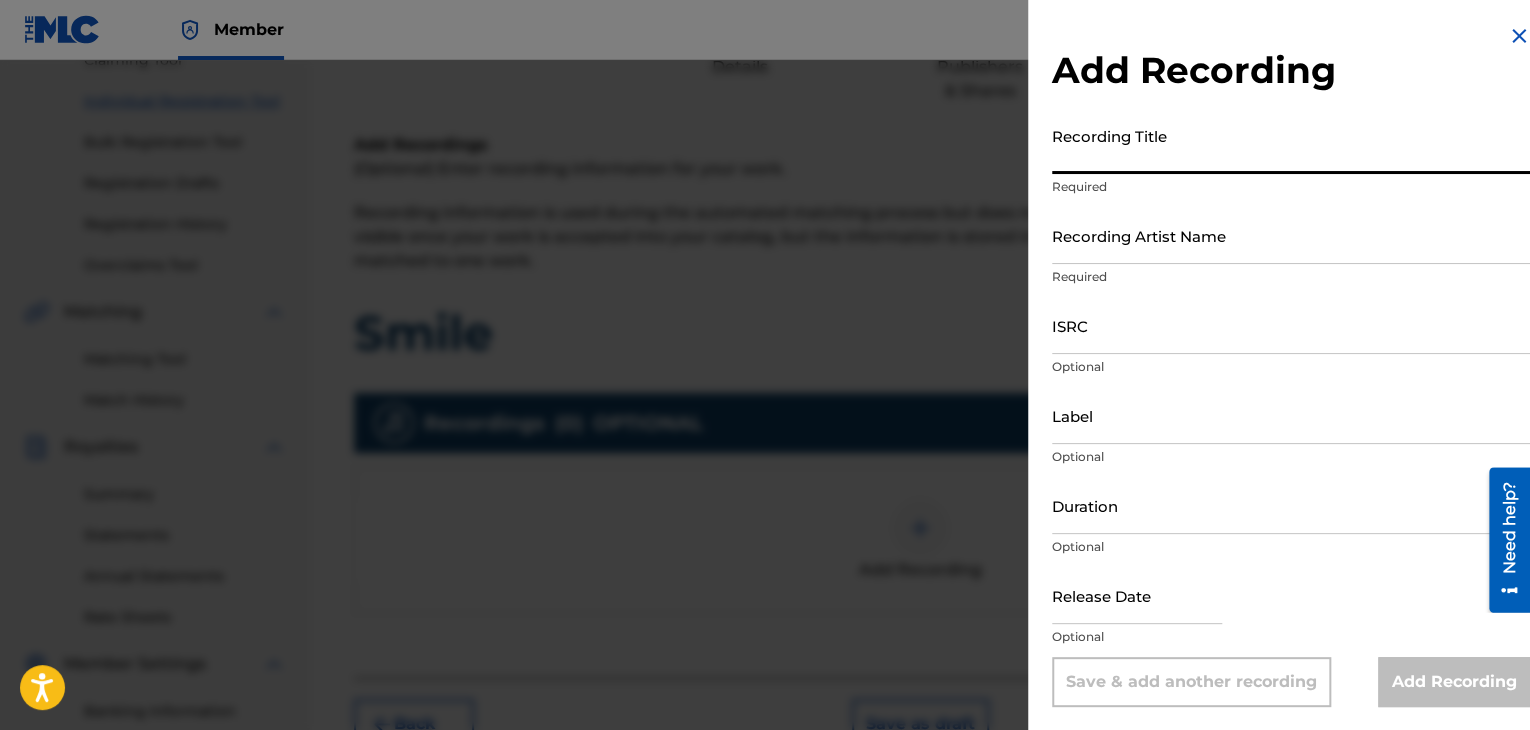 click on "Recording Title" at bounding box center (1291, 145) 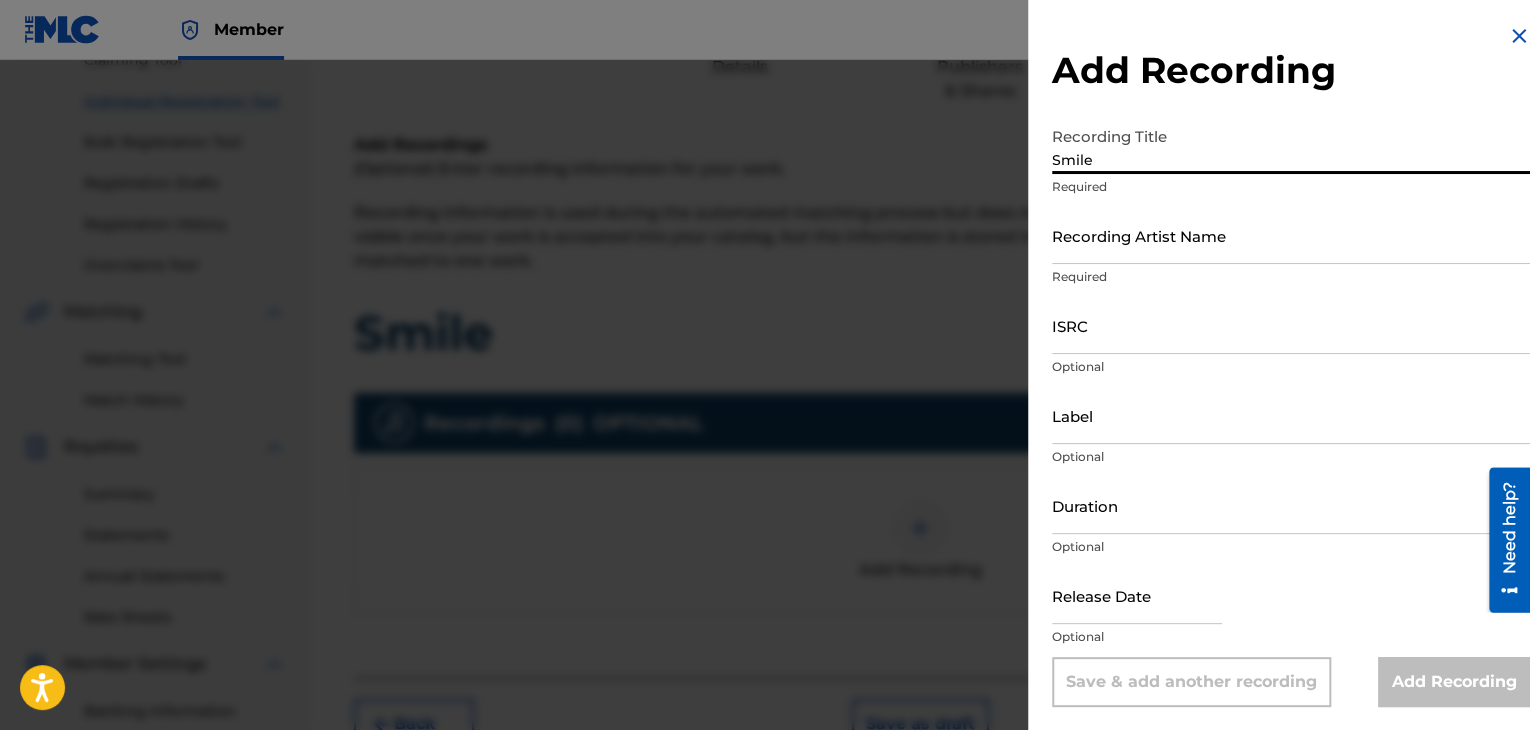 type on "Smile" 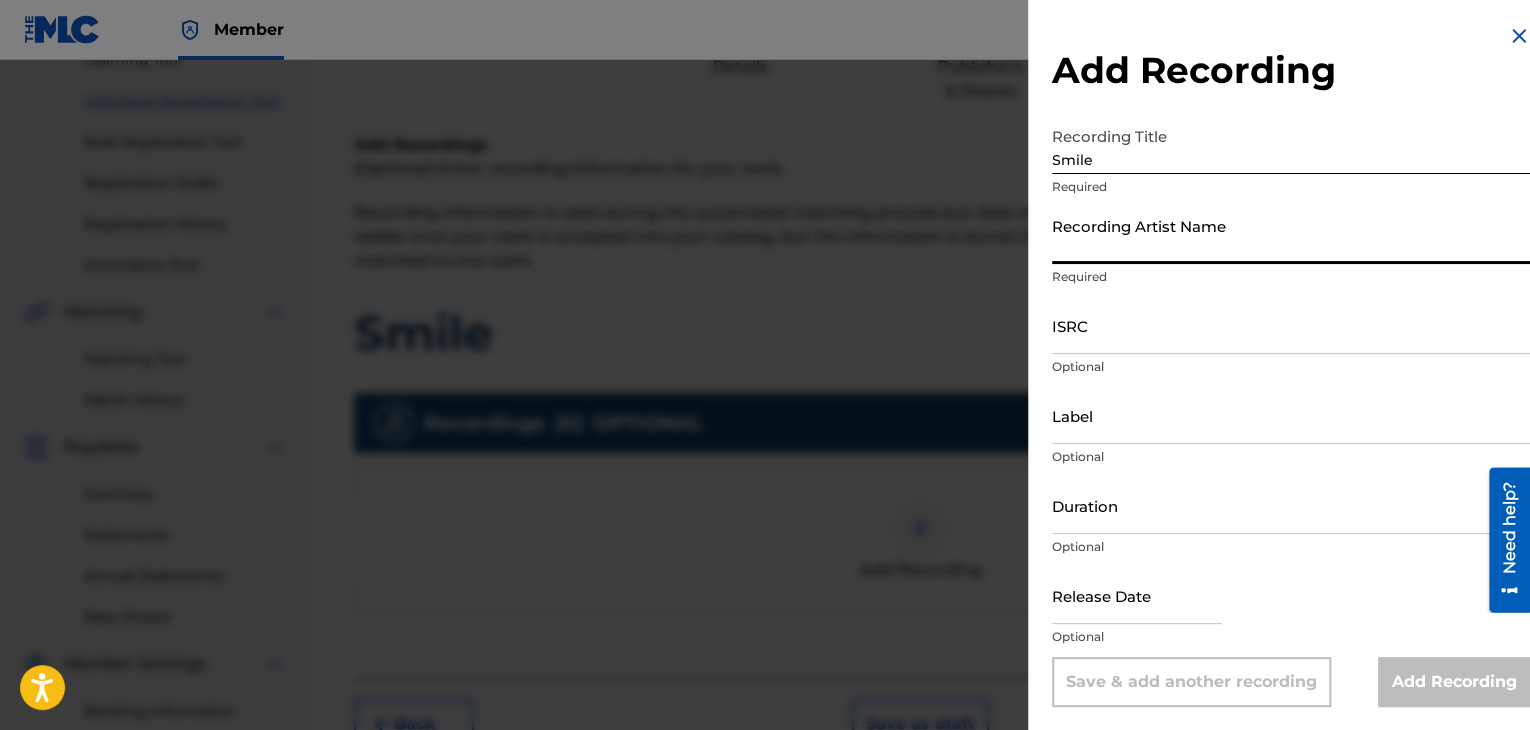 click on "Recording Artist Name" at bounding box center (1291, 235) 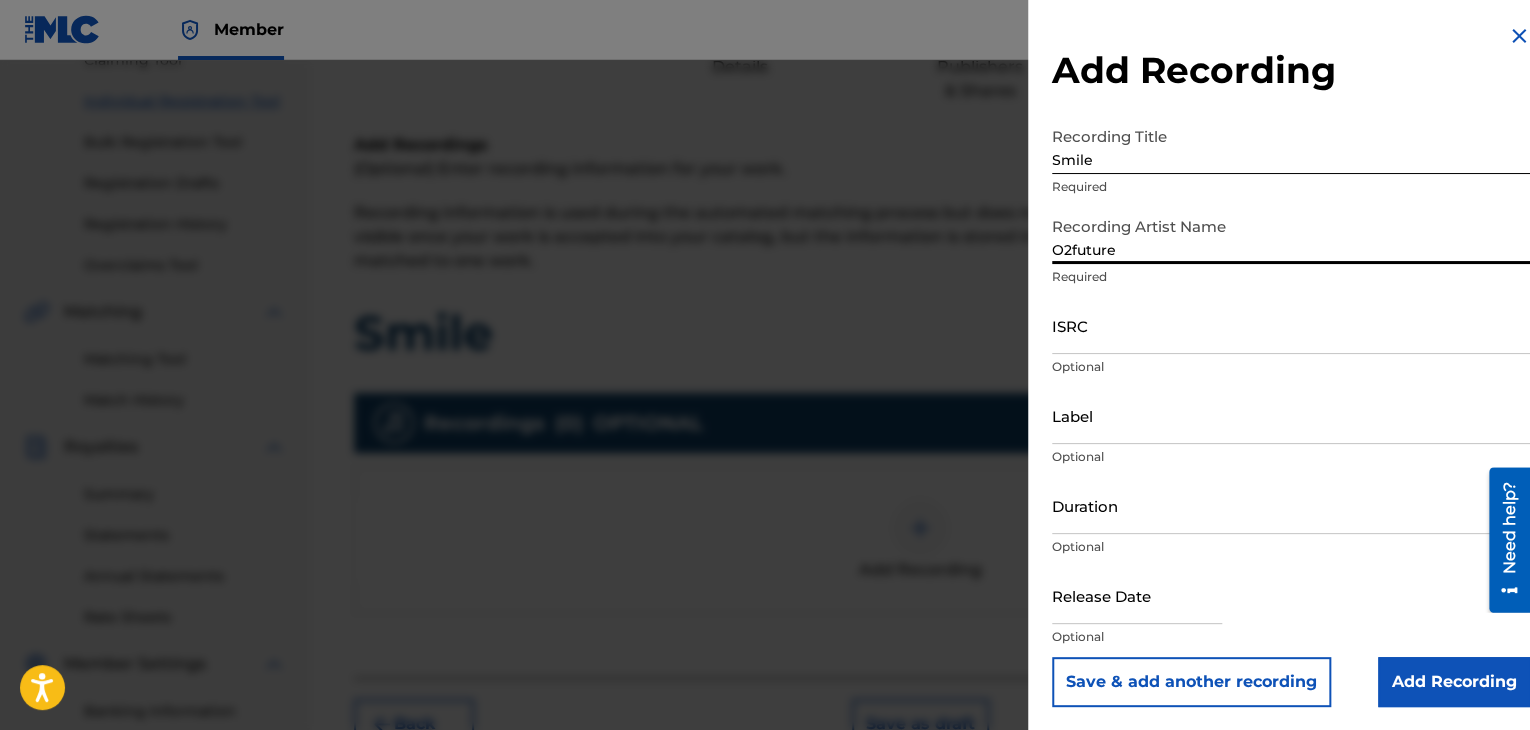 type on "O2future" 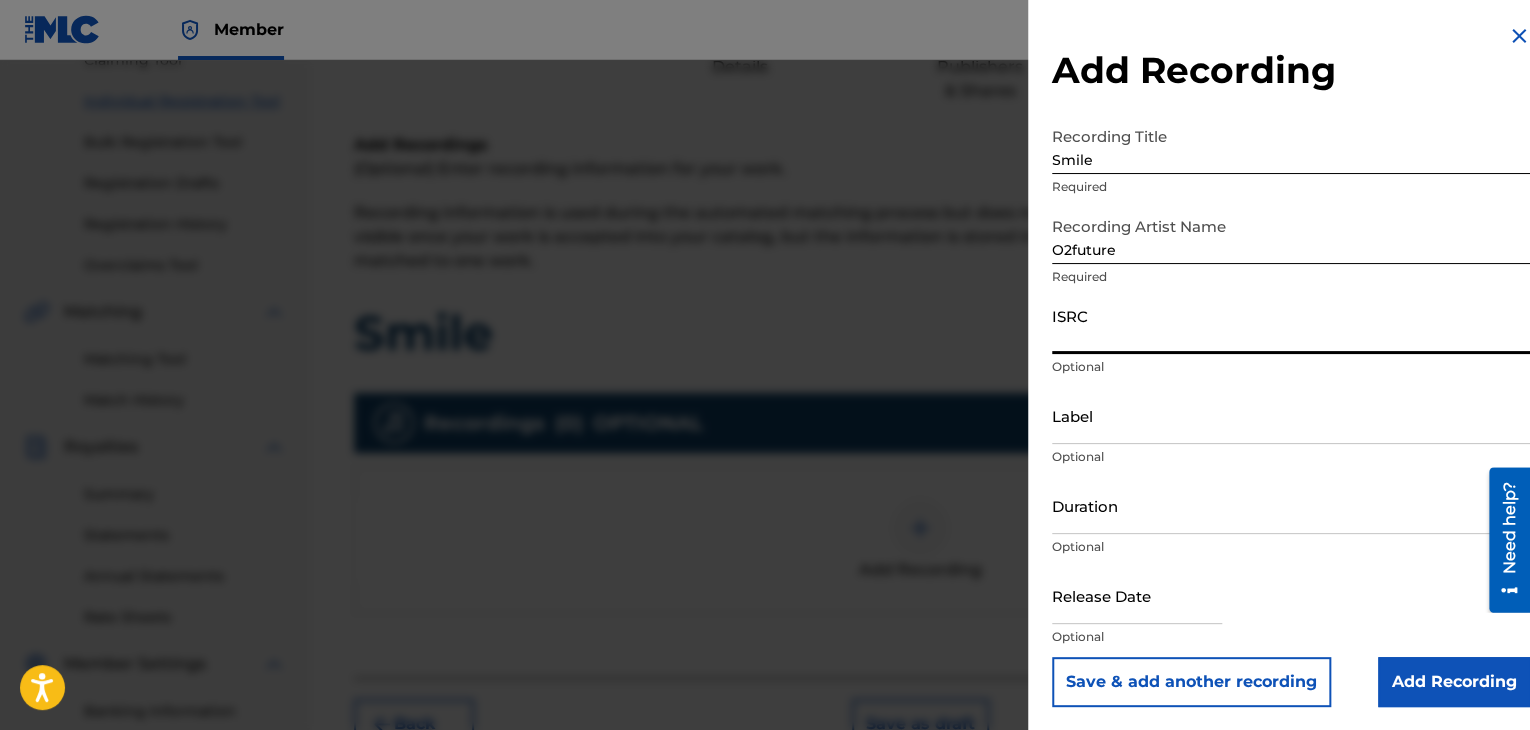 click on "ISRC" at bounding box center [1291, 325] 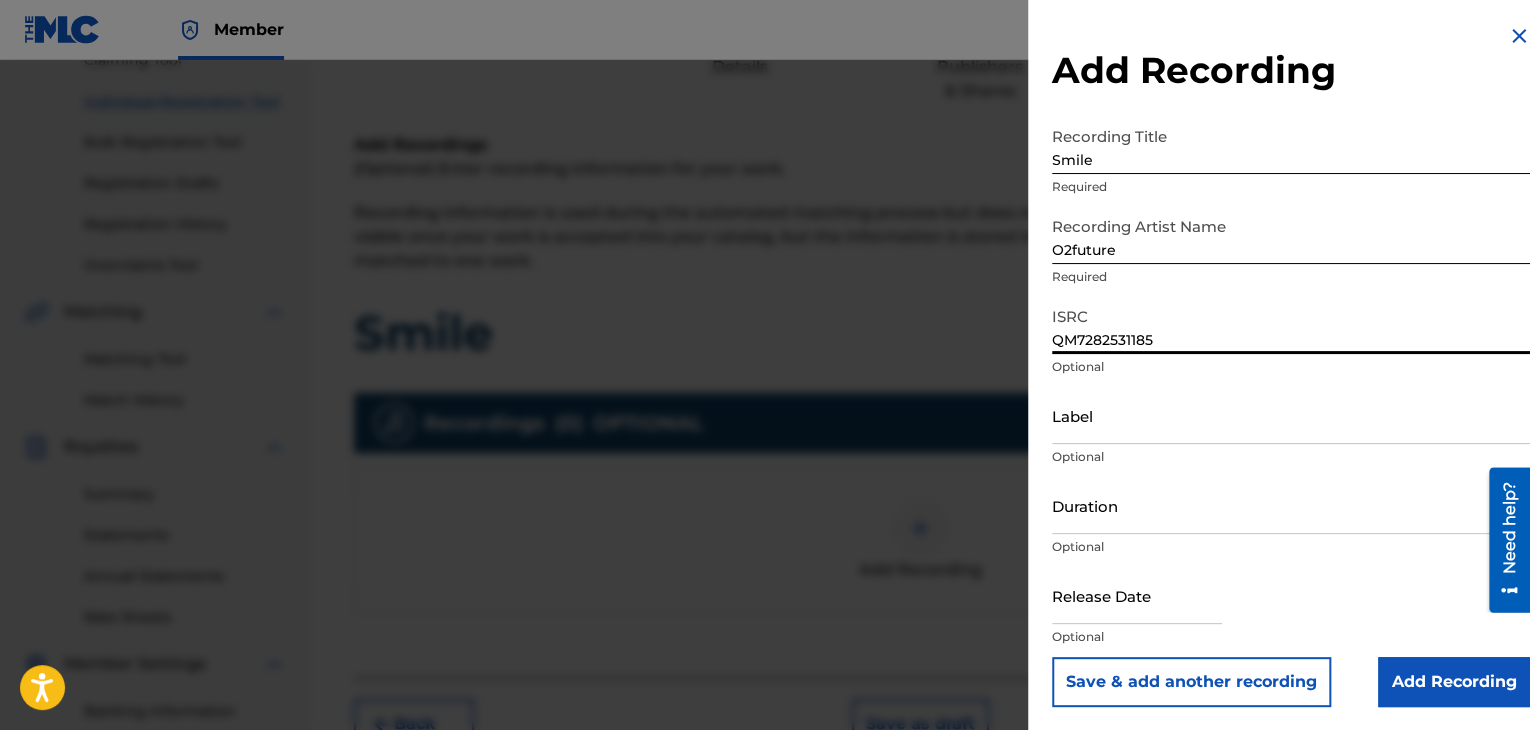 type on "QM7282531185" 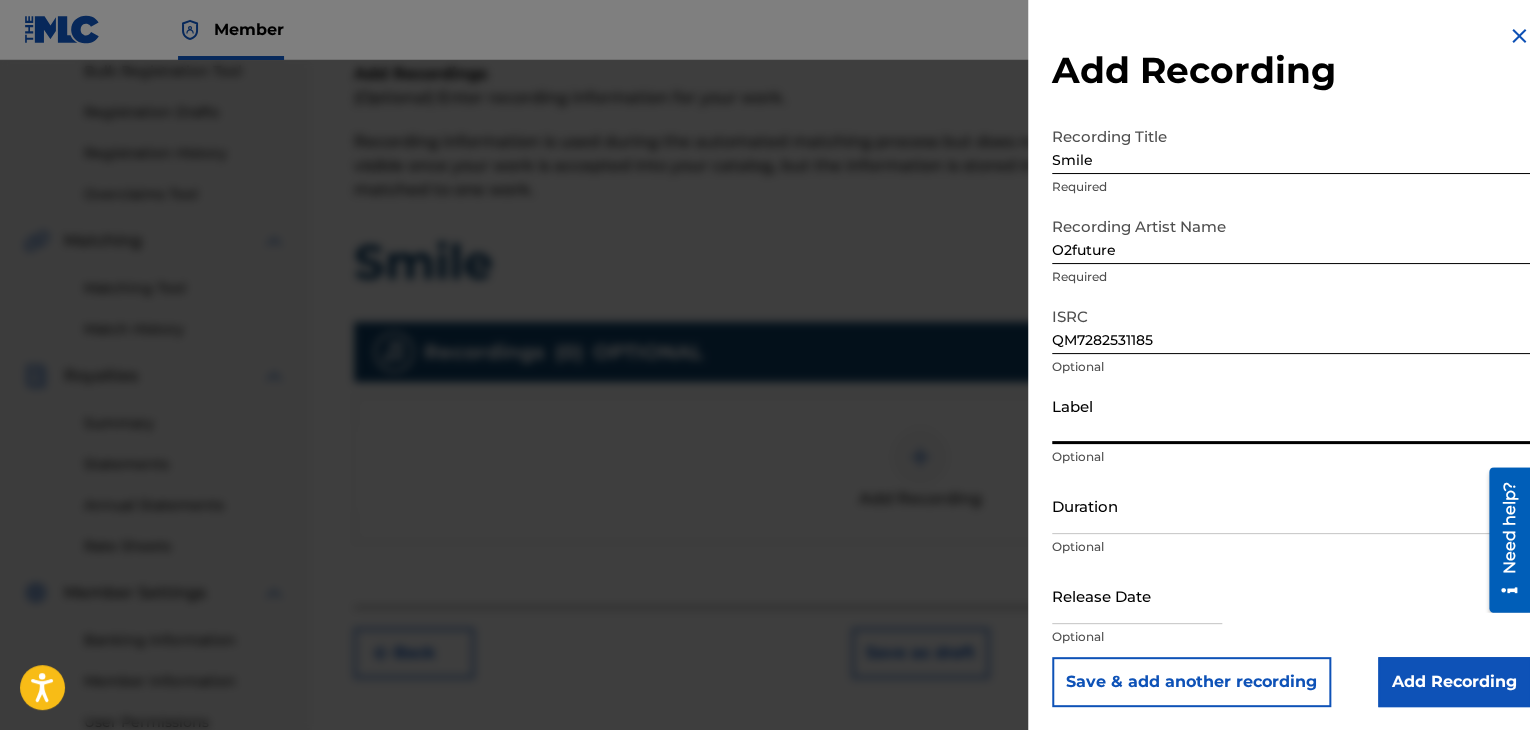 scroll, scrollTop: 306, scrollLeft: 0, axis: vertical 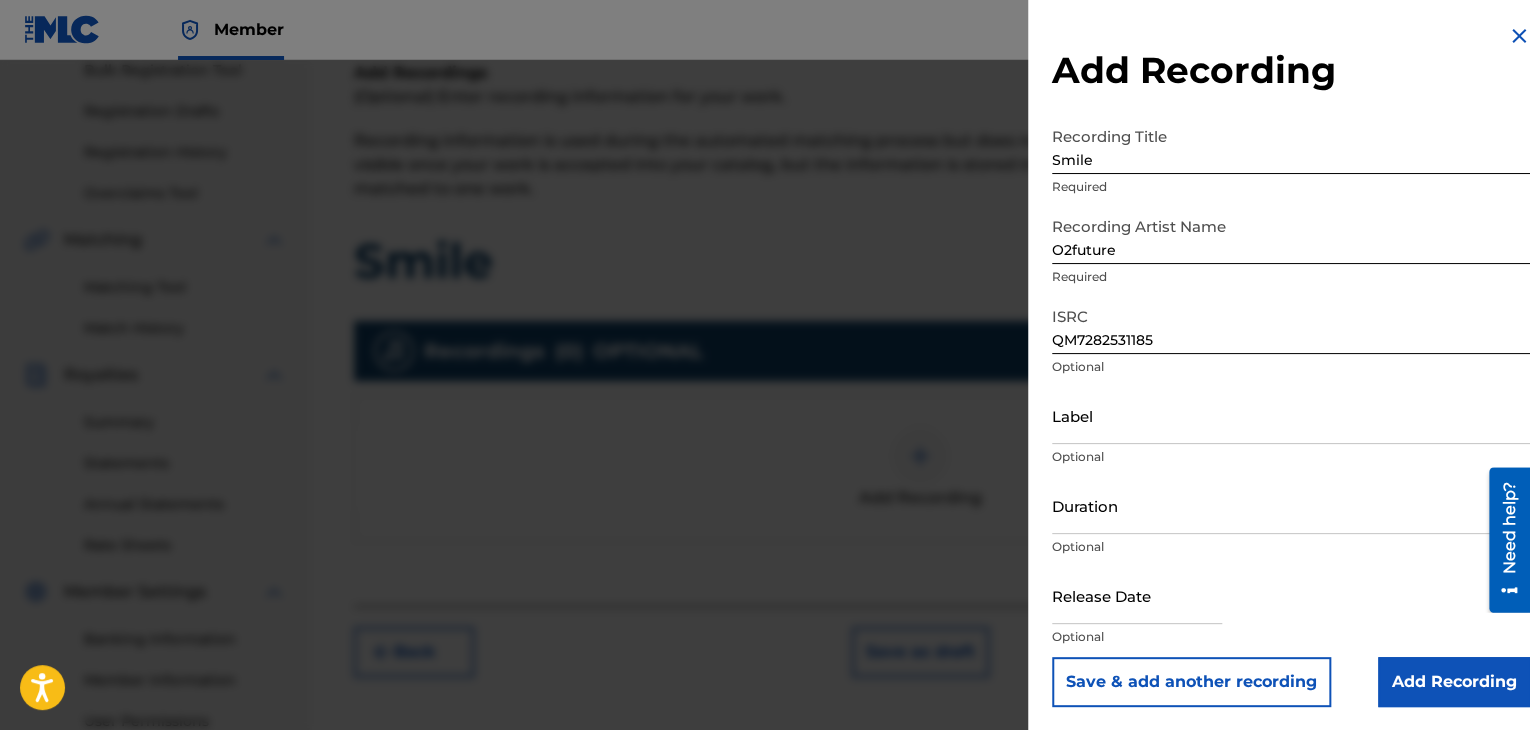 click on "Add Recording" at bounding box center (1454, 682) 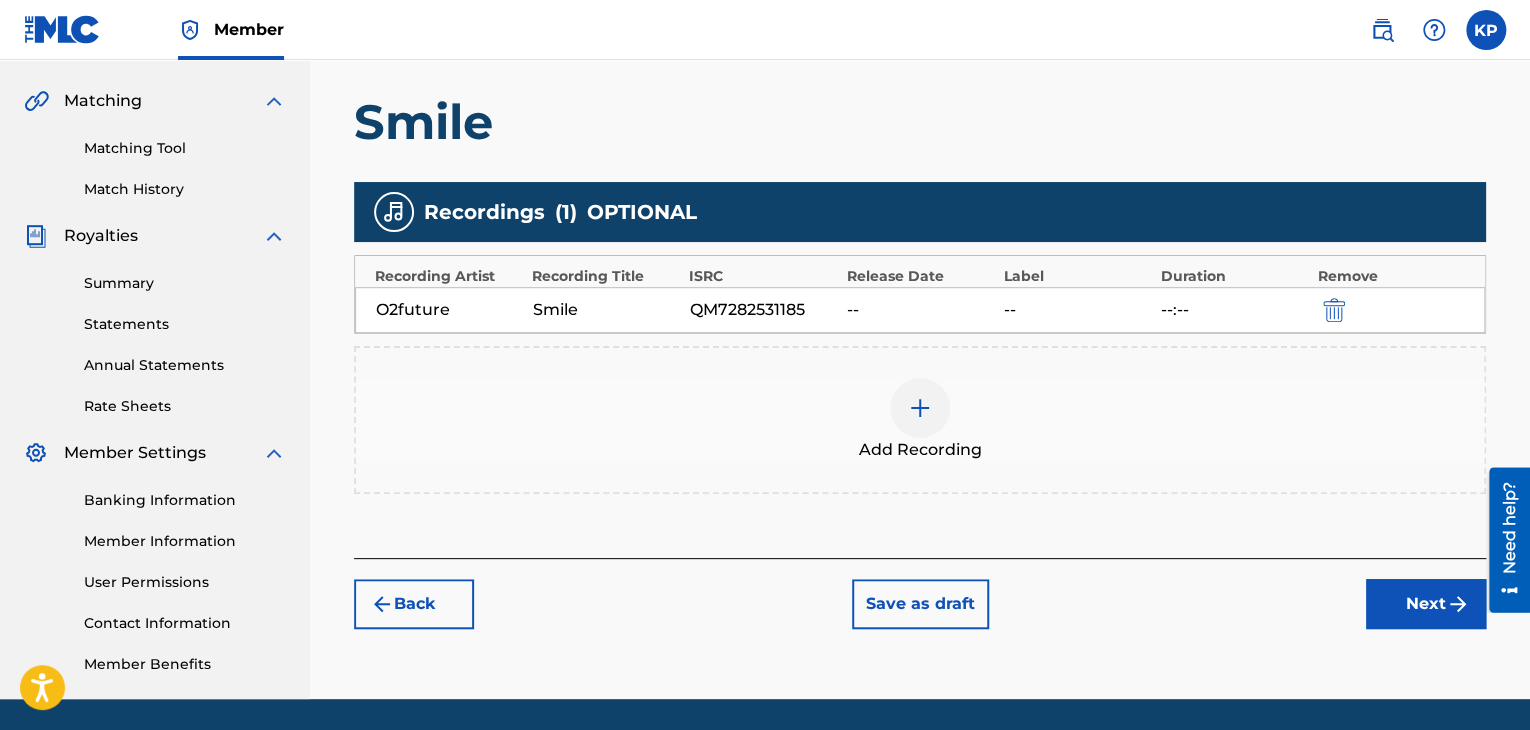 scroll, scrollTop: 446, scrollLeft: 0, axis: vertical 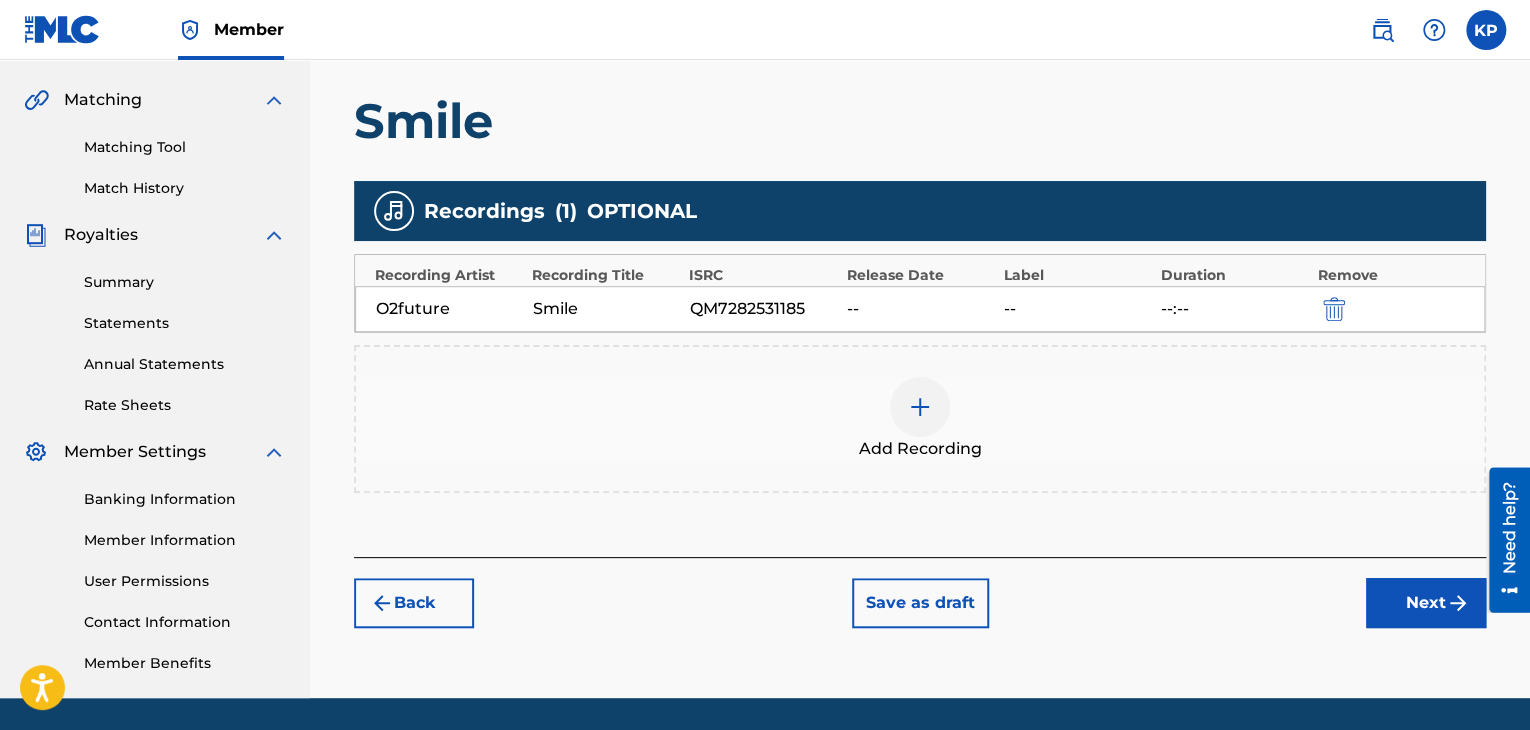 drag, startPoint x: 1423, startPoint y: 605, endPoint x: 875, endPoint y: 298, distance: 628.1345 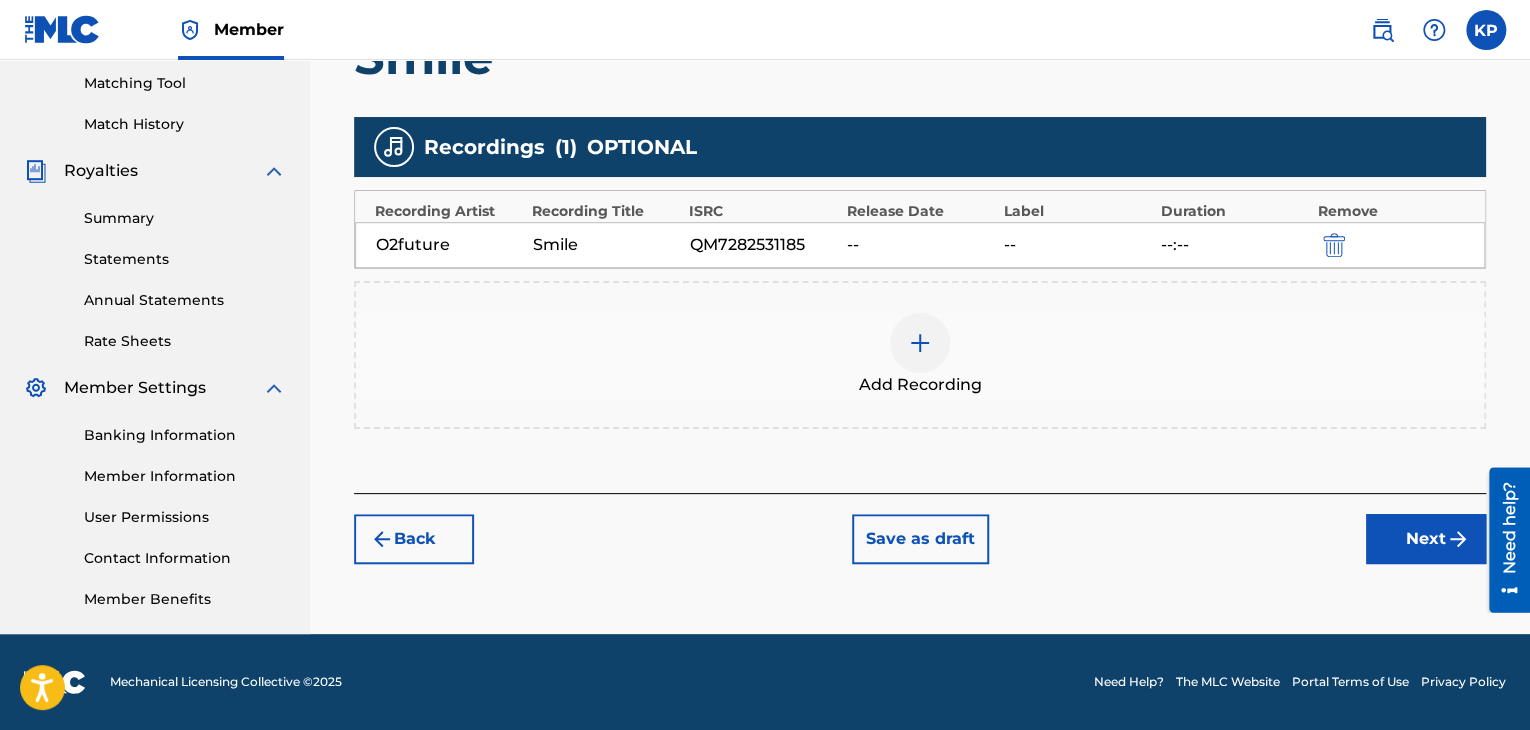 click on "Next" at bounding box center (1426, 539) 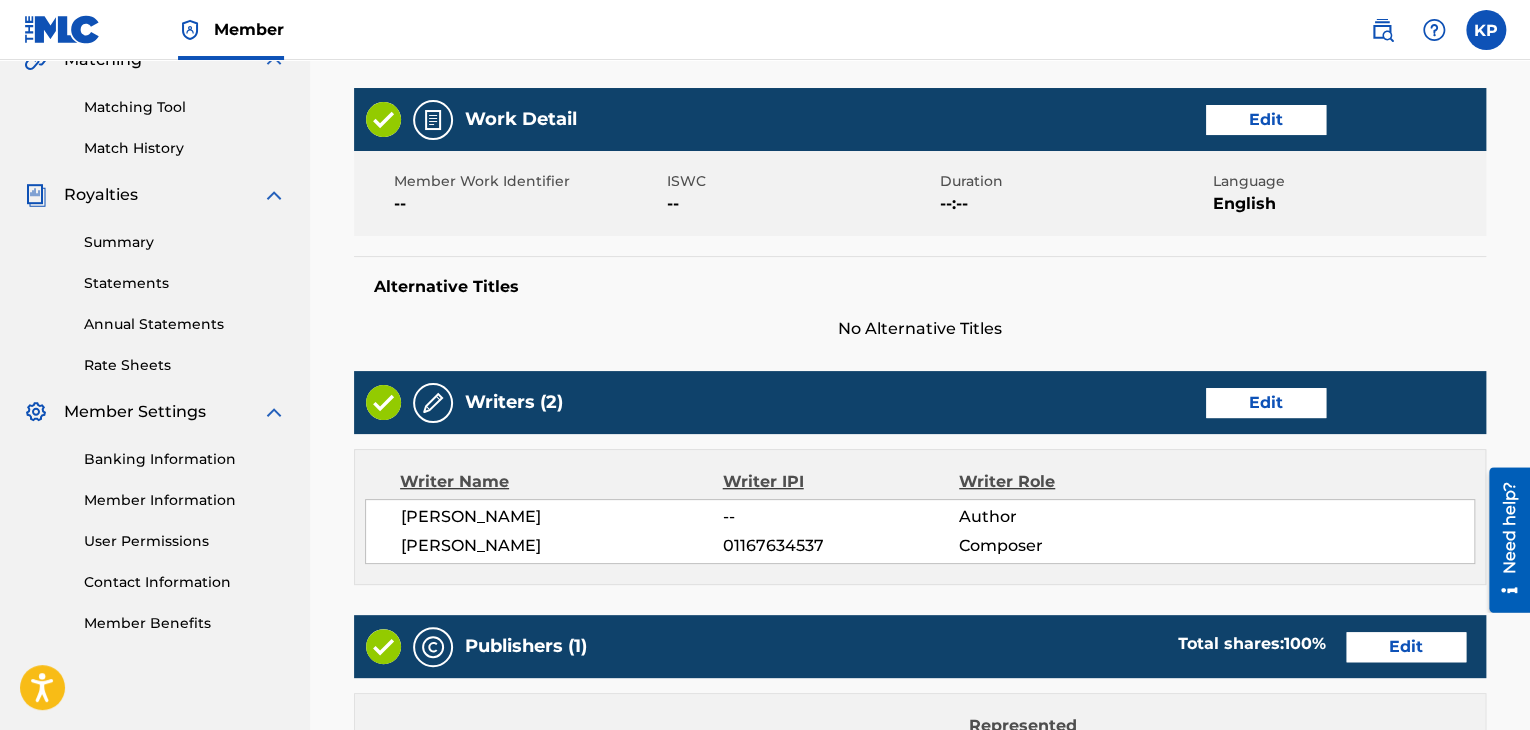 scroll, scrollTop: 488, scrollLeft: 0, axis: vertical 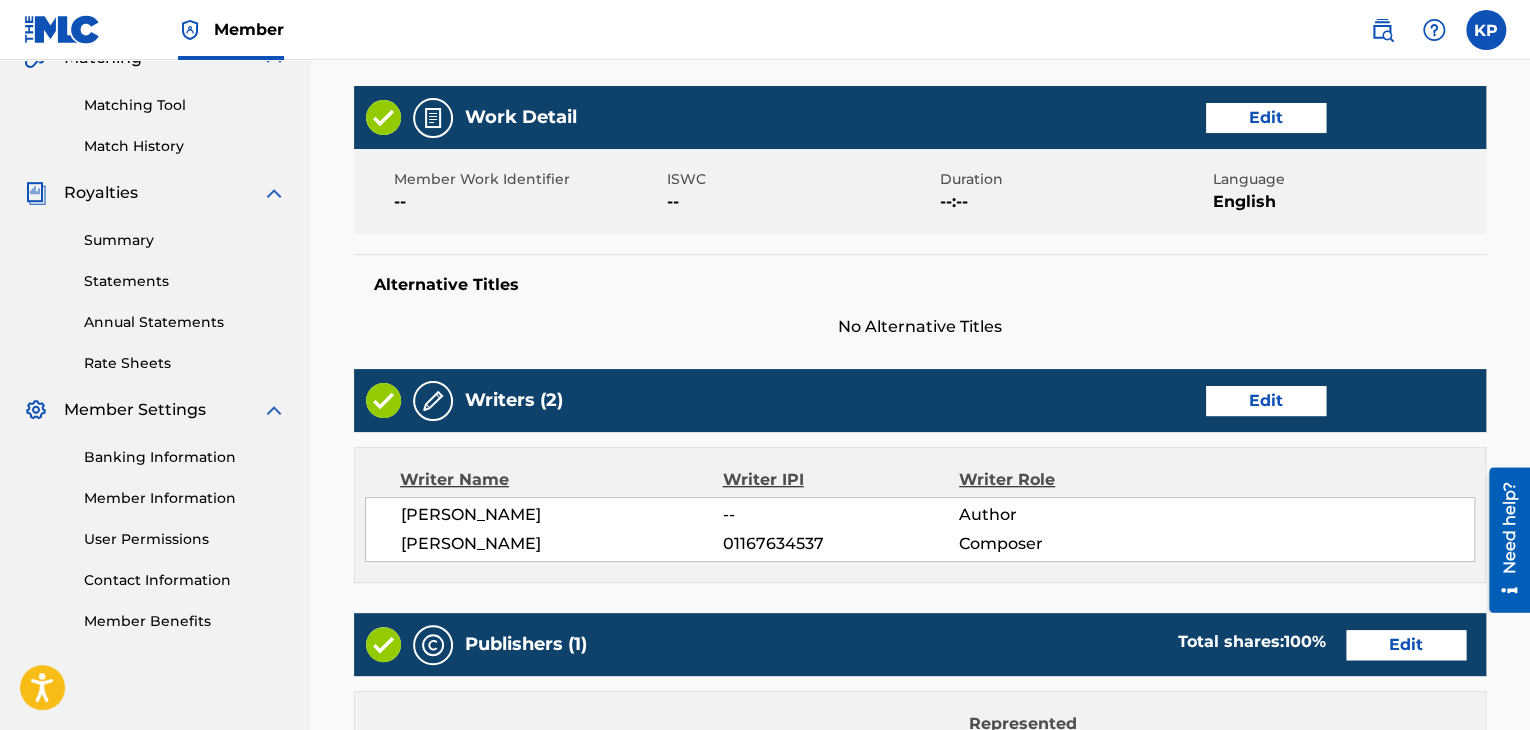 click on "Edit" at bounding box center (1266, 118) 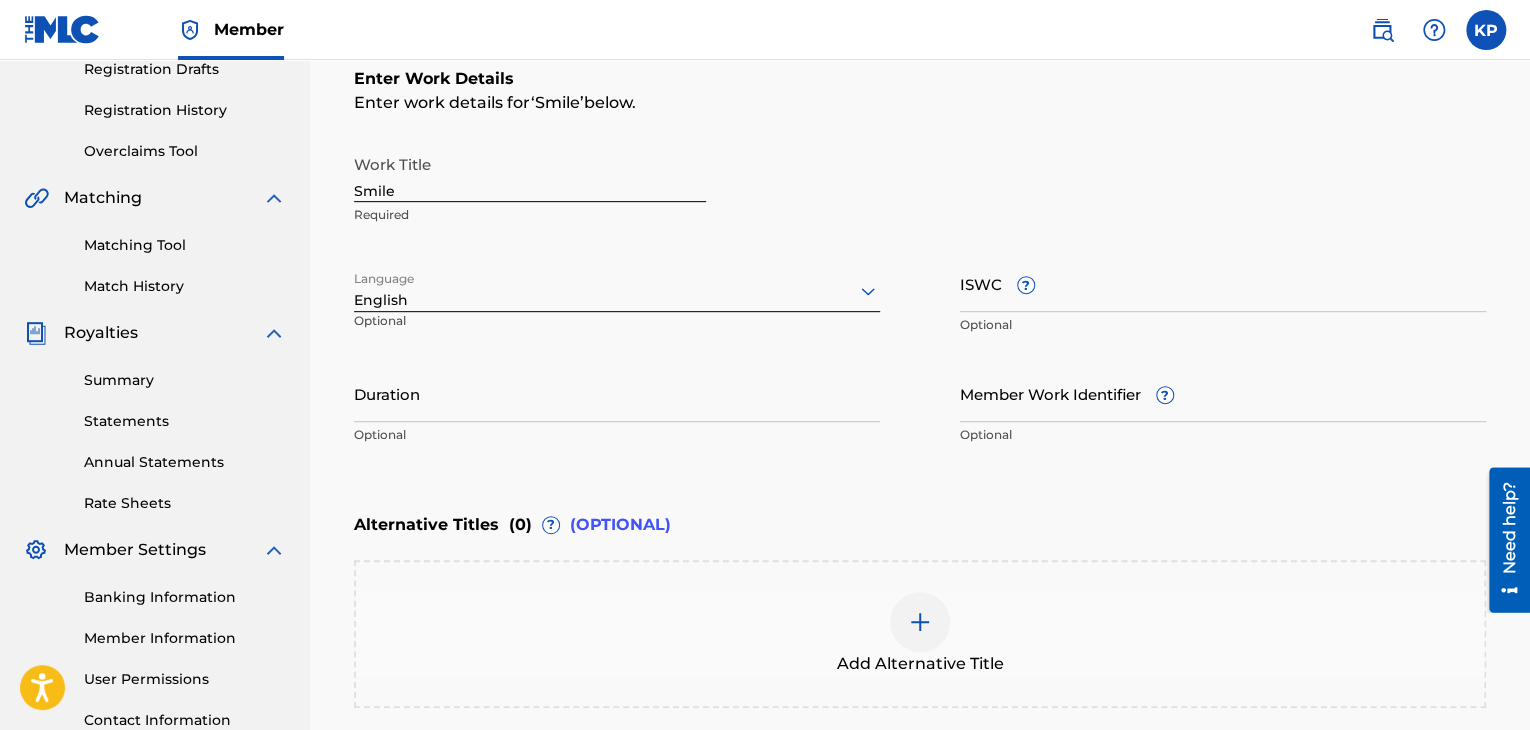 scroll, scrollTop: 337, scrollLeft: 0, axis: vertical 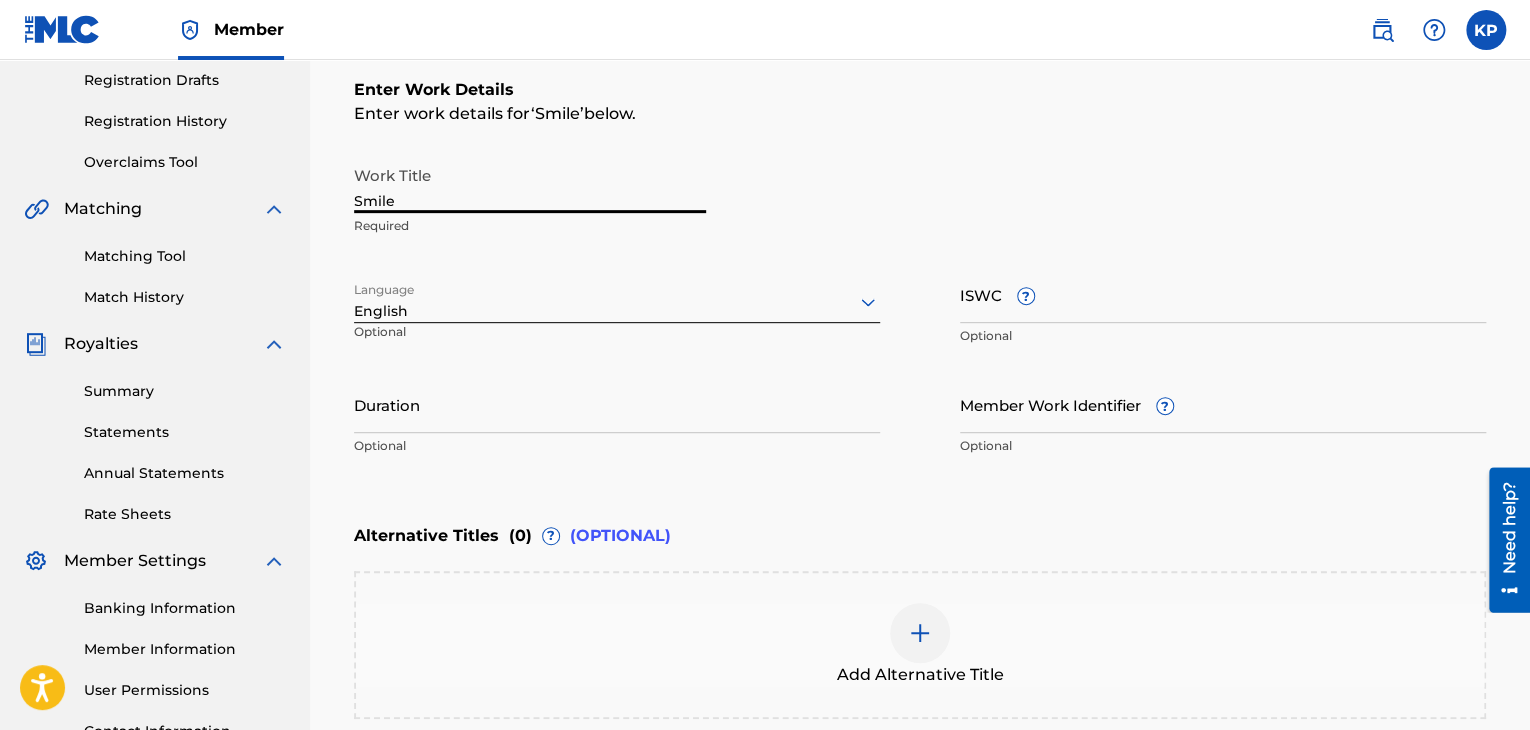 click on "Smile" at bounding box center (530, 184) 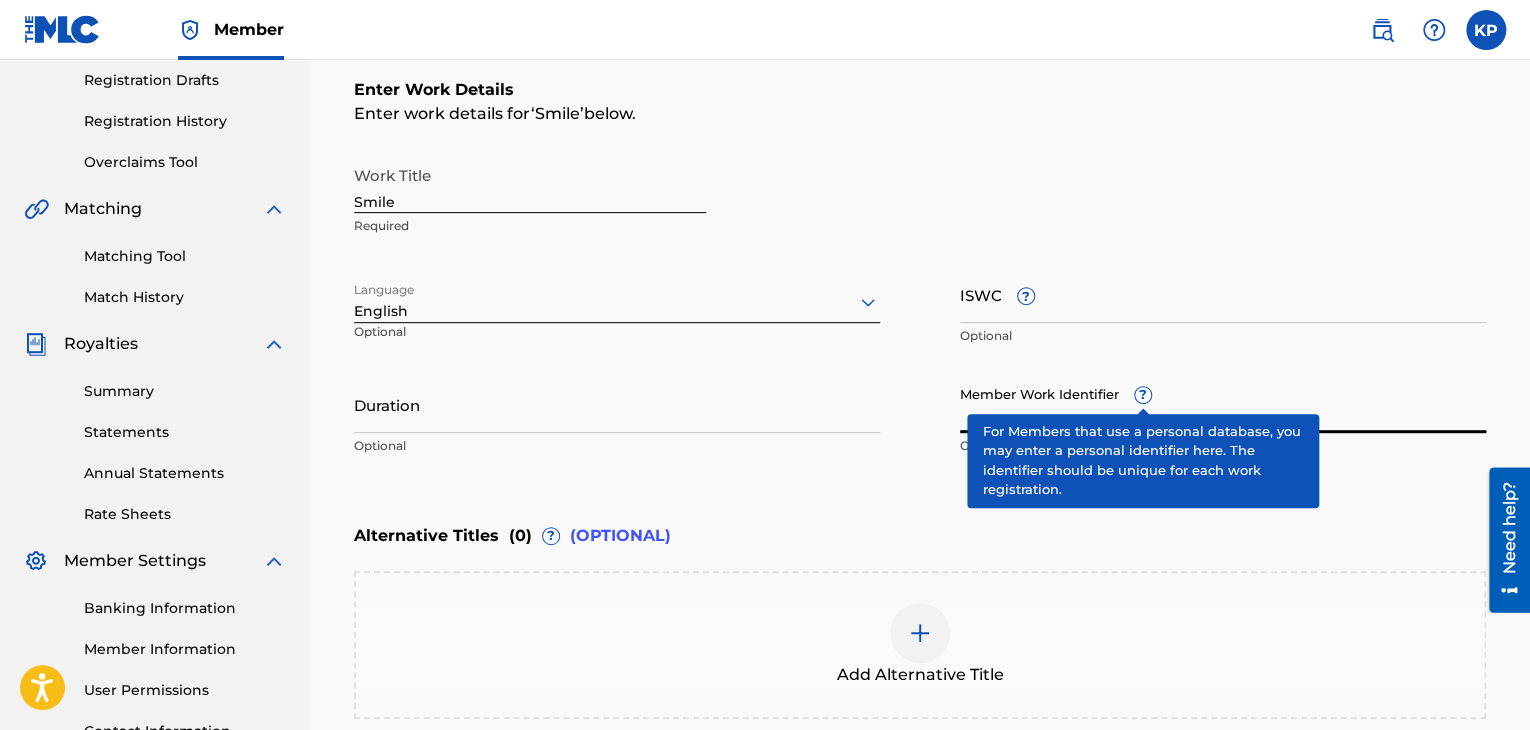 scroll, scrollTop: 561, scrollLeft: 0, axis: vertical 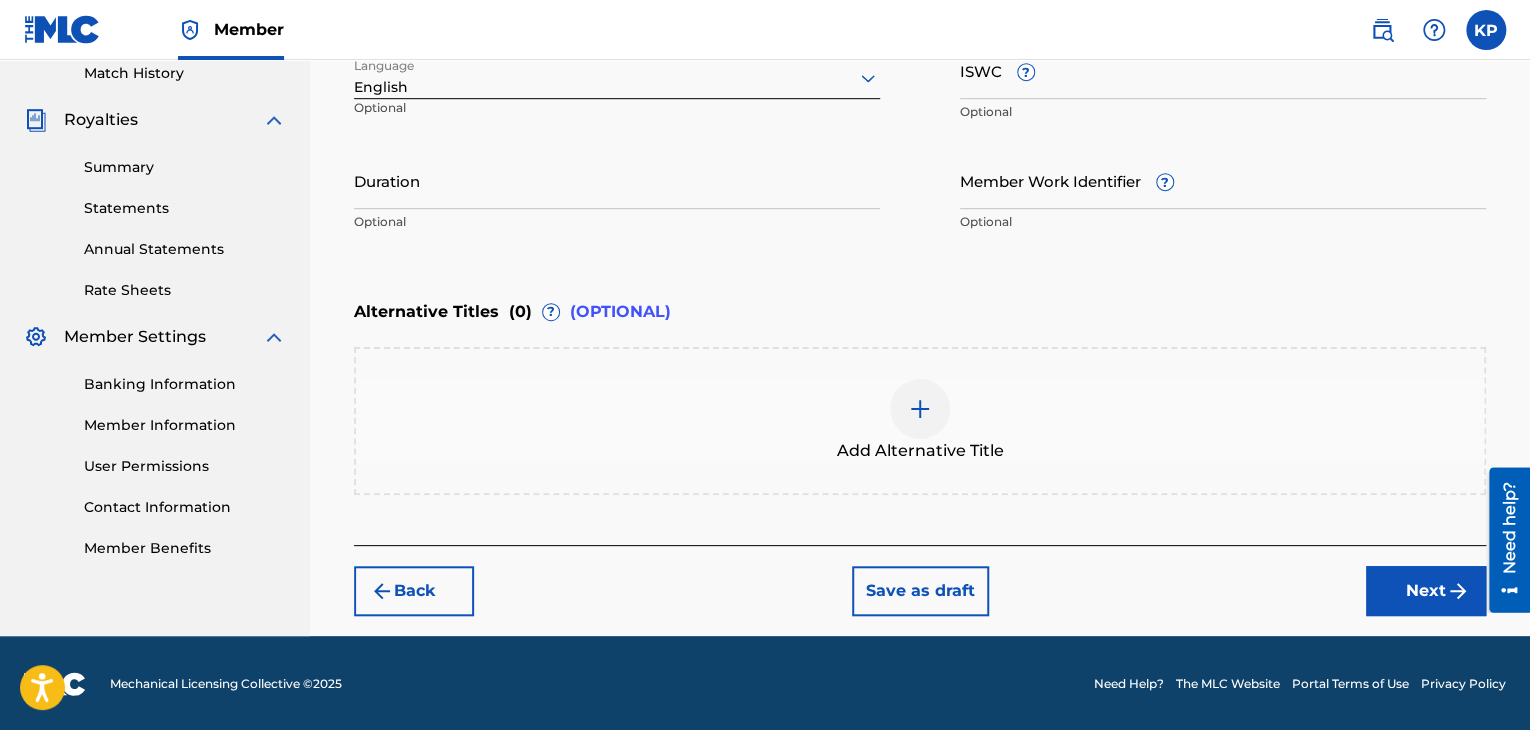click on "Next" at bounding box center [1426, 591] 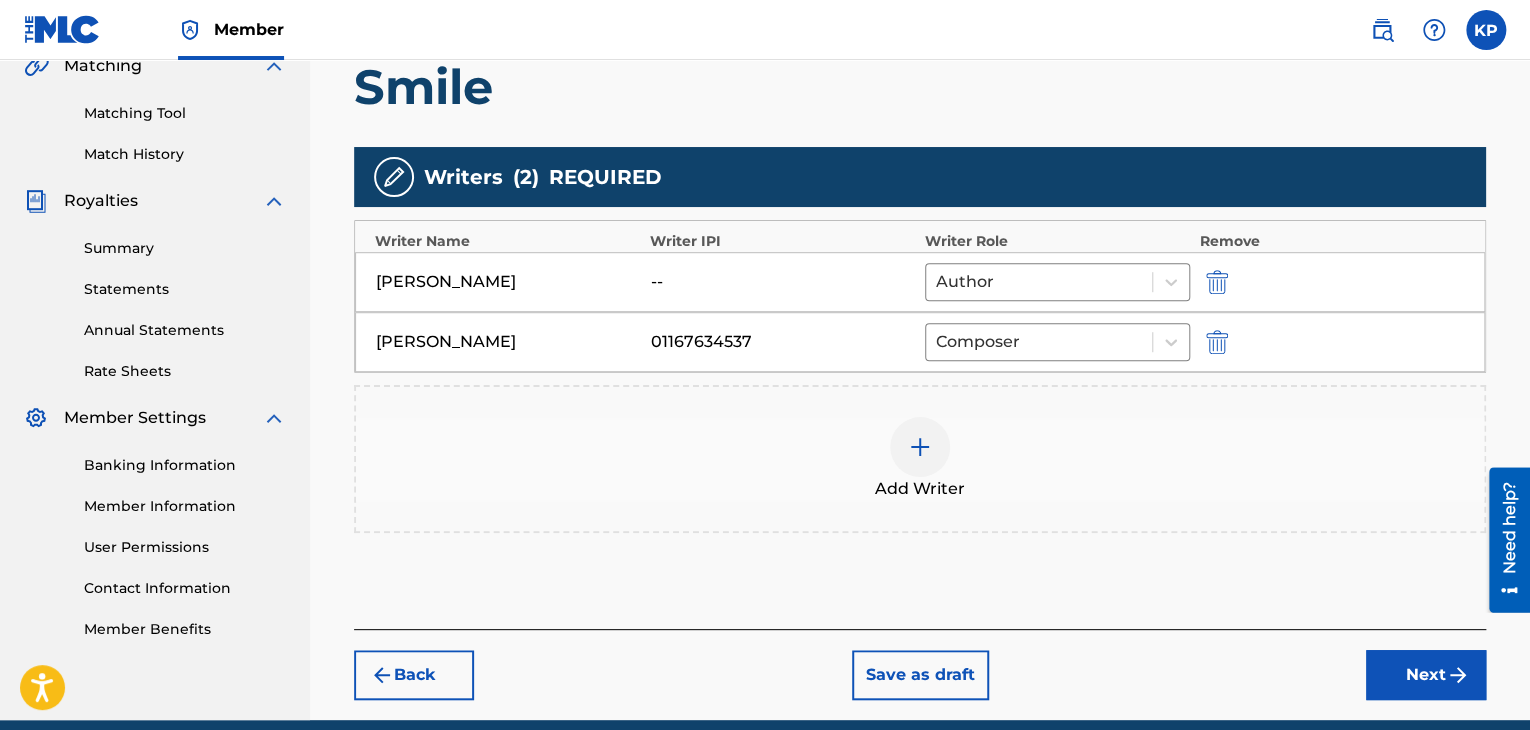 scroll, scrollTop: 491, scrollLeft: 0, axis: vertical 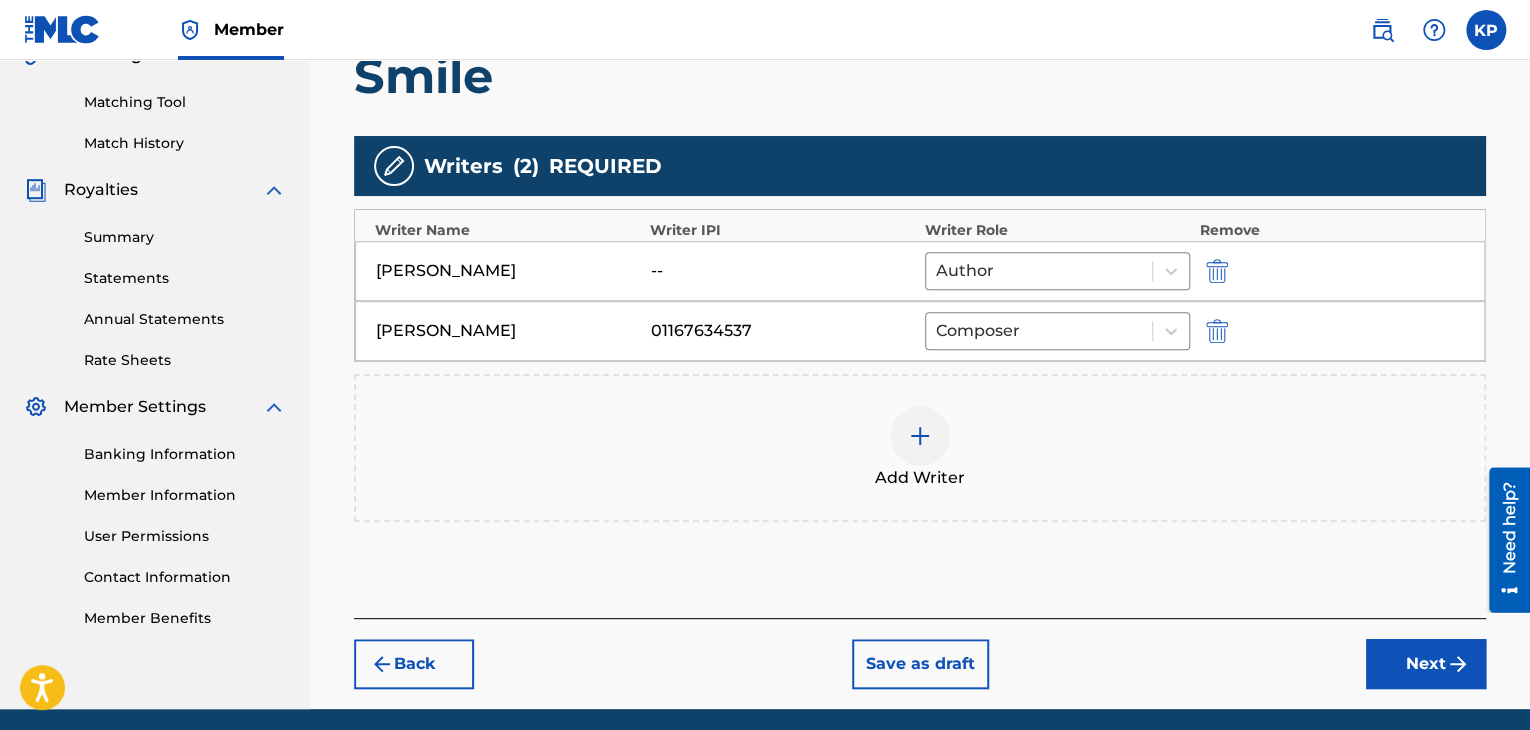 click on "Next" at bounding box center [1426, 664] 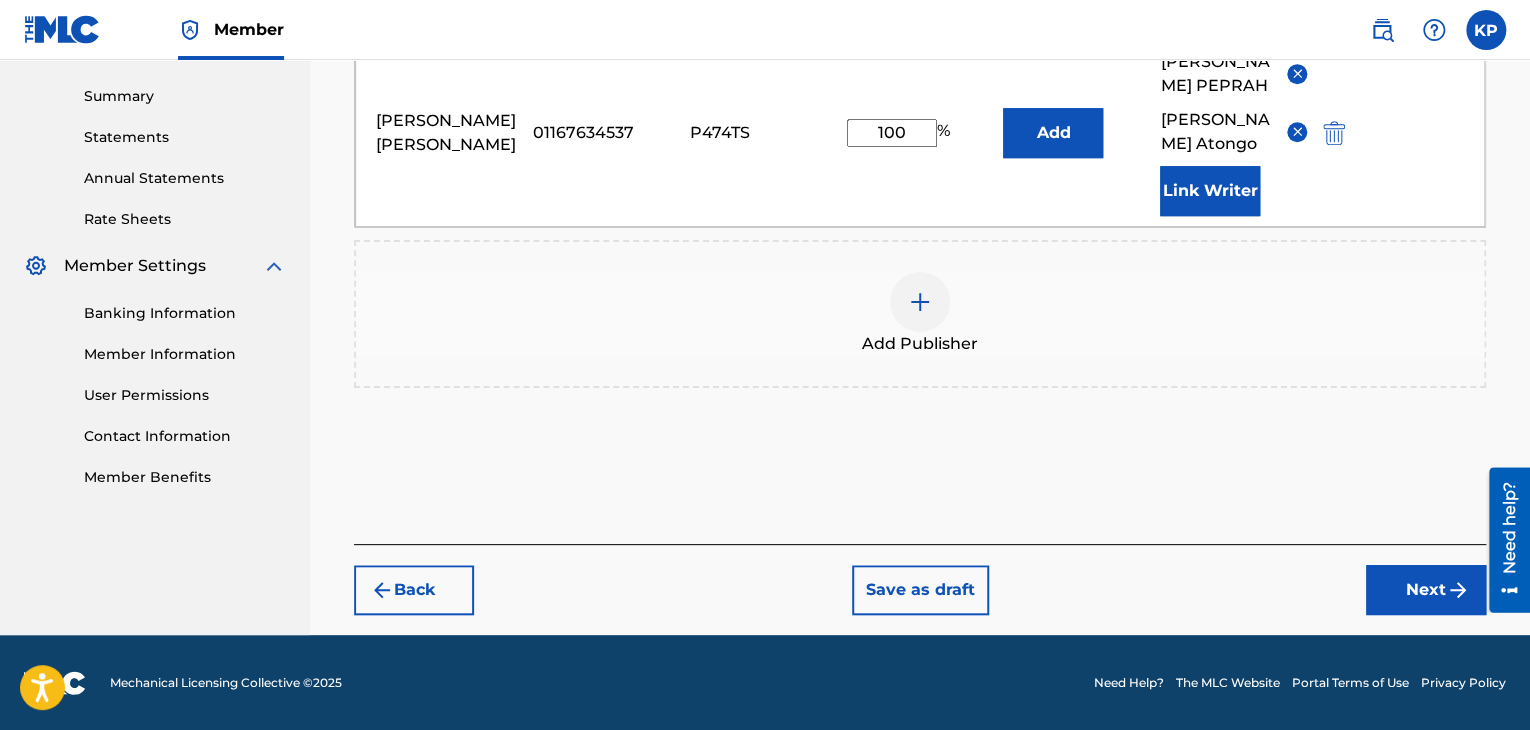 click on "Next" at bounding box center [1426, 590] 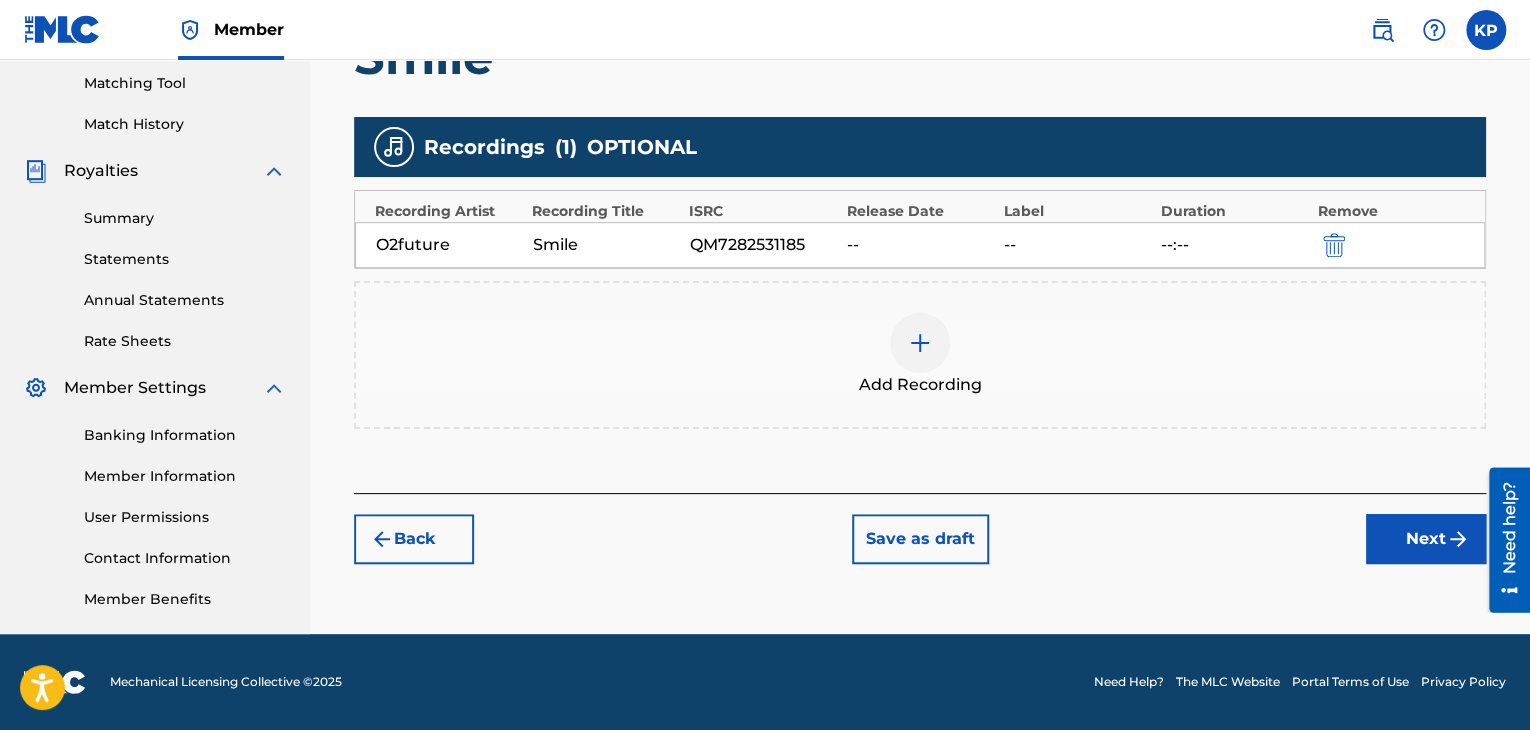 click on "Next" at bounding box center (1426, 539) 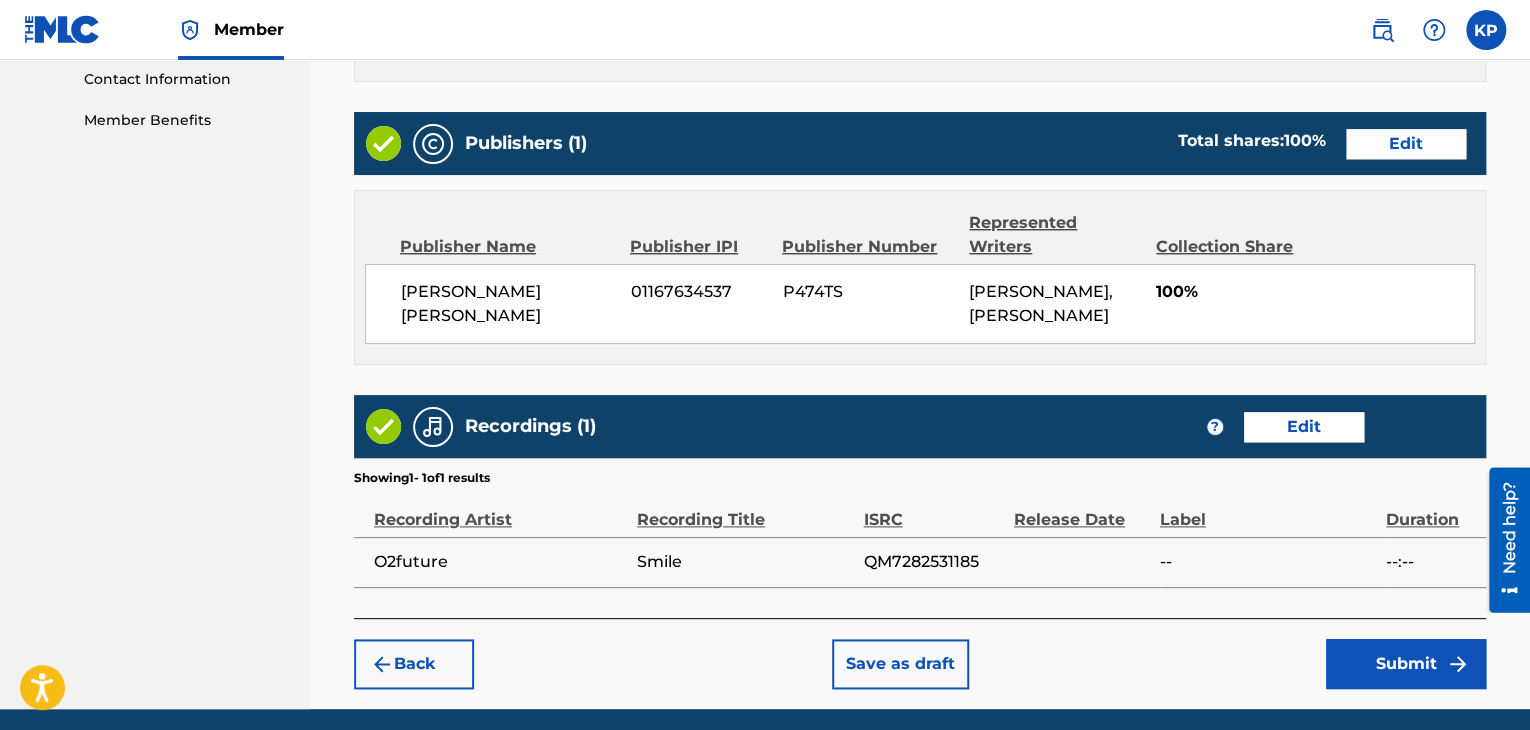 scroll, scrollTop: 1061, scrollLeft: 0, axis: vertical 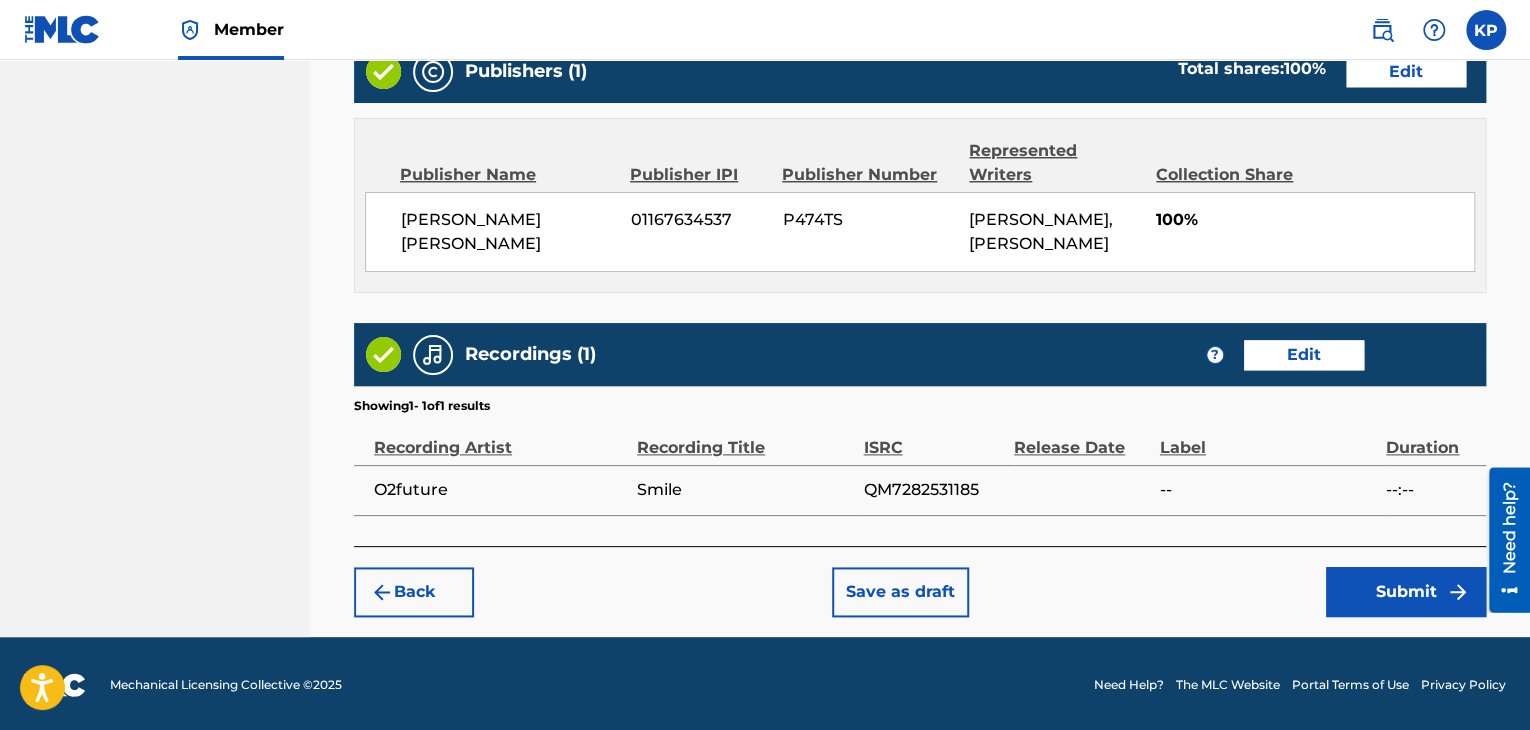 click on "Submit" at bounding box center [1406, 592] 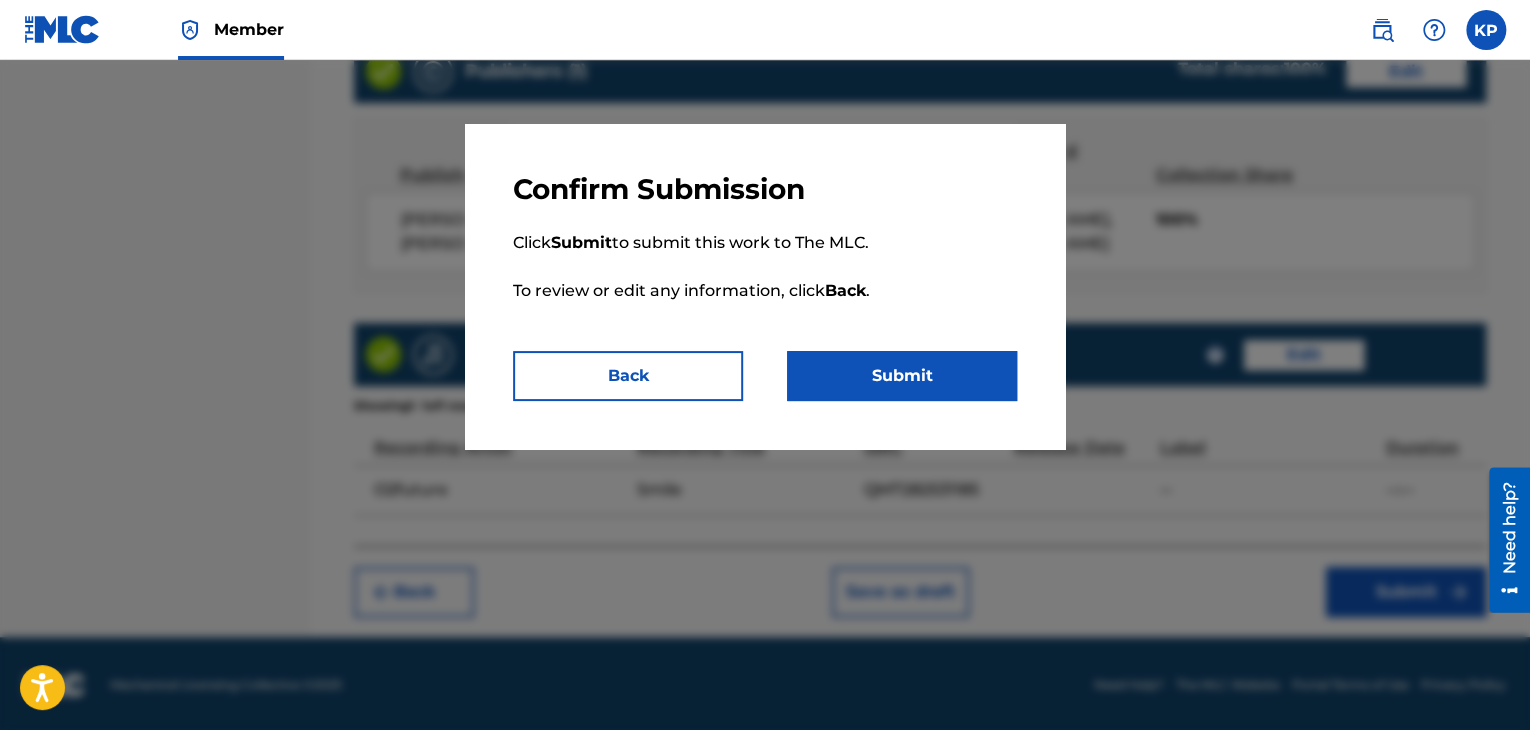 click on "Submit" at bounding box center [902, 376] 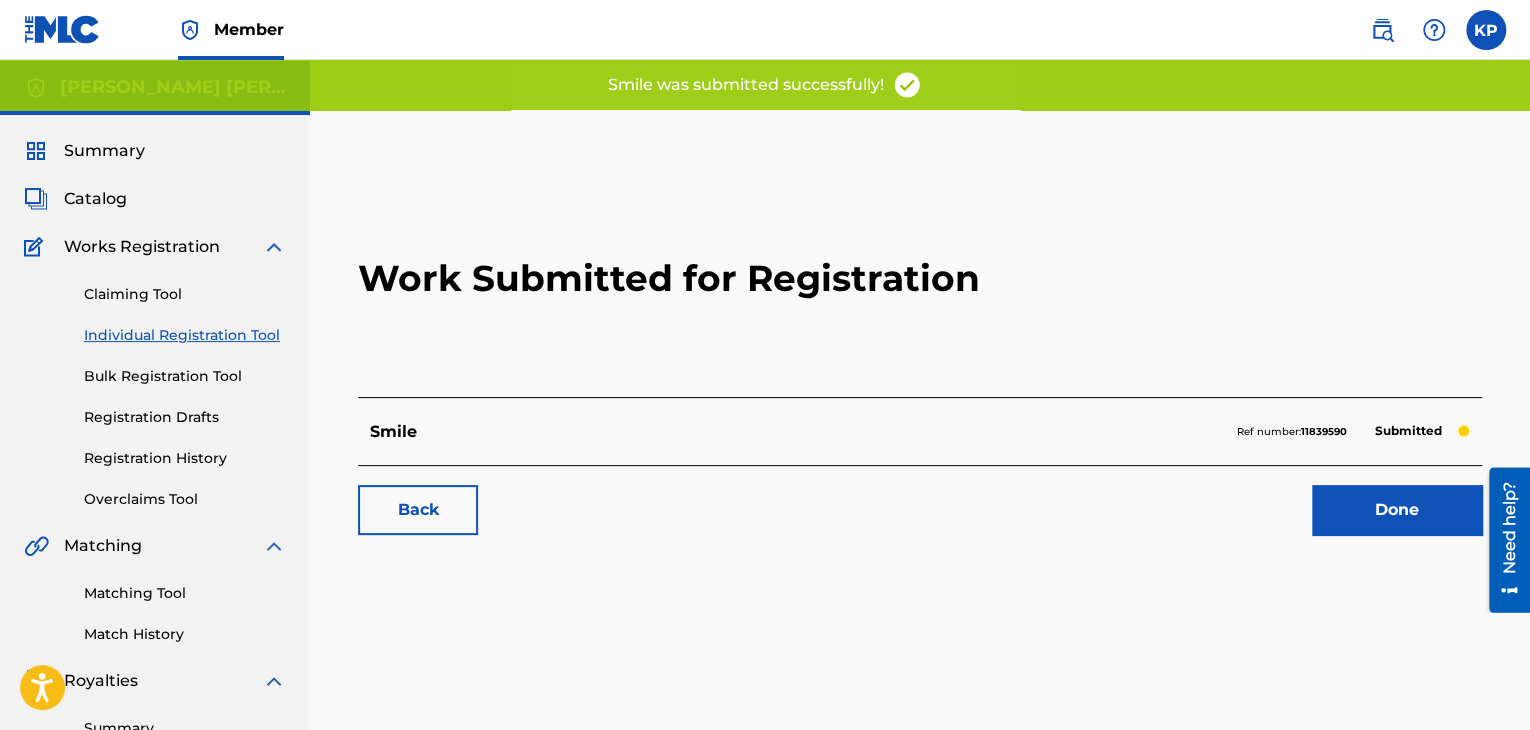 scroll, scrollTop: 56, scrollLeft: 0, axis: vertical 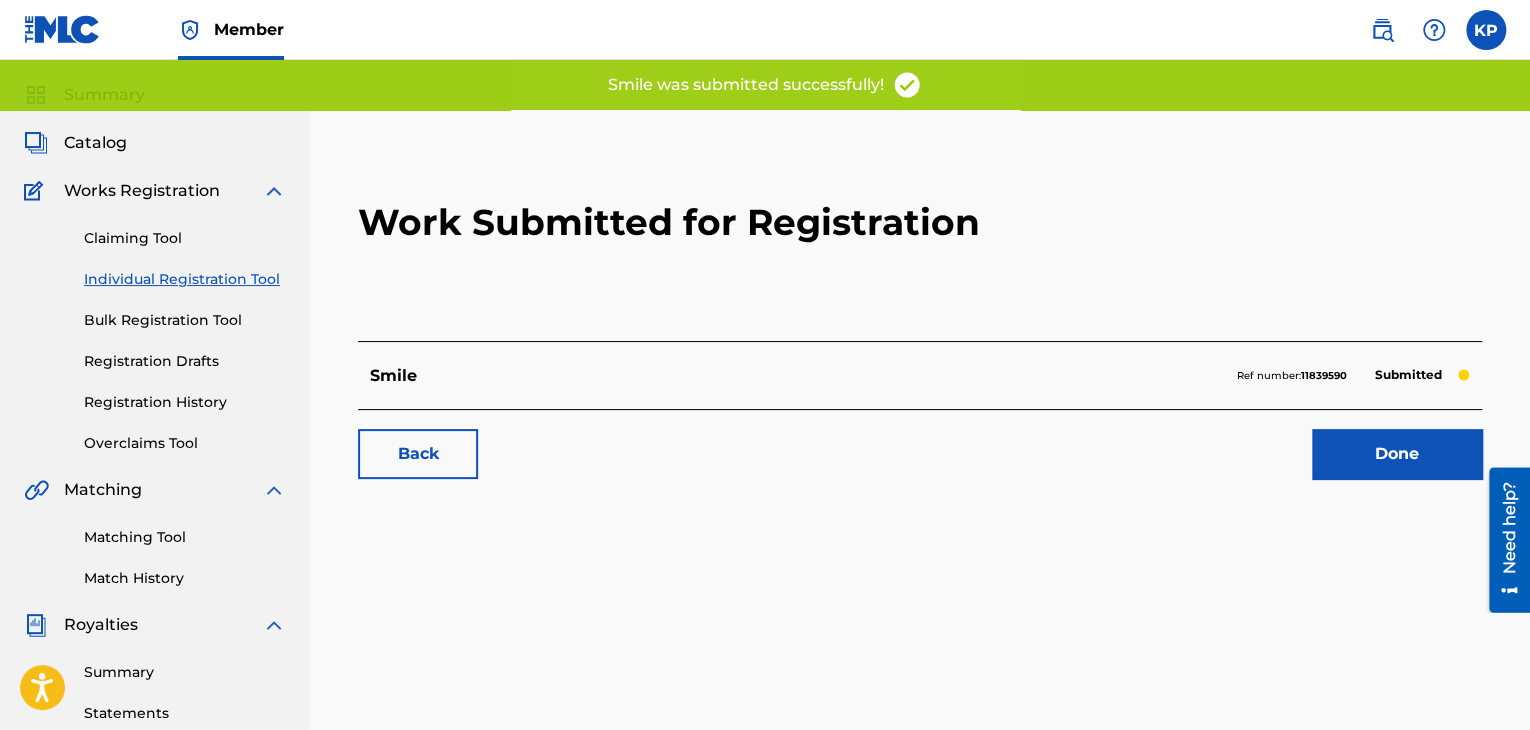 click on "Done" at bounding box center (1397, 454) 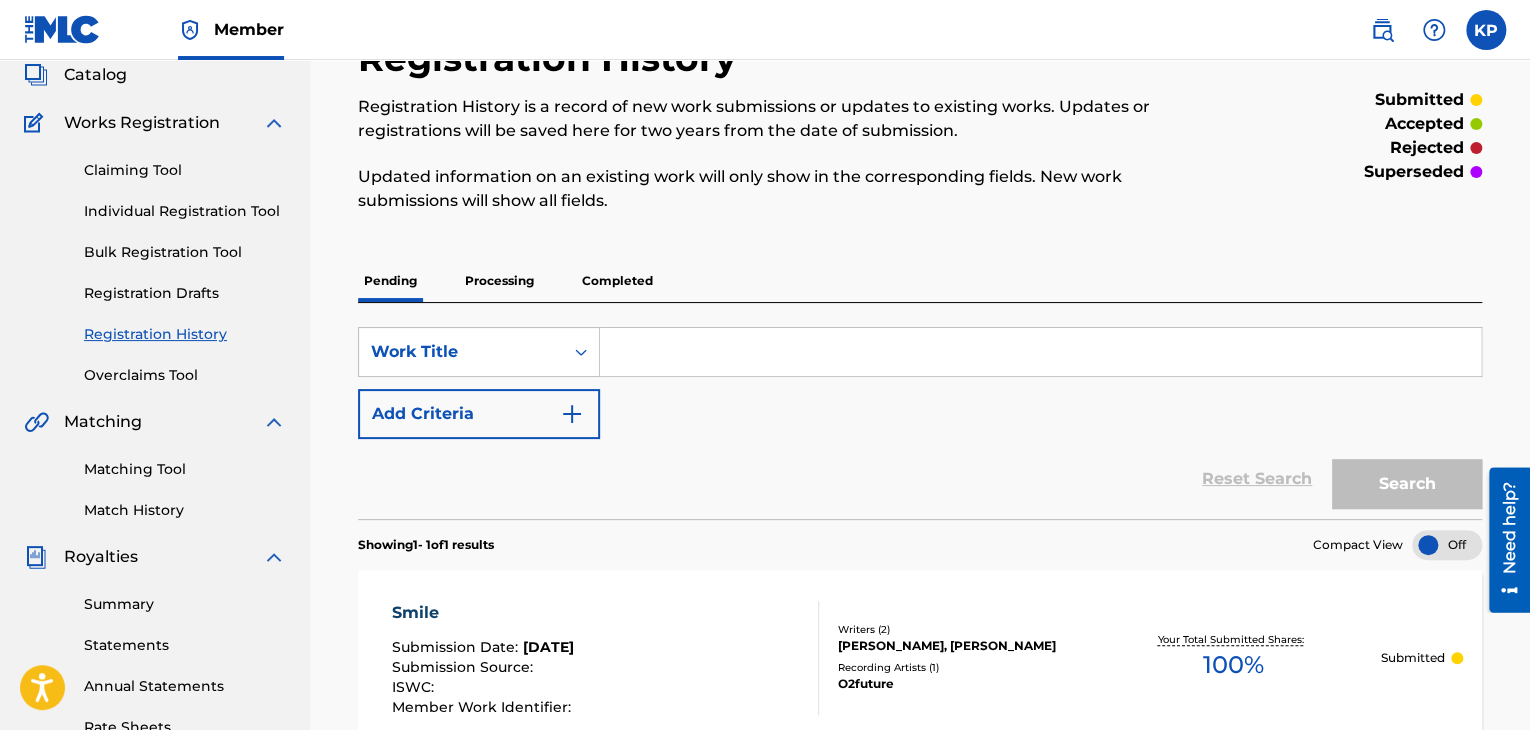 scroll, scrollTop: 0, scrollLeft: 0, axis: both 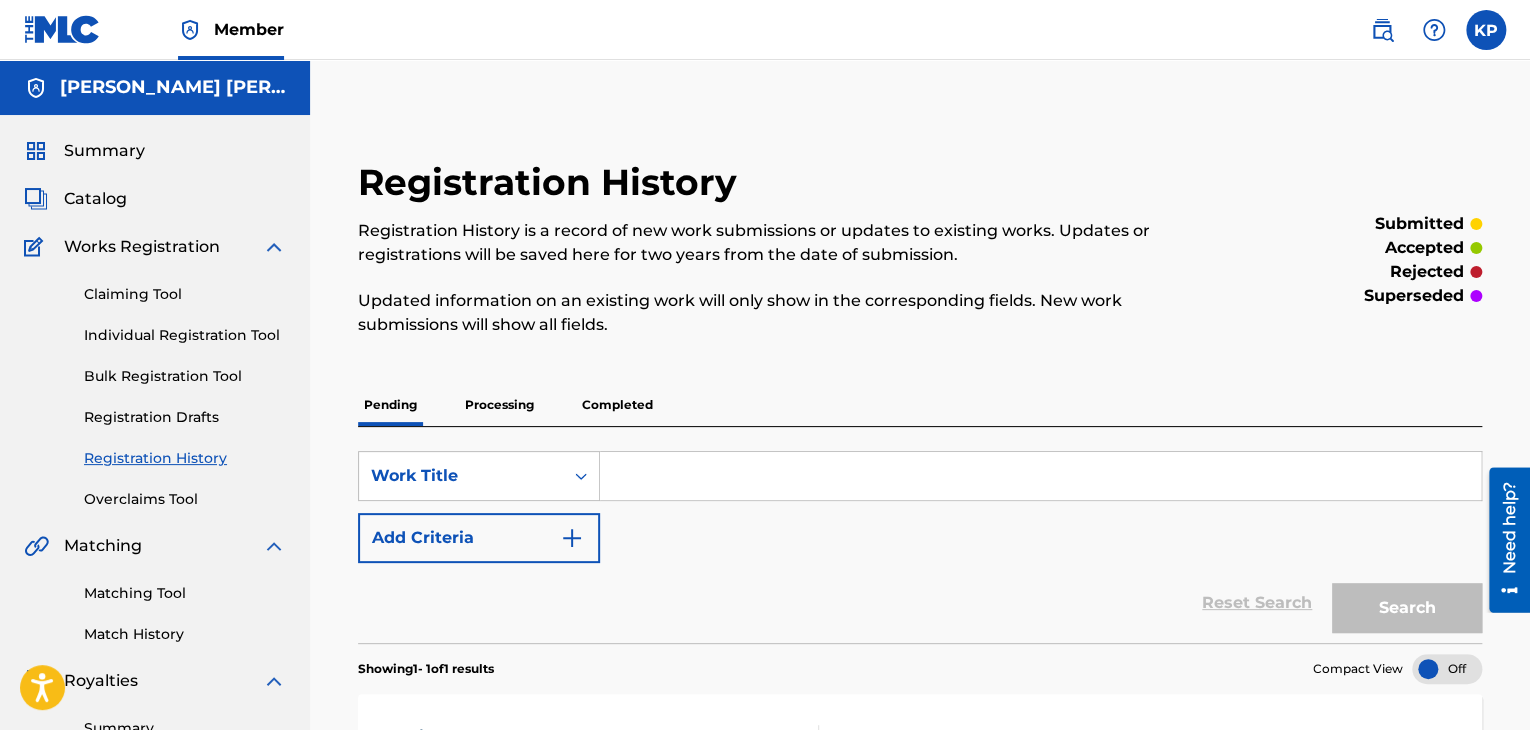 click on "Claiming Tool" at bounding box center [185, 294] 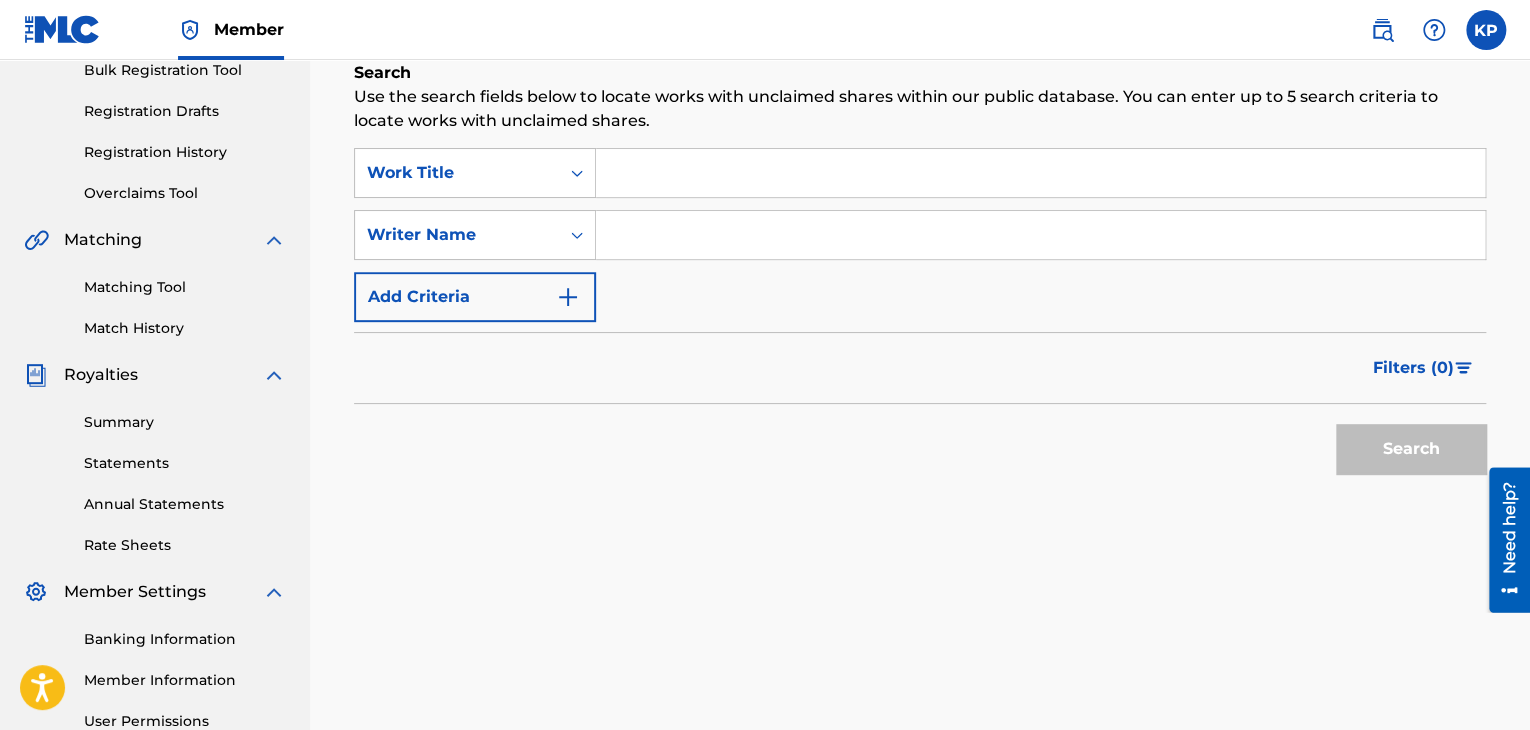 scroll, scrollTop: 395, scrollLeft: 0, axis: vertical 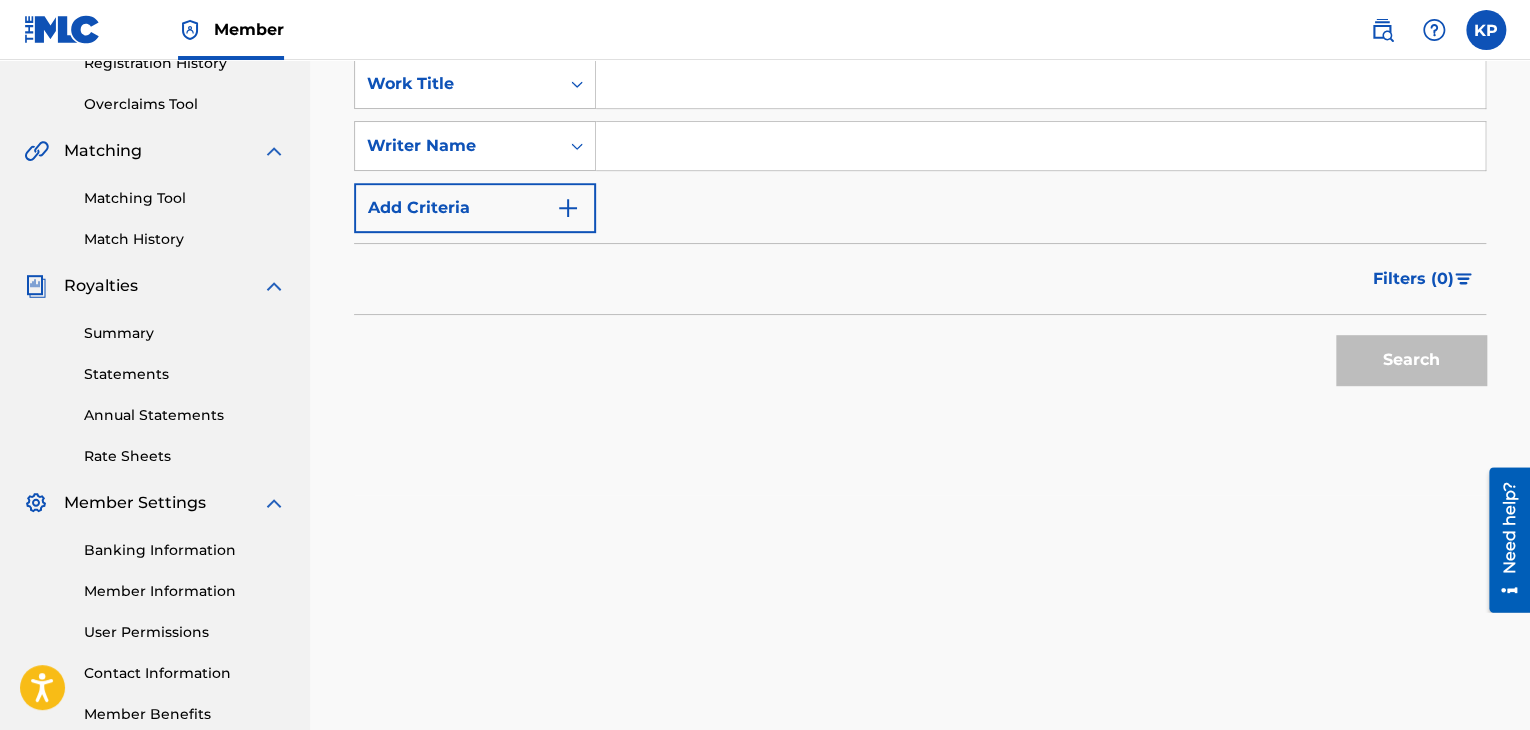 click on "Banking Information" at bounding box center (185, 550) 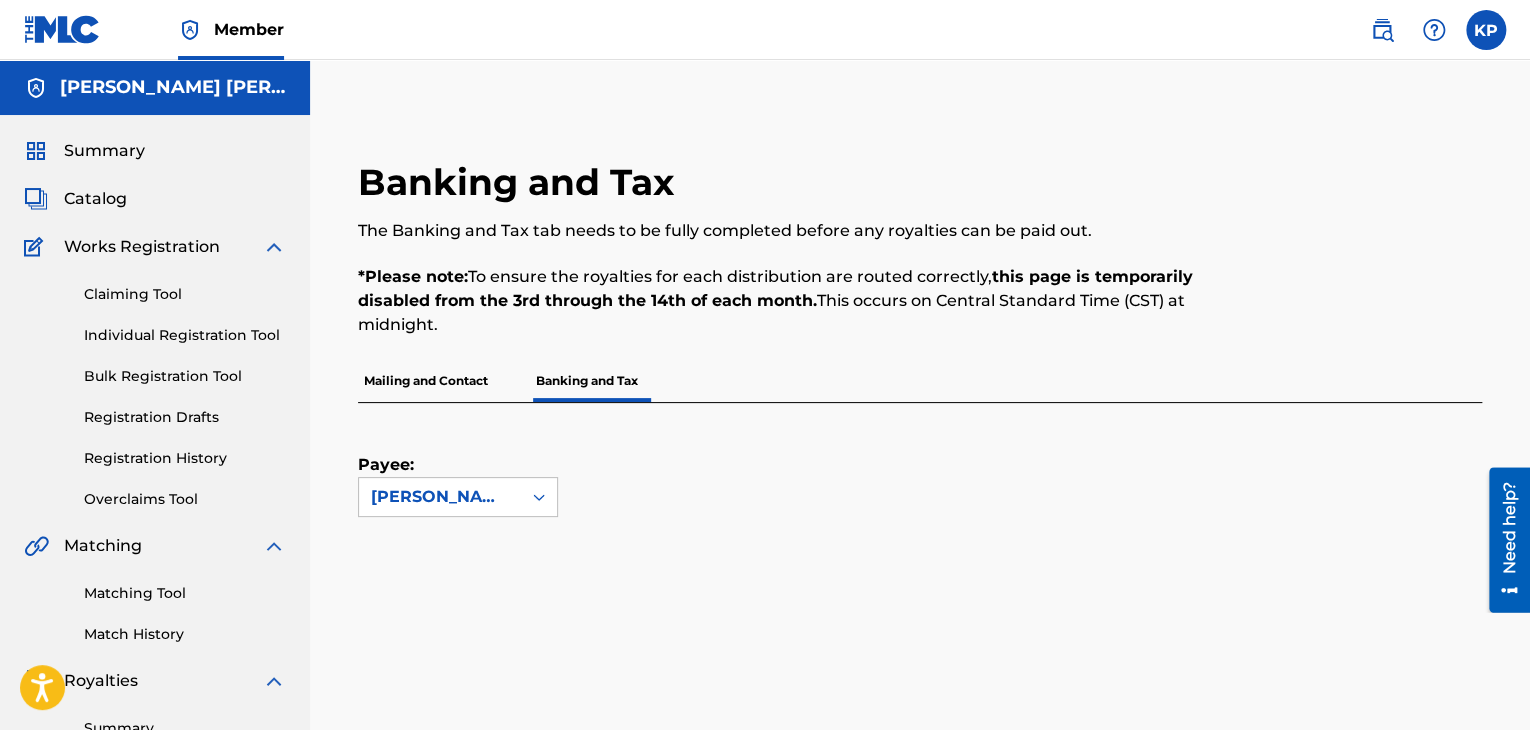 click on "[PERSON_NAME] [PERSON_NAME]" at bounding box center (440, 497) 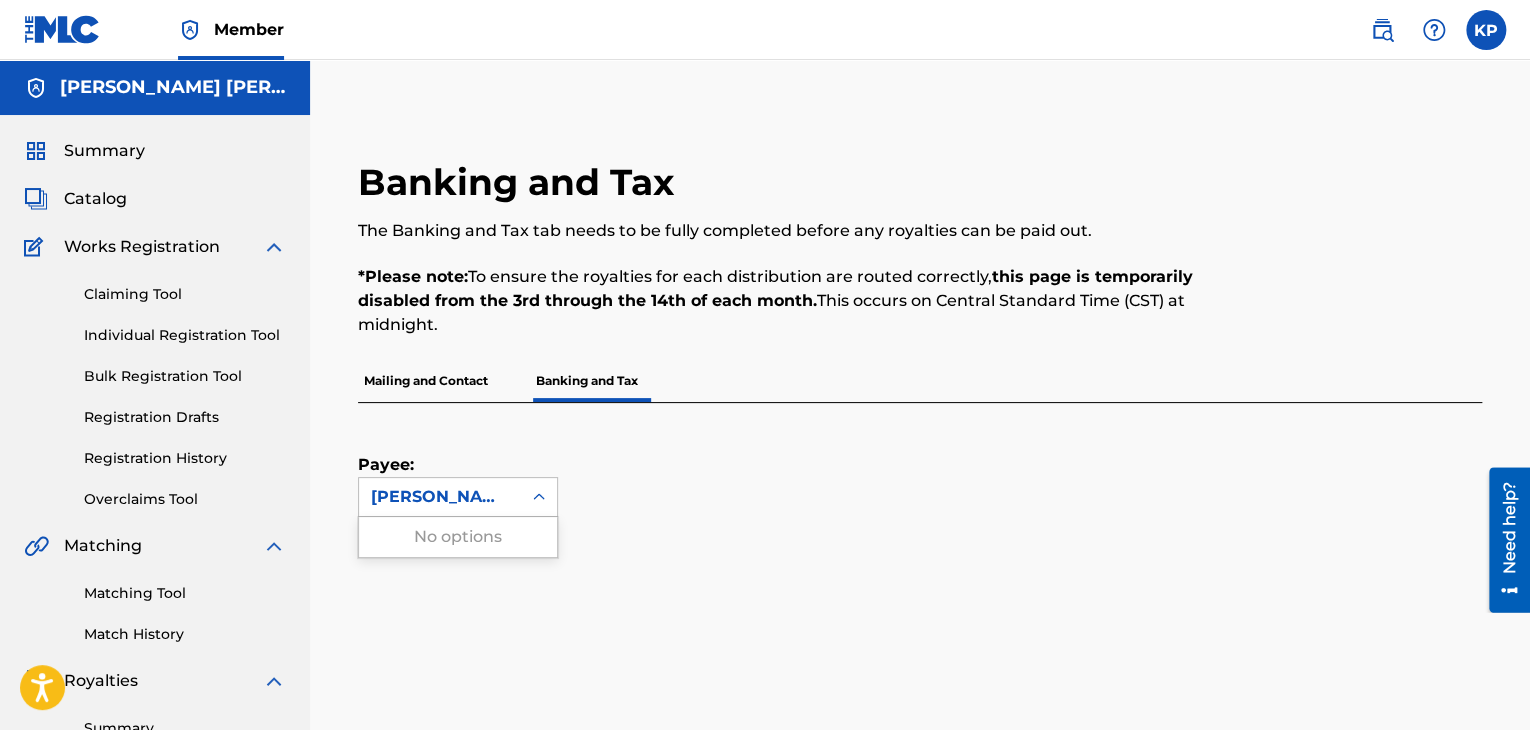 click on "No options" at bounding box center (458, 537) 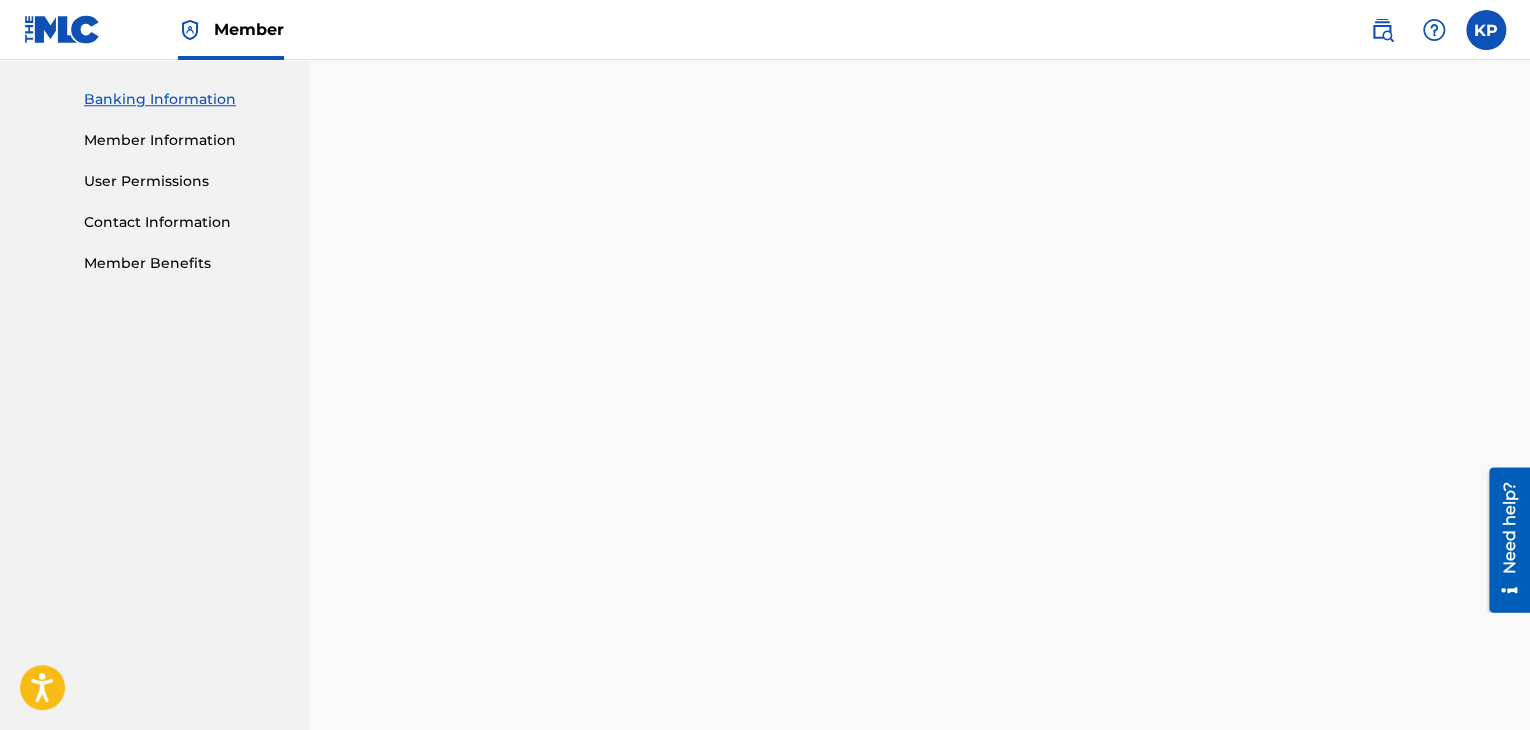 scroll, scrollTop: 510, scrollLeft: 0, axis: vertical 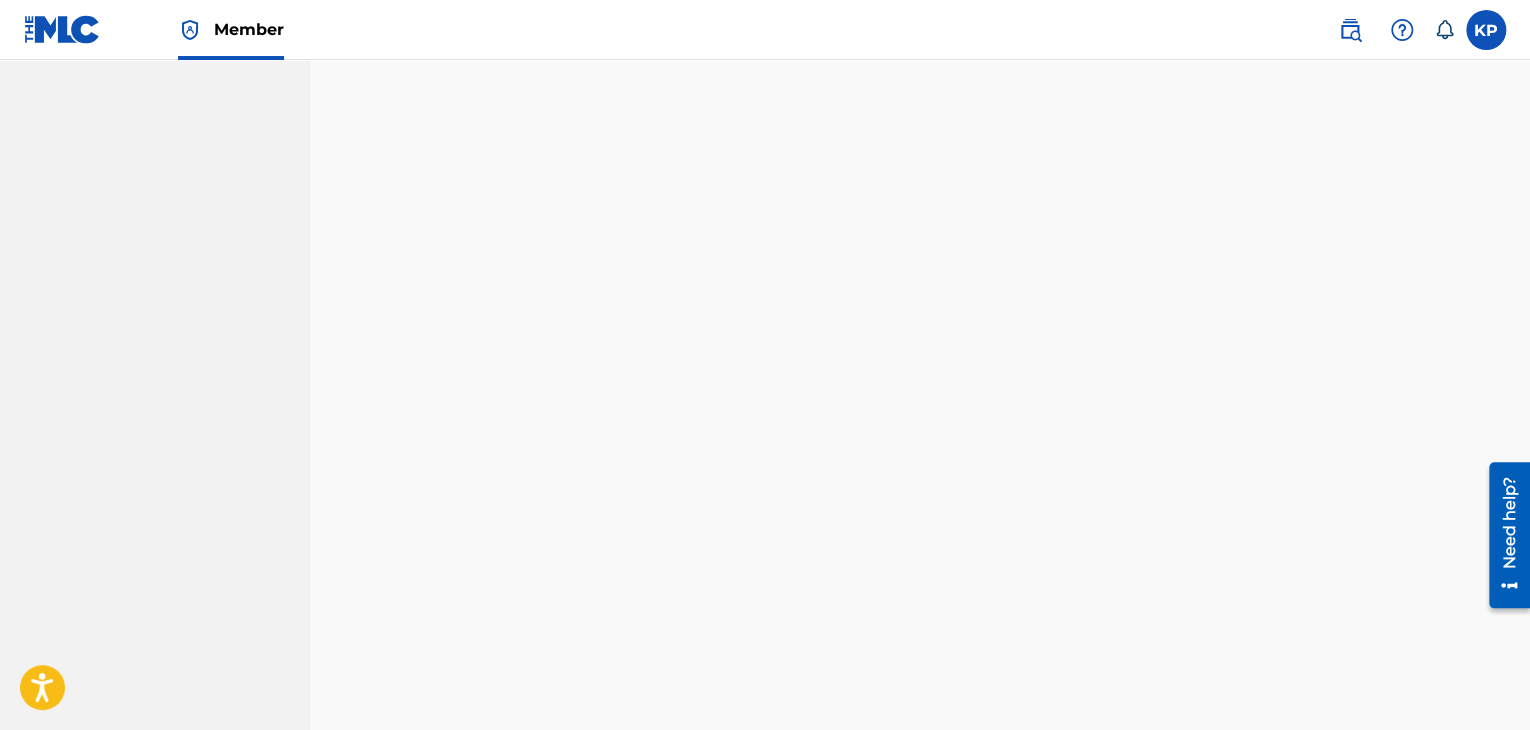 click on "[PERSON_NAME] [PERSON_NAME] Summary Catalog Works Registration Claiming Tool Individual Registration Tool Bulk Registration Tool Registration Drafts Registration History Overclaims Tool Matching Matching Tool Match History Royalties Summary Statements Annual Statements Rate Sheets Member Settings Banking Information Member Information User Permissions Contact Information Member Benefits" at bounding box center [155, -74] 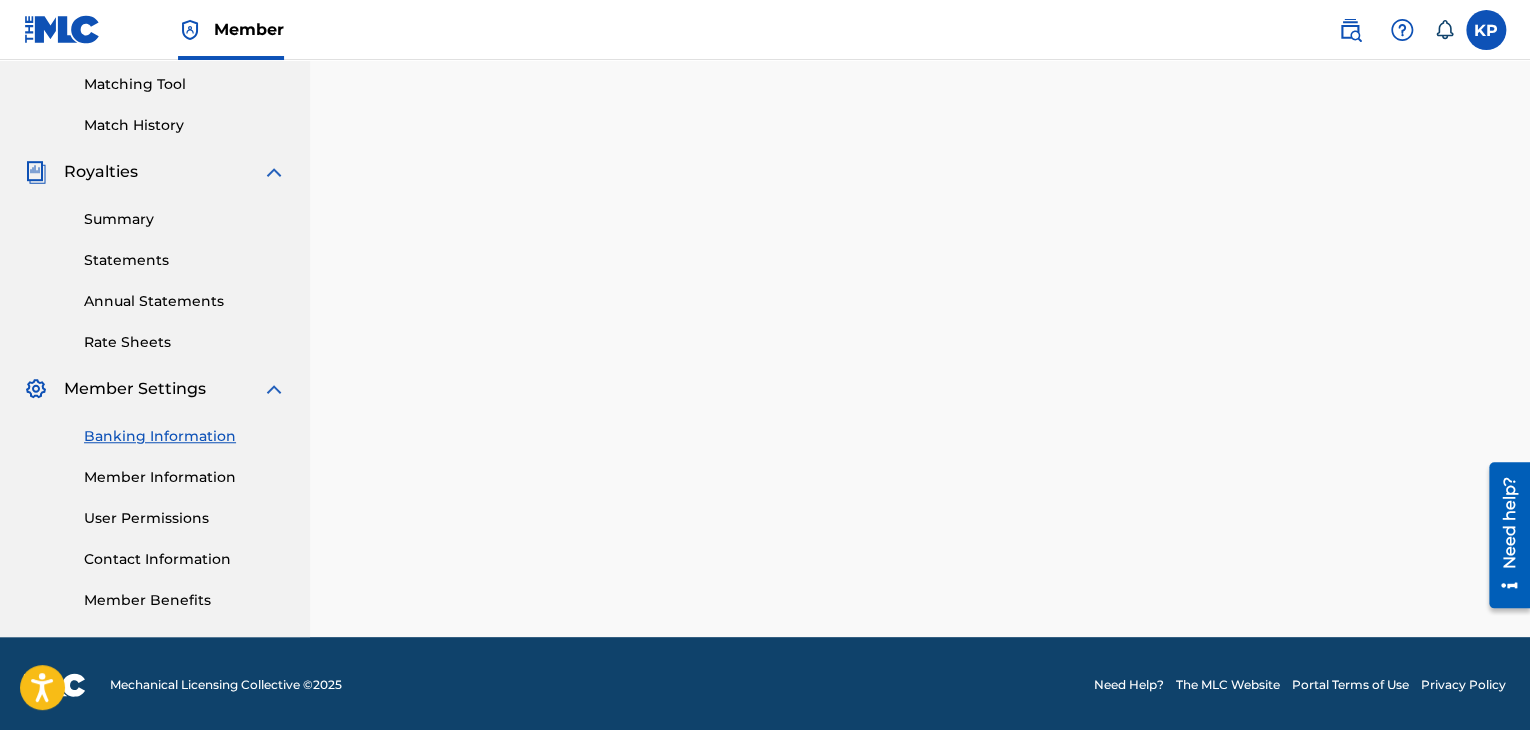 scroll, scrollTop: 511, scrollLeft: 0, axis: vertical 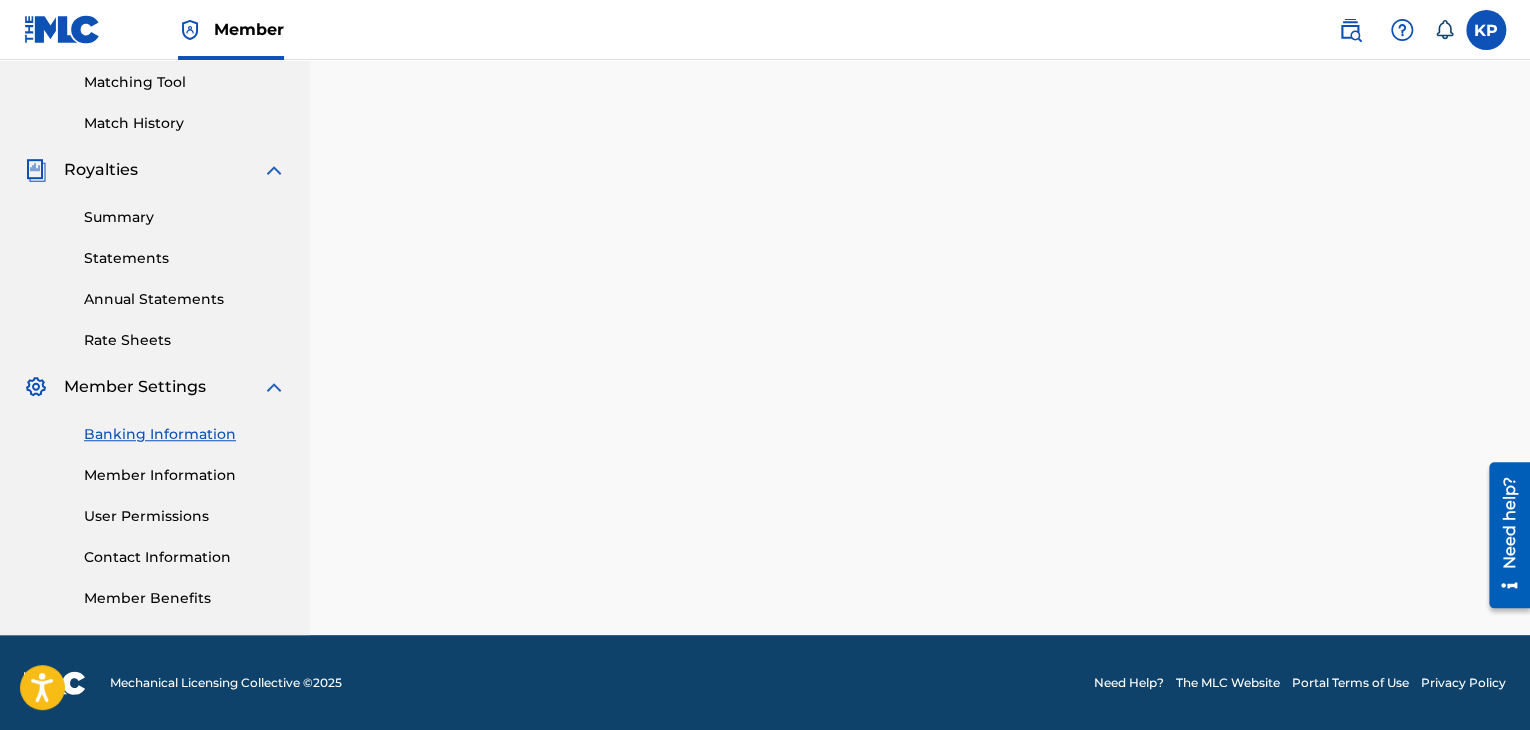 click on "Banking Information" at bounding box center [185, 434] 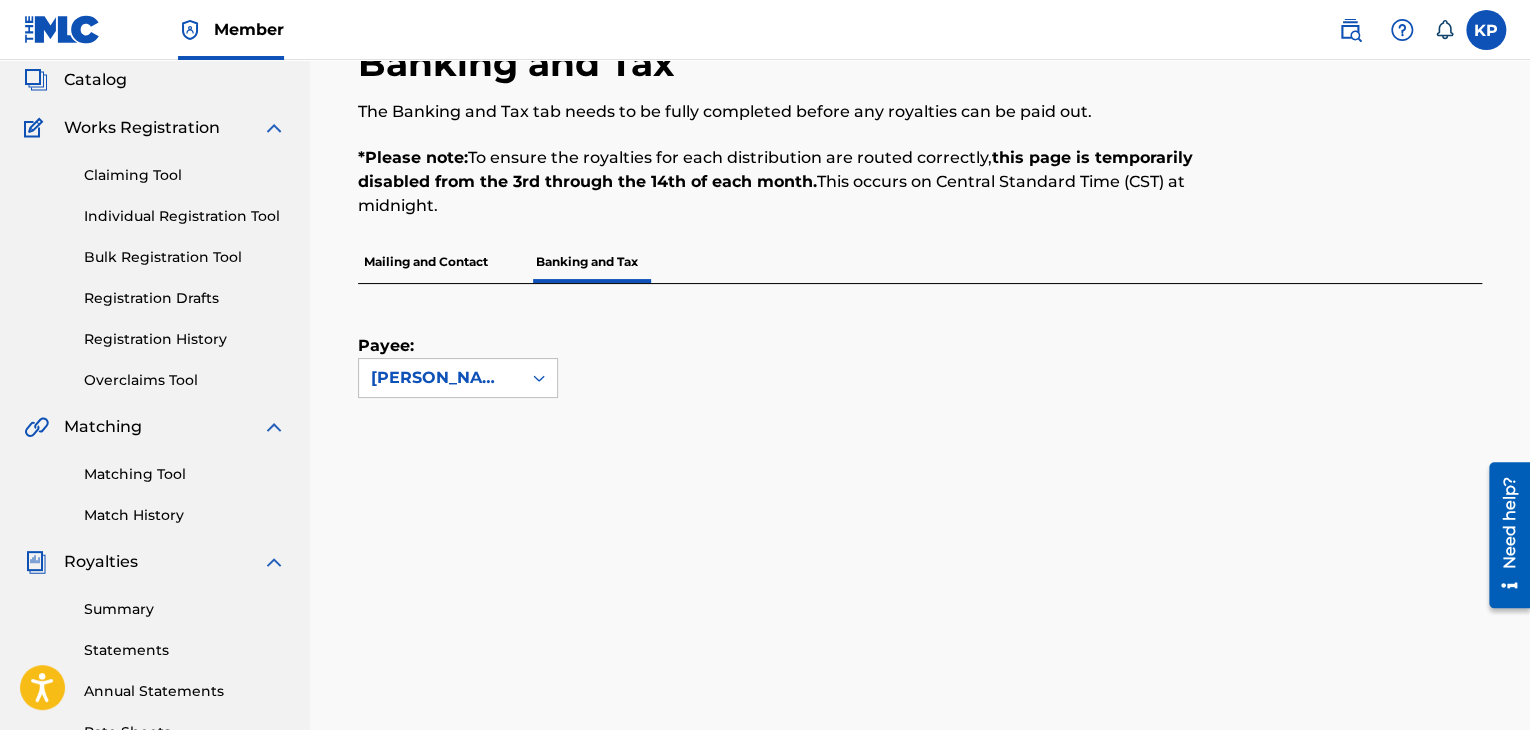 scroll, scrollTop: 120, scrollLeft: 0, axis: vertical 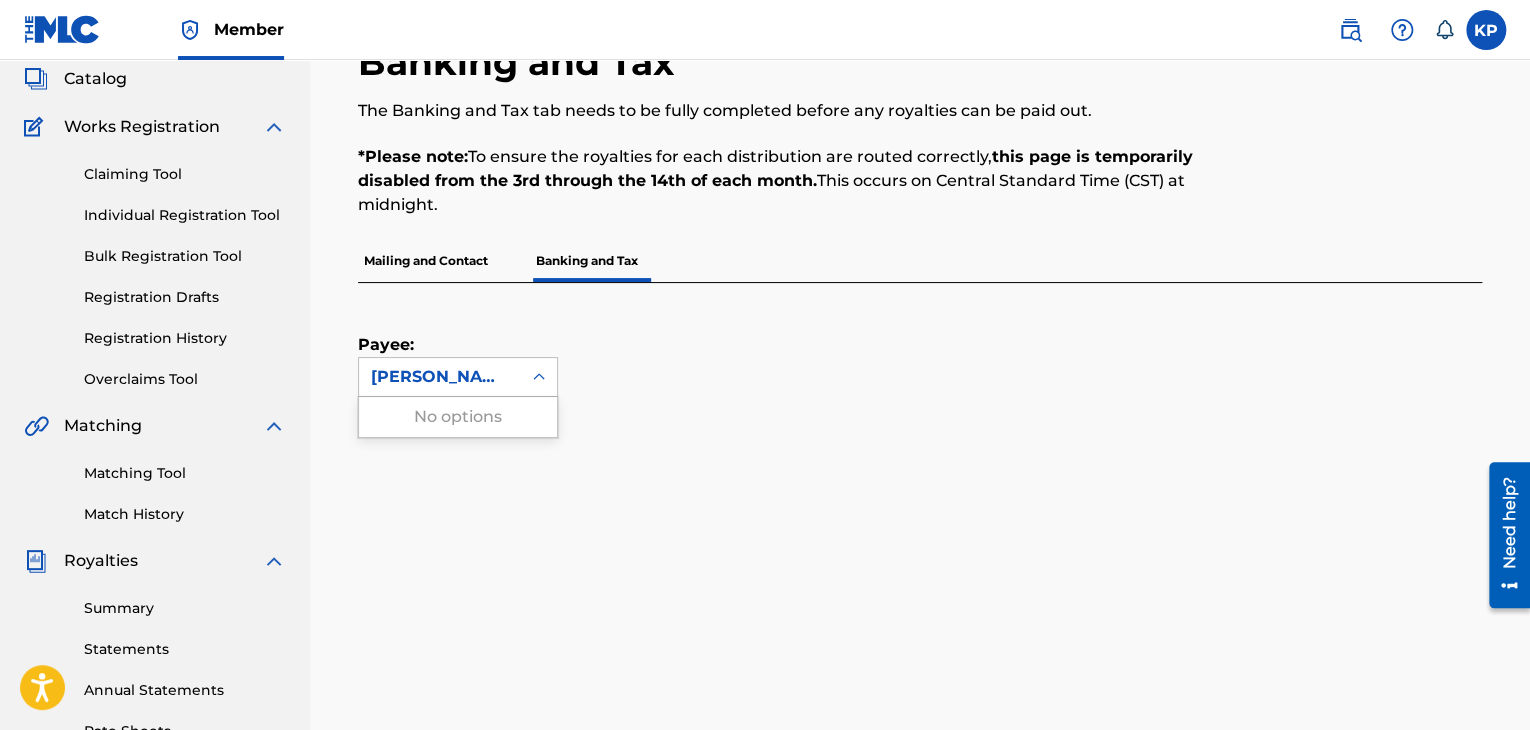 click 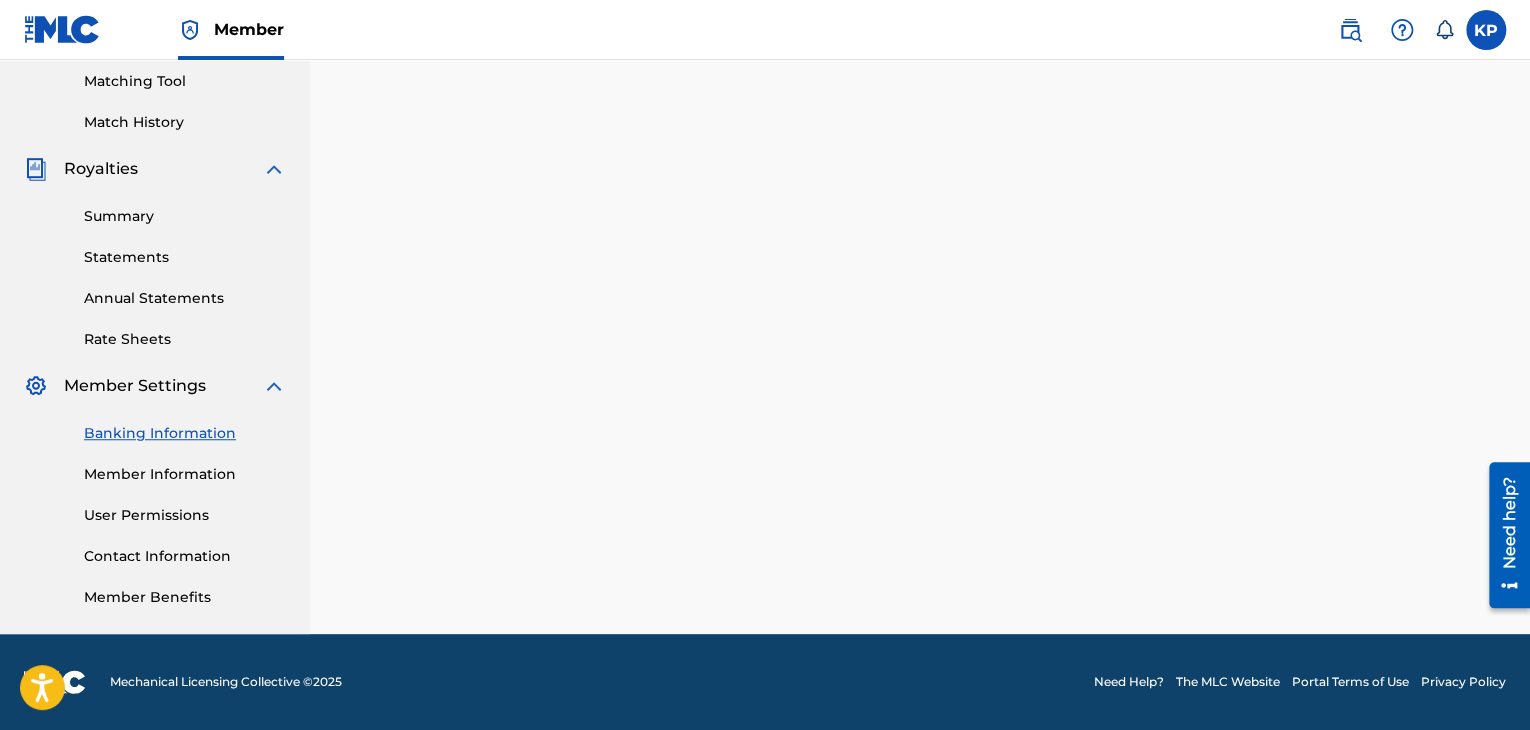 scroll, scrollTop: 511, scrollLeft: 0, axis: vertical 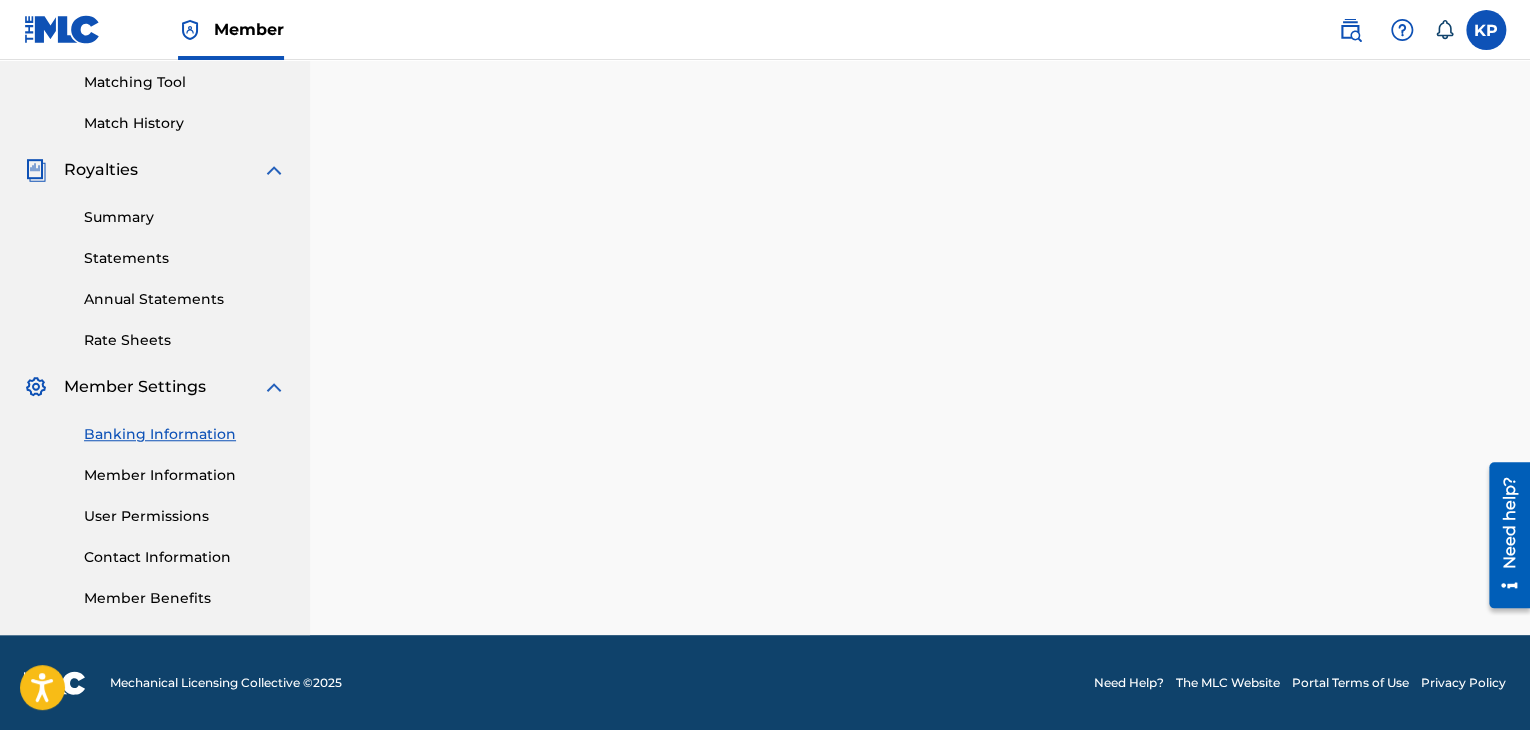 click on "Contact Information" at bounding box center (185, 557) 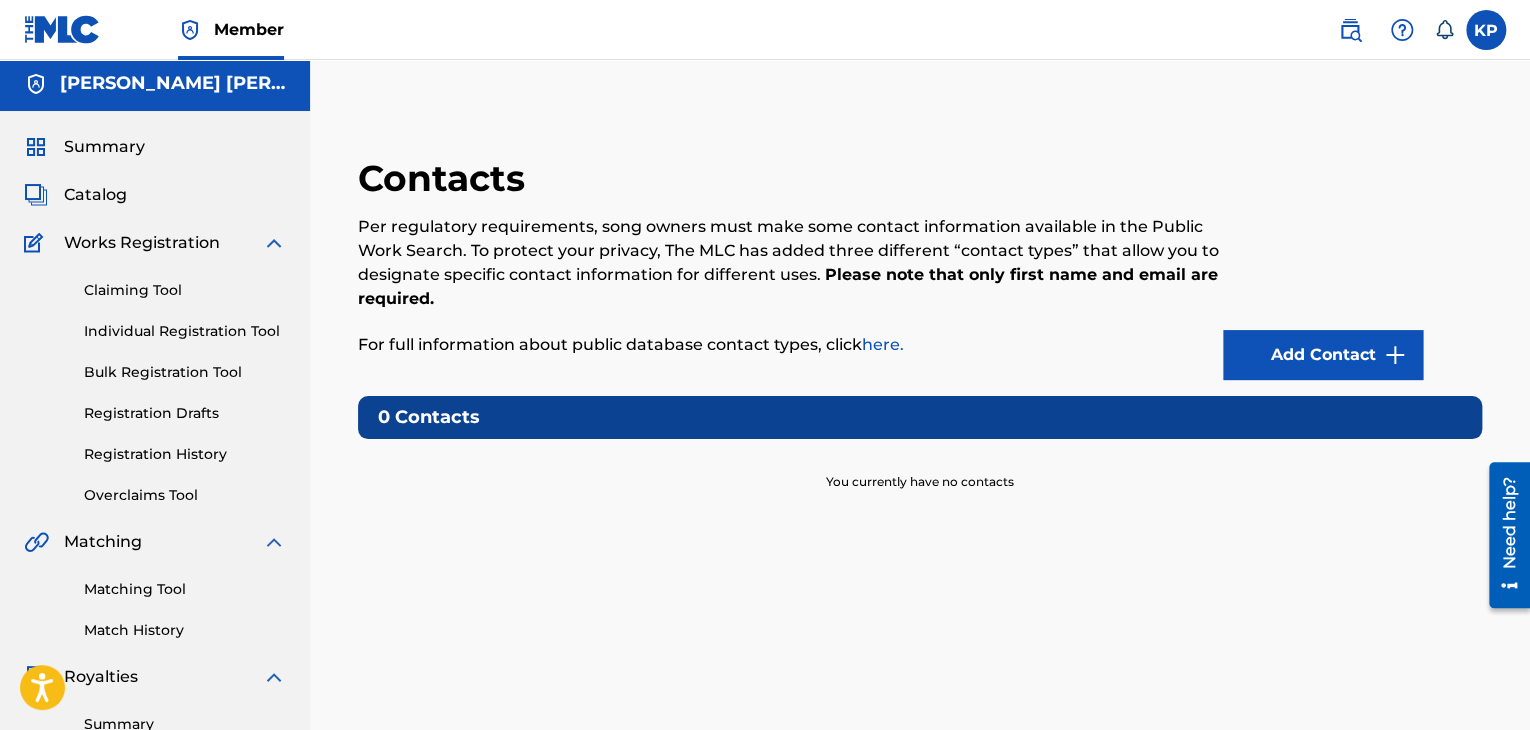 scroll, scrollTop: 4, scrollLeft: 0, axis: vertical 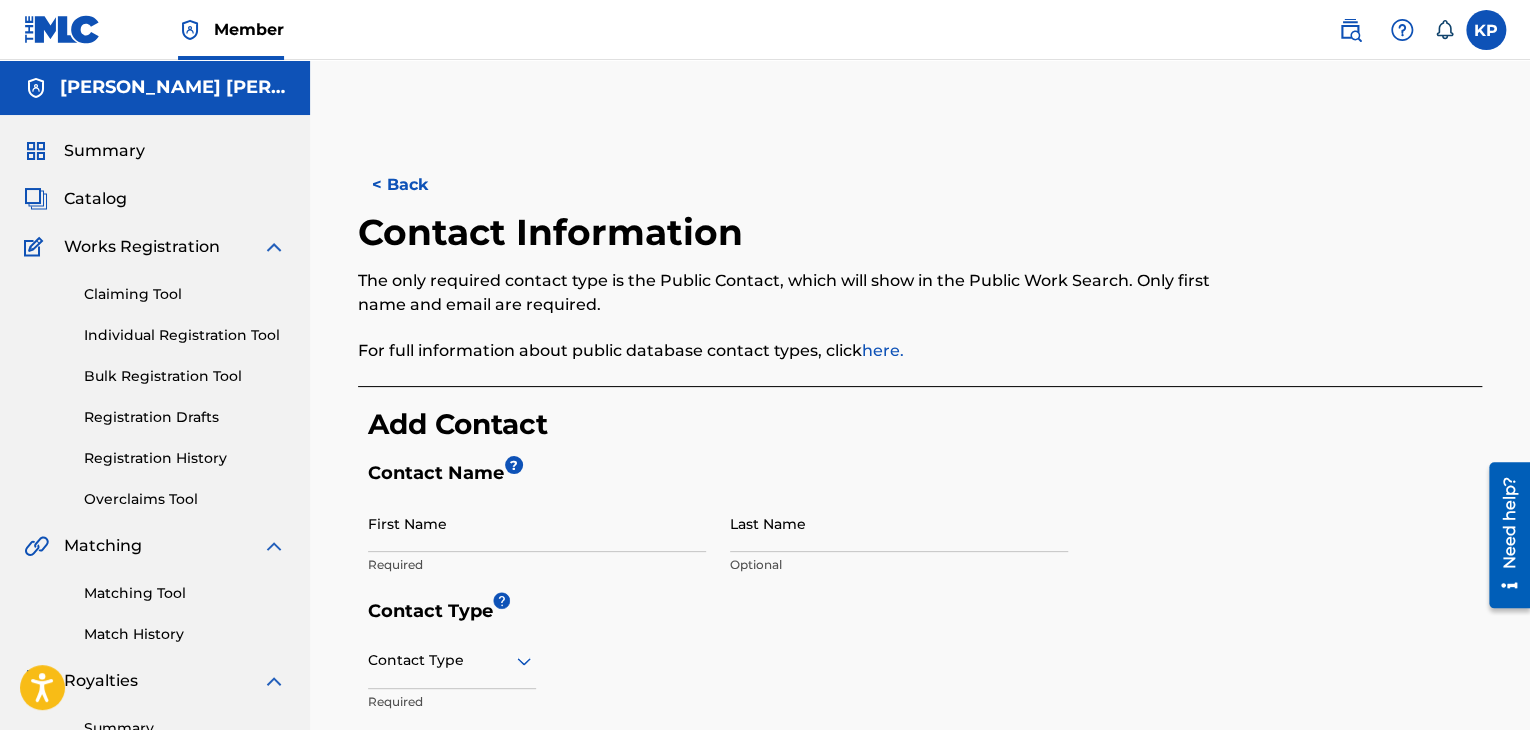 click on "Claiming Tool" at bounding box center [185, 294] 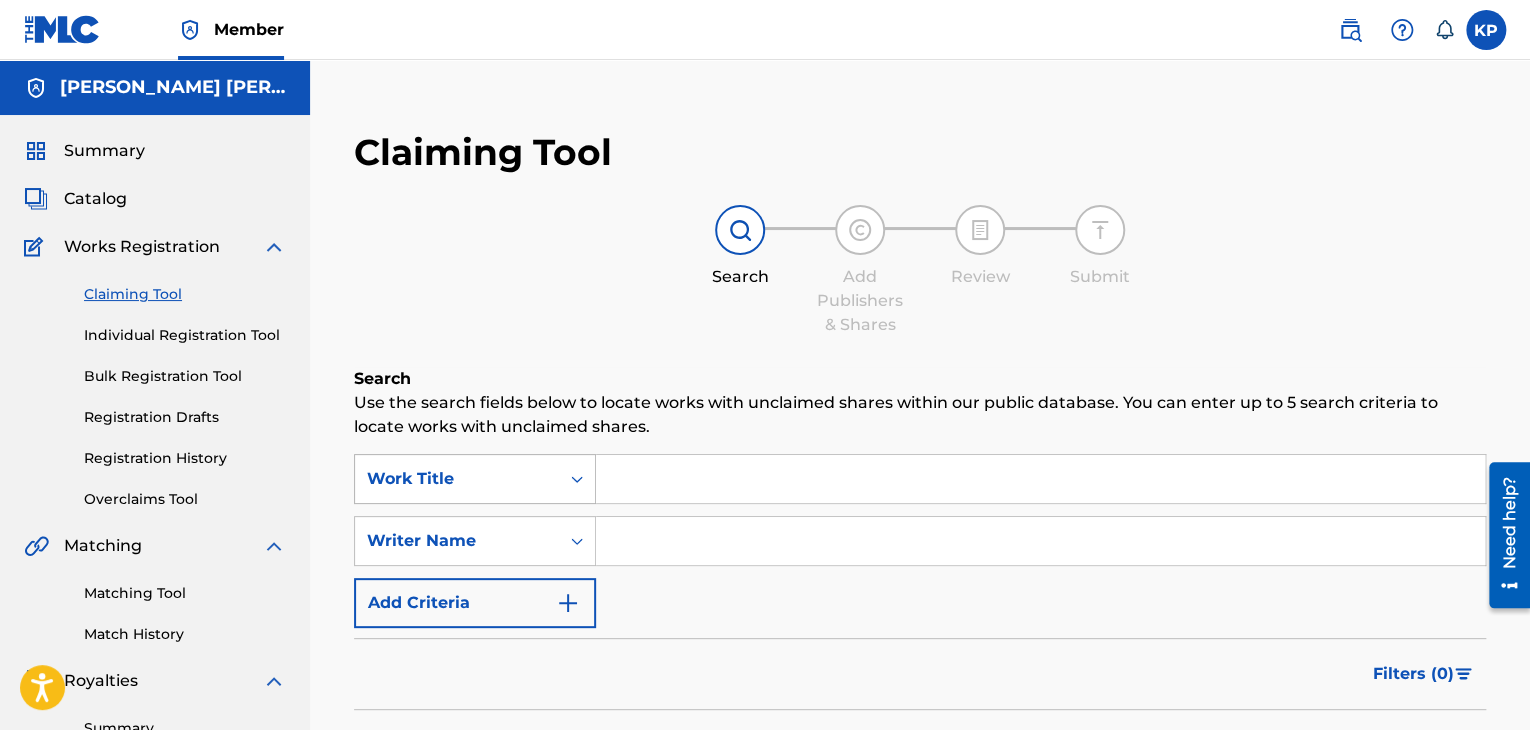 scroll, scrollTop: 123, scrollLeft: 0, axis: vertical 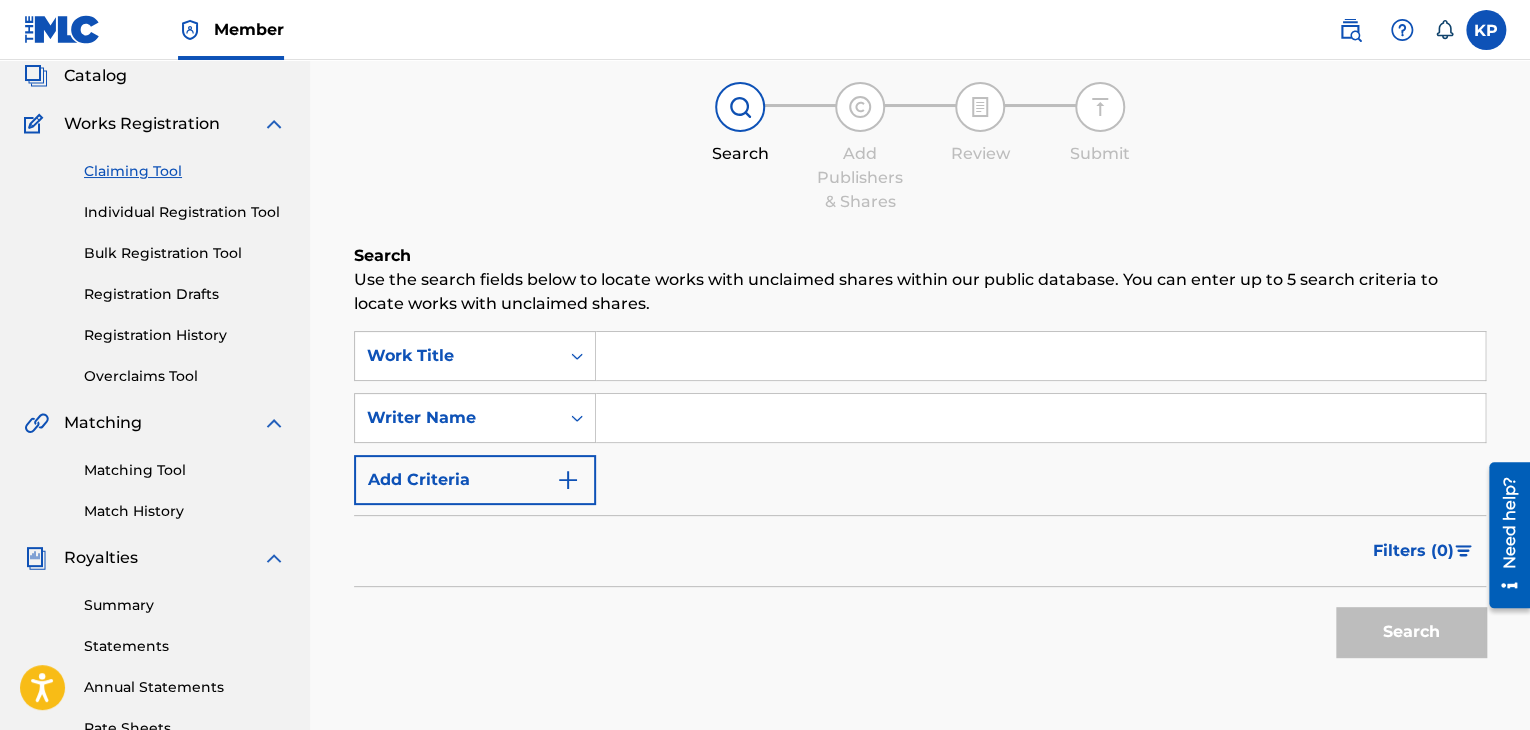 click on "Matching Tool" at bounding box center [185, 470] 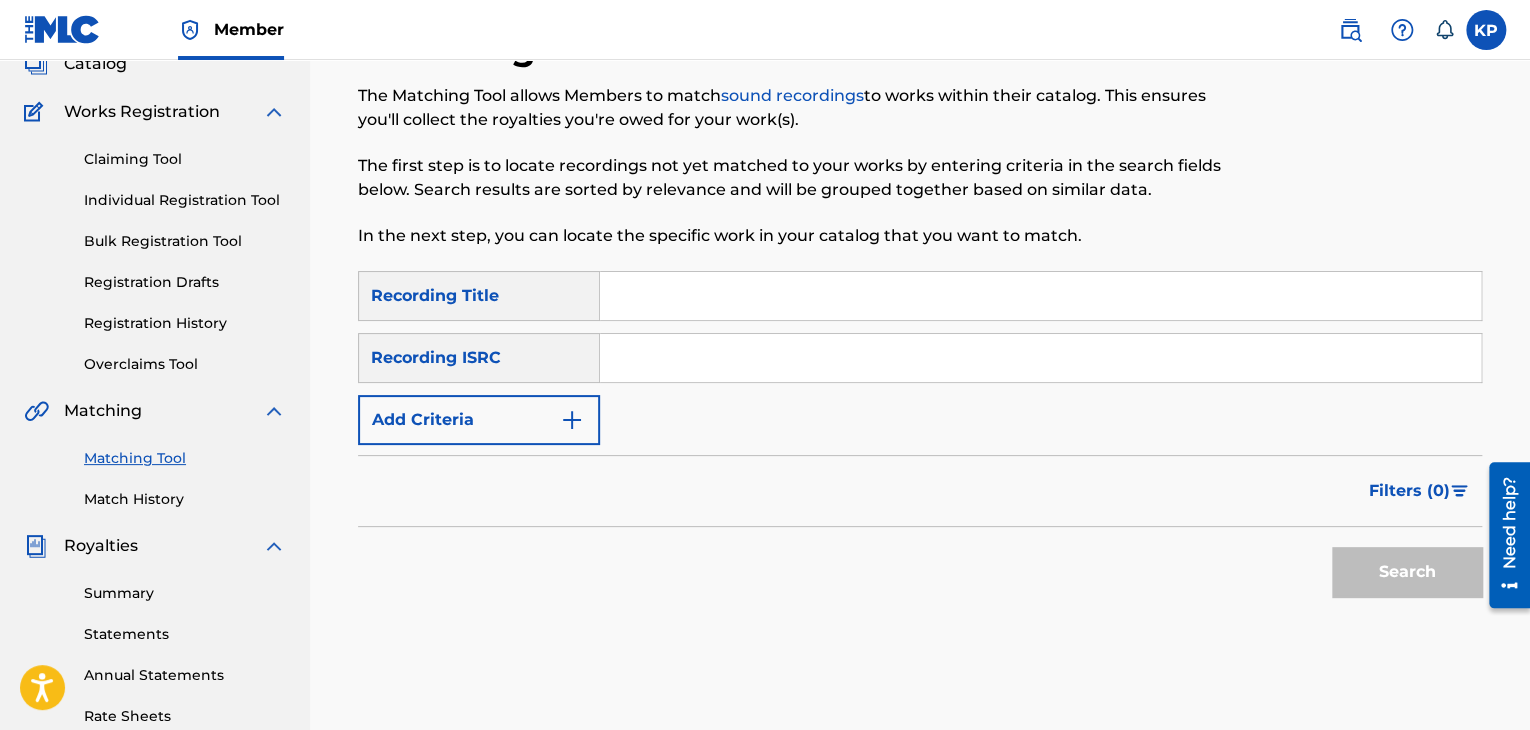 scroll, scrollTop: 148, scrollLeft: 0, axis: vertical 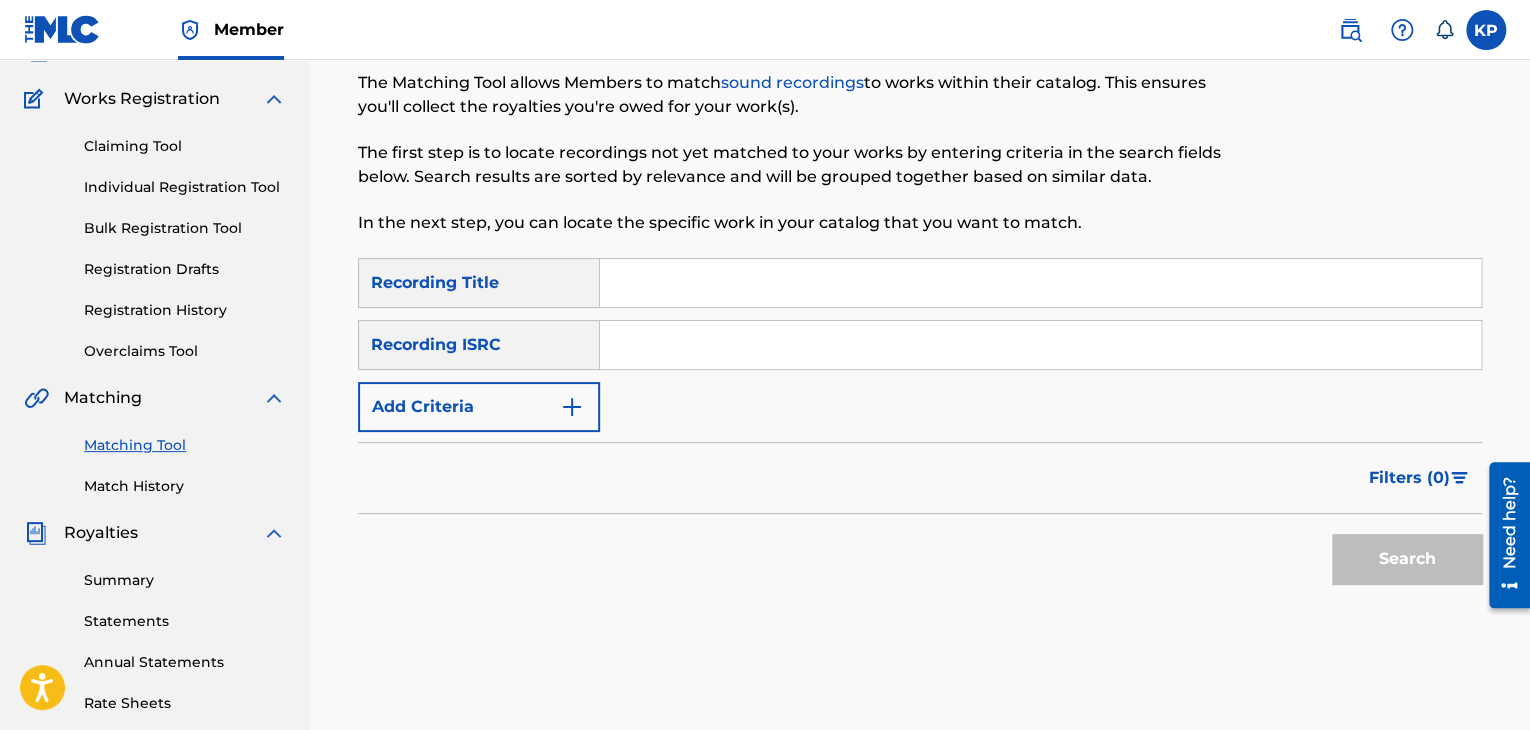 click on "Summary Statements Annual Statements Rate Sheets" at bounding box center (155, 629) 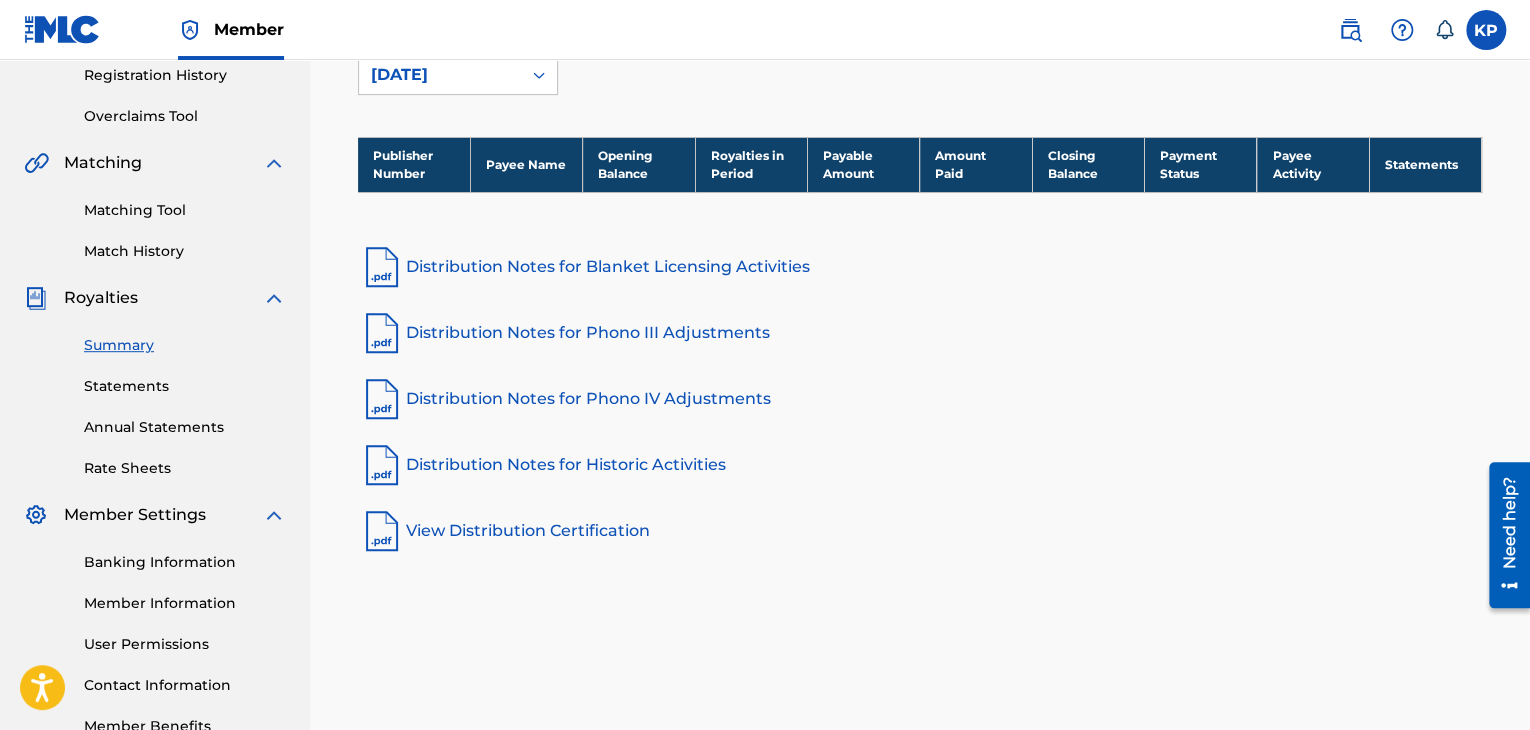 scroll, scrollTop: 384, scrollLeft: 0, axis: vertical 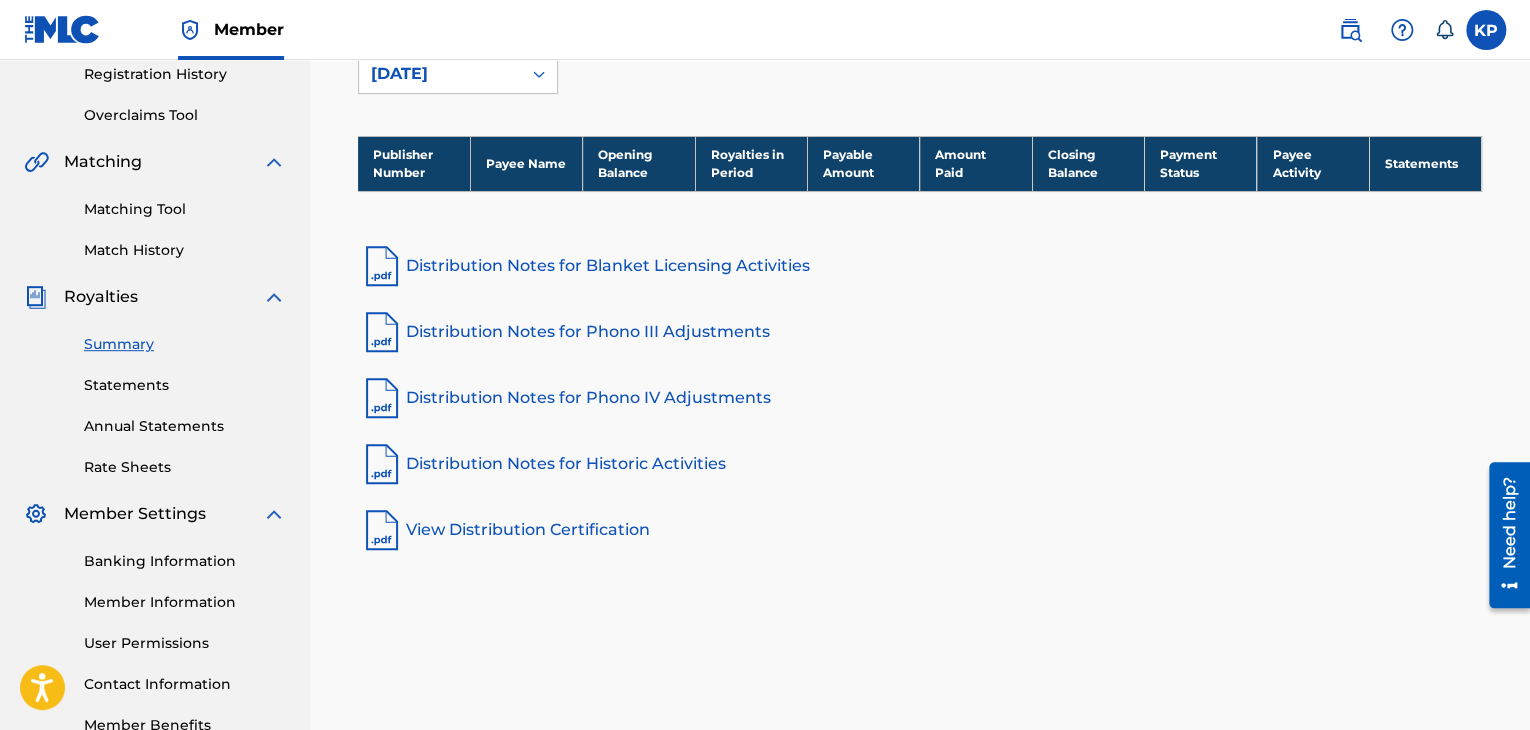 click on "Rate Sheets" at bounding box center [185, 467] 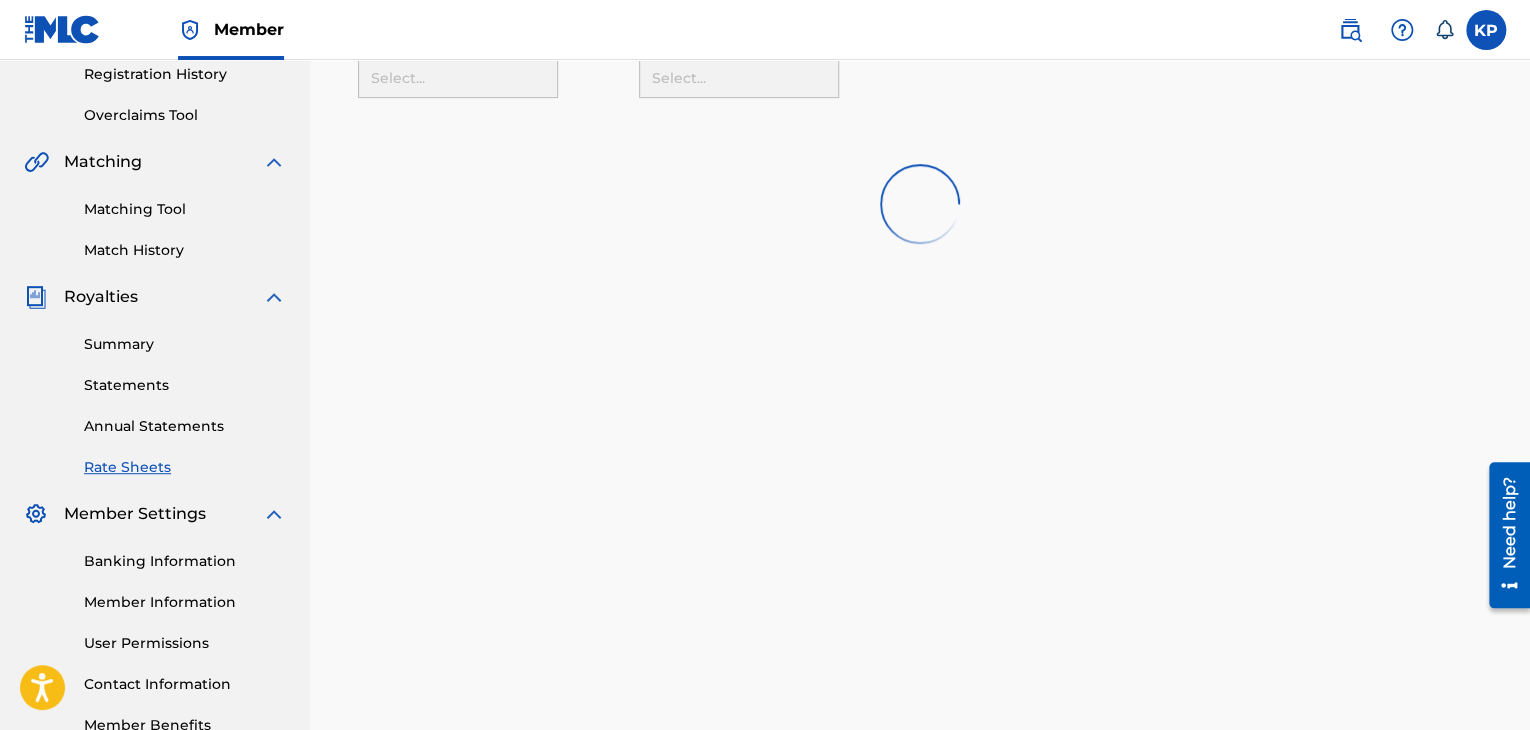 scroll, scrollTop: 0, scrollLeft: 0, axis: both 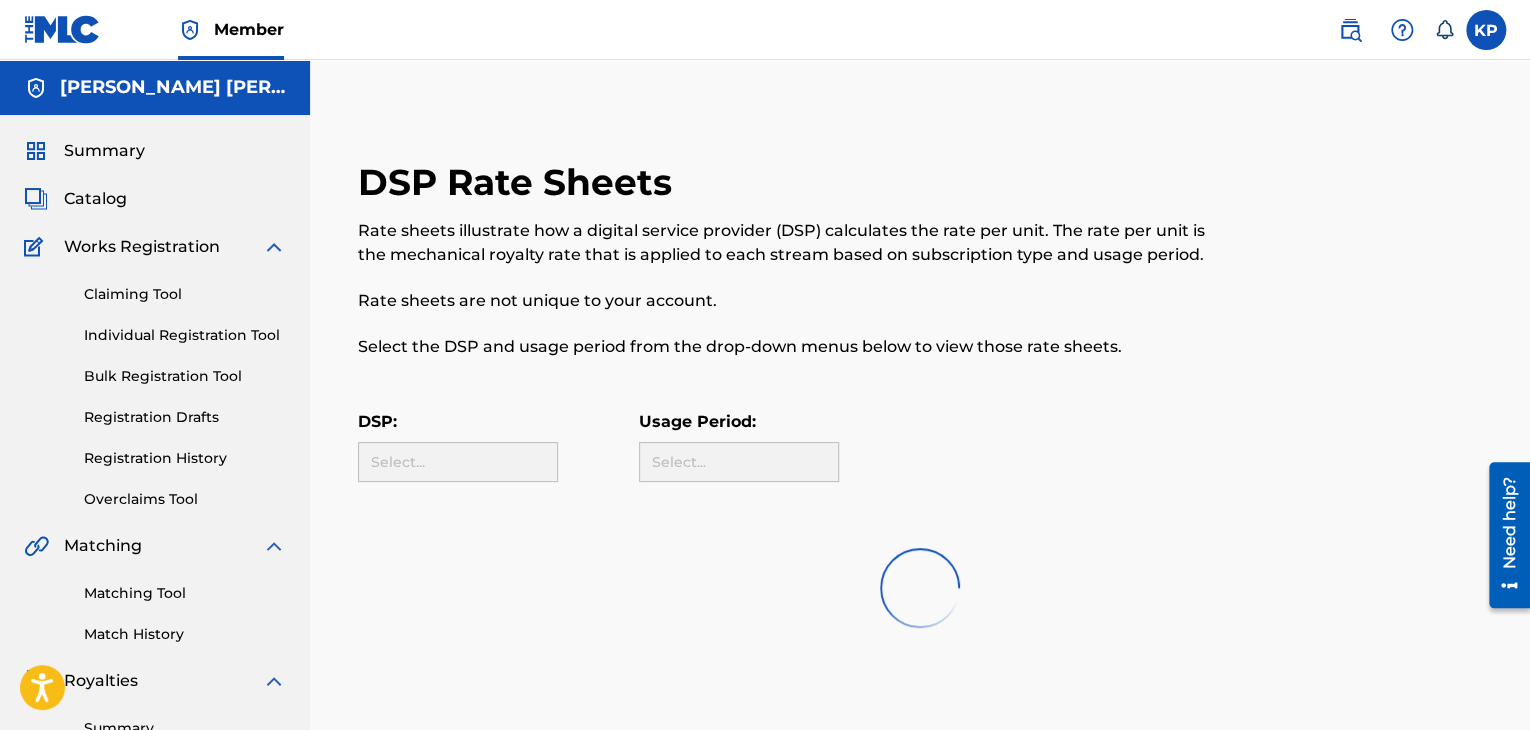 click on "Select..." at bounding box center (458, 462) 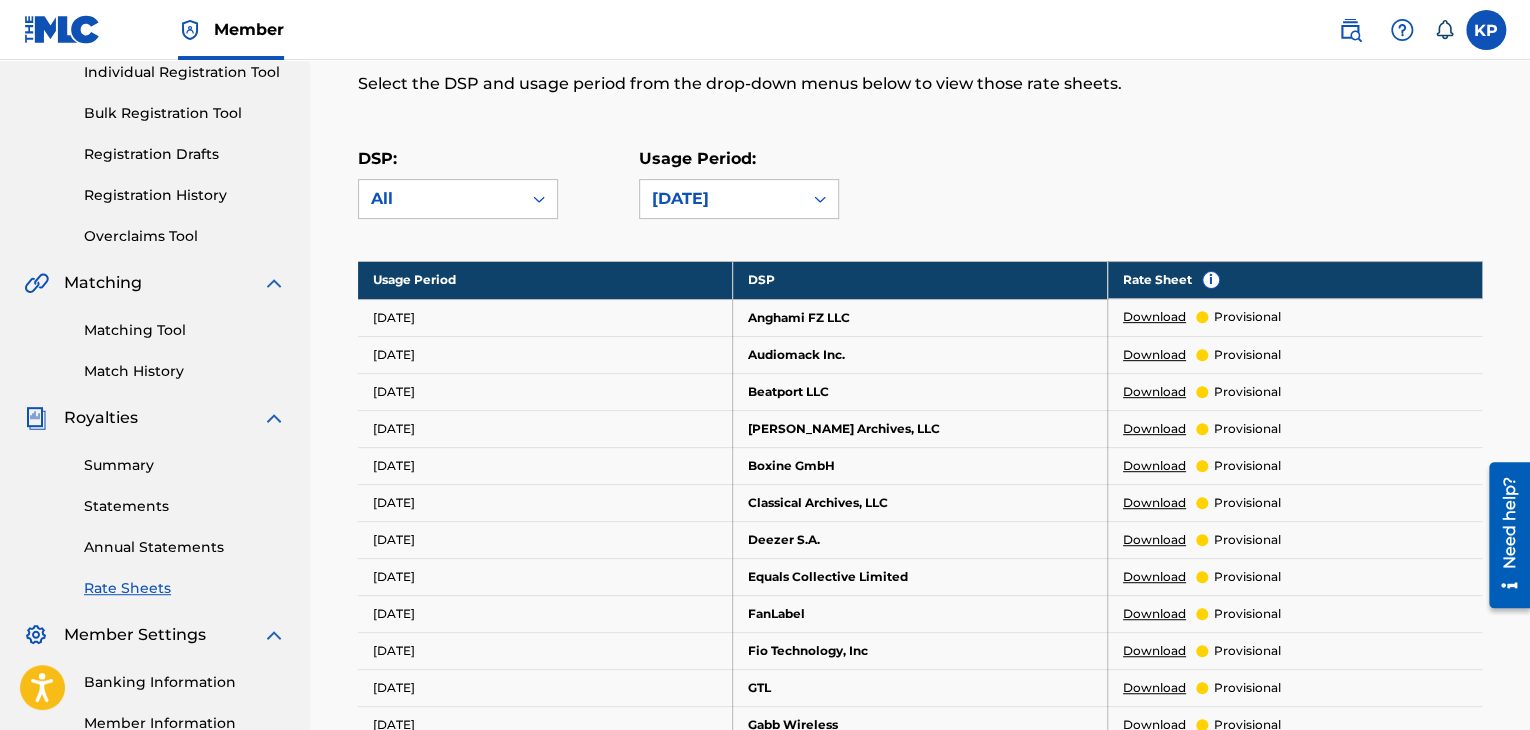 scroll, scrollTop: 211, scrollLeft: 0, axis: vertical 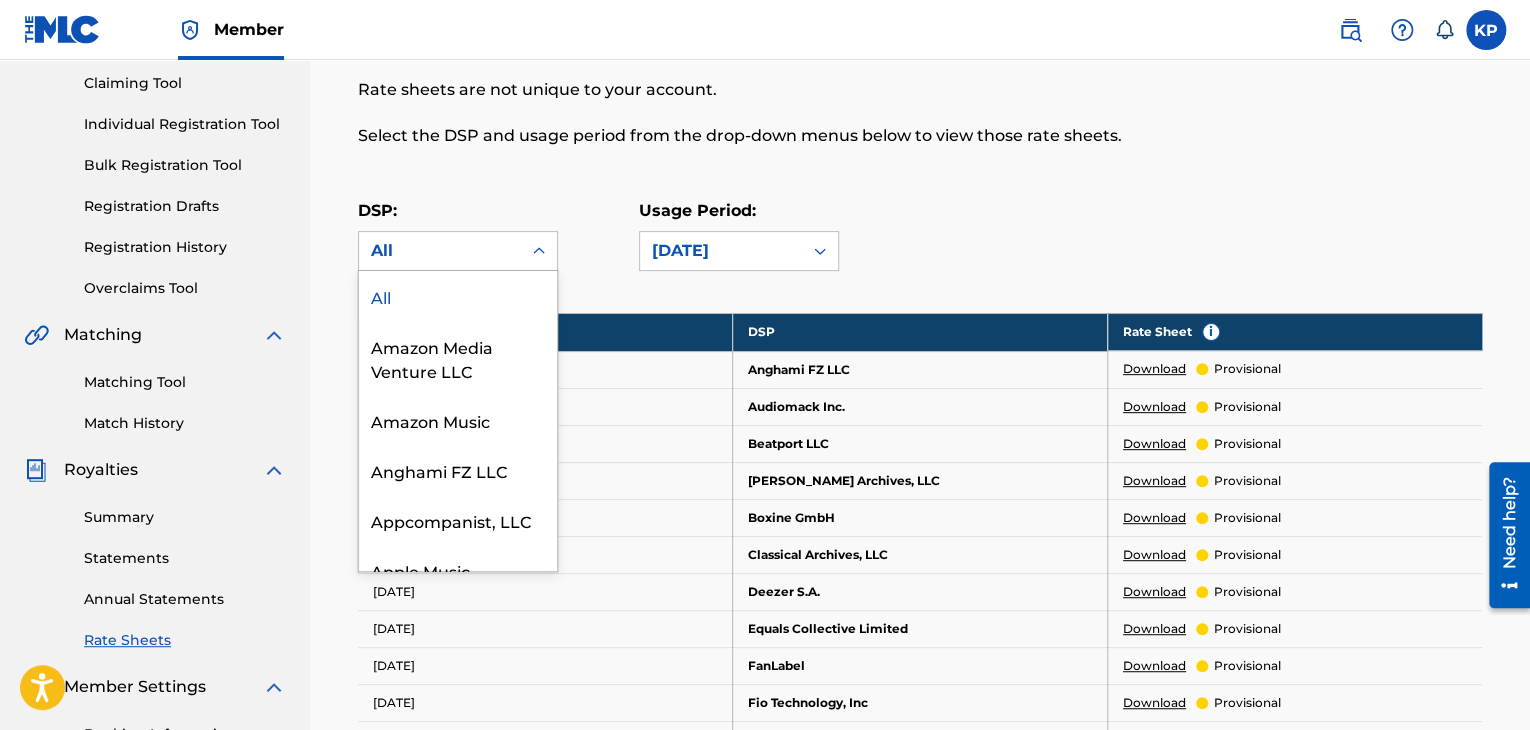 click at bounding box center (539, 251) 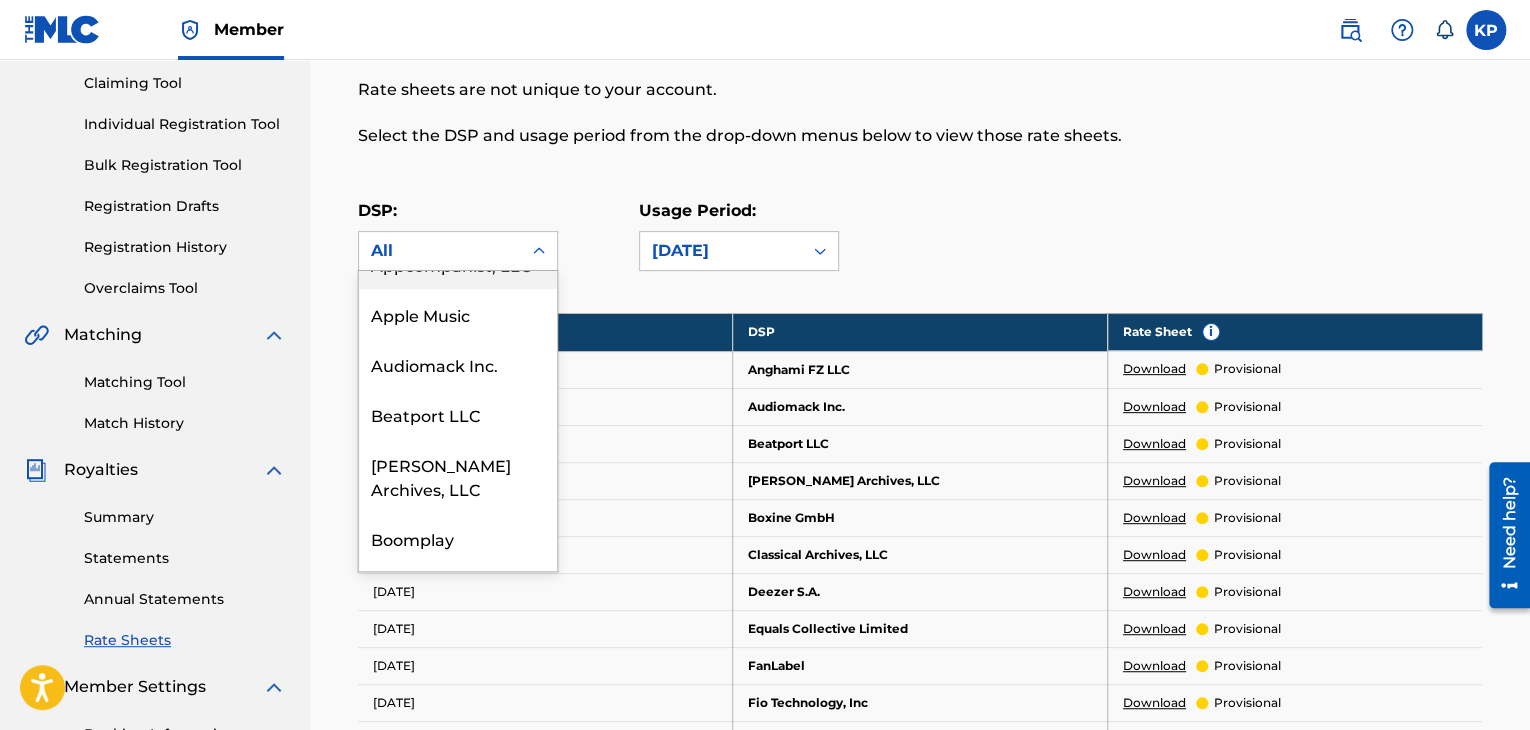 scroll, scrollTop: 258, scrollLeft: 0, axis: vertical 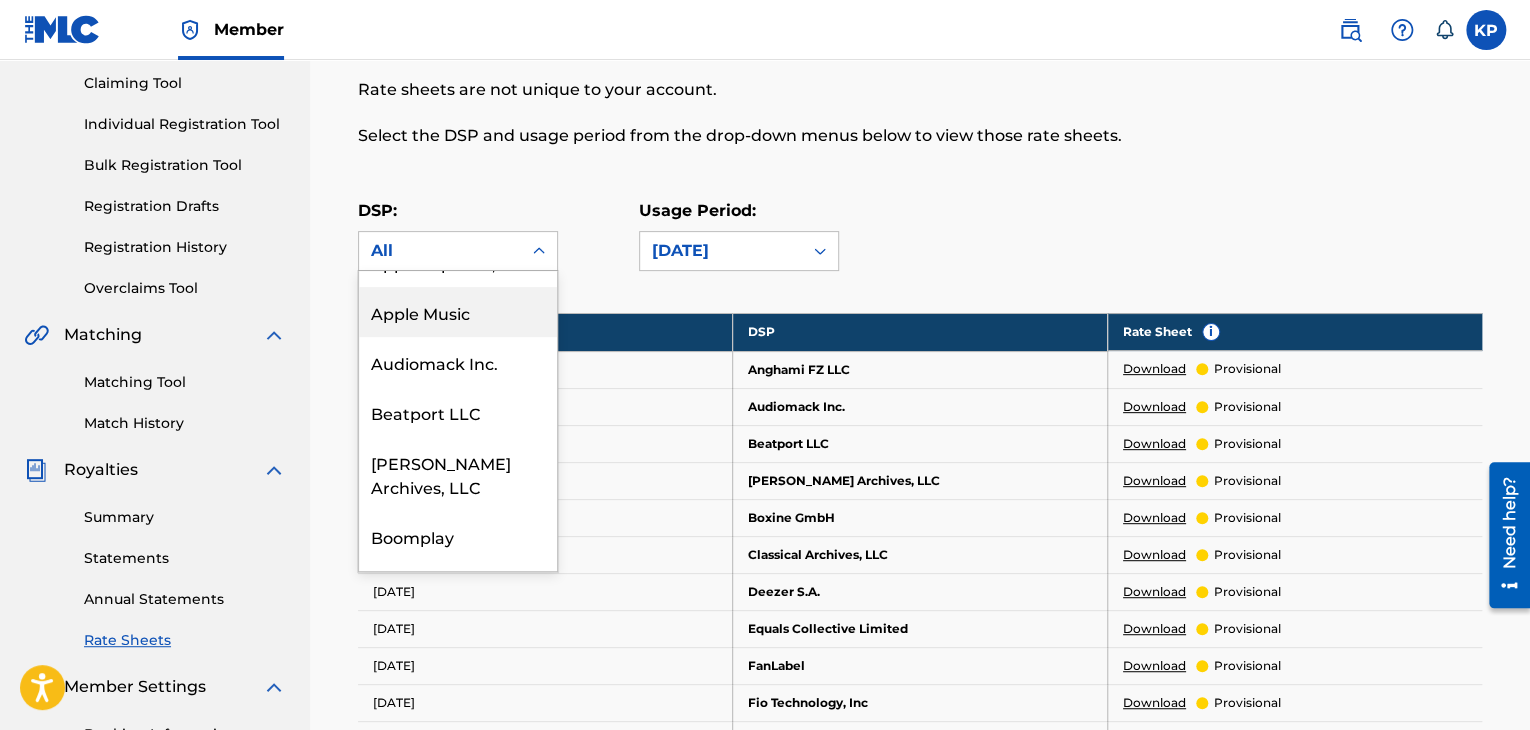 click on "Apple Music" at bounding box center (458, 312) 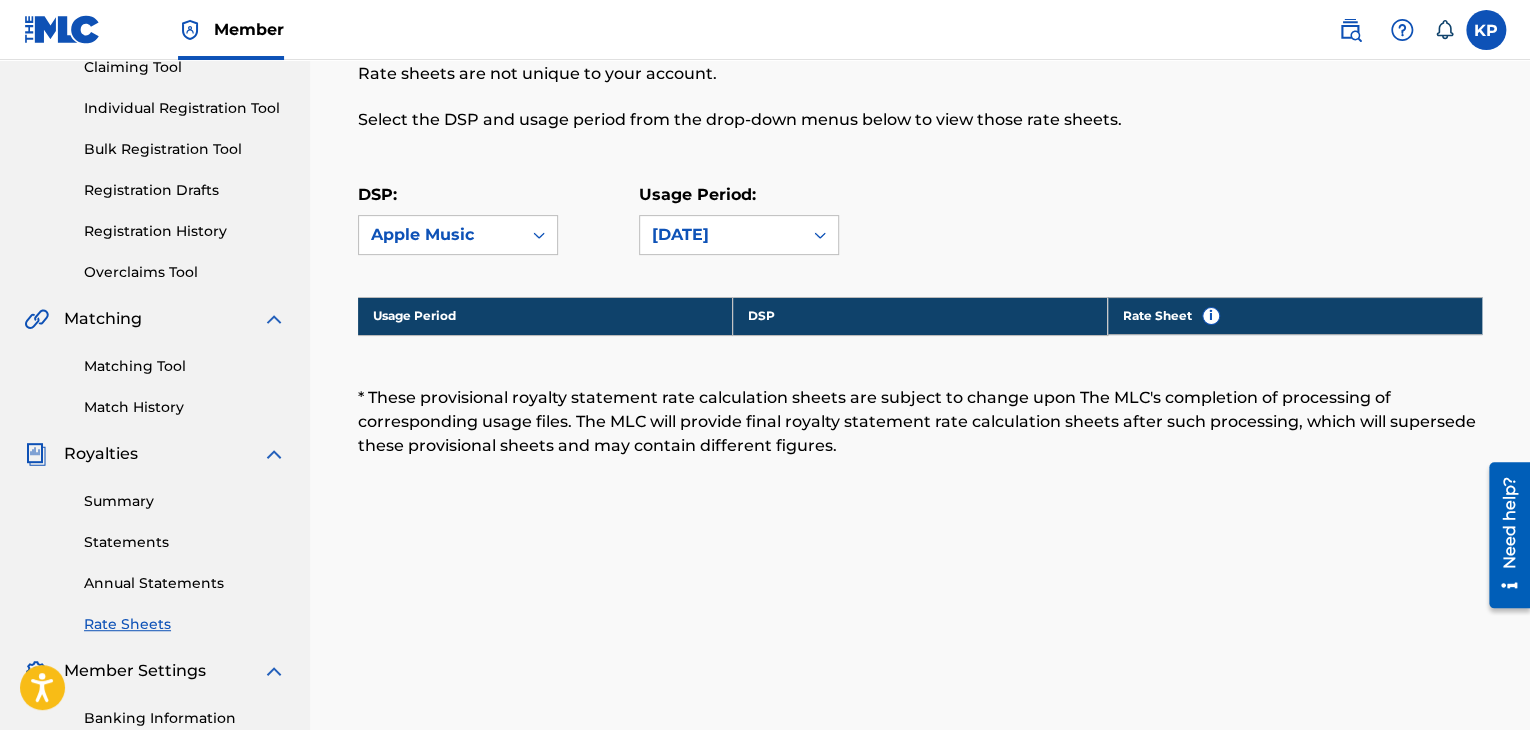 scroll, scrollTop: 216, scrollLeft: 0, axis: vertical 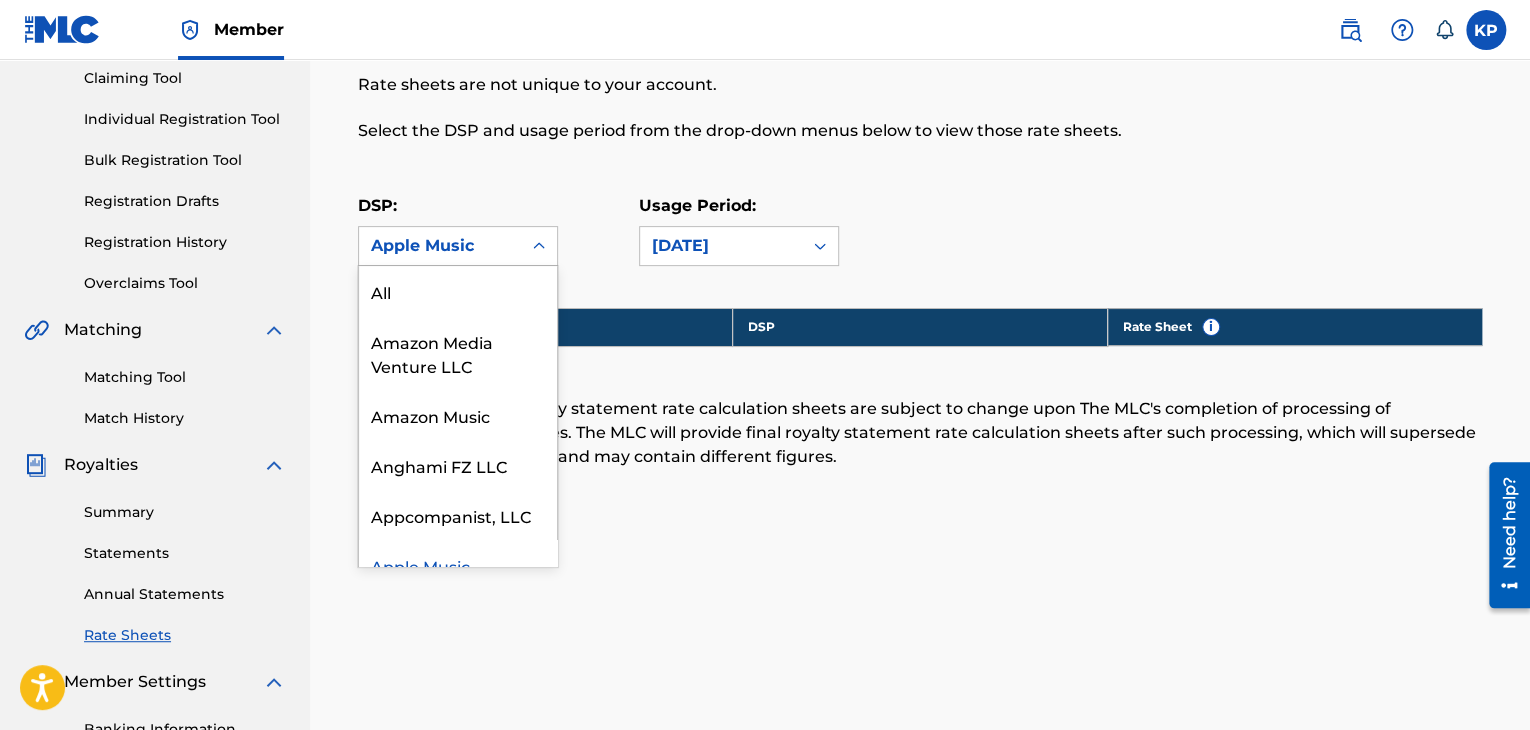 click on "Apple Music" at bounding box center (440, 246) 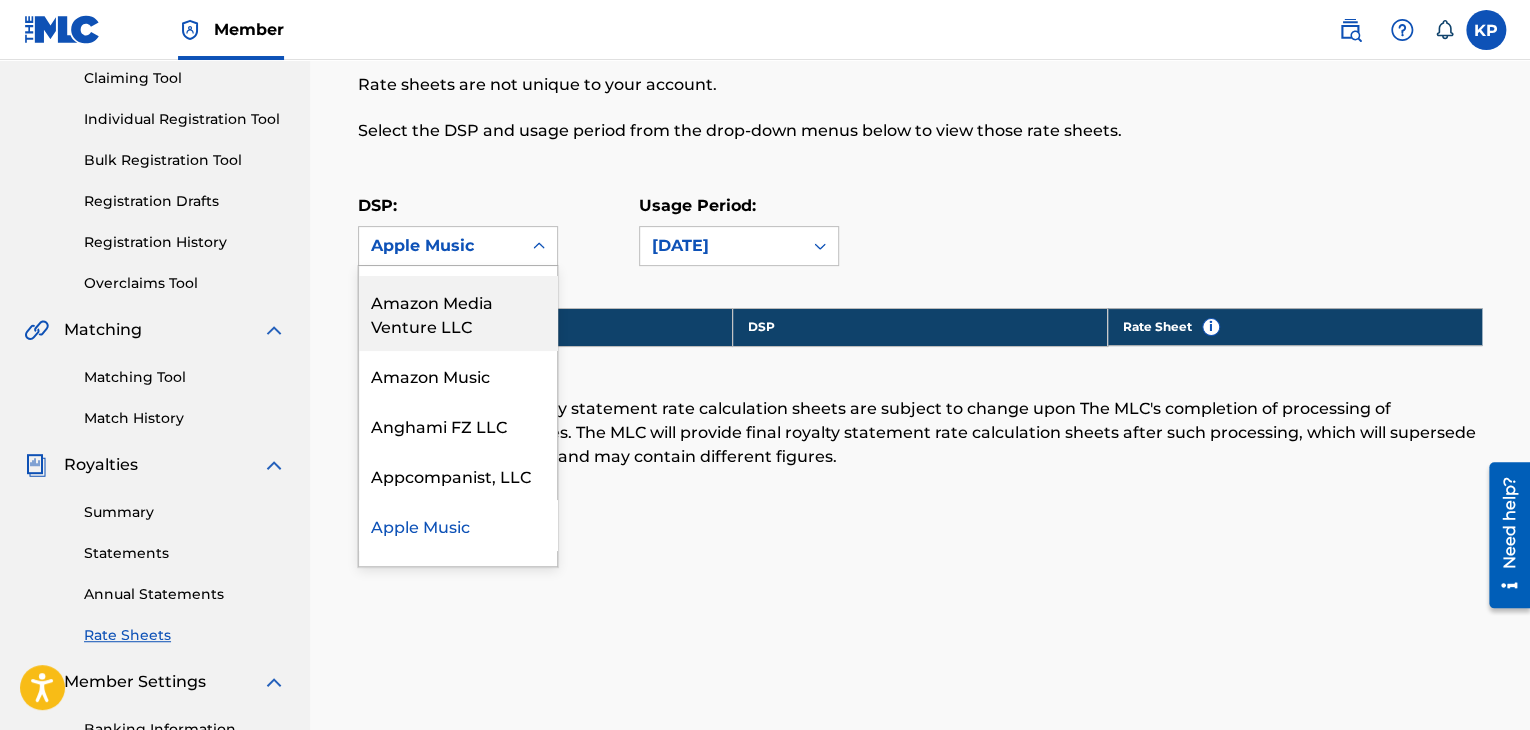 type 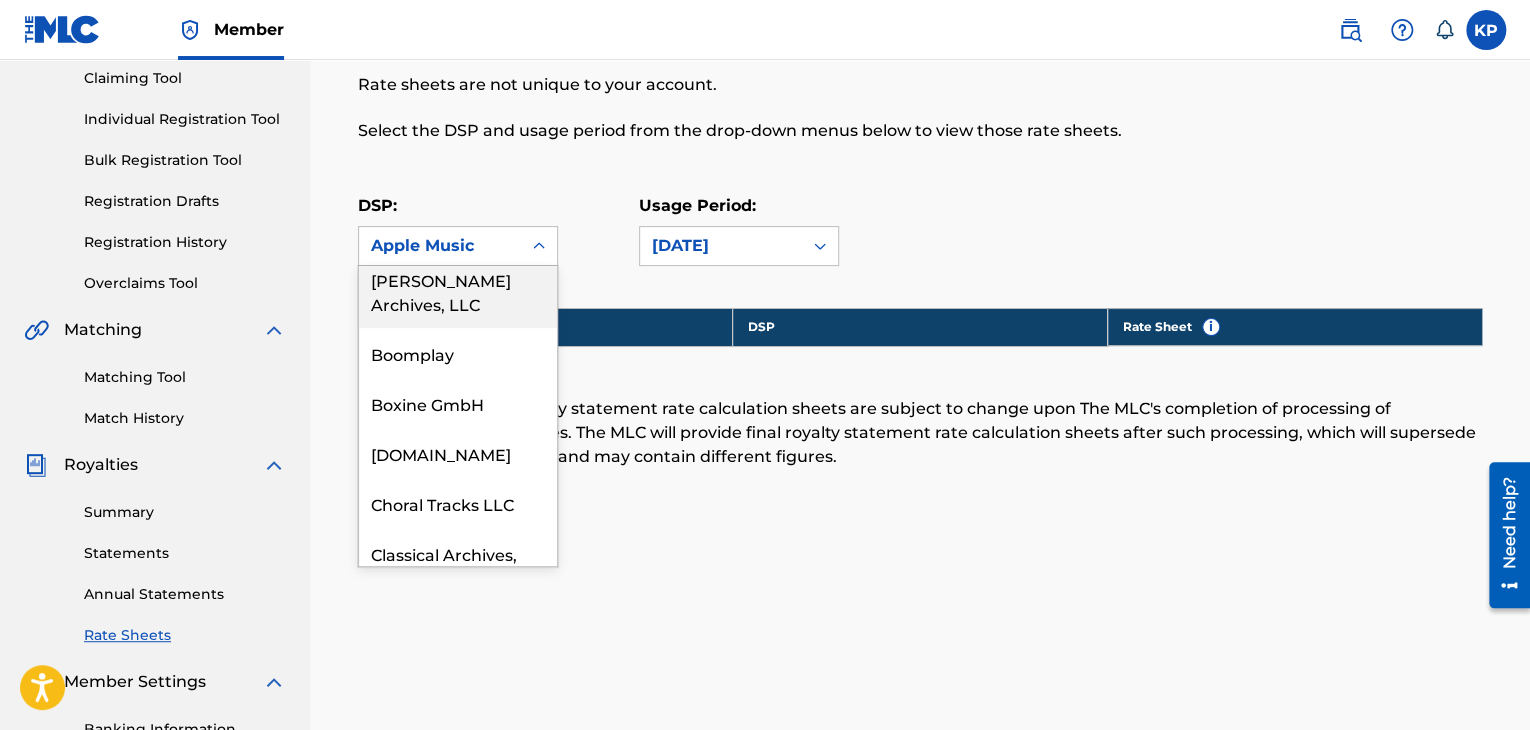 scroll, scrollTop: 437, scrollLeft: 0, axis: vertical 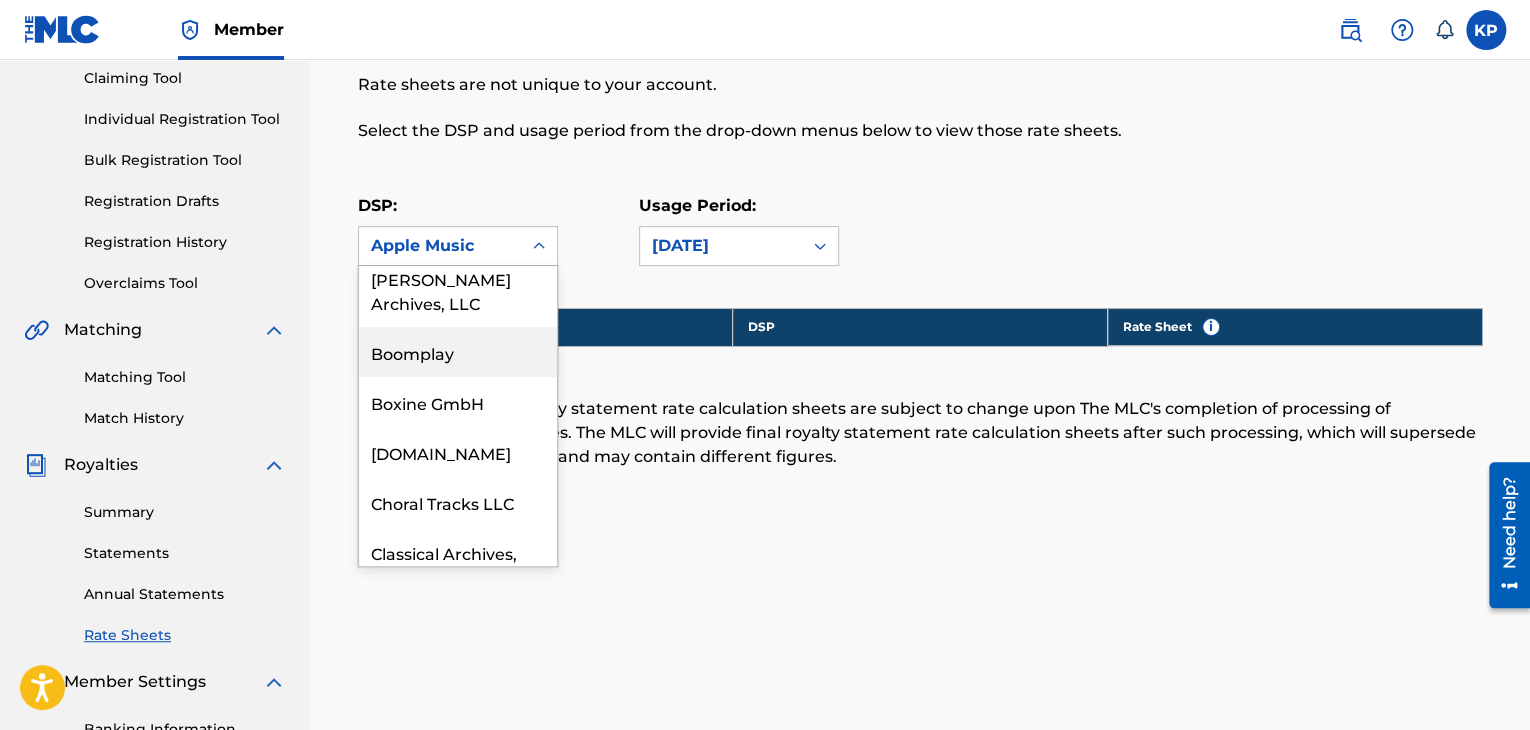 click on "Boomplay" at bounding box center [458, 352] 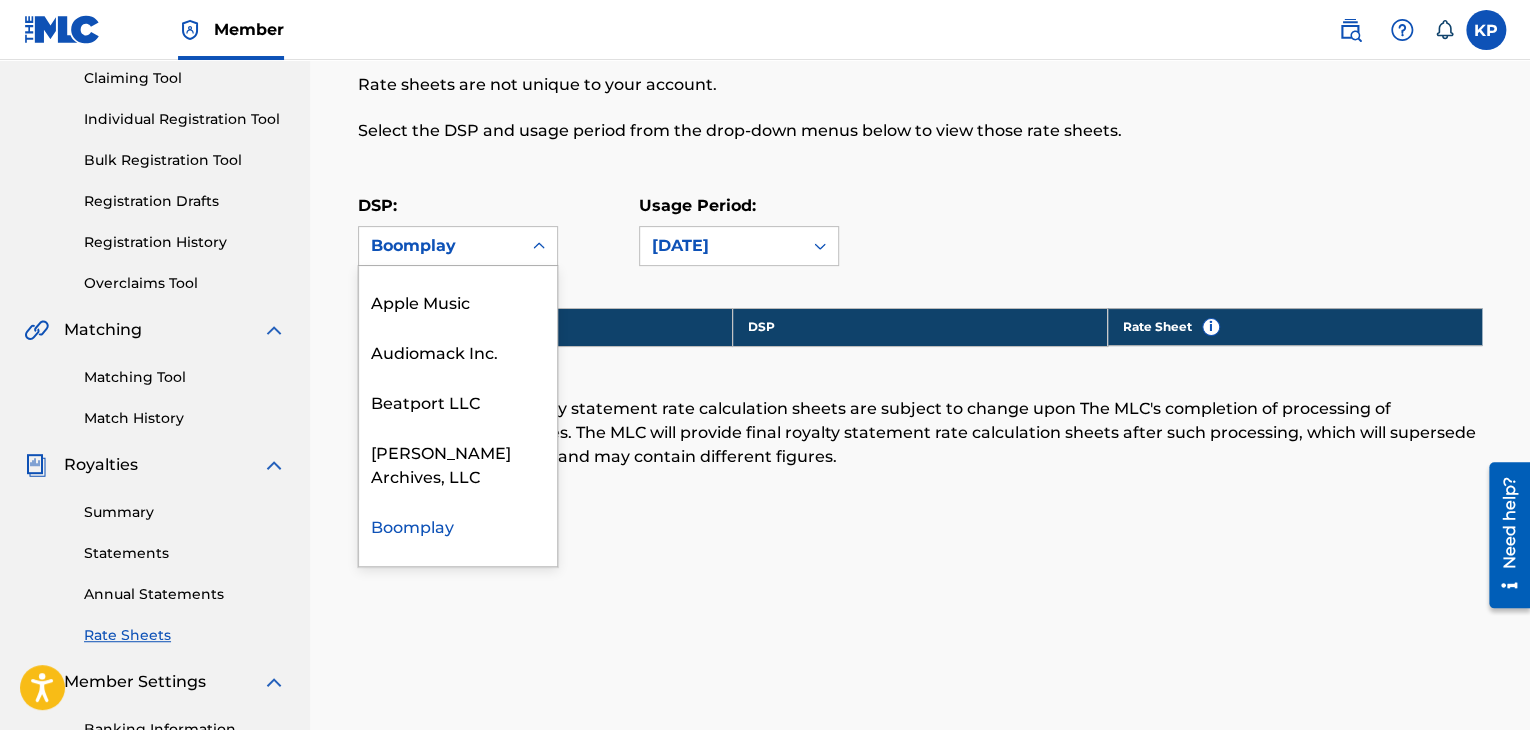 click on "Boomplay" at bounding box center (440, 246) 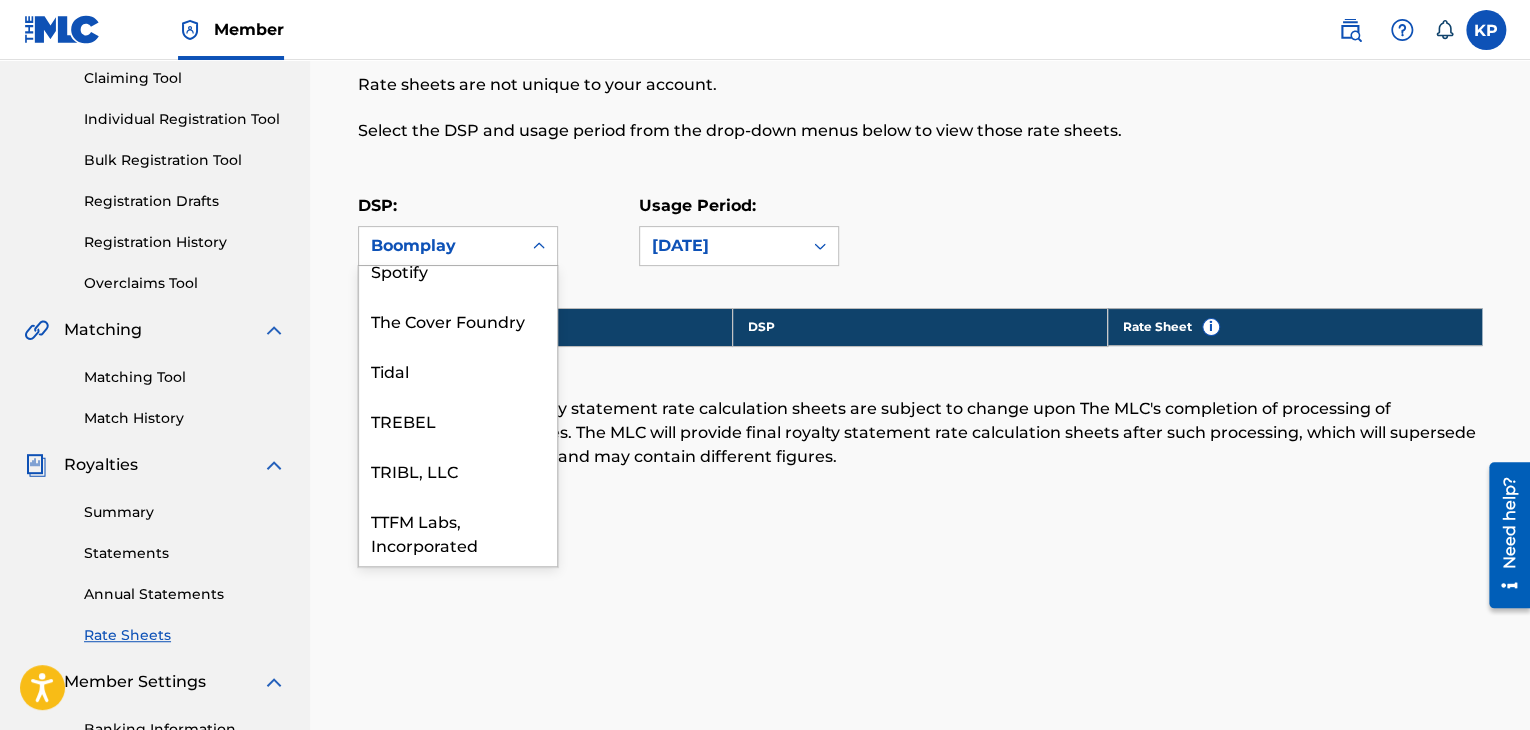 scroll, scrollTop: 3339, scrollLeft: 0, axis: vertical 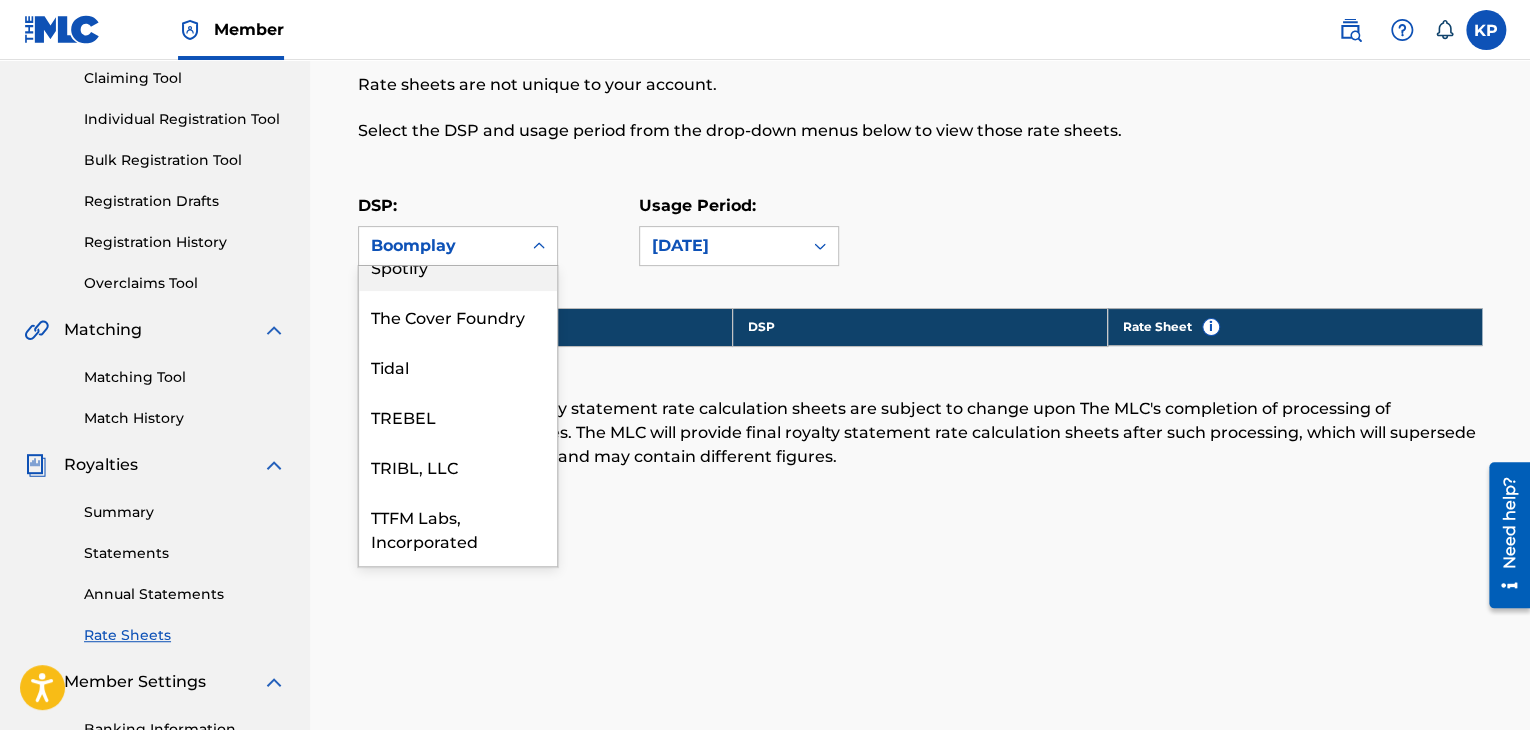 click on "Spotify" at bounding box center (458, 266) 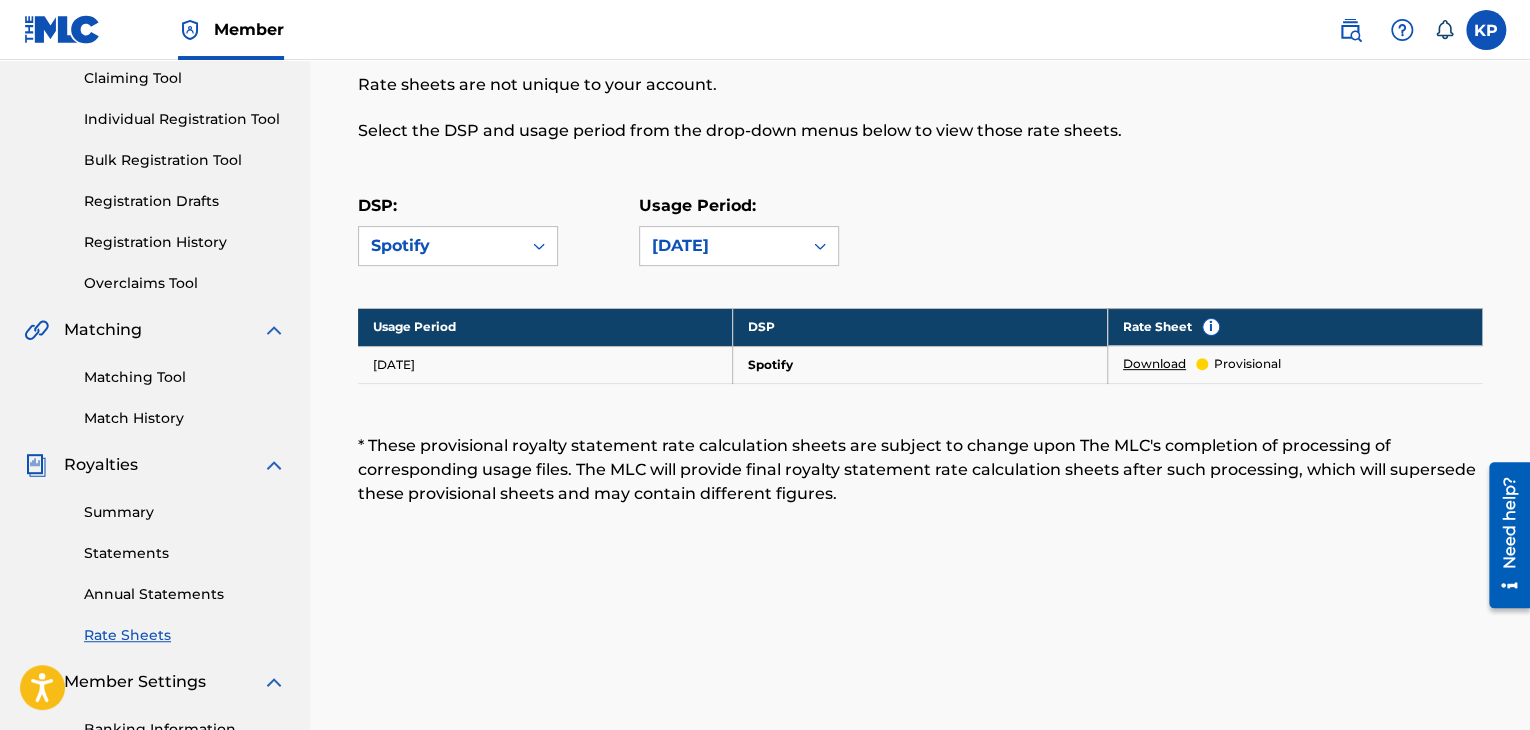 click on "Download" at bounding box center [1154, 364] 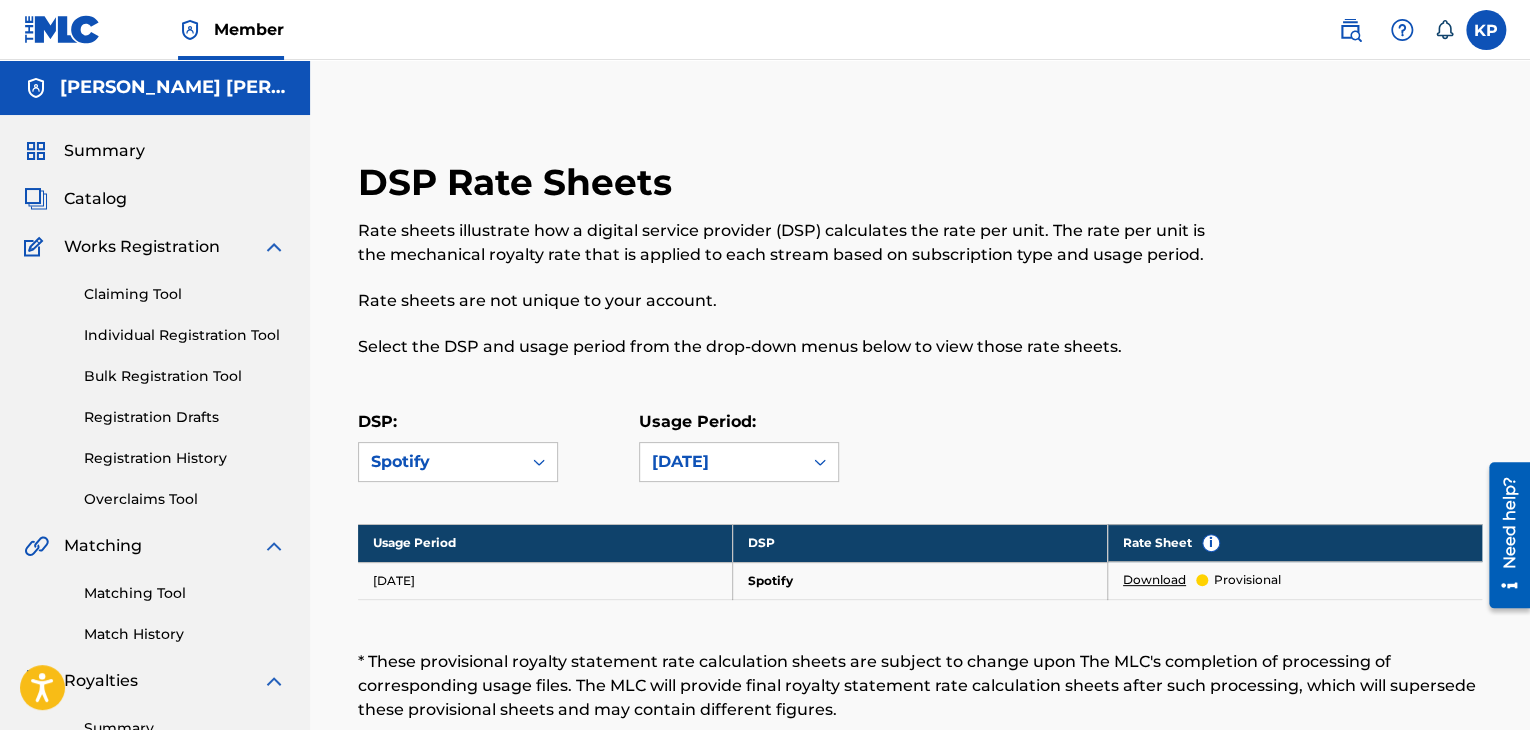 click at bounding box center (1486, 30) 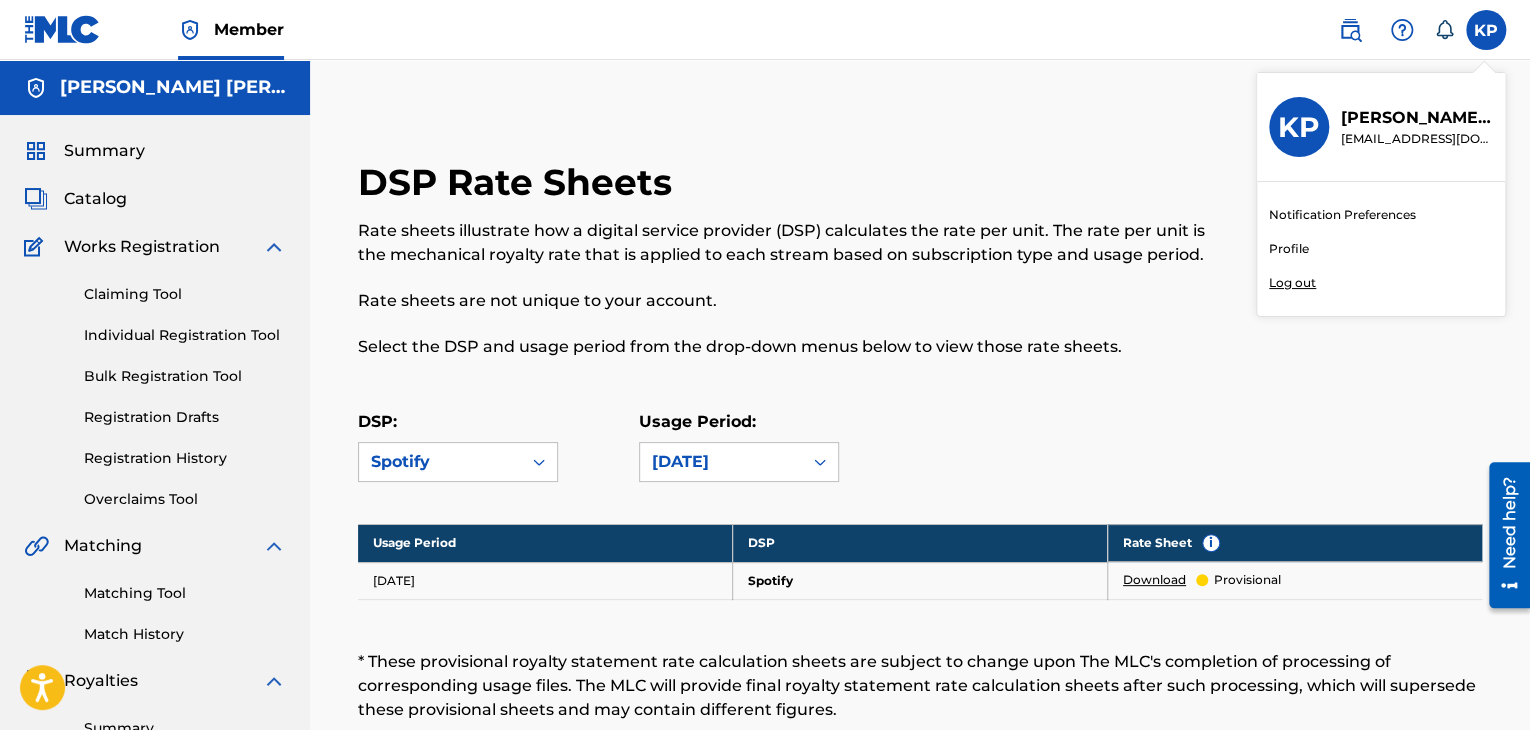 click on "Profile" at bounding box center (1289, 249) 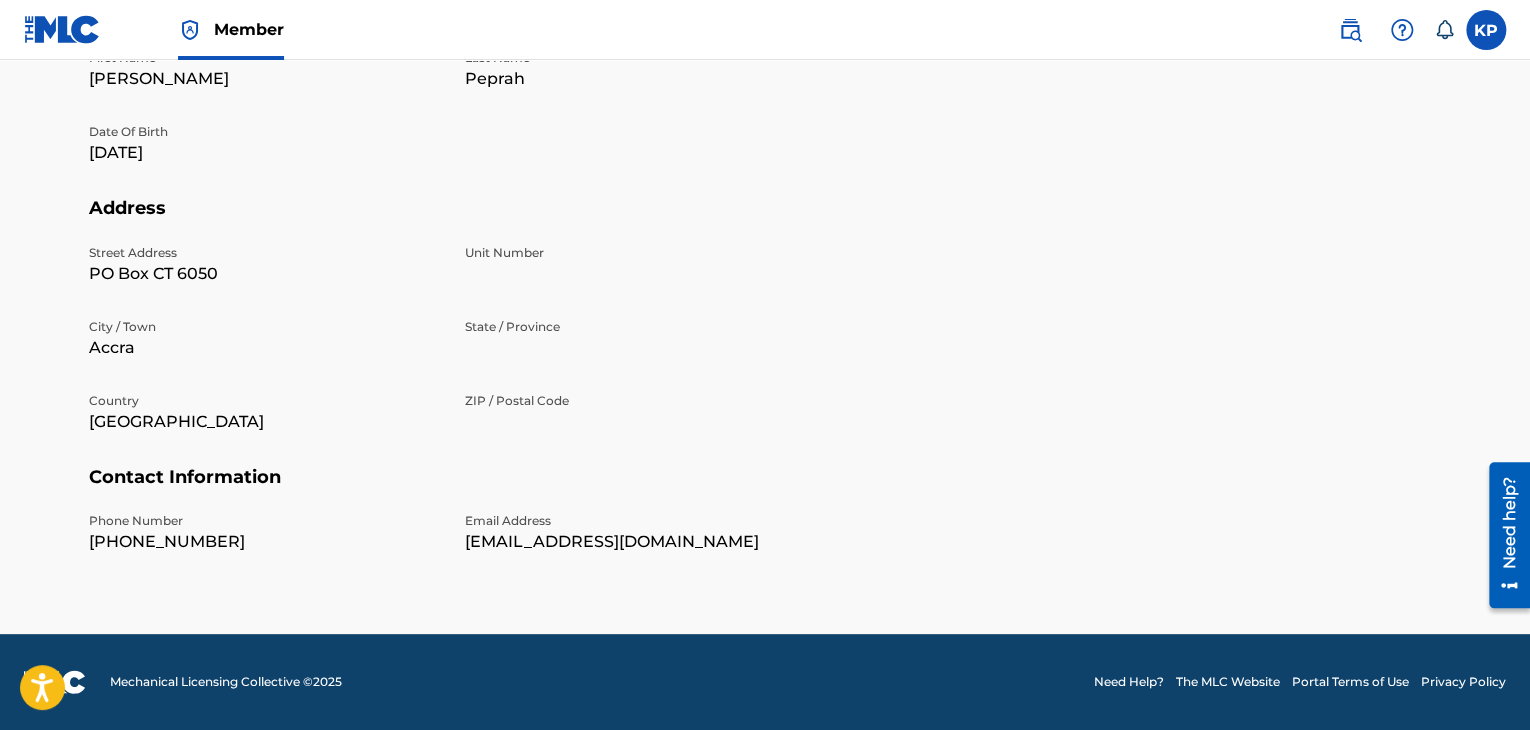 scroll, scrollTop: 0, scrollLeft: 0, axis: both 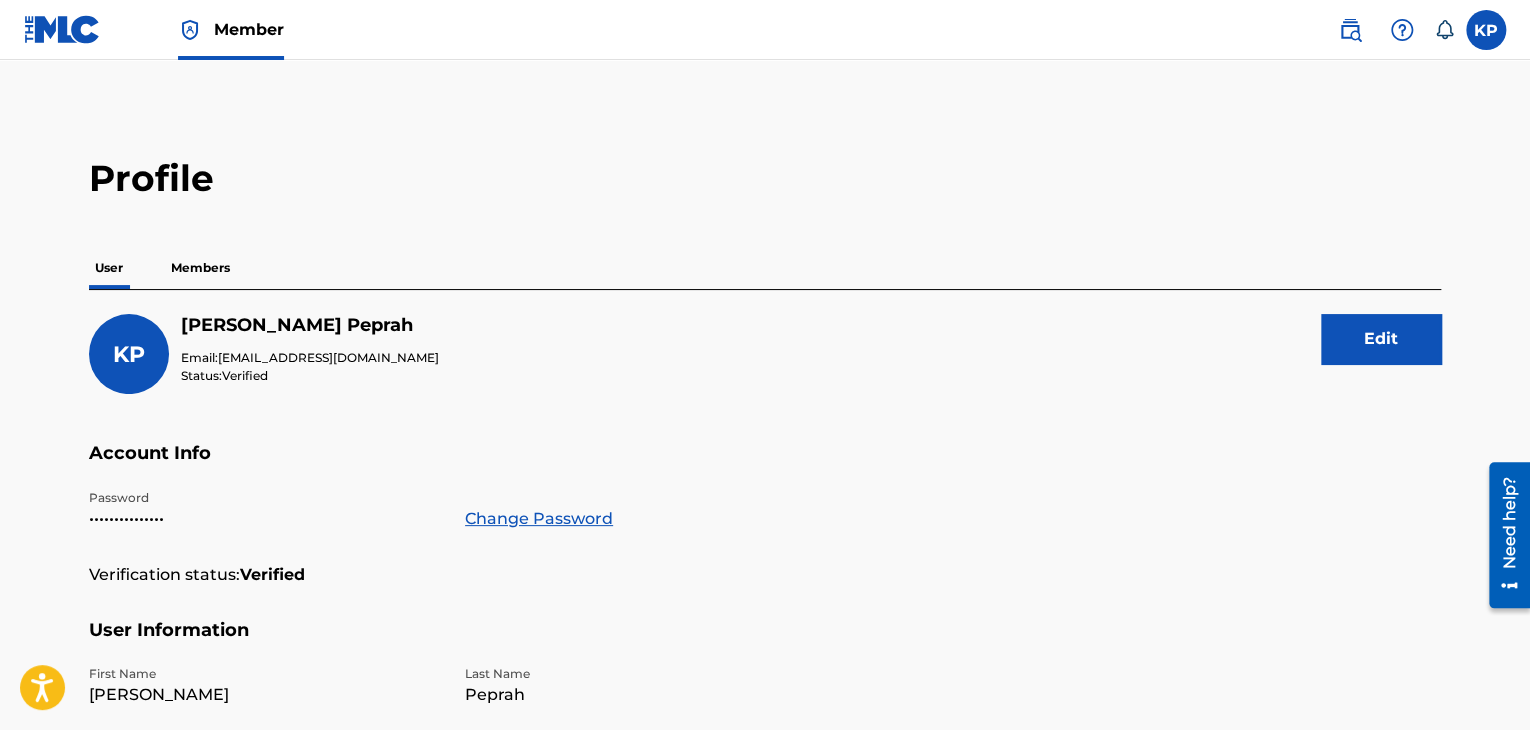 click on "Member" at bounding box center (231, 29) 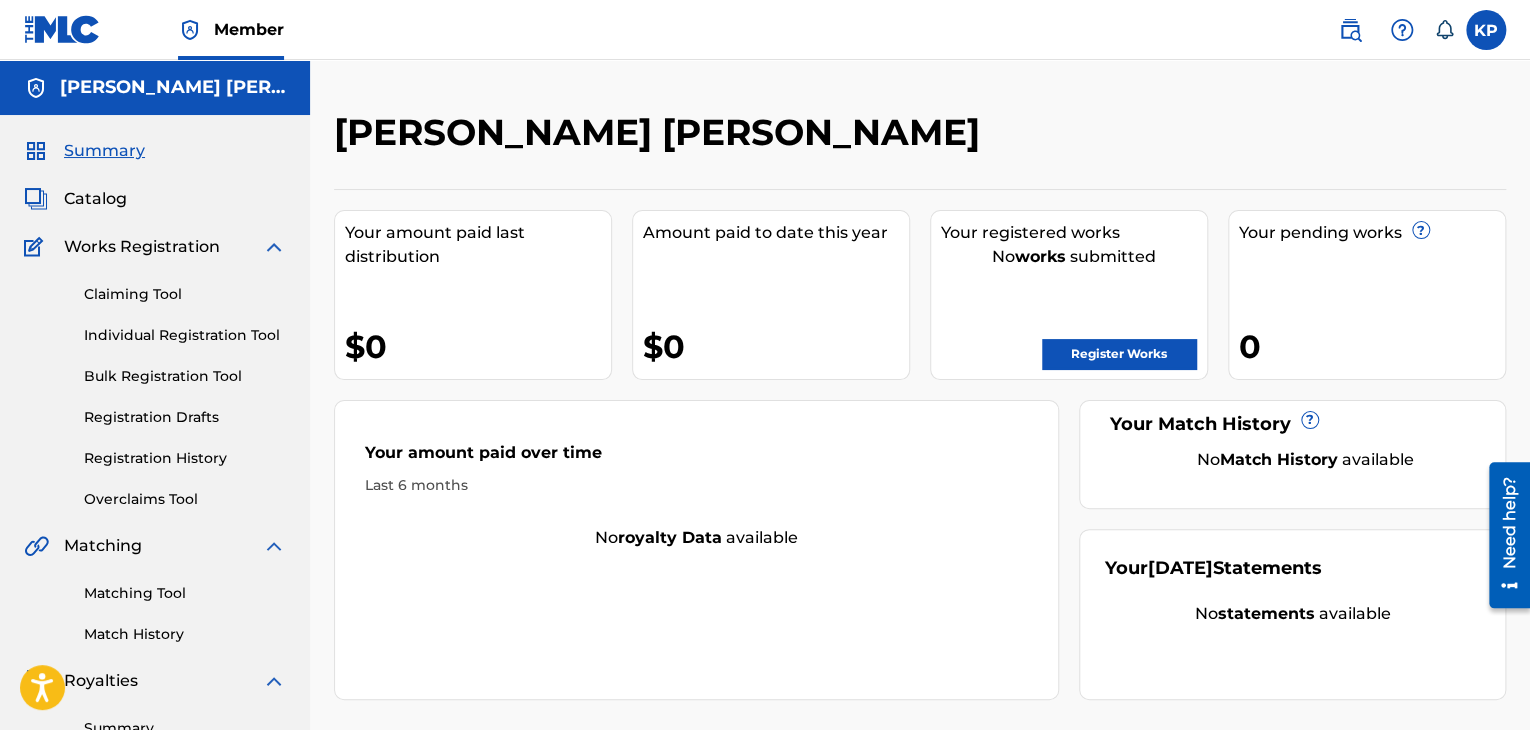click on "Register Works" at bounding box center (1119, 354) 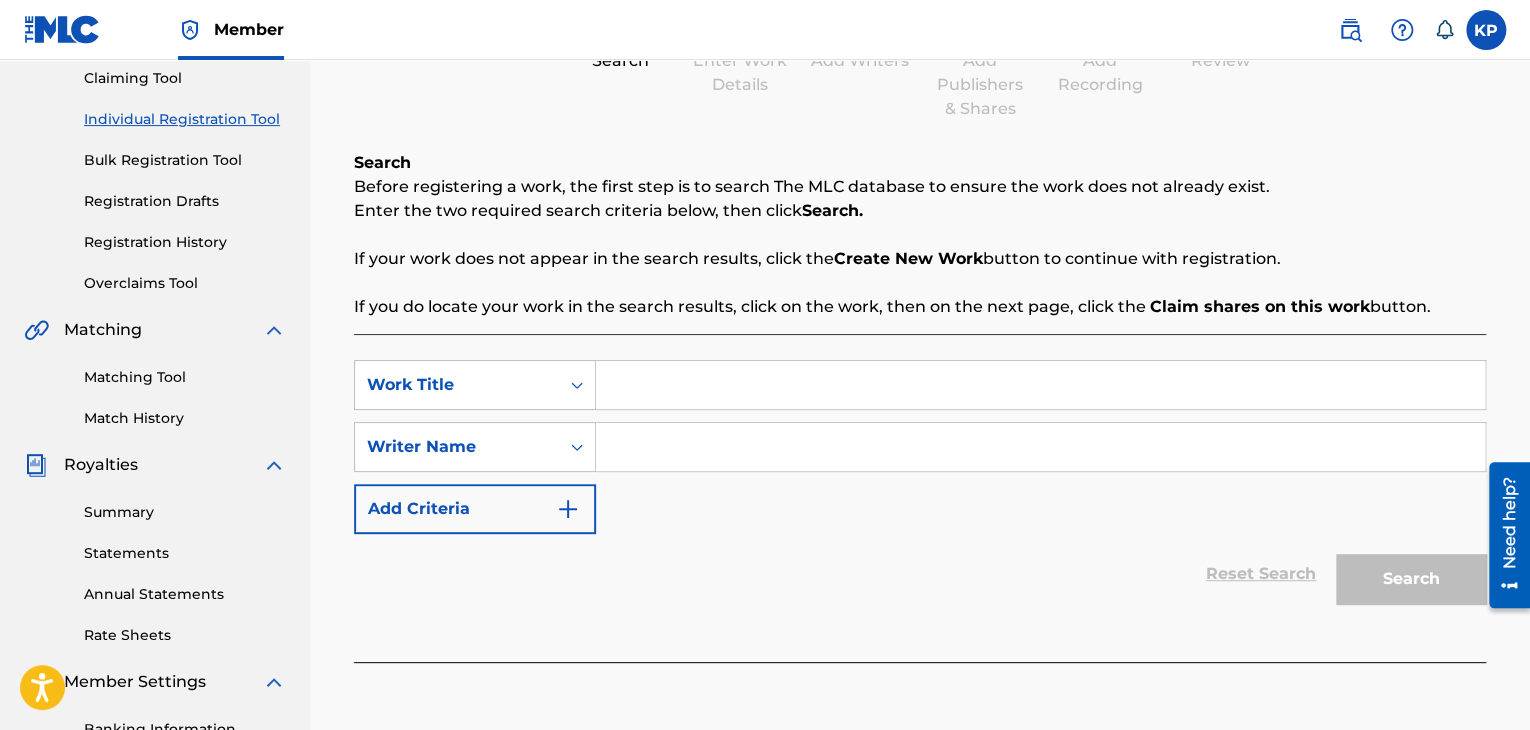 scroll, scrollTop: 218, scrollLeft: 0, axis: vertical 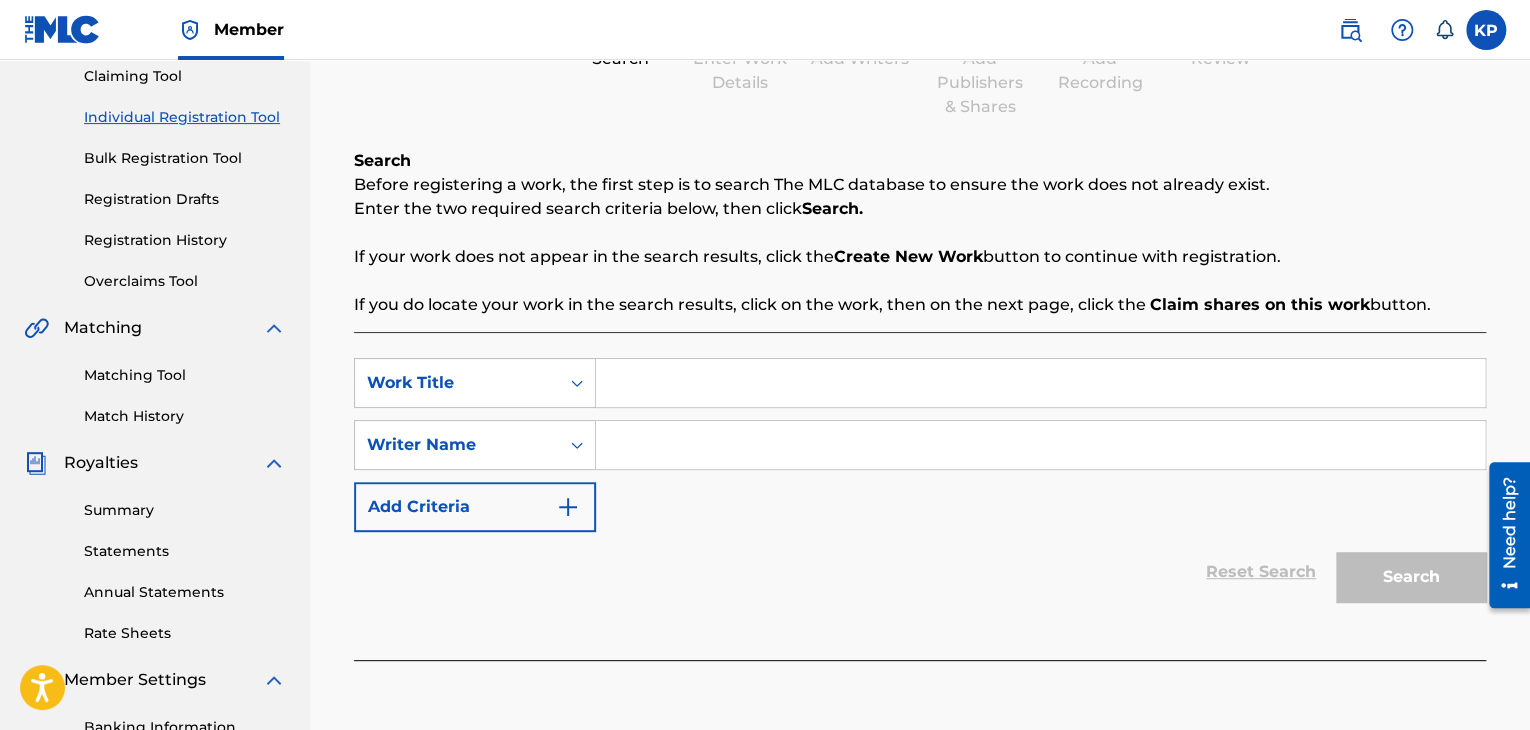 click at bounding box center [1040, 383] 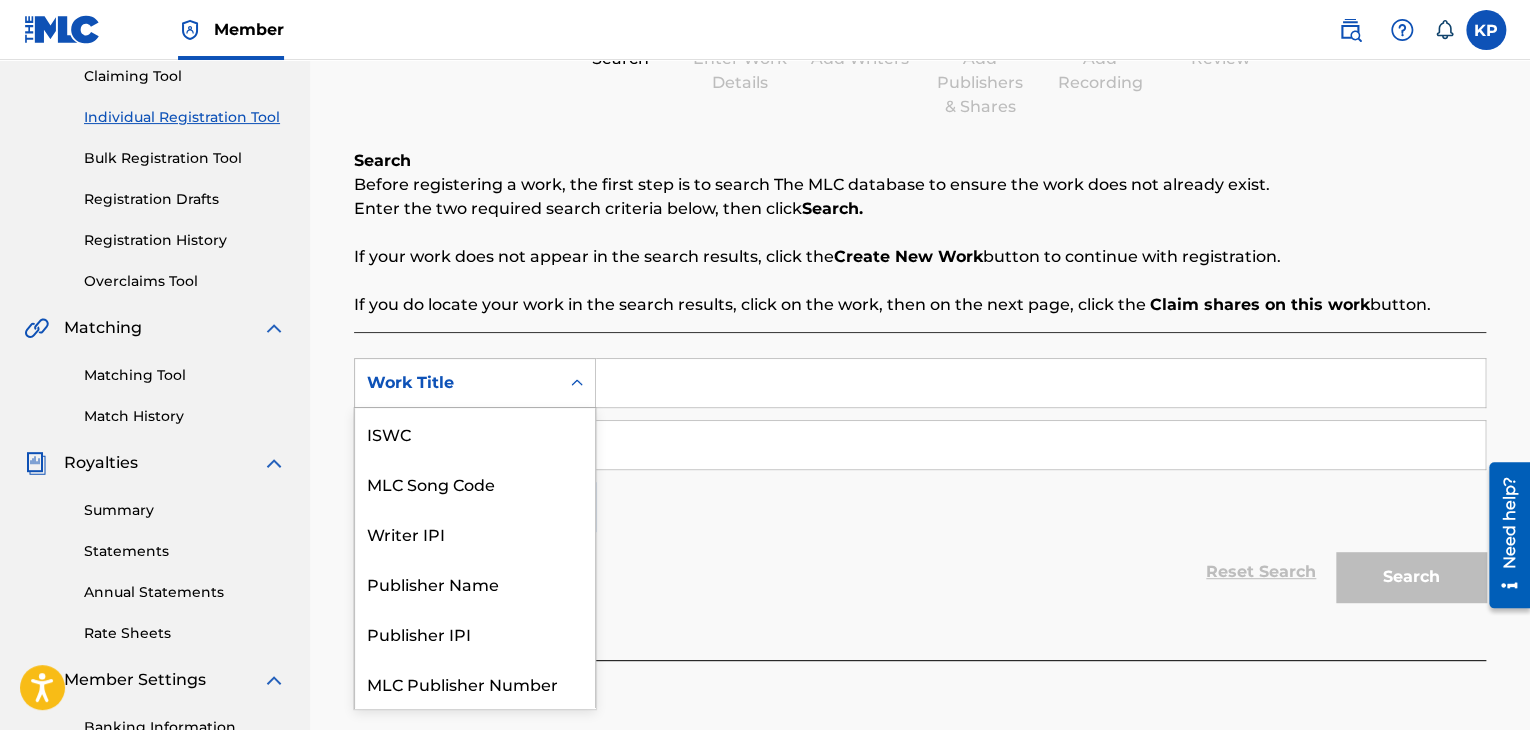 click on "Work Title" at bounding box center [457, 383] 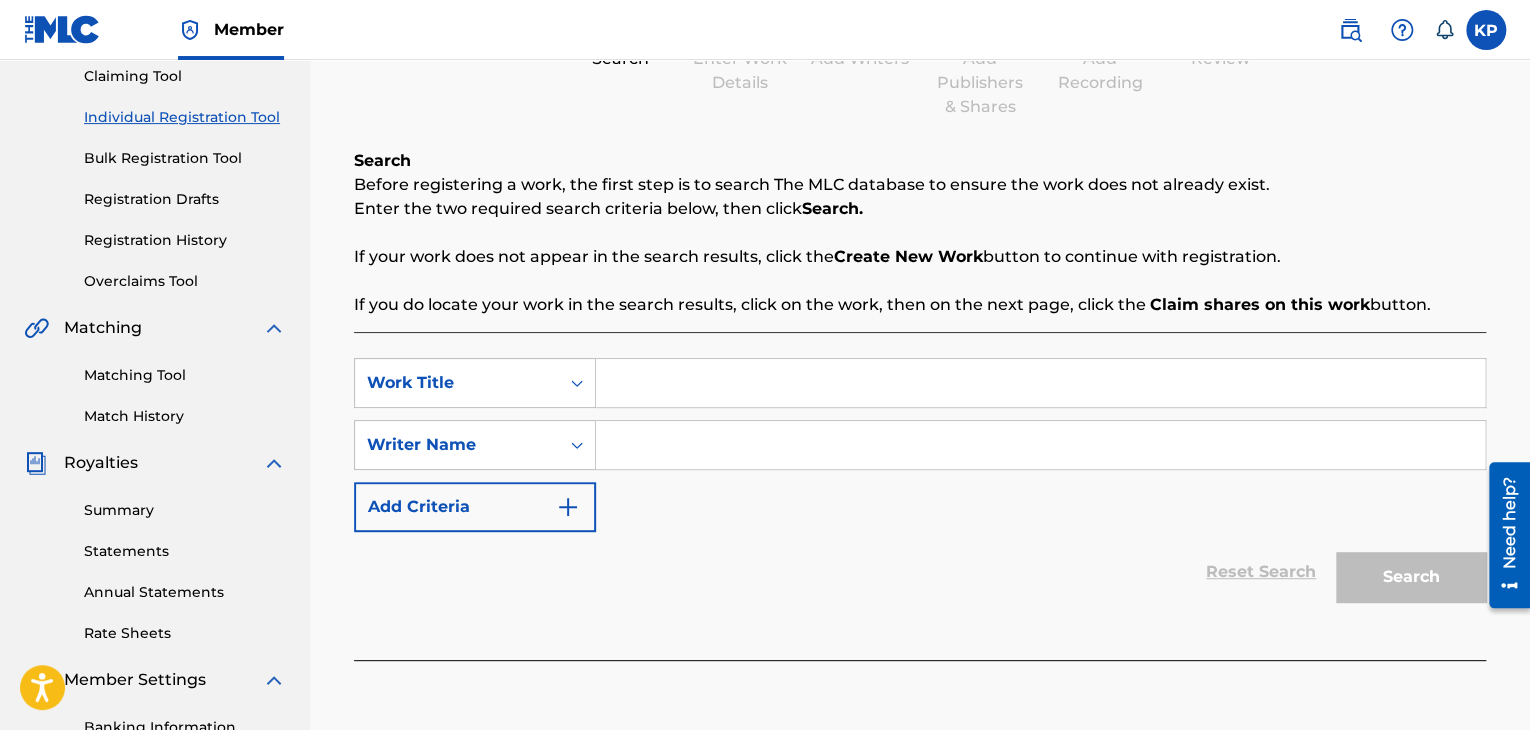click on "Work Title" at bounding box center [457, 383] 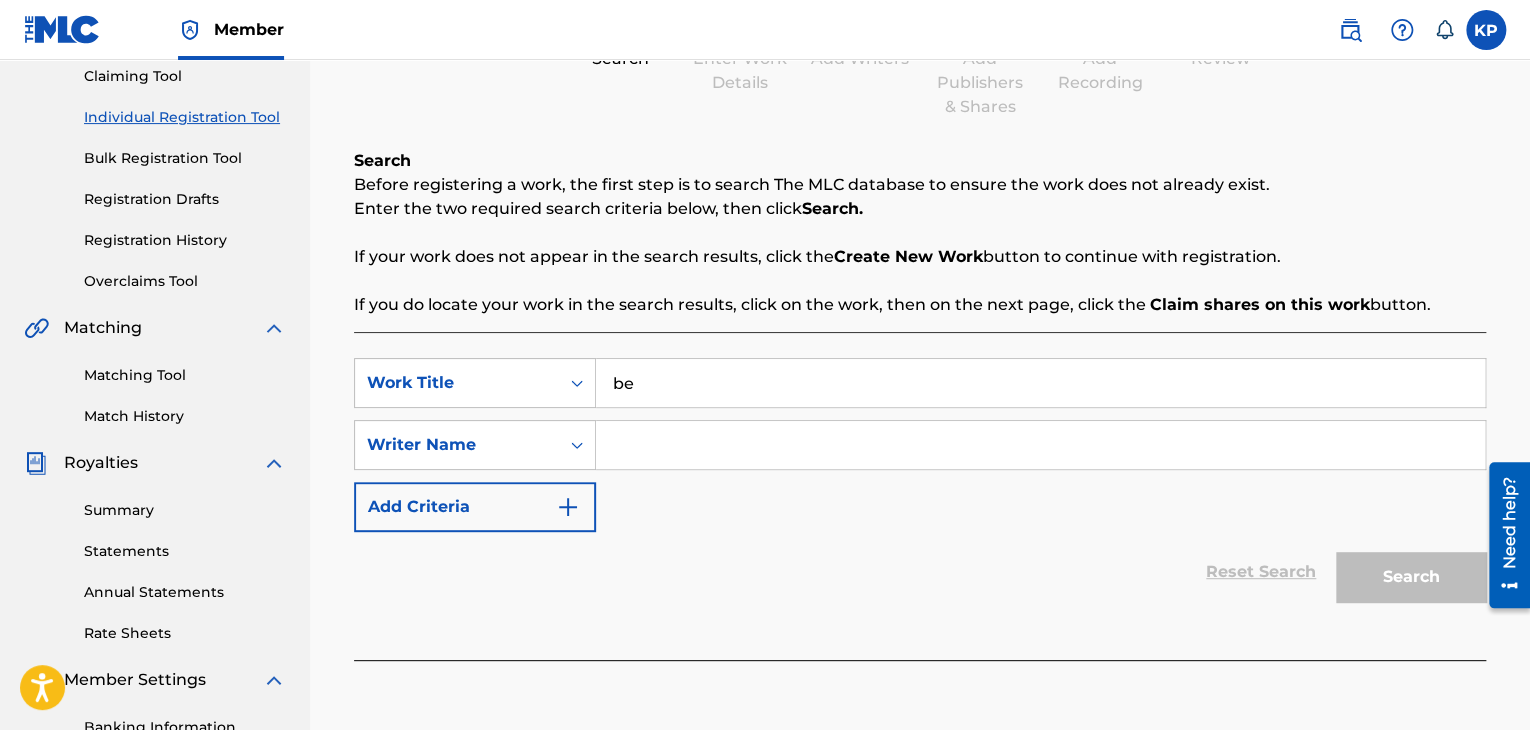 type on "b" 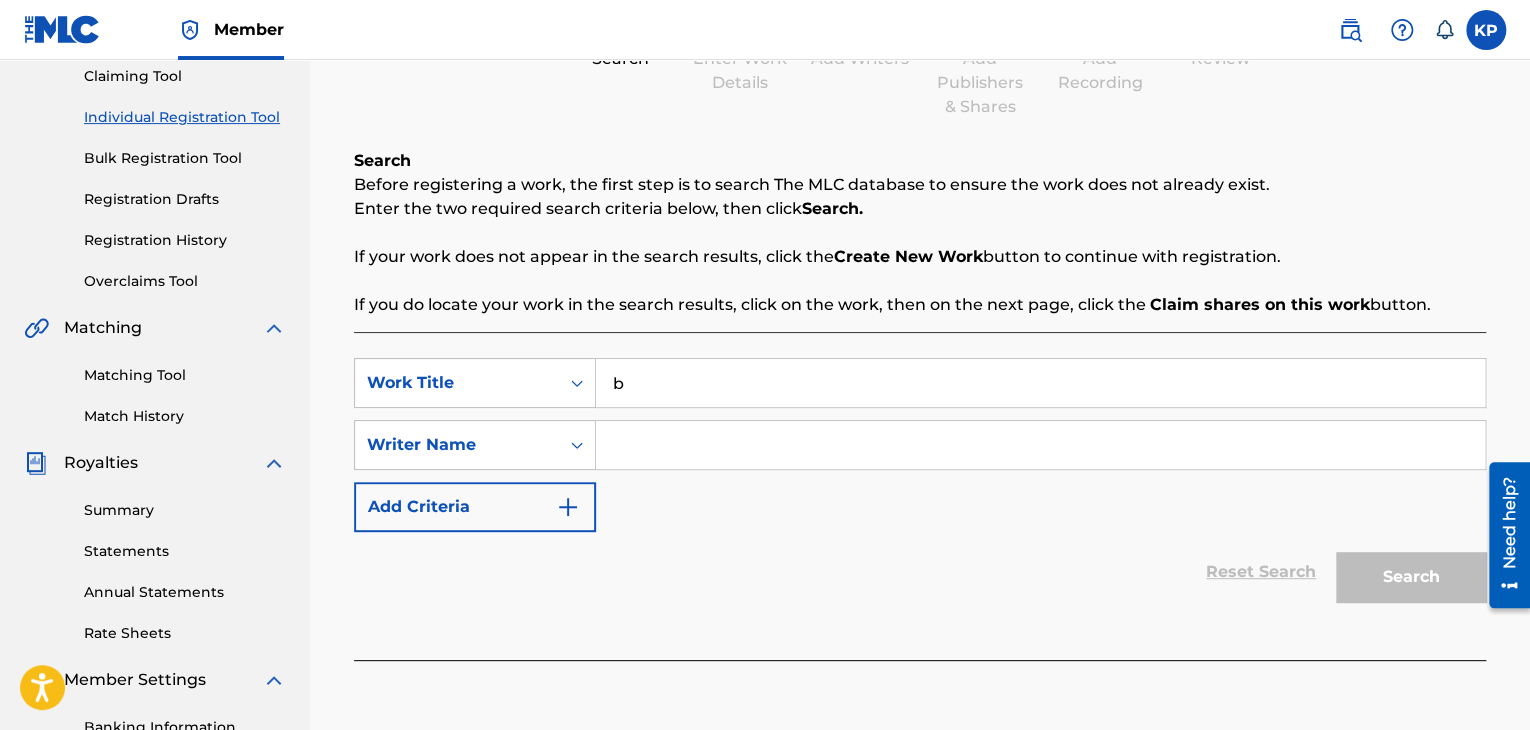 type 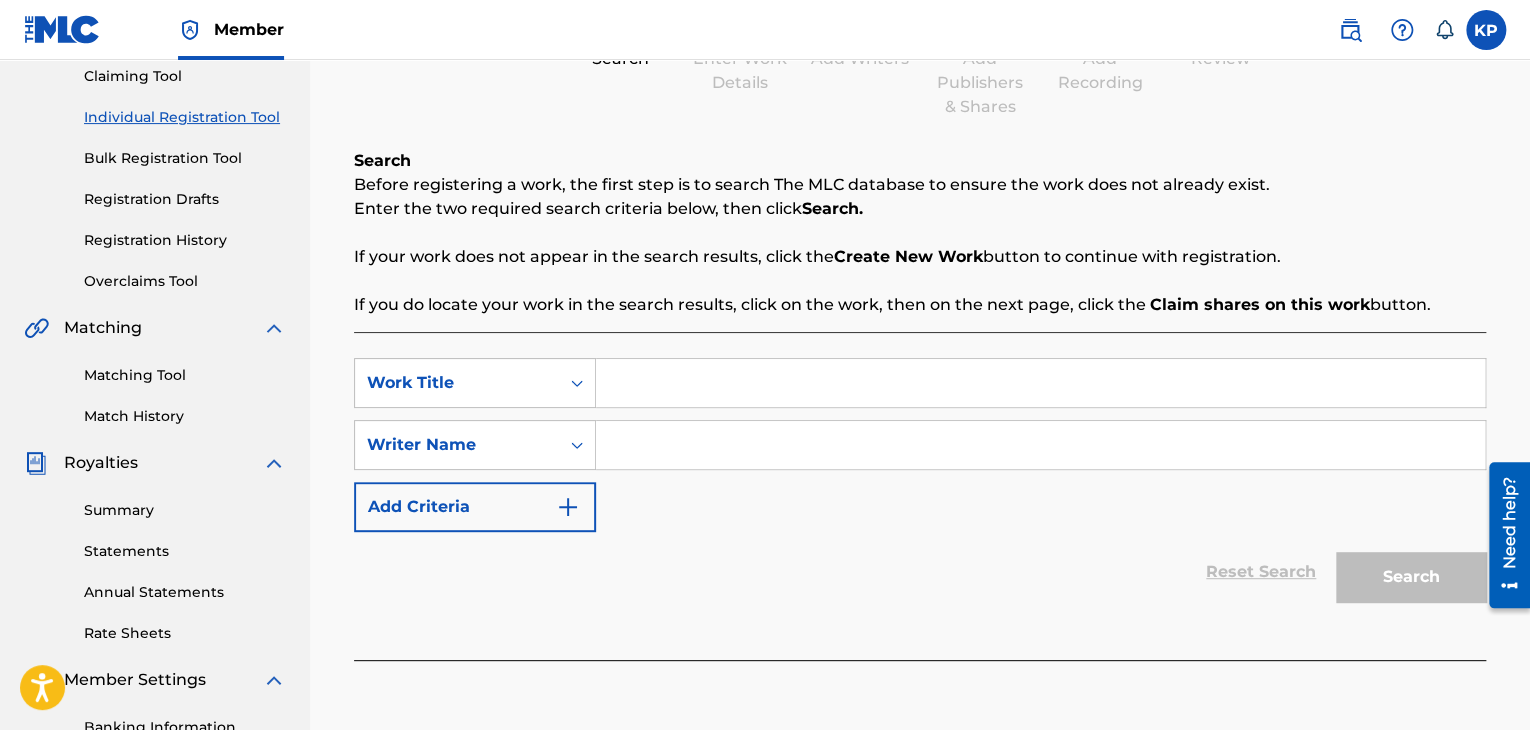 scroll, scrollTop: 72, scrollLeft: 0, axis: vertical 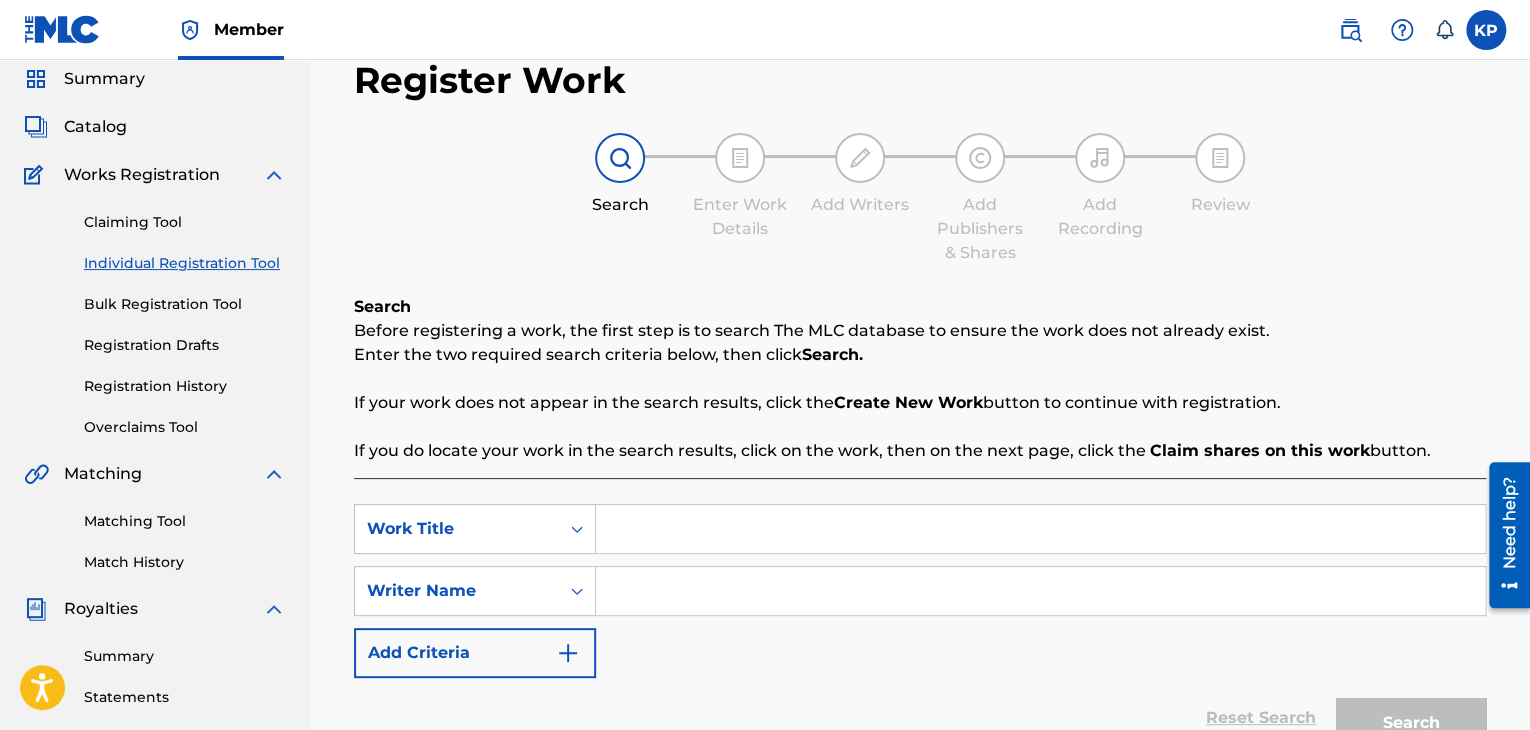 click on "Registration History" at bounding box center [185, 386] 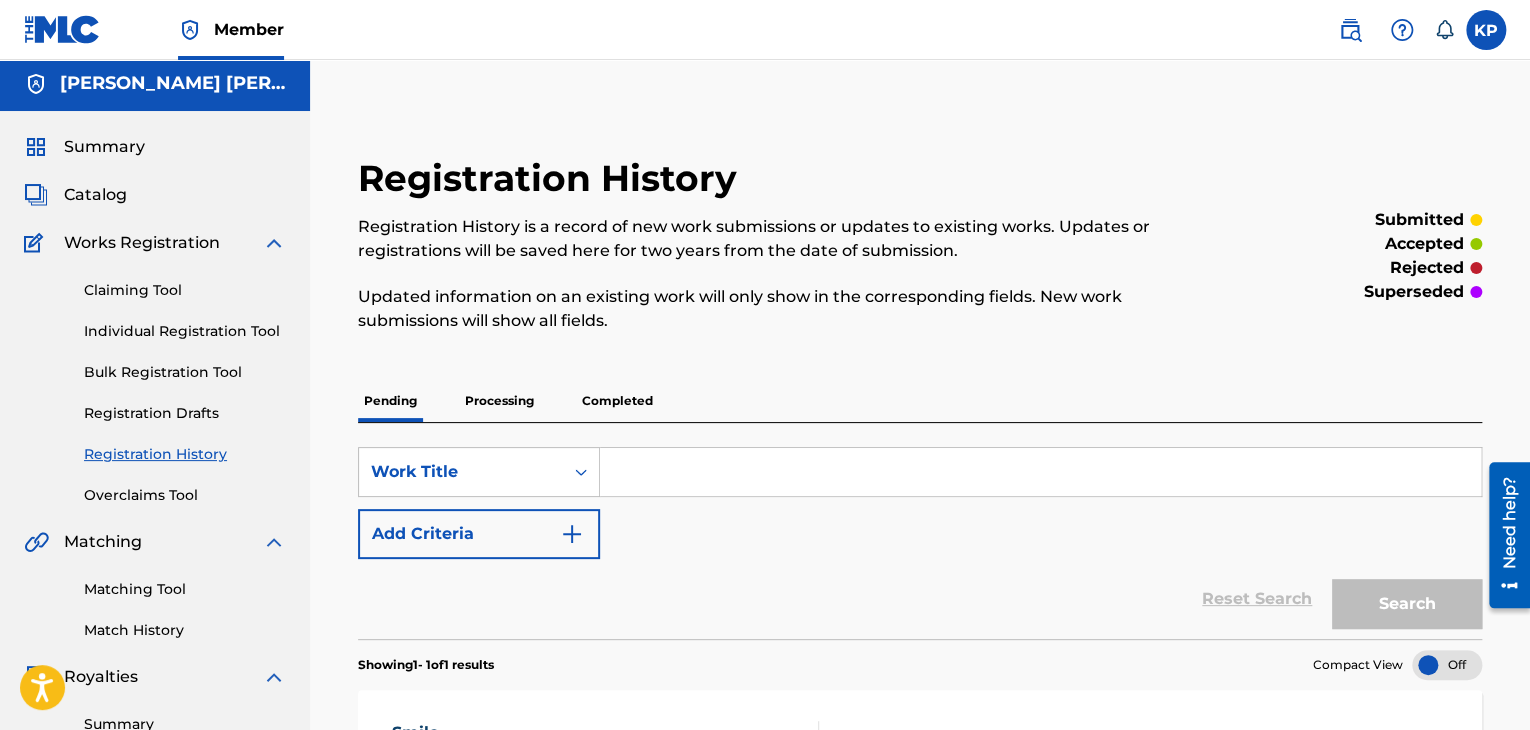 scroll, scrollTop: 6, scrollLeft: 0, axis: vertical 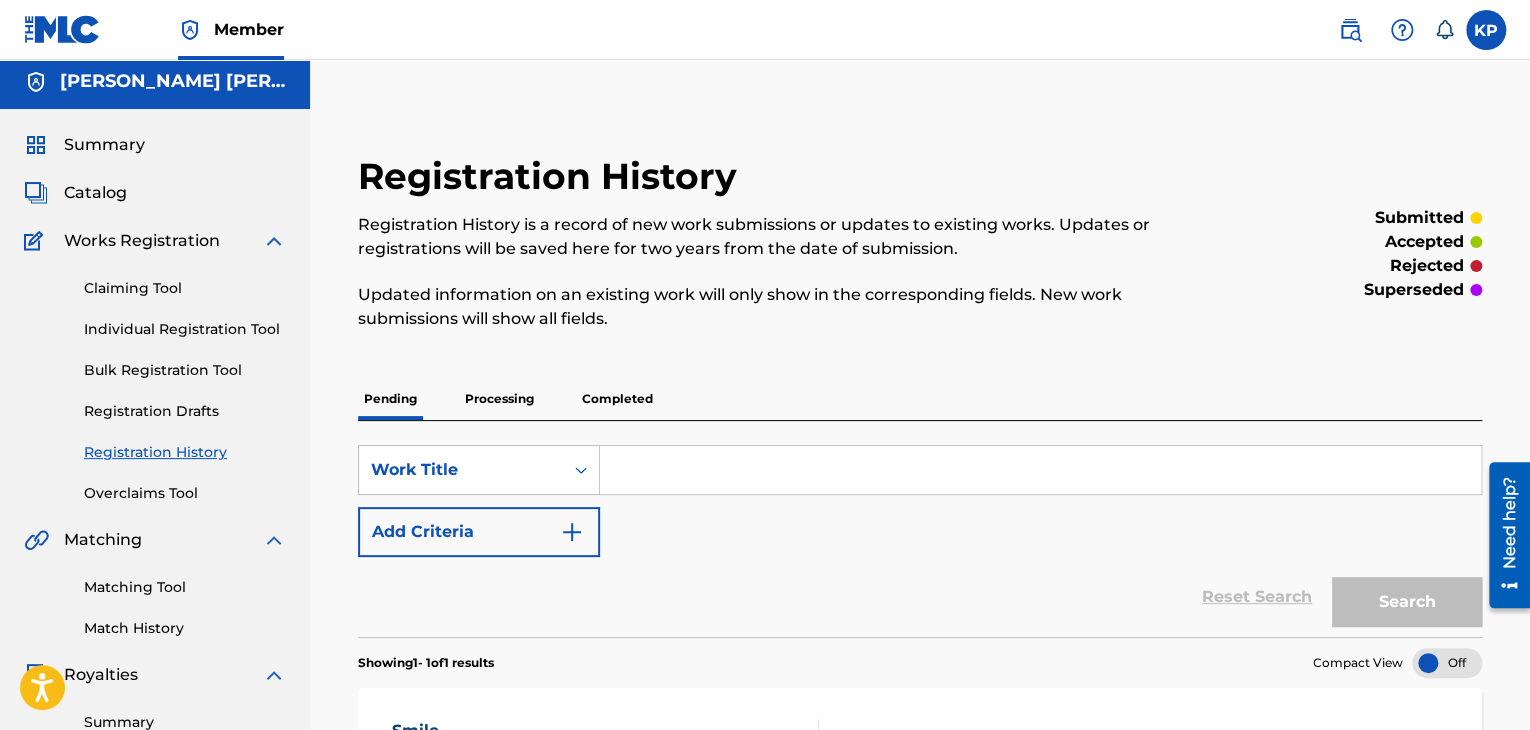 click on "Claiming Tool" at bounding box center [185, 288] 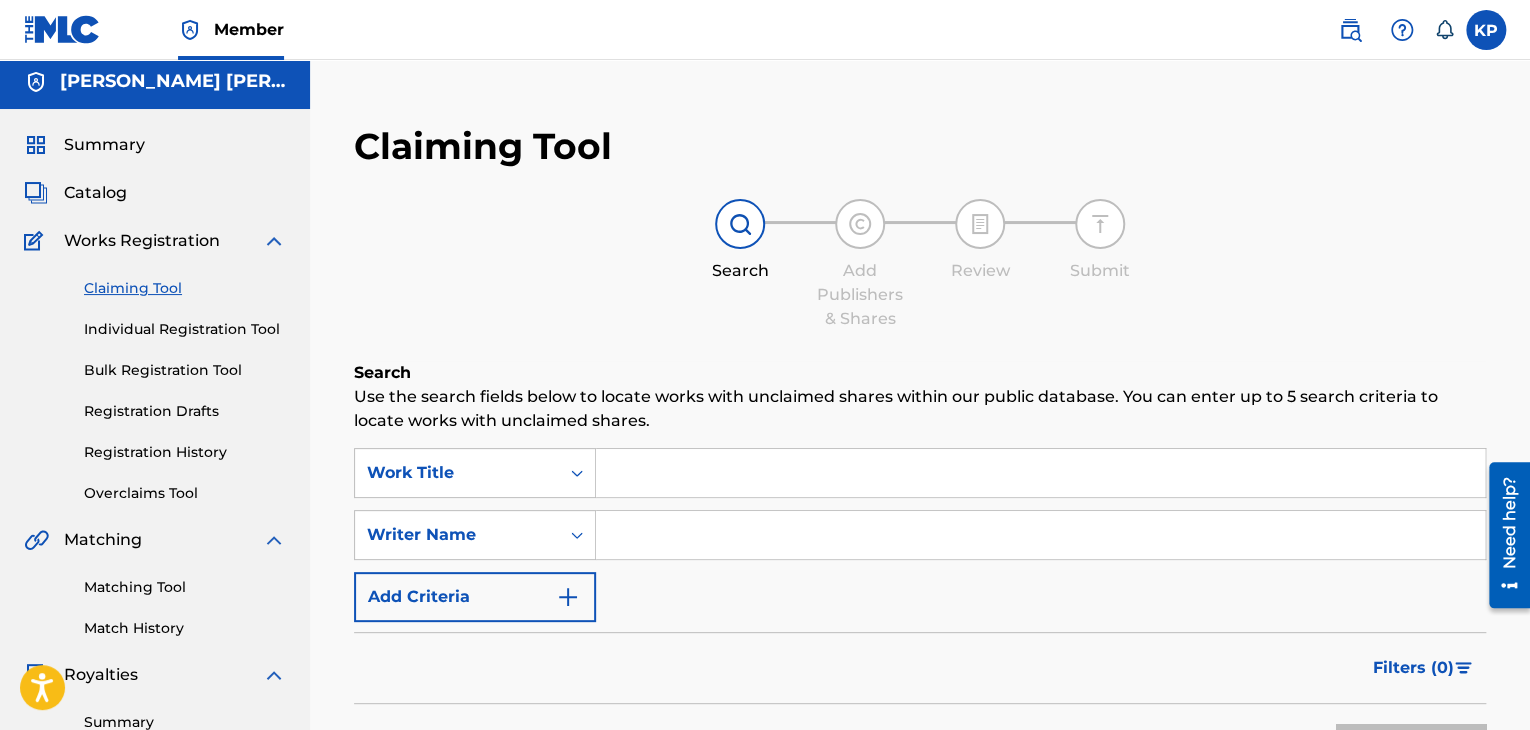 scroll, scrollTop: 0, scrollLeft: 0, axis: both 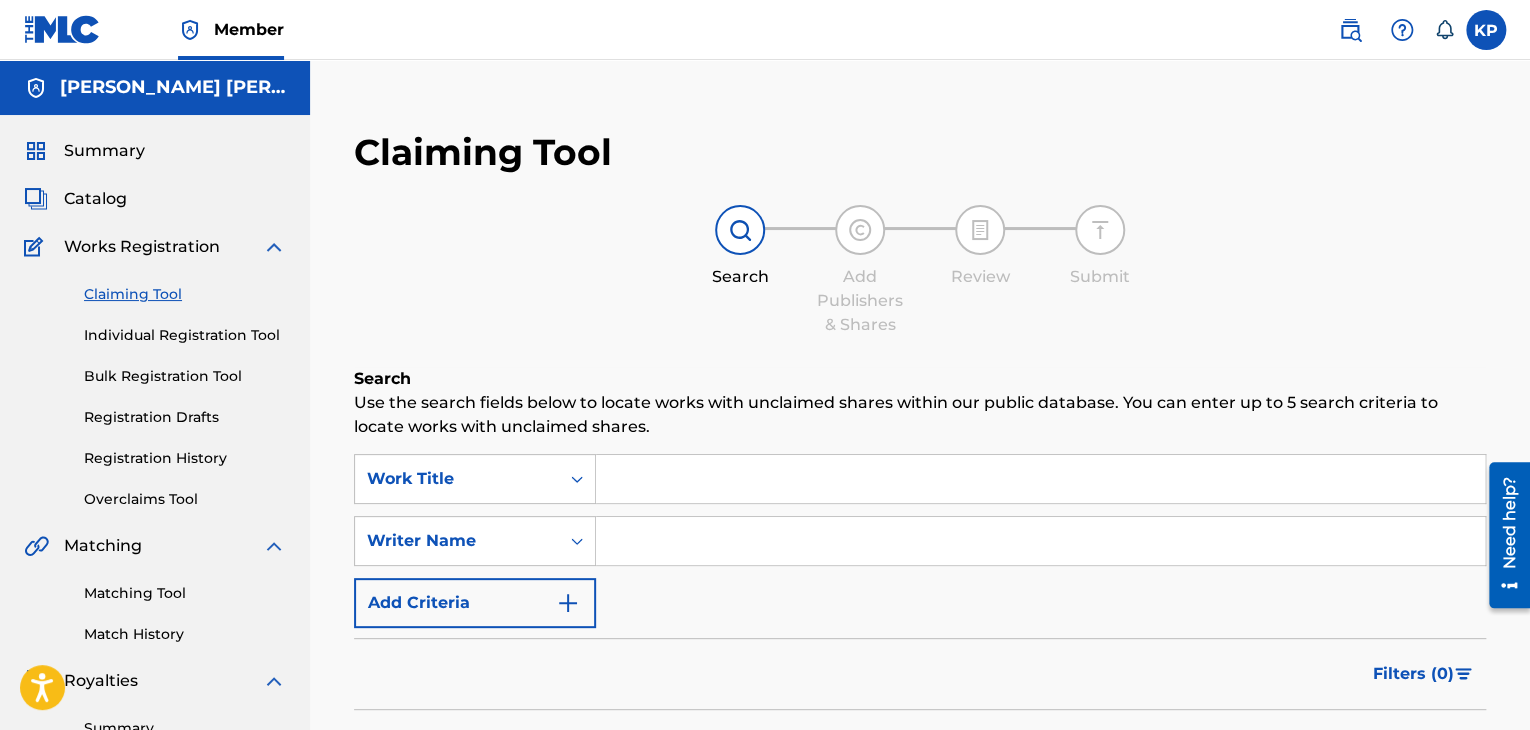 click on "Individual Registration Tool" at bounding box center (185, 335) 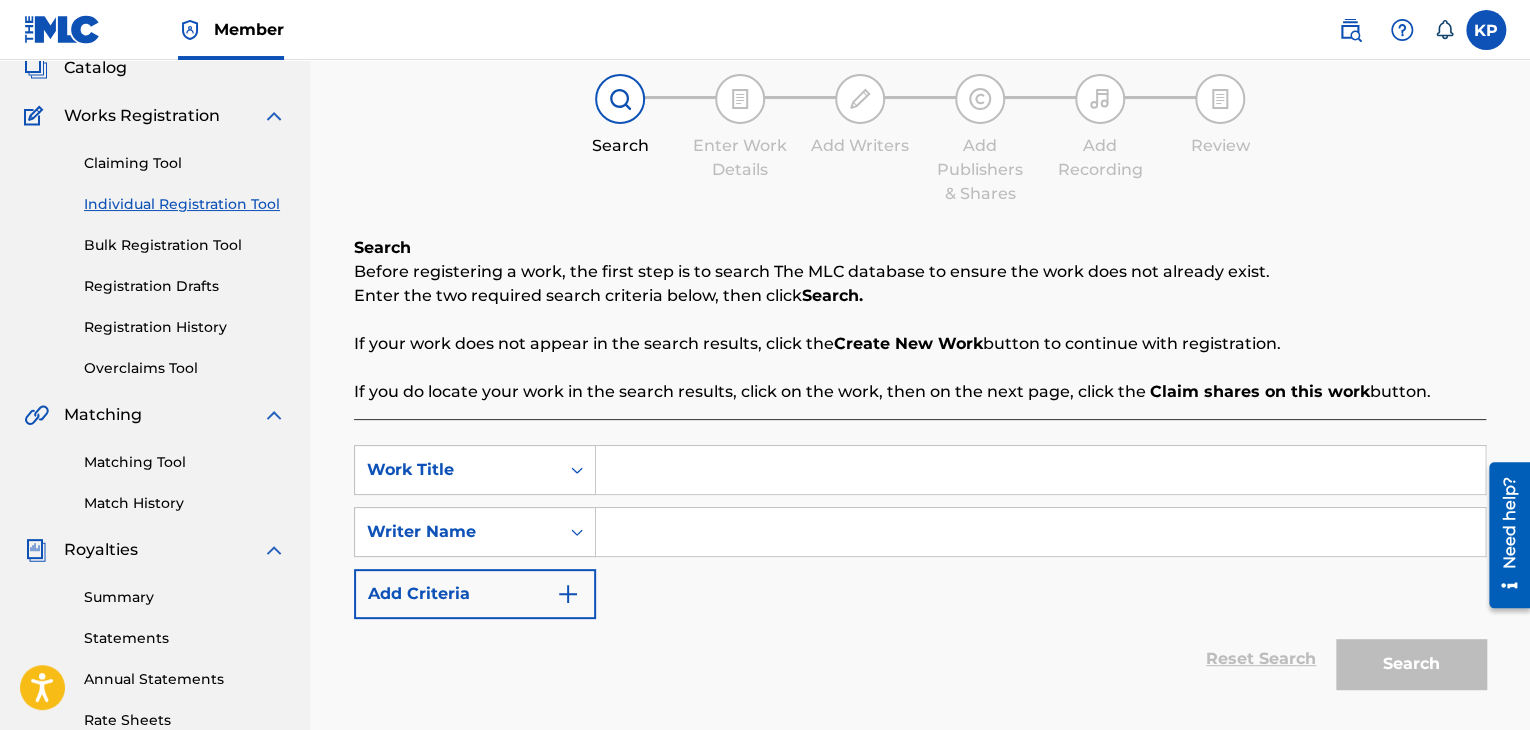 scroll, scrollTop: 132, scrollLeft: 0, axis: vertical 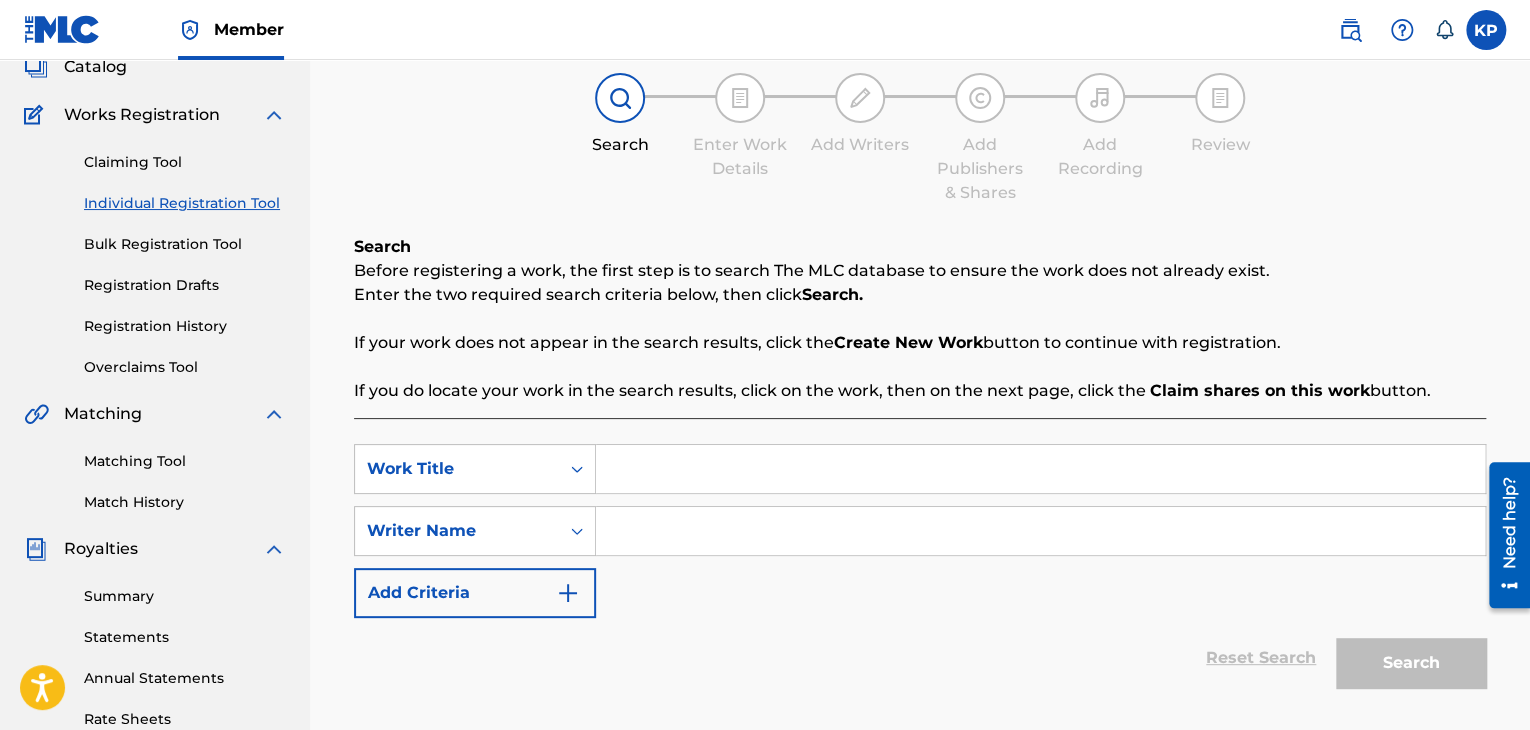 click at bounding box center [1040, 469] 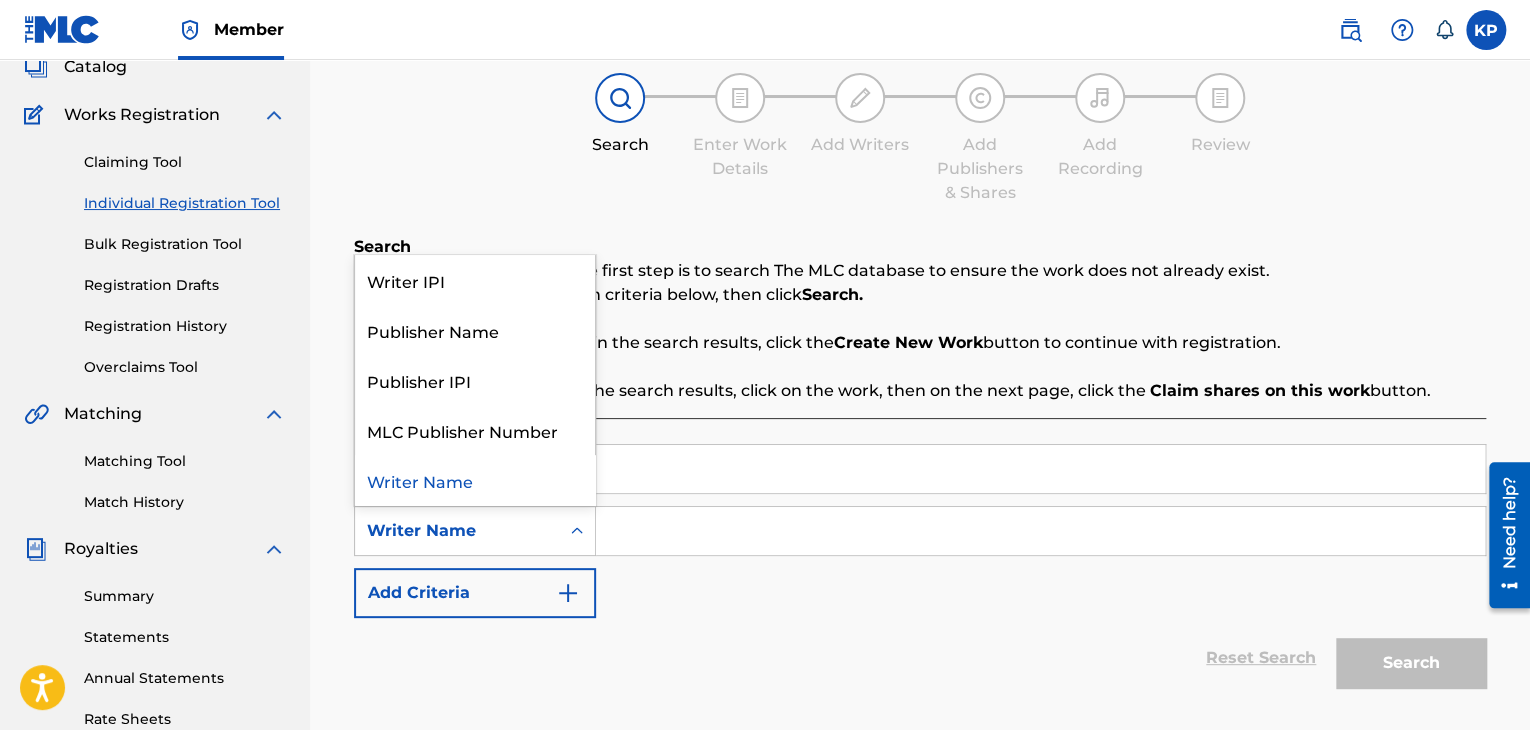 click at bounding box center (577, 531) 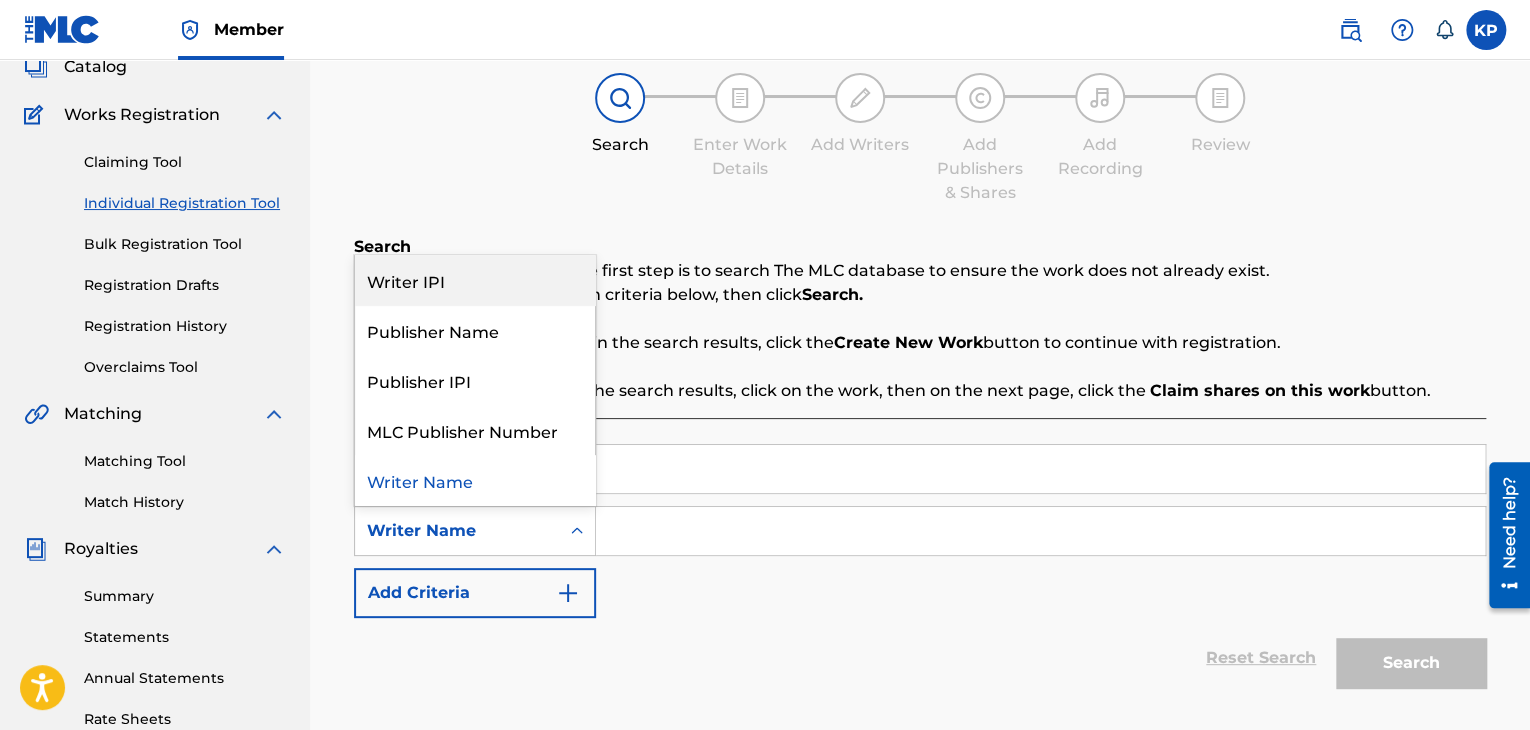 click on "Writer IPI" at bounding box center (475, 280) 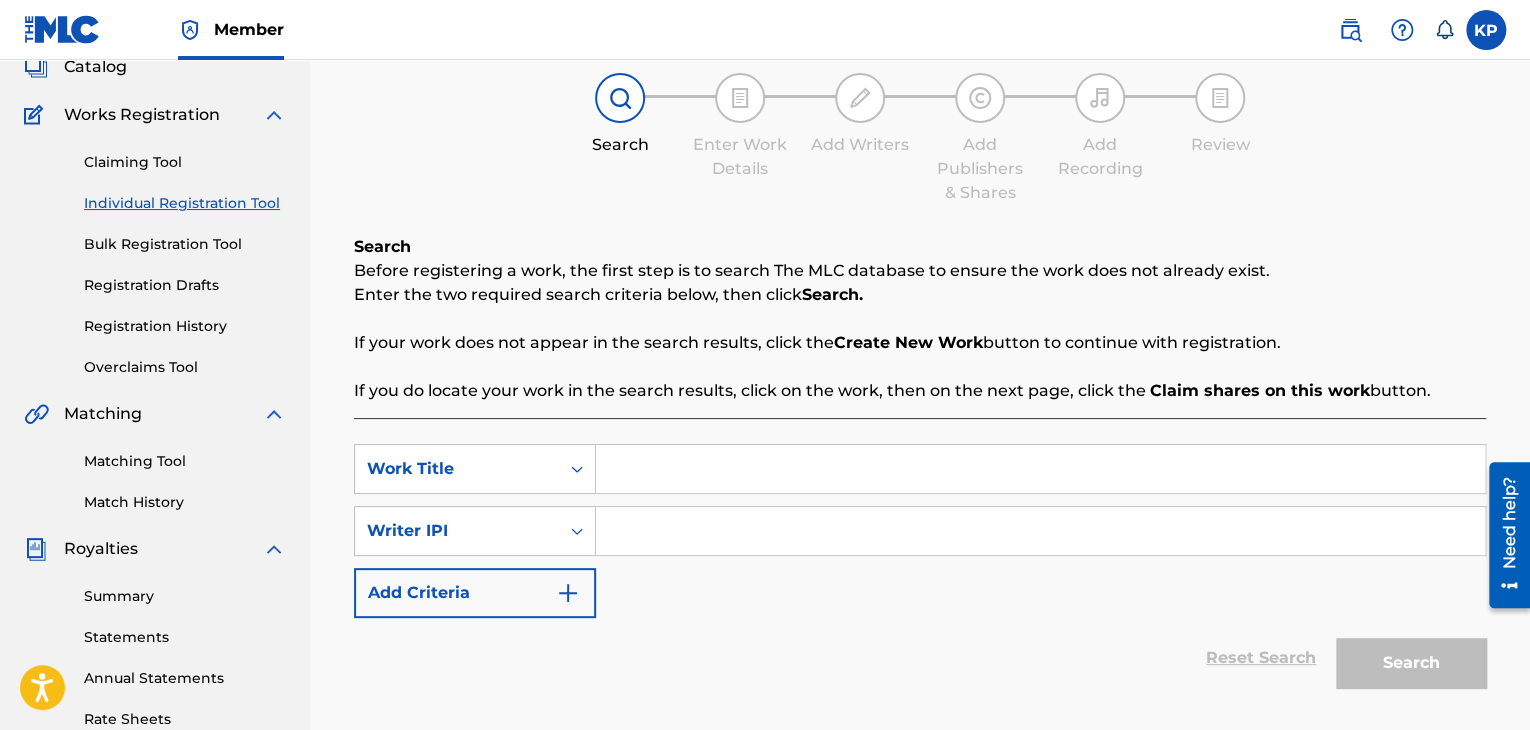 click at bounding box center (1040, 531) 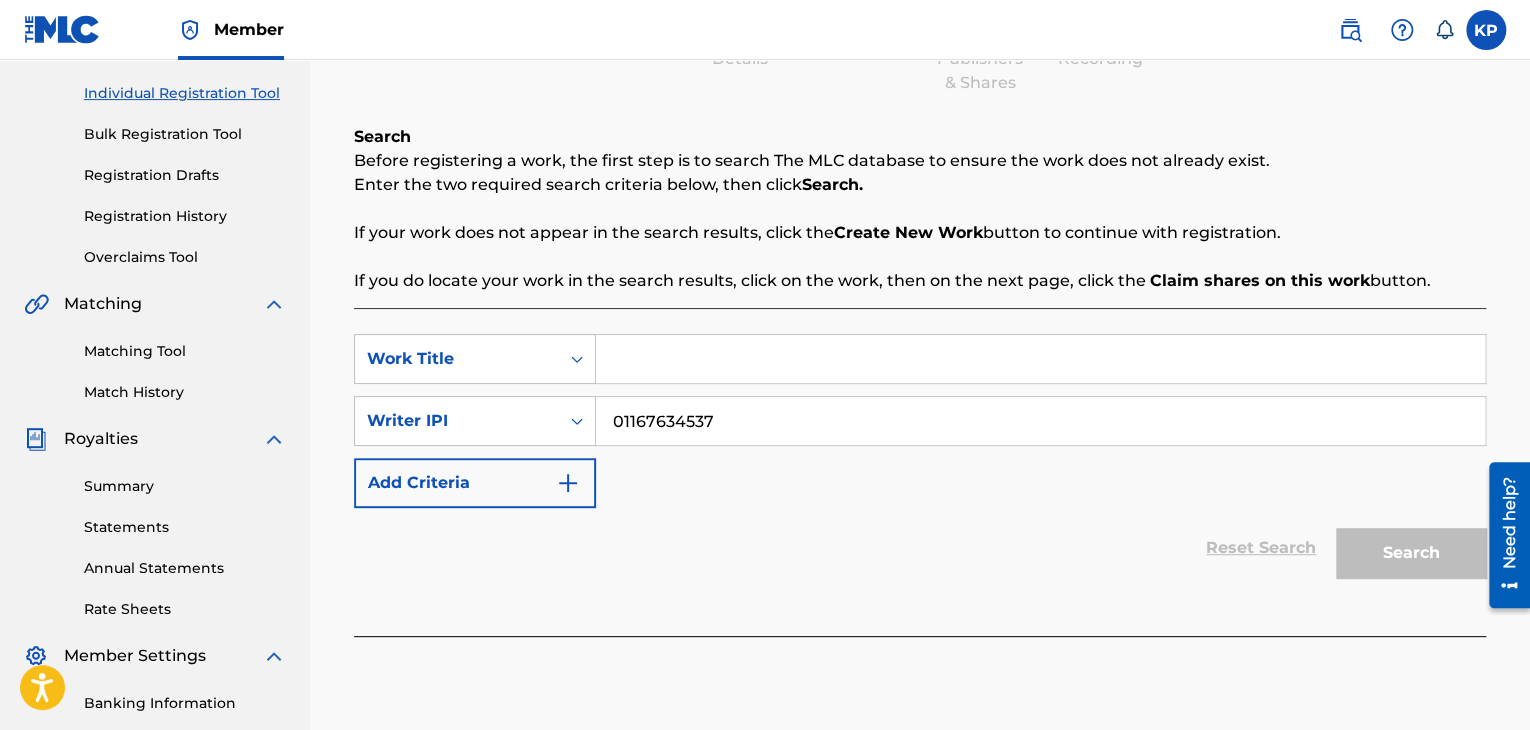 scroll, scrollTop: 244, scrollLeft: 0, axis: vertical 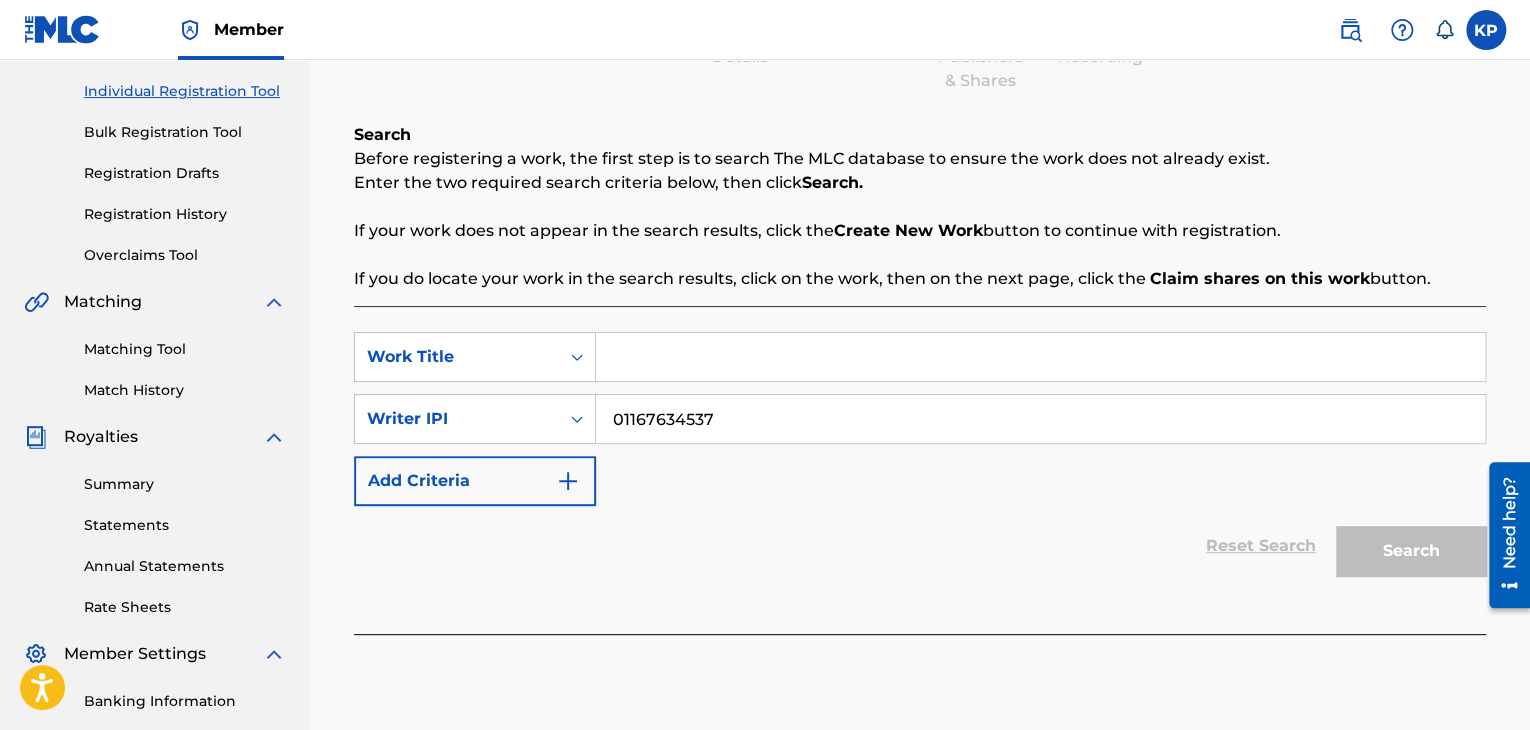 type on "01167634537" 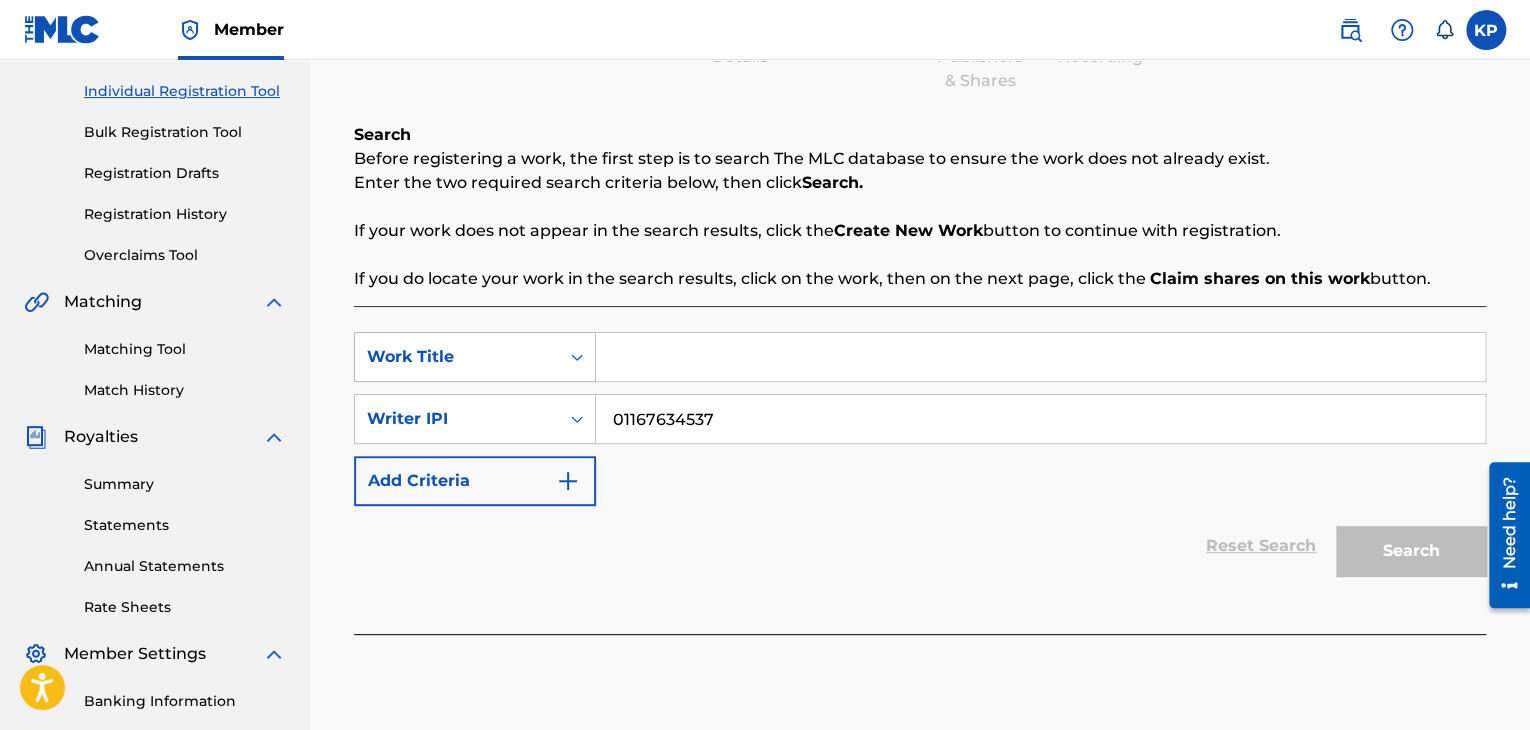 click on "Work Title" at bounding box center (457, 357) 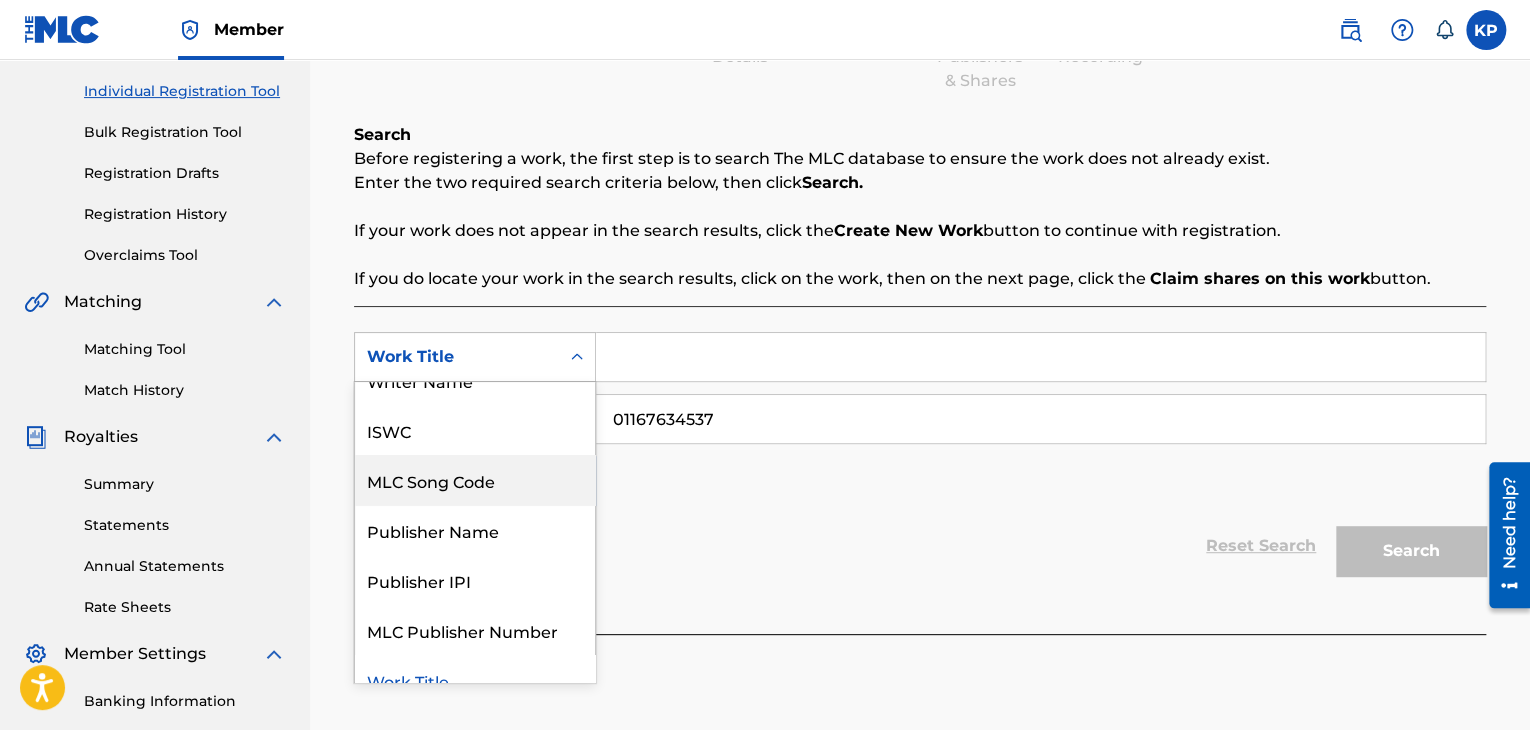 scroll, scrollTop: 28, scrollLeft: 0, axis: vertical 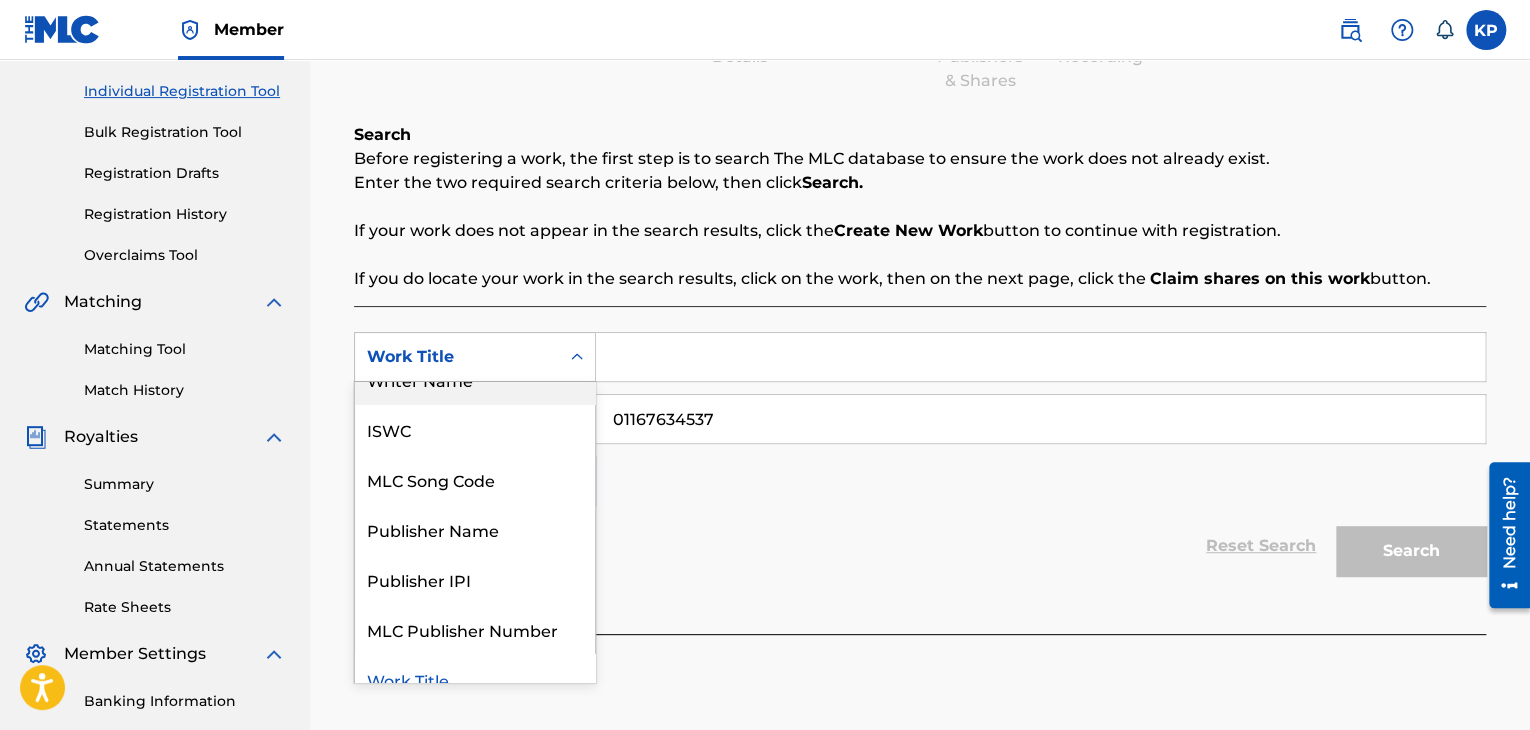 click on "Work Title" at bounding box center (475, 357) 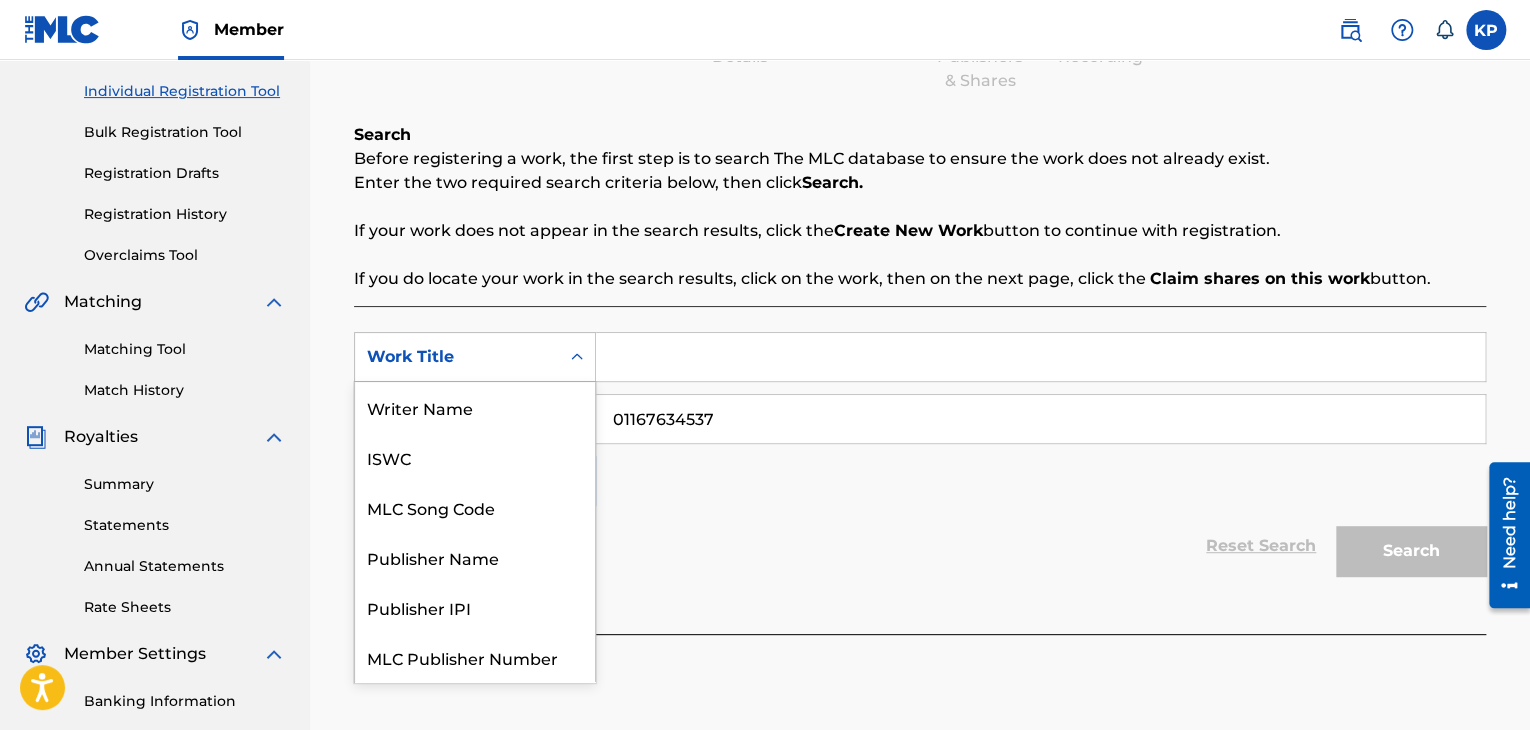 click on "Work Title" at bounding box center [457, 357] 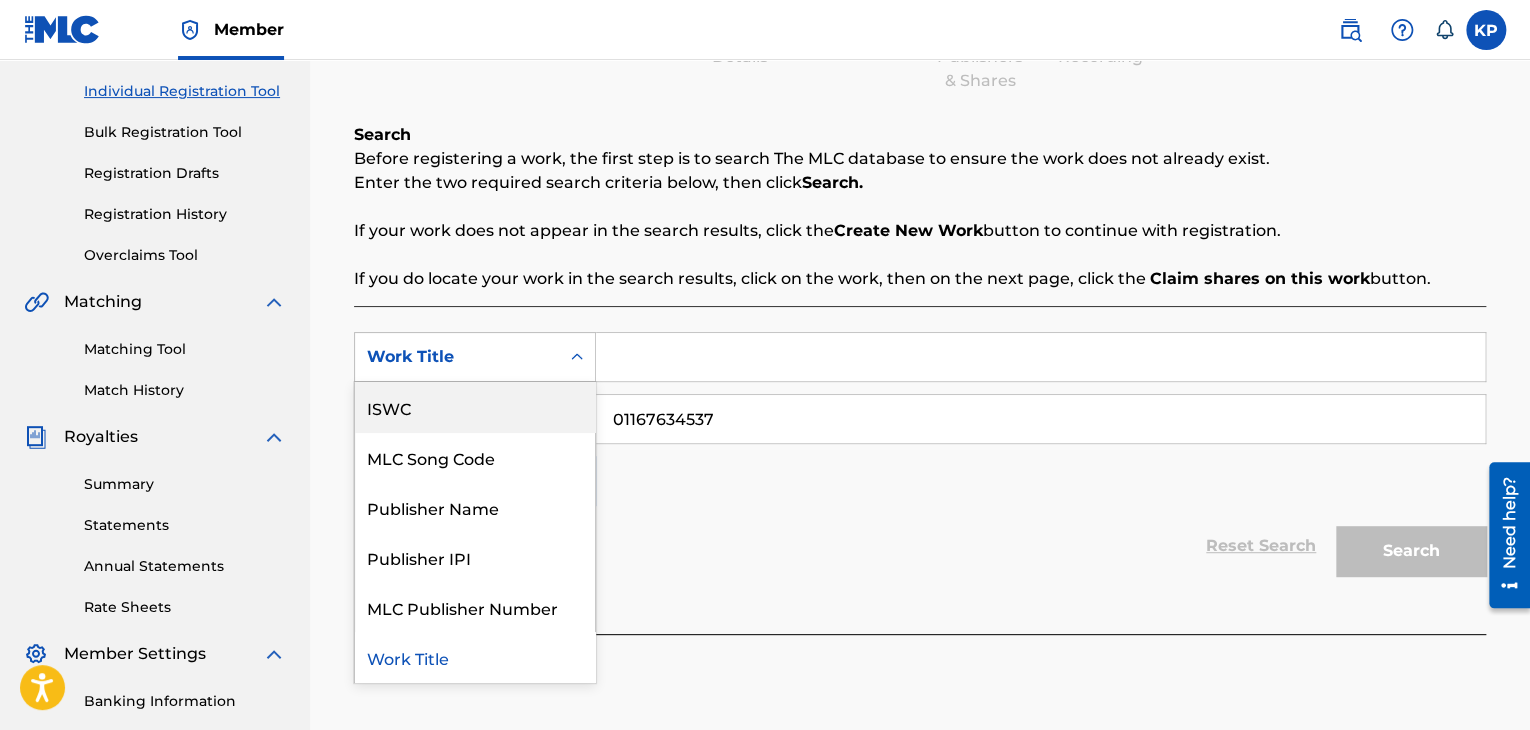 scroll, scrollTop: 0, scrollLeft: 0, axis: both 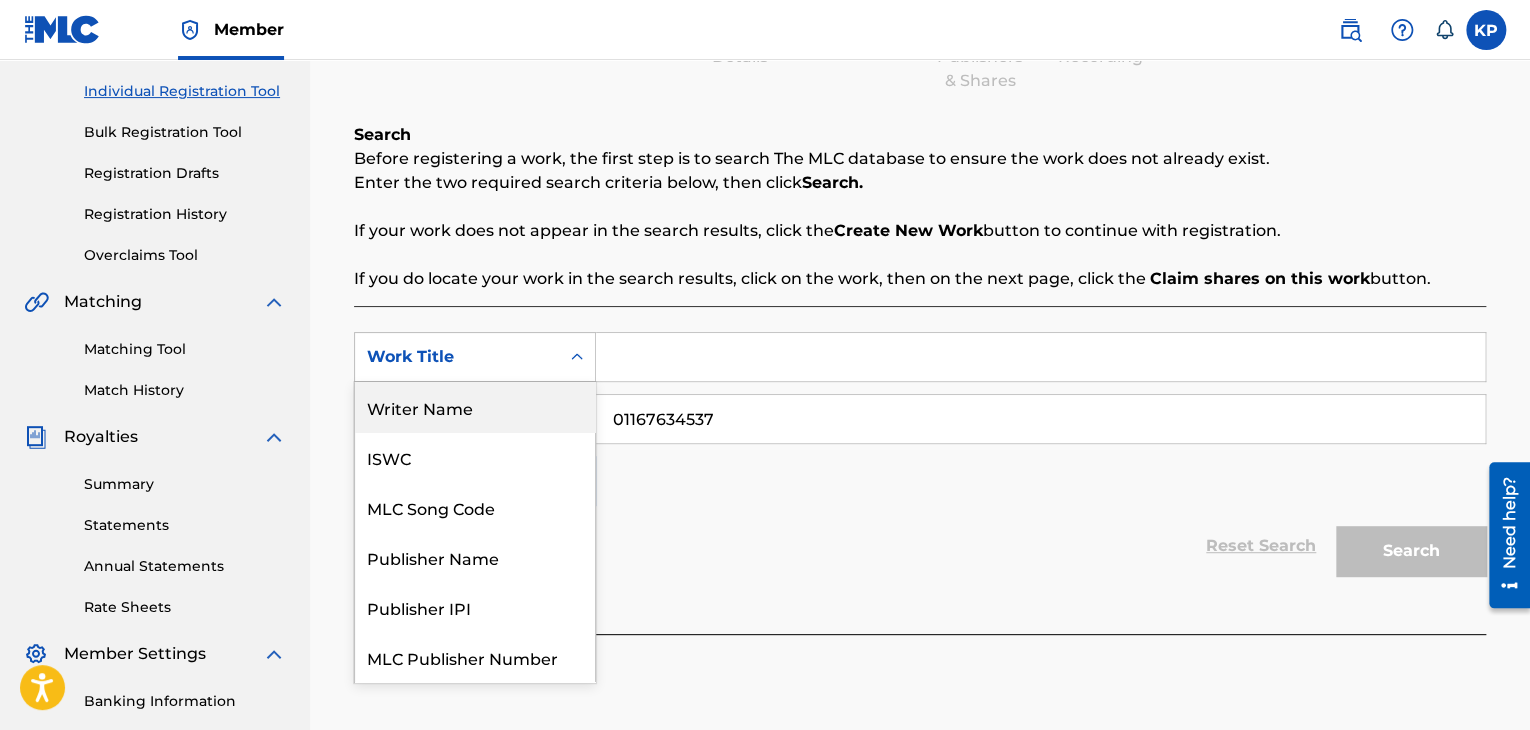 click on "Writer Name" at bounding box center (475, 407) 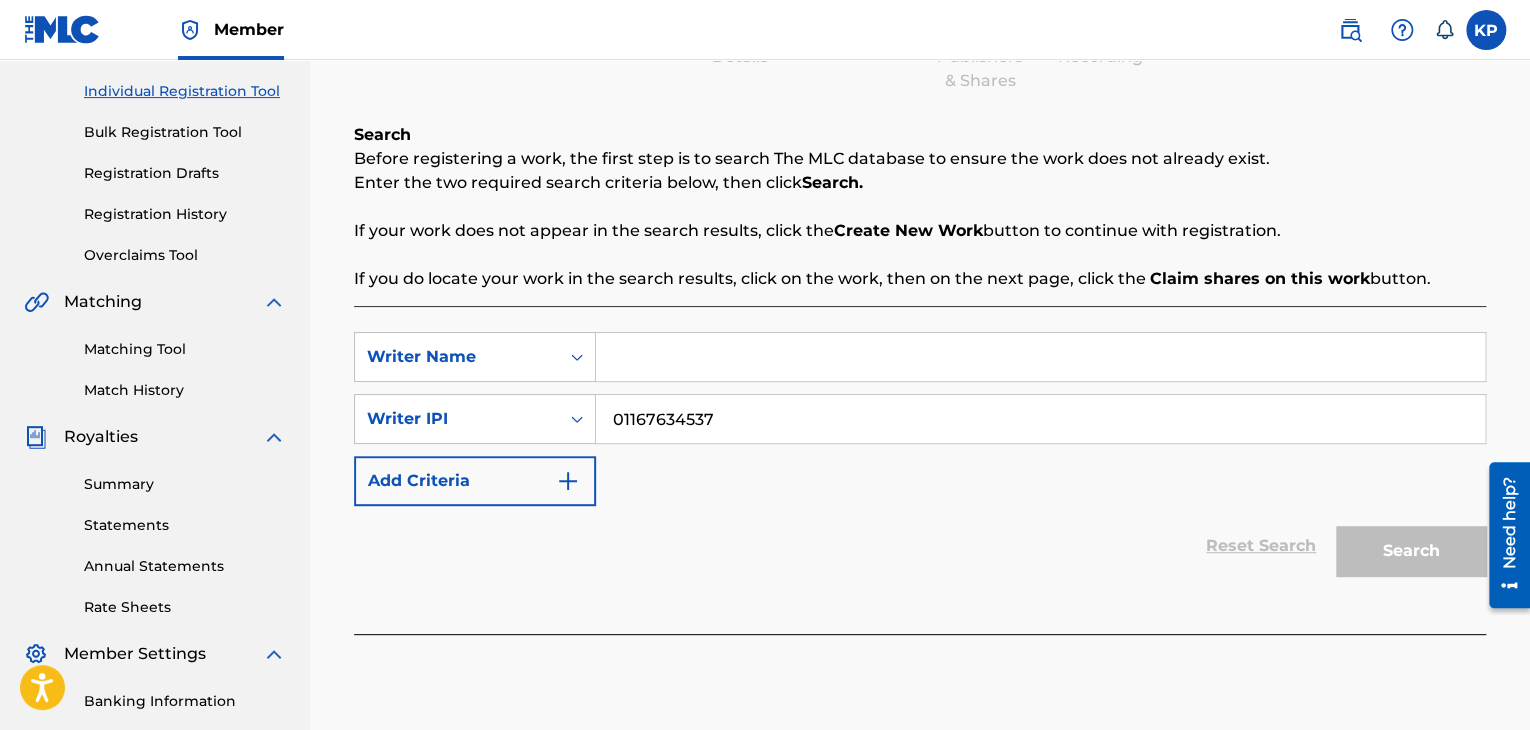 click at bounding box center [1040, 357] 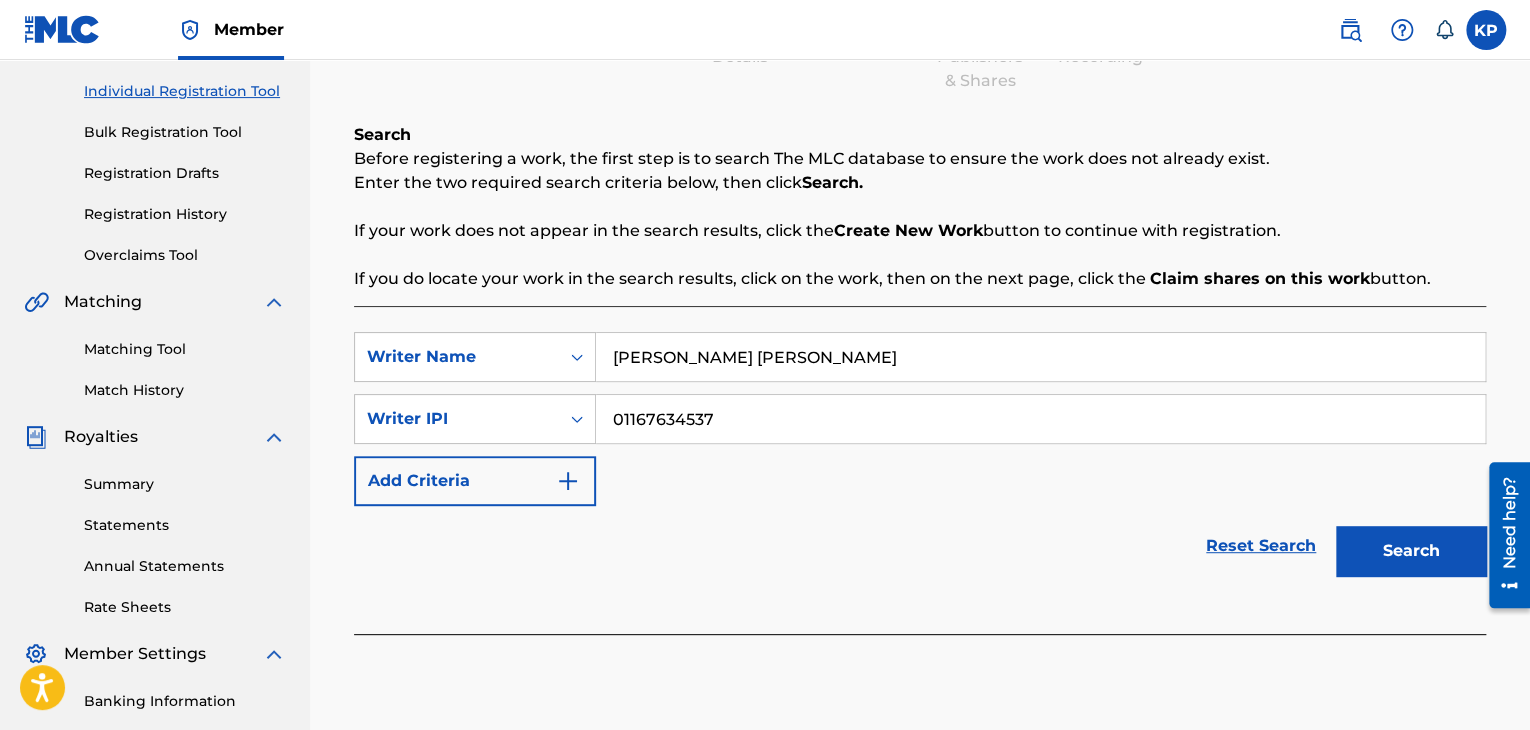 type on "[PERSON_NAME] [PERSON_NAME]" 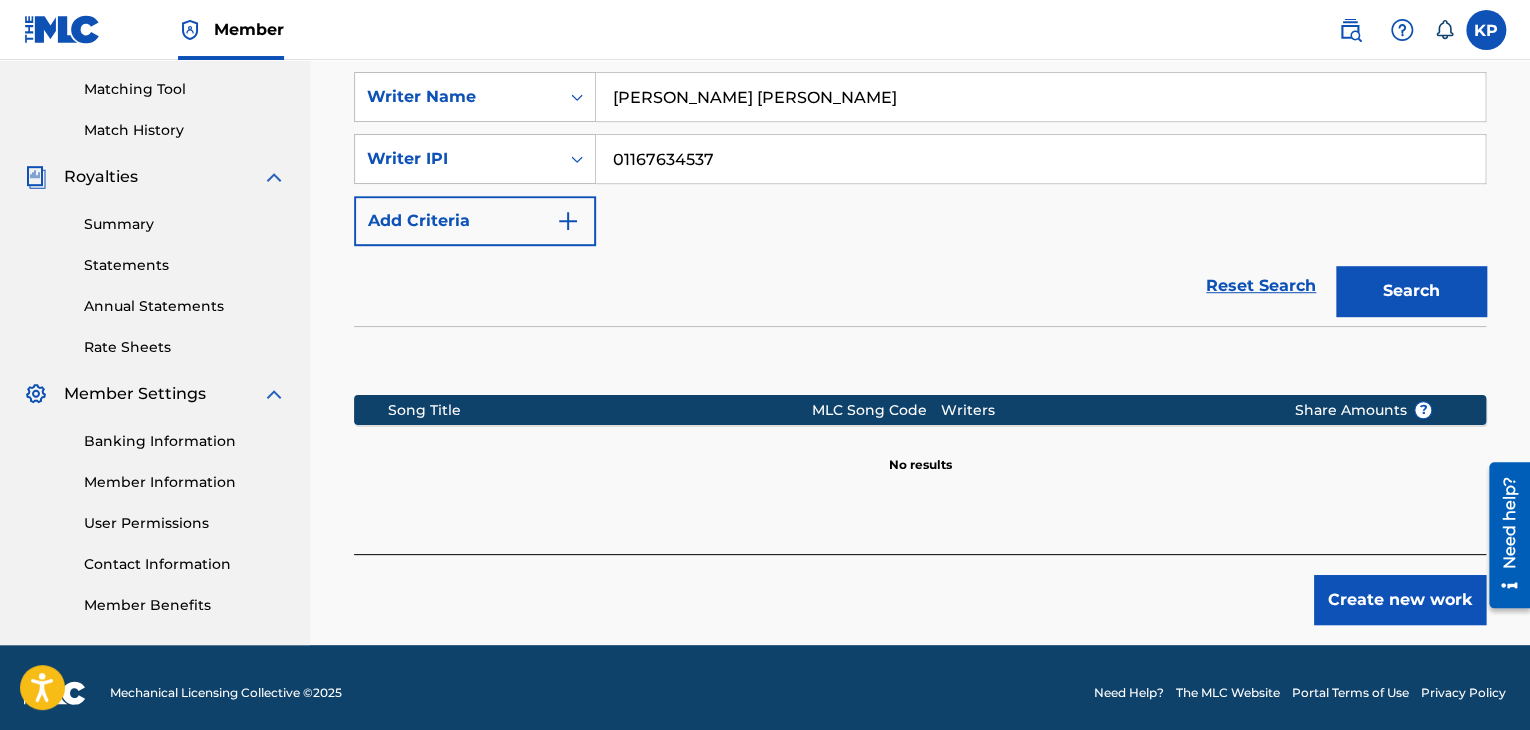 scroll, scrollTop: 506, scrollLeft: 0, axis: vertical 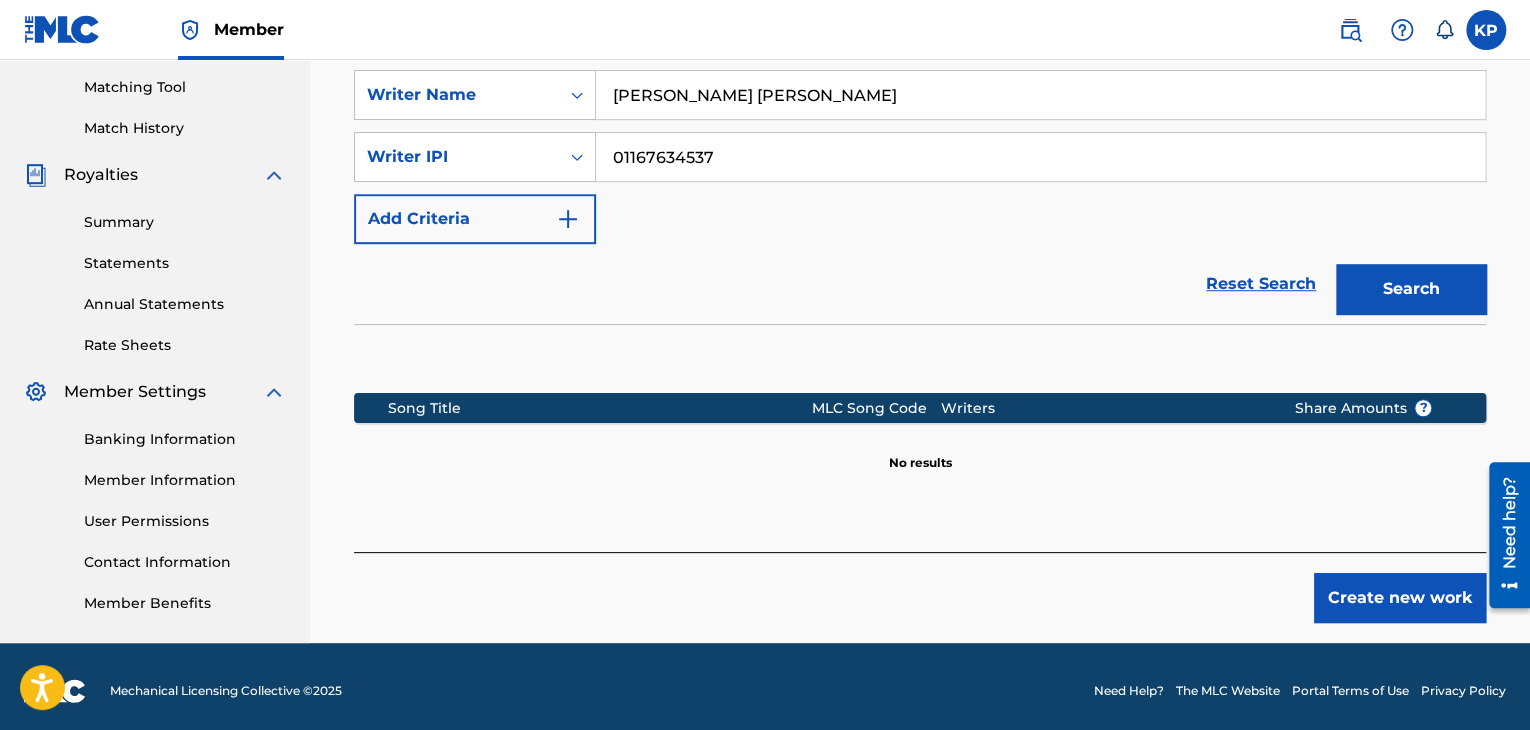 click on "Create new work" at bounding box center [1400, 598] 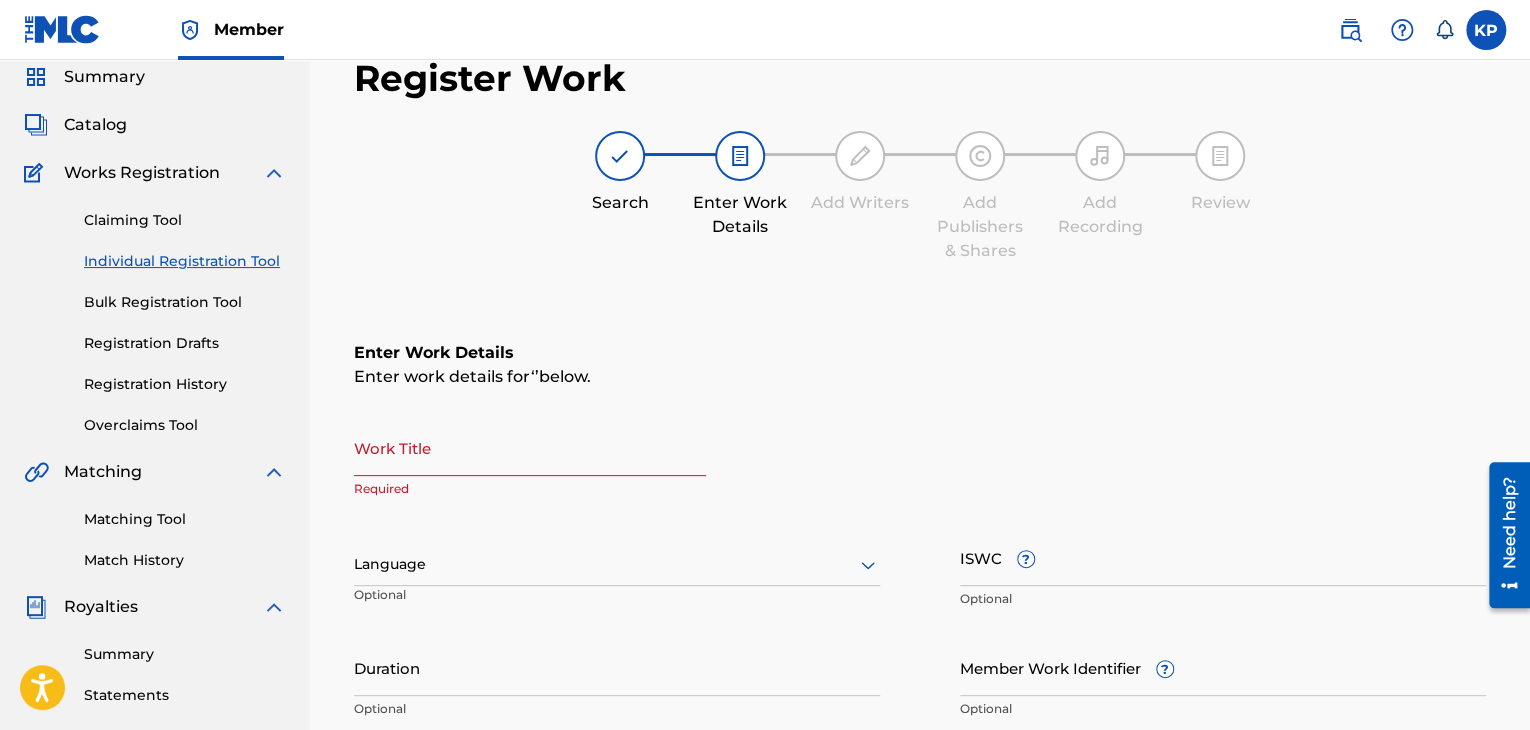 scroll, scrollTop: 32, scrollLeft: 0, axis: vertical 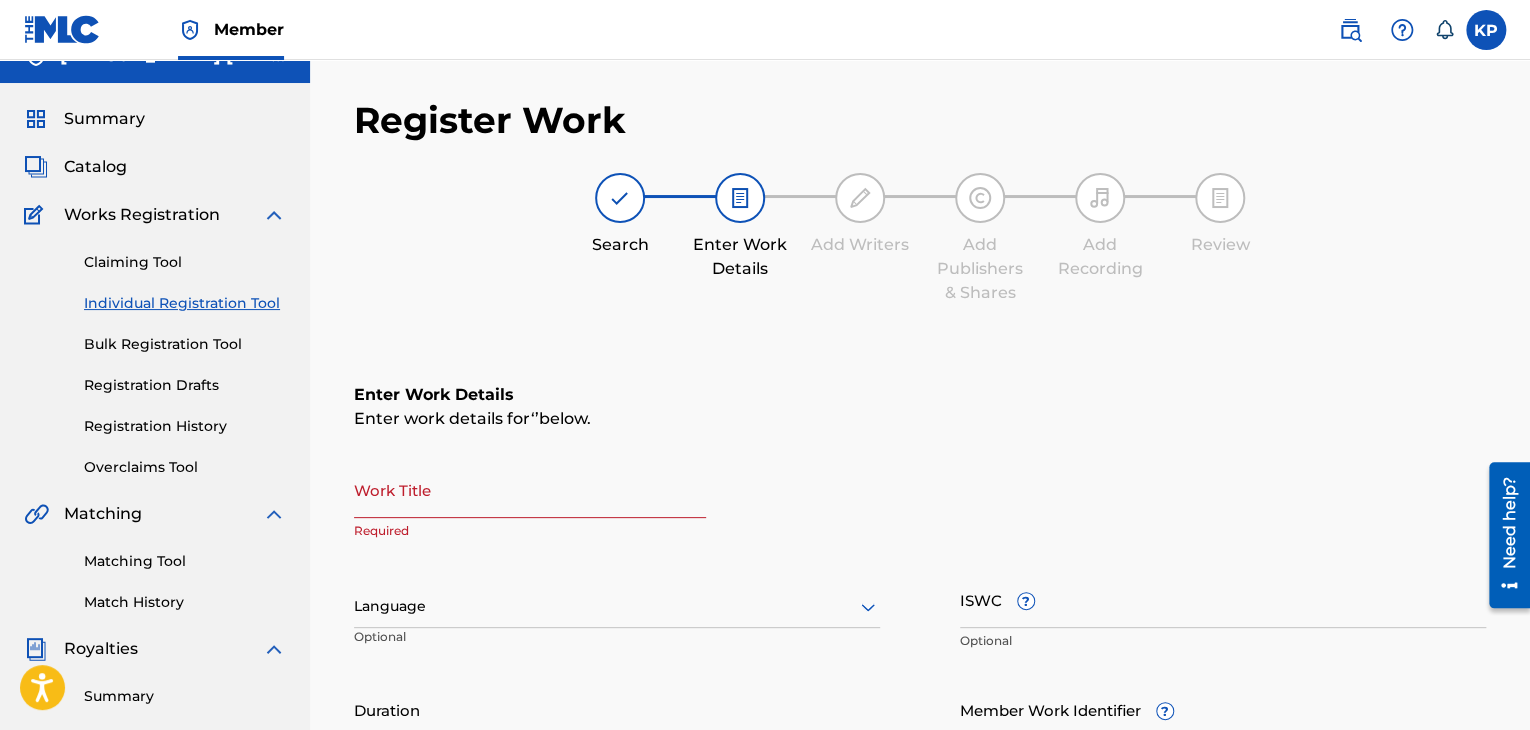 click on "Work Title" at bounding box center [530, 489] 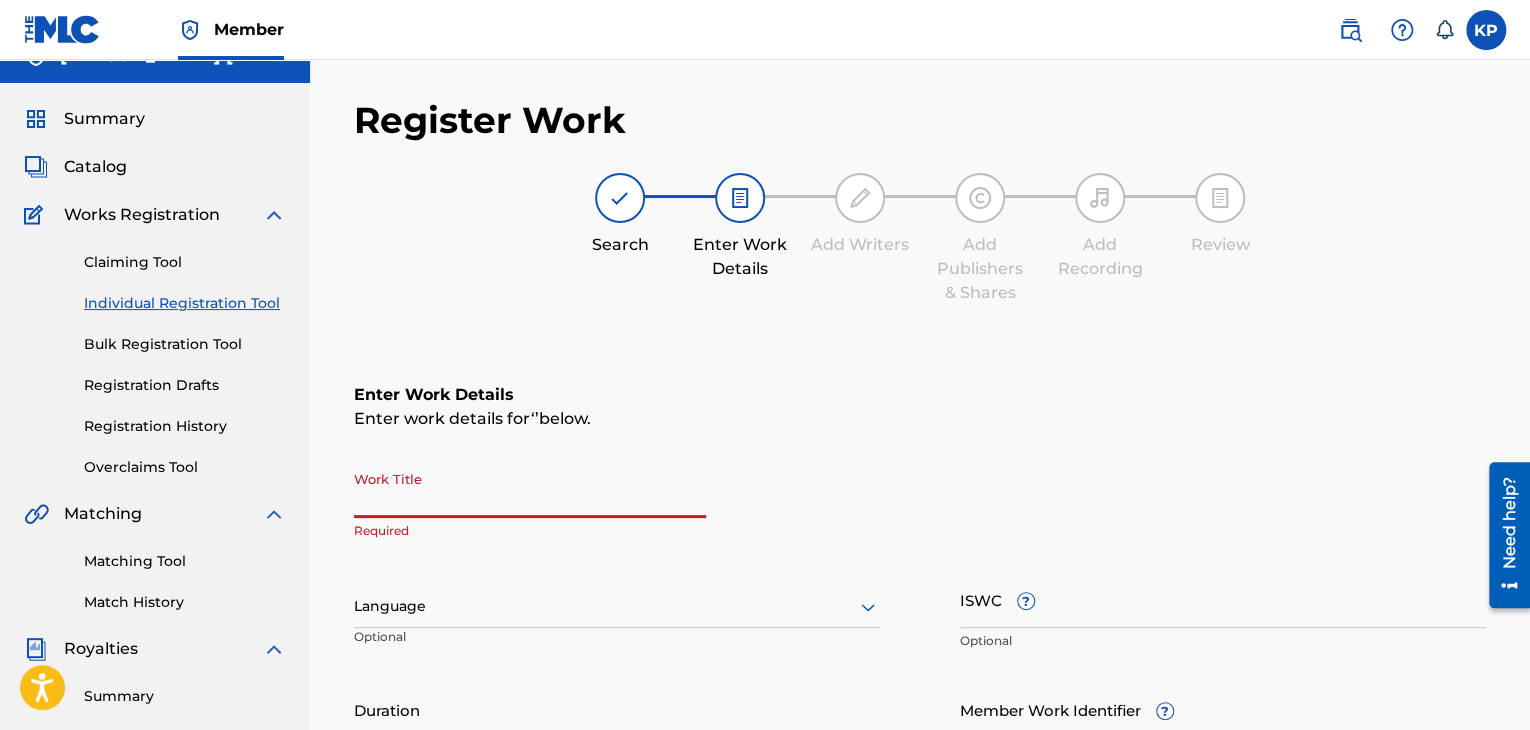 scroll, scrollTop: 35, scrollLeft: 0, axis: vertical 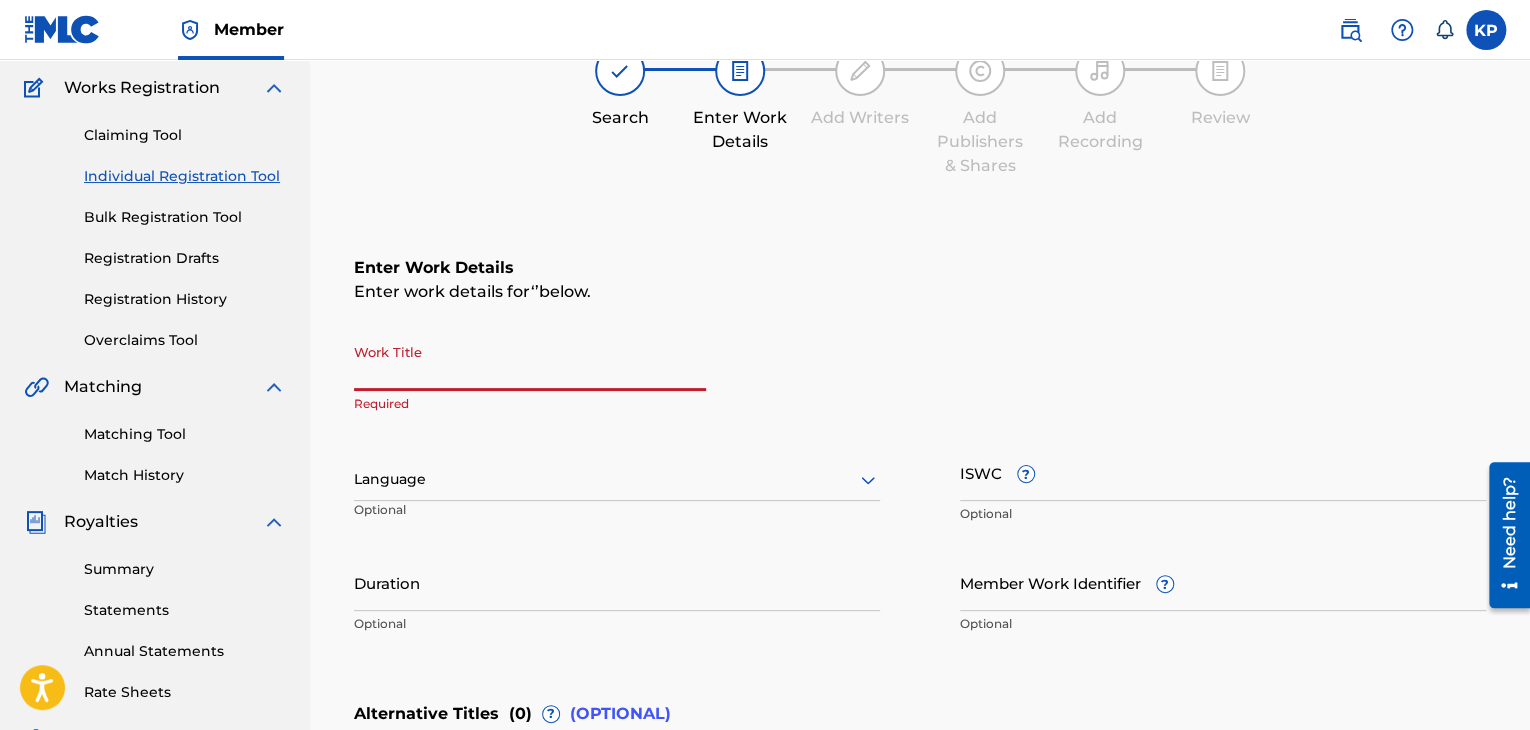 click on "Work Title" at bounding box center (530, 362) 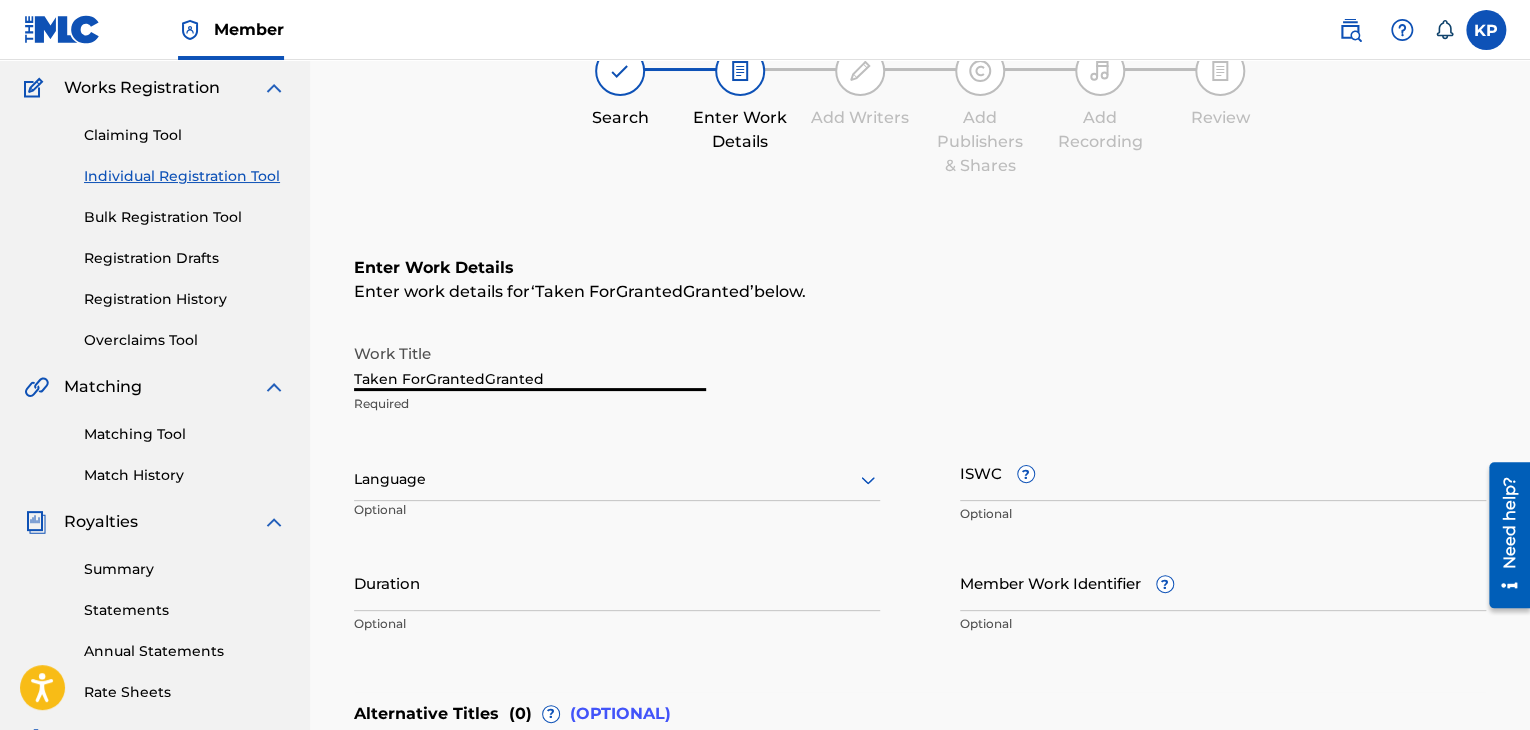 click on "Taken ForGrantedGranted" at bounding box center (530, 362) 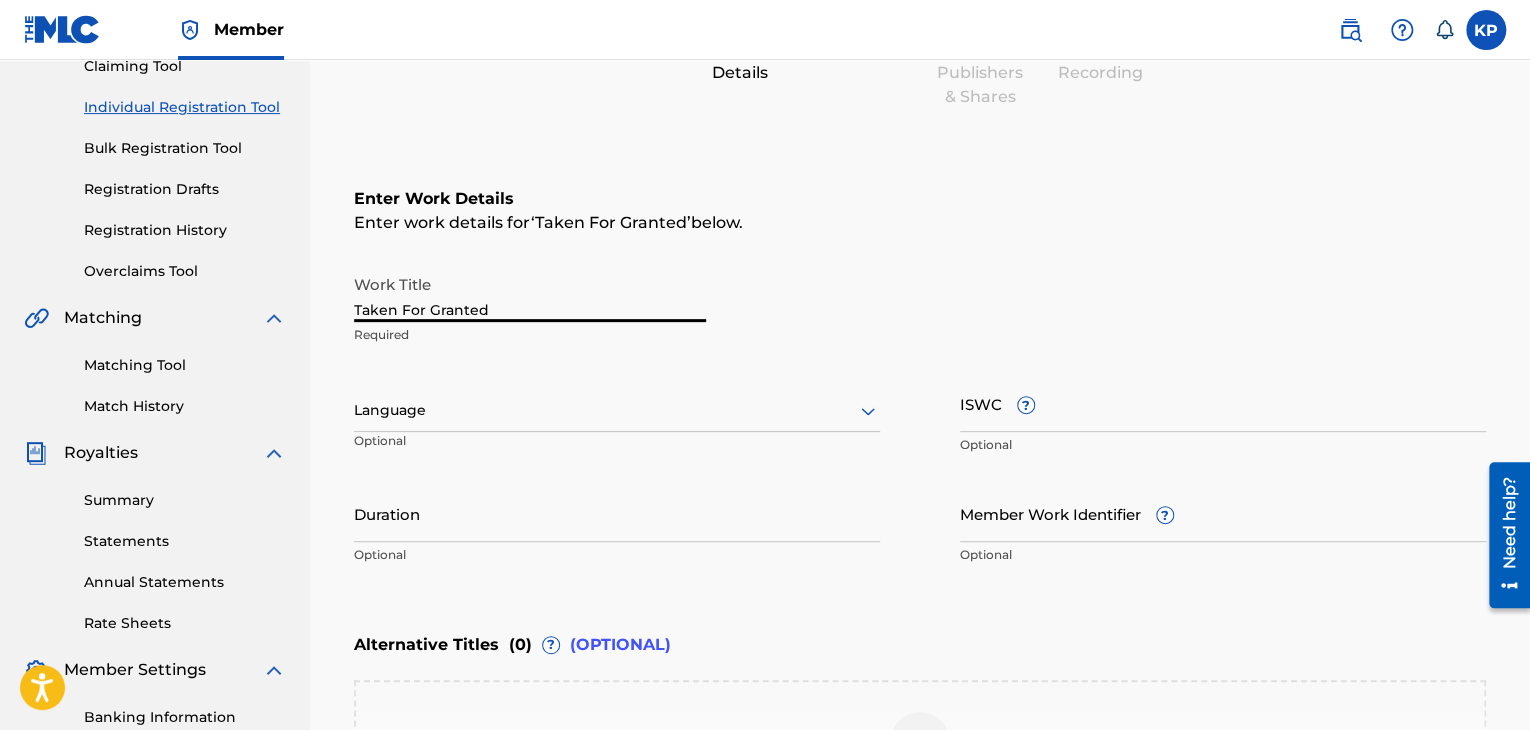 scroll, scrollTop: 230, scrollLeft: 0, axis: vertical 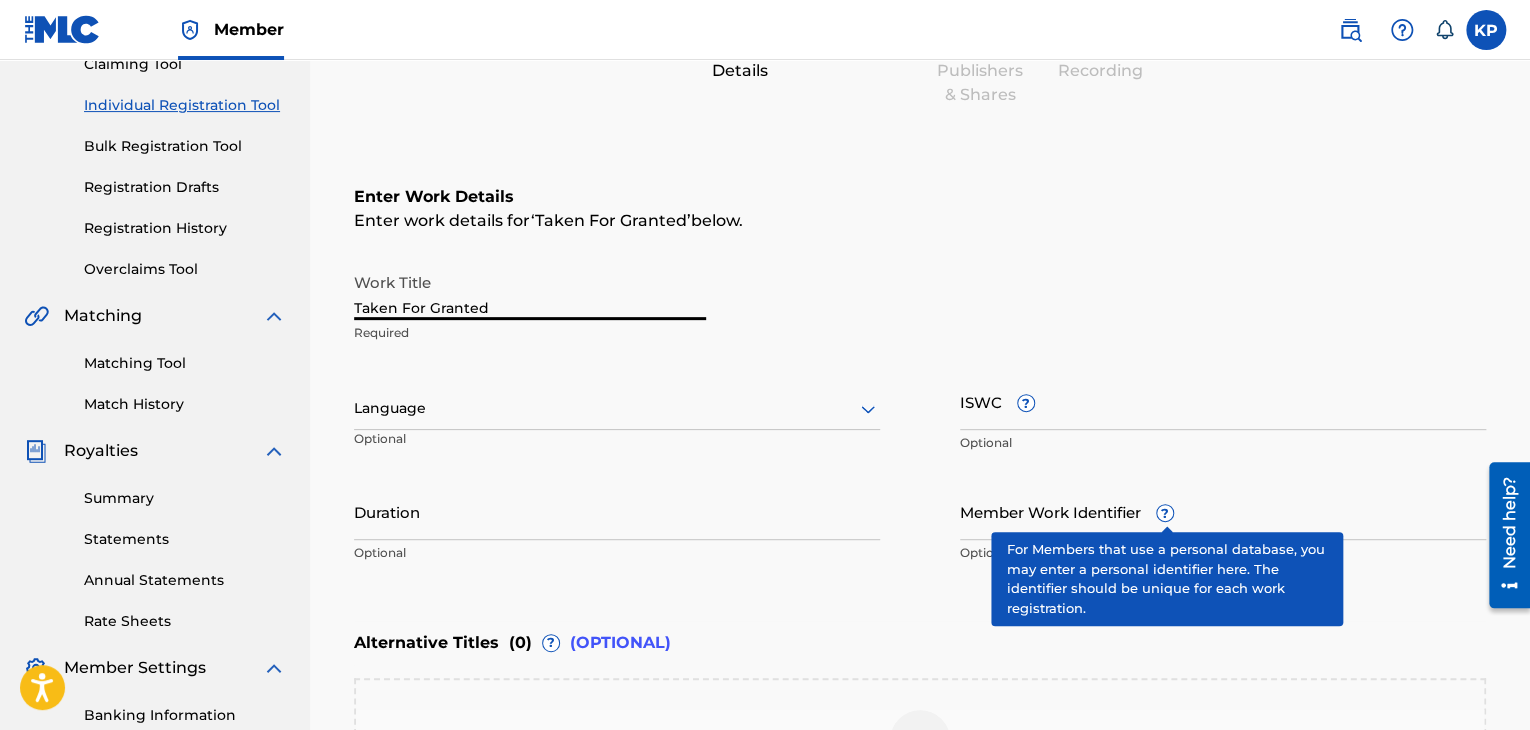 type on "Taken For Granted" 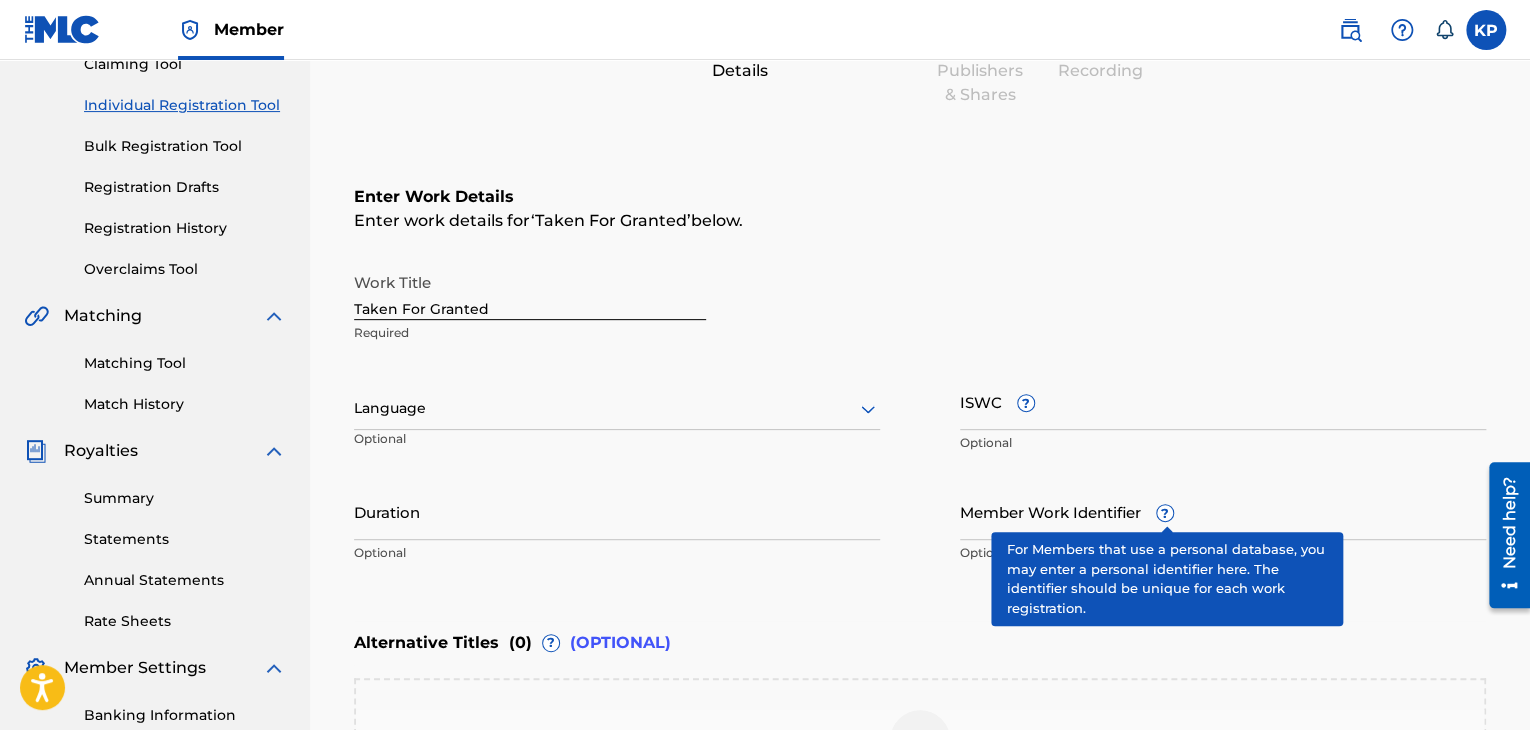 click on "?" at bounding box center (1165, 513) 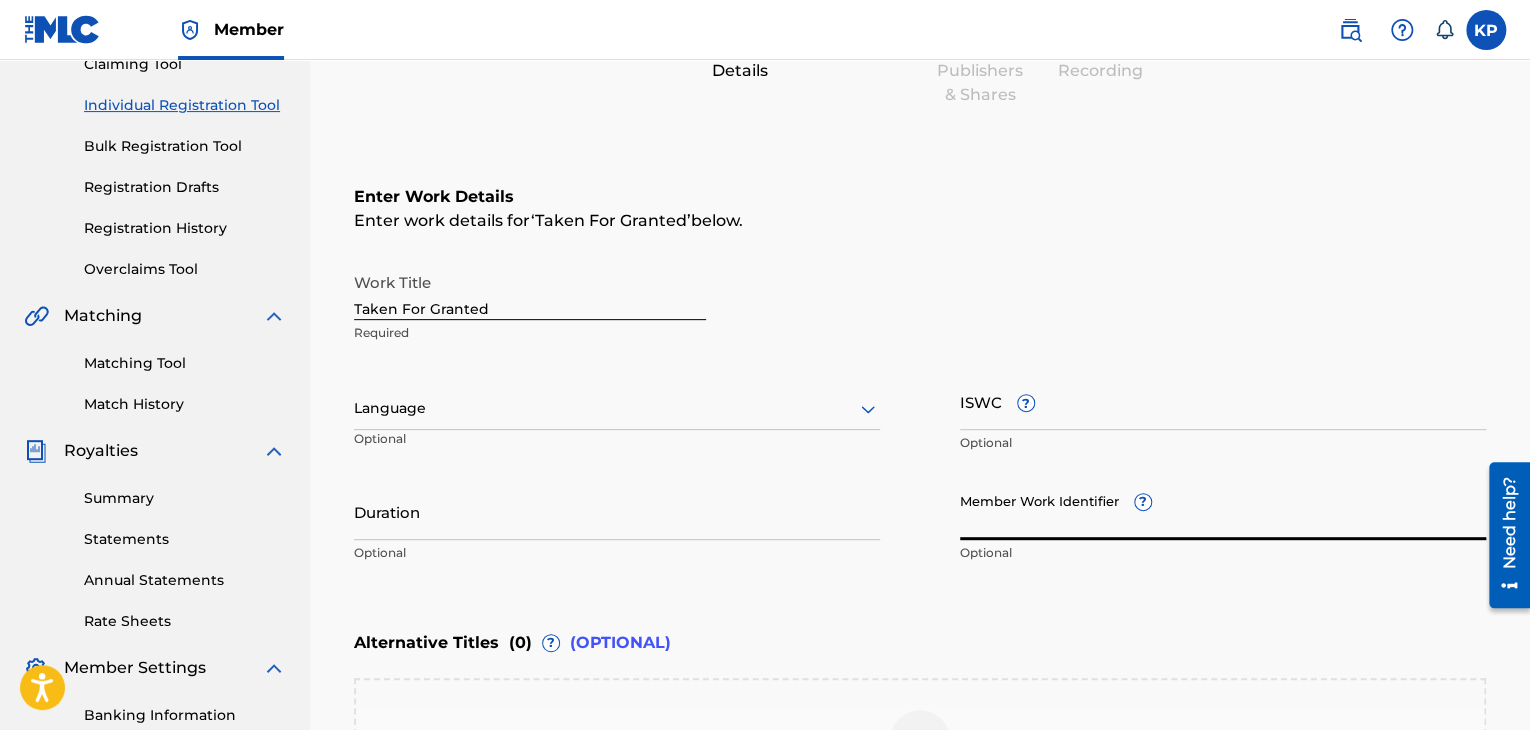 click on "Member Work Identifier   ?" at bounding box center (1223, 511) 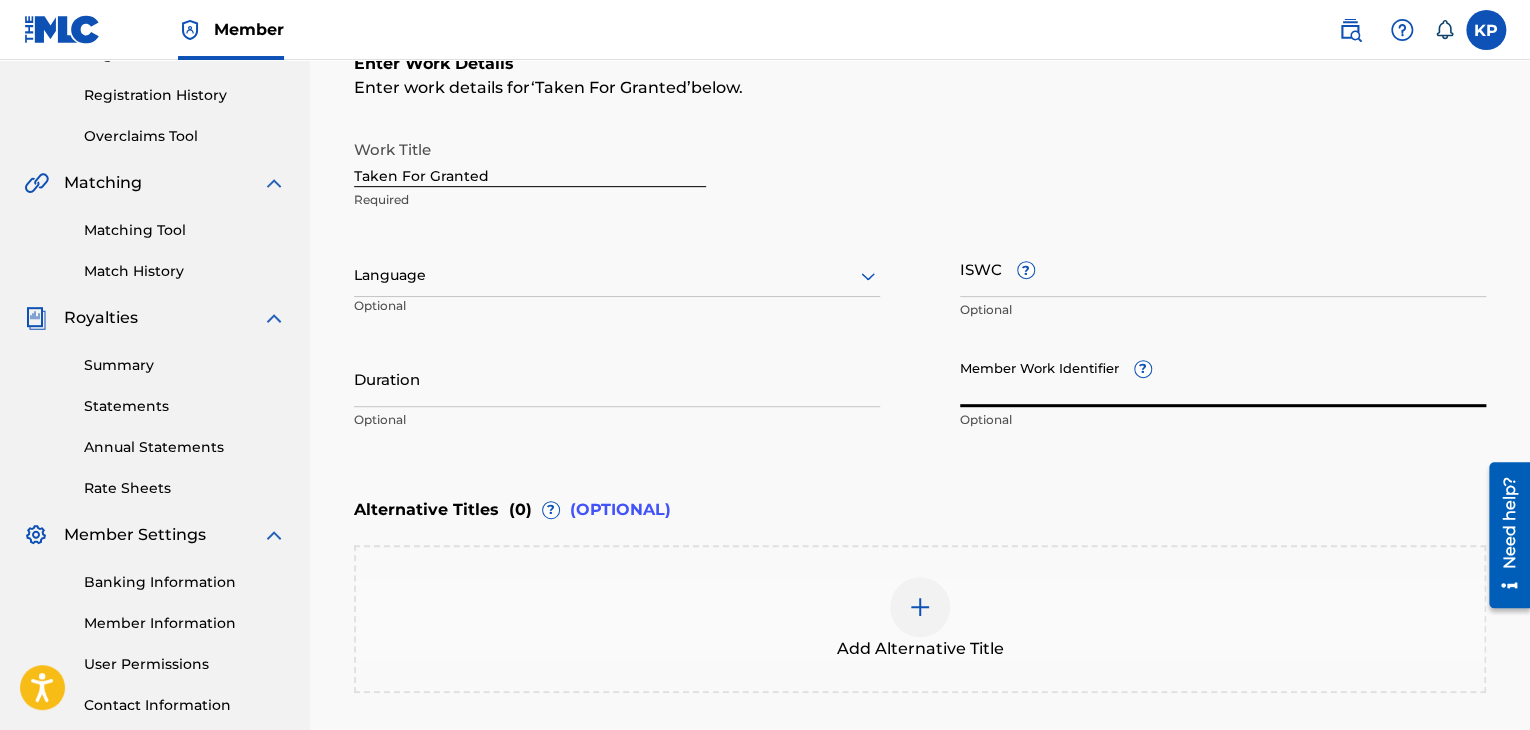 click on "Duration" at bounding box center (617, 378) 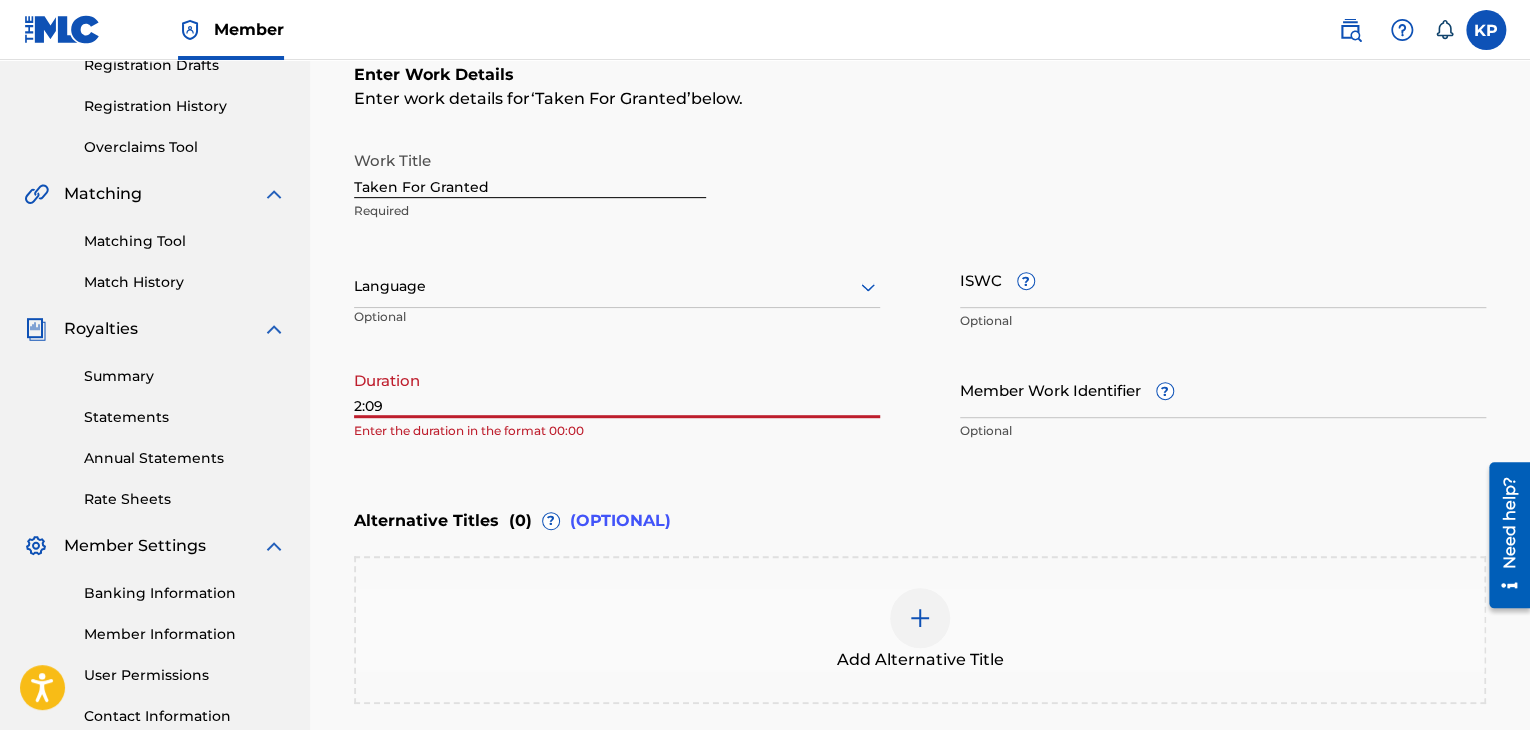scroll, scrollTop: 334, scrollLeft: 0, axis: vertical 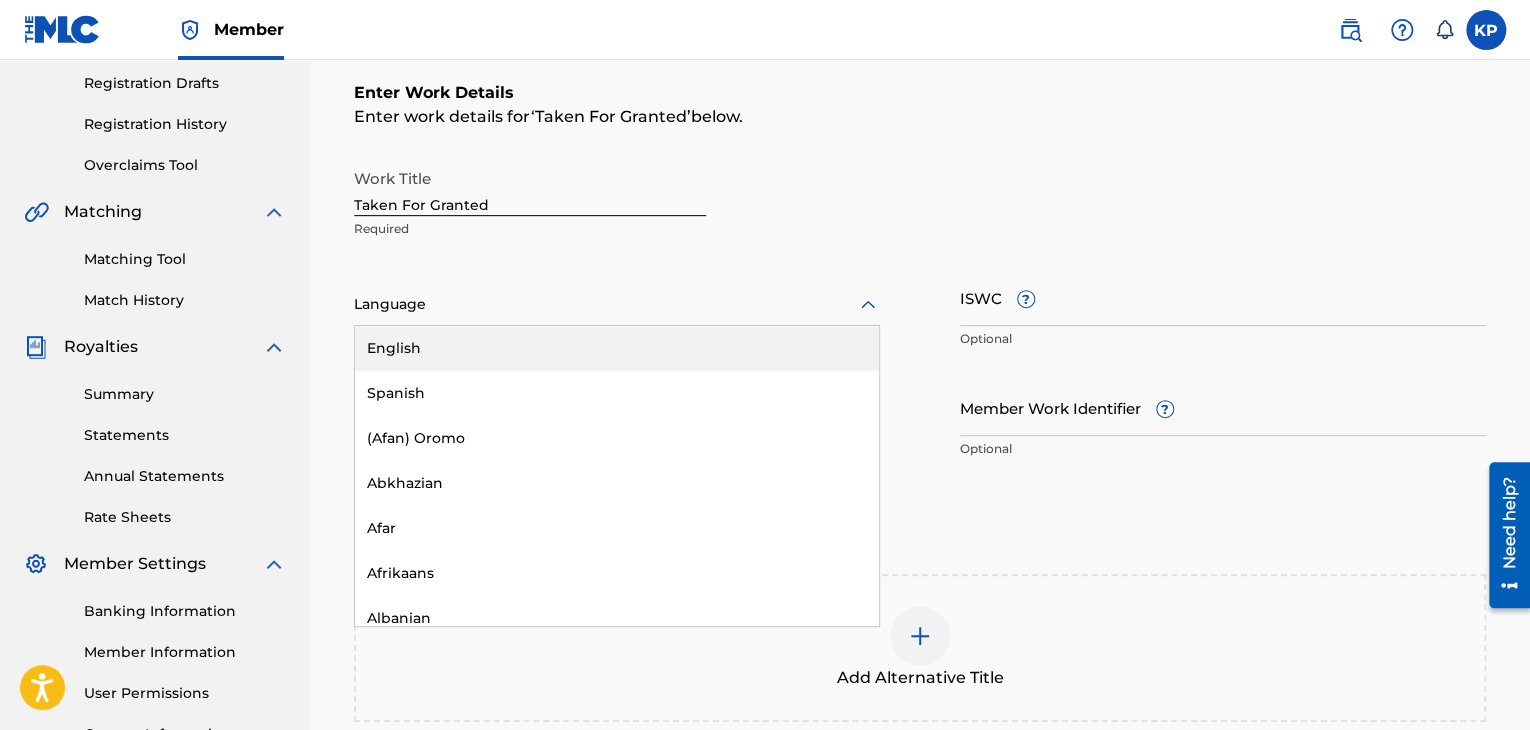 click at bounding box center [617, 304] 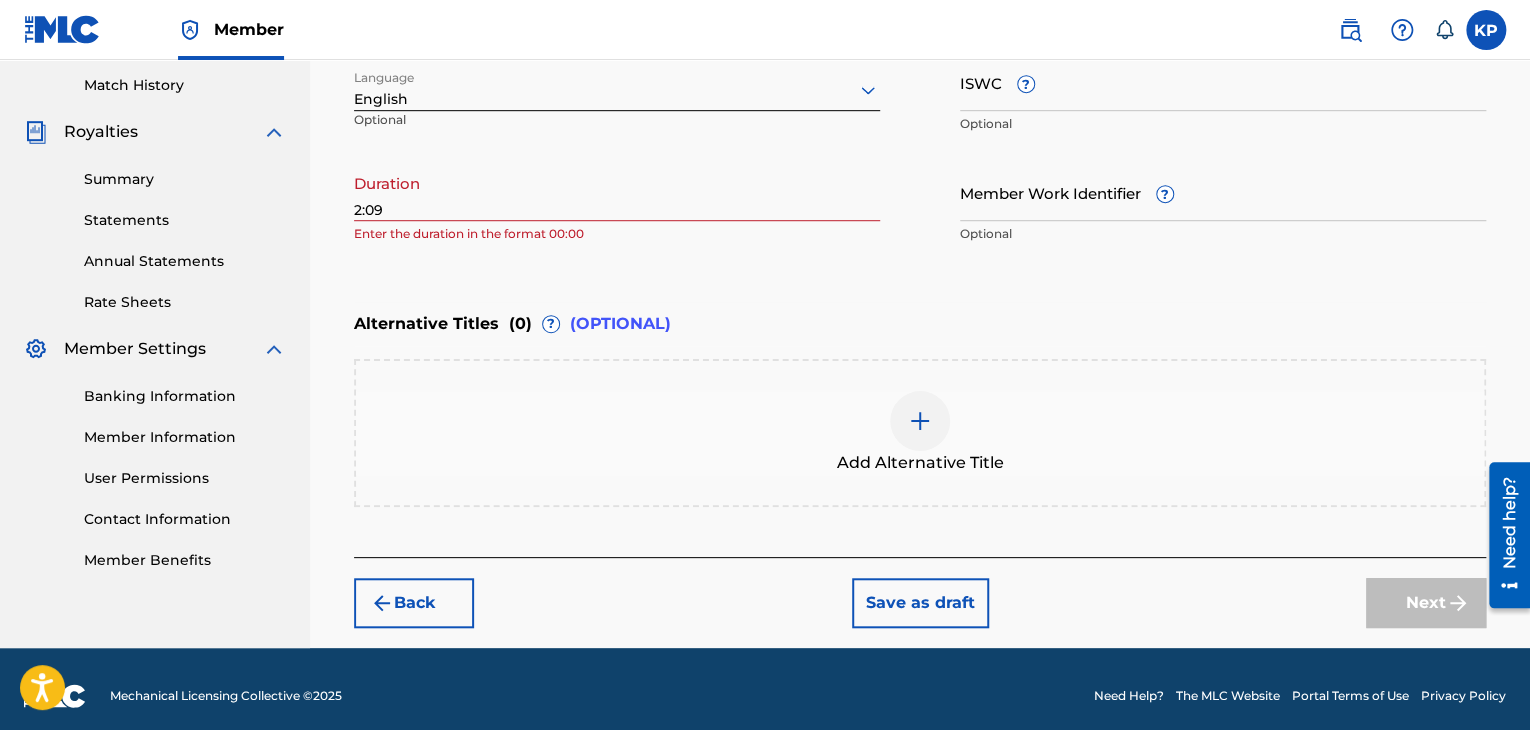 scroll, scrollTop: 561, scrollLeft: 0, axis: vertical 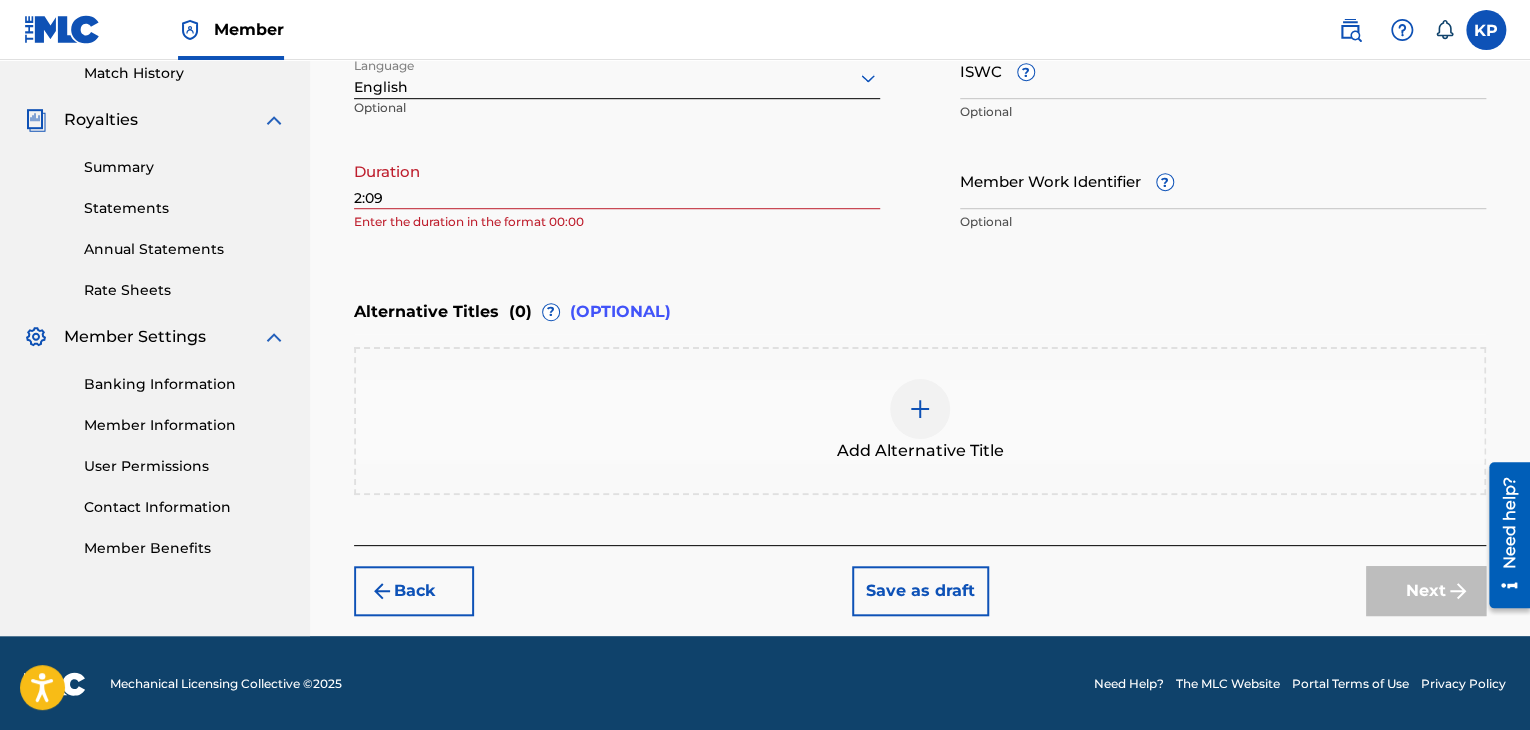 click on "2:09" at bounding box center [617, 180] 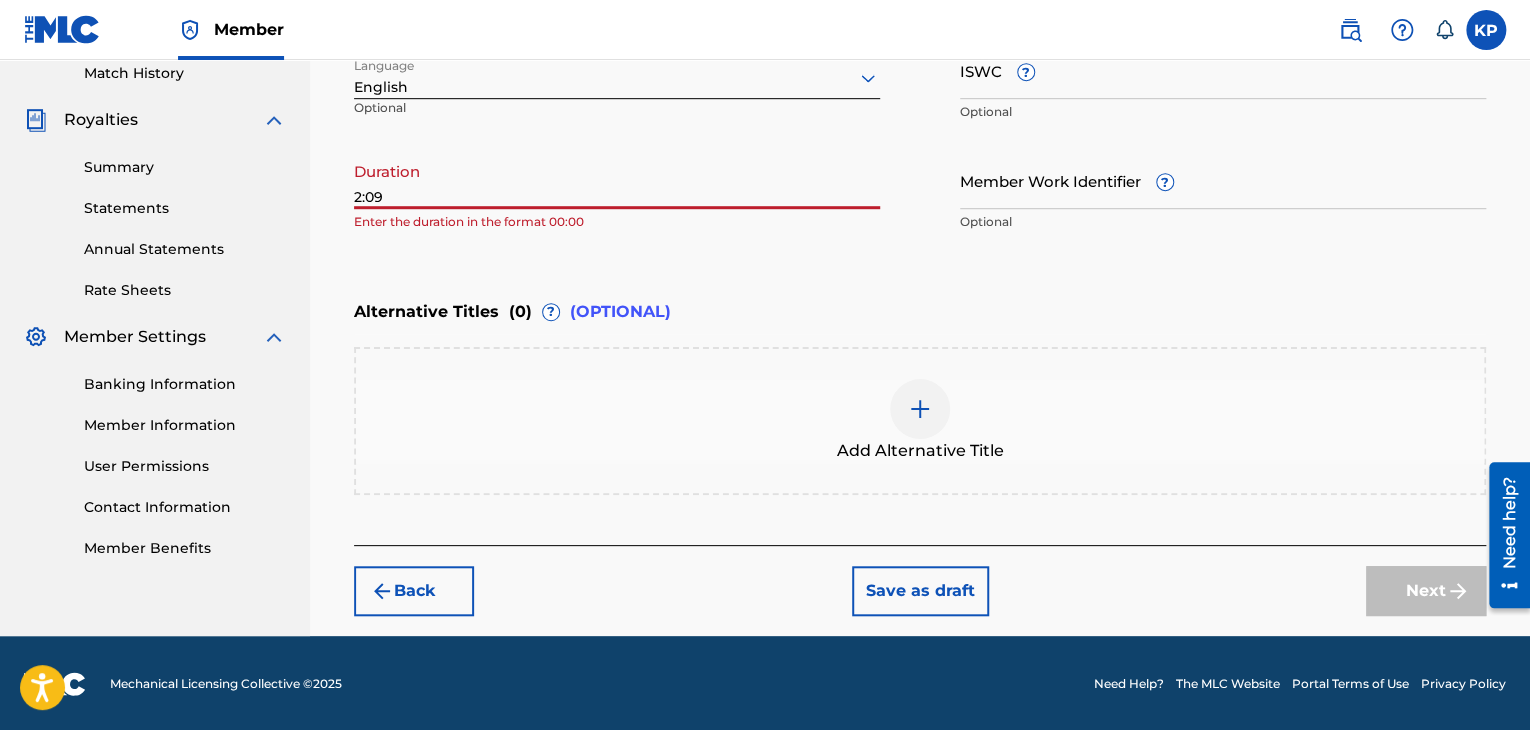 click on "Register Work Search Enter Work Details Add Writers Add Publishers & Shares Add Recording Review Enter Work Details Enter work details for  ‘ Taken For Granted ’  below. Work Title   Taken For Granted Required Language English Optional ISWC   ? Optional Duration   2:09 Enter the duration in the format 00:00 Member Work Identifier   ? Optional Alternative Titles ( 0 ) ? (OPTIONAL) Add Alternative Title Back Save as draft Next" at bounding box center (920, 92) 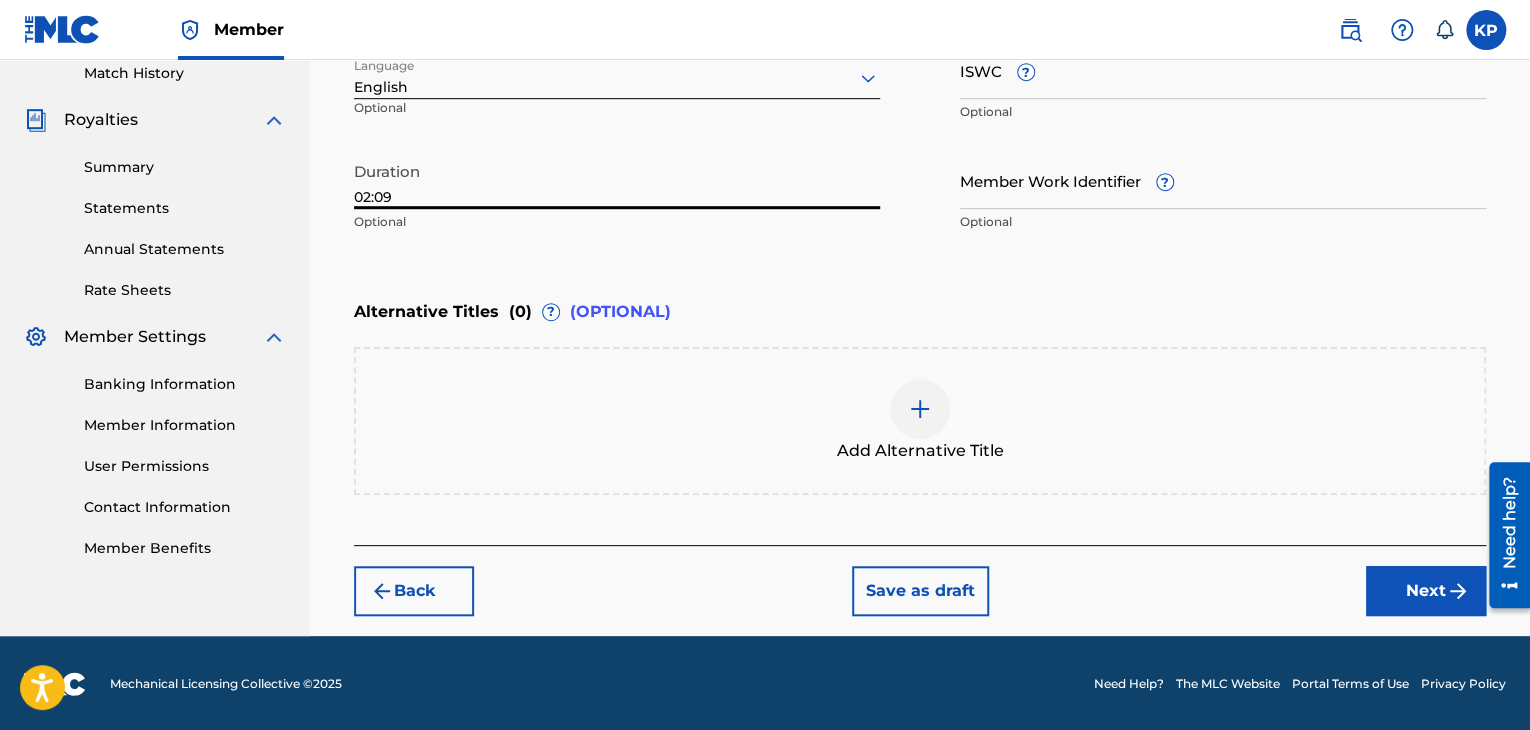 type on "02:09" 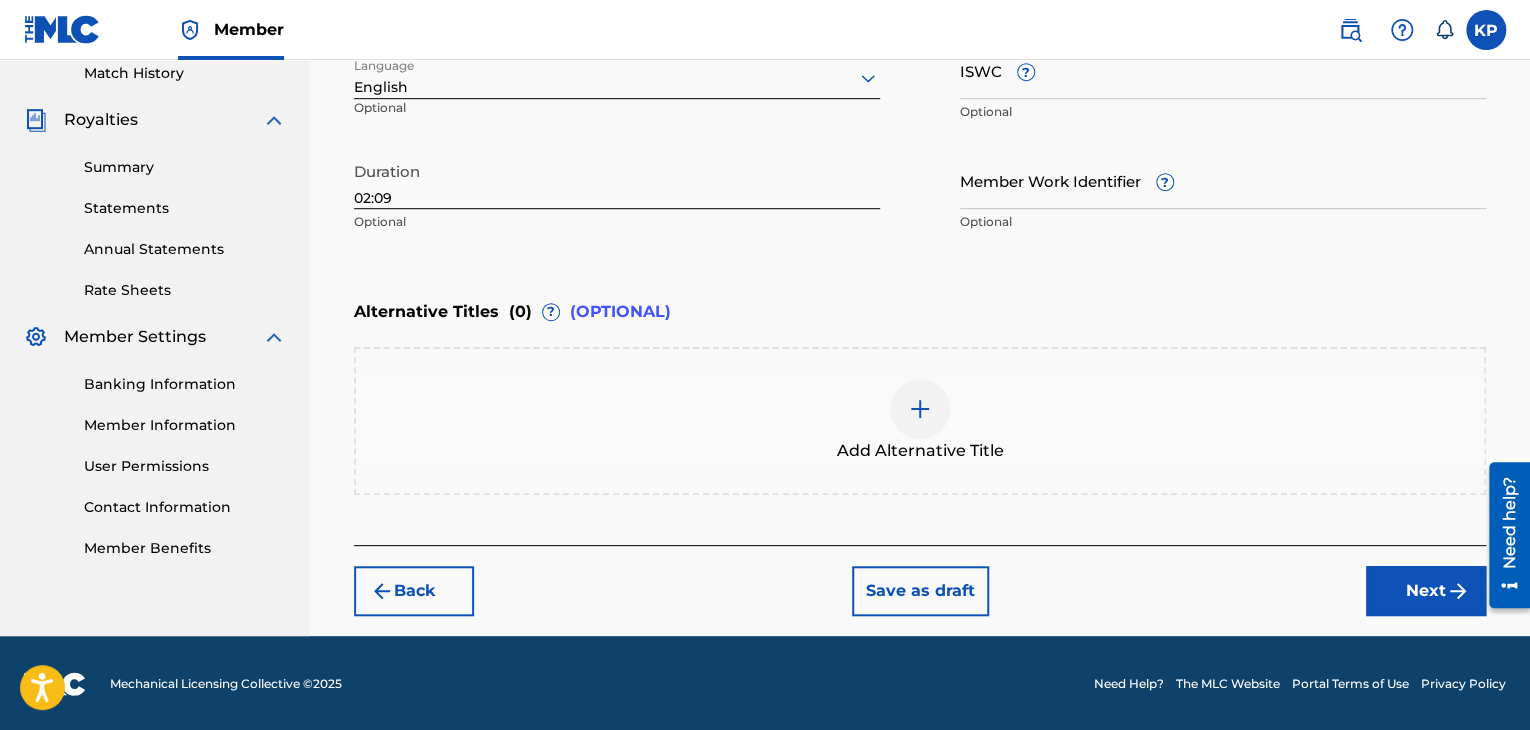 click on "Register Work Search Enter Work Details Add Writers Add Publishers & Shares Add Recording Review Enter Work Details Enter work details for  ‘ Taken For Granted ’  below. Work Title   Taken For Granted Required Language English Optional ISWC   ? Optional Duration   02:09 Optional Member Work Identifier   ? Optional Alternative Titles ( 0 ) ? (OPTIONAL) Add Alternative Title Back Save as draft Next" at bounding box center [920, 92] 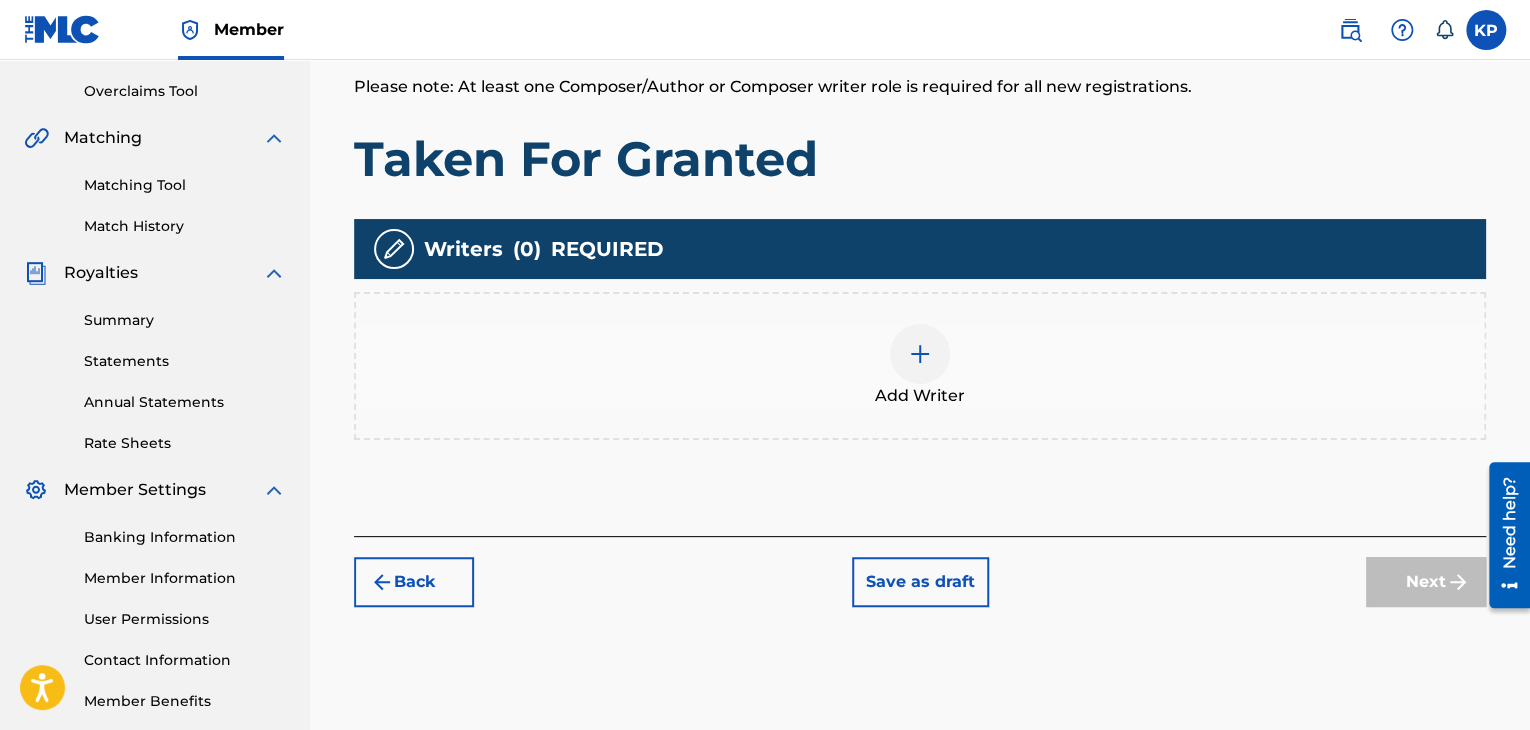 scroll, scrollTop: 409, scrollLeft: 0, axis: vertical 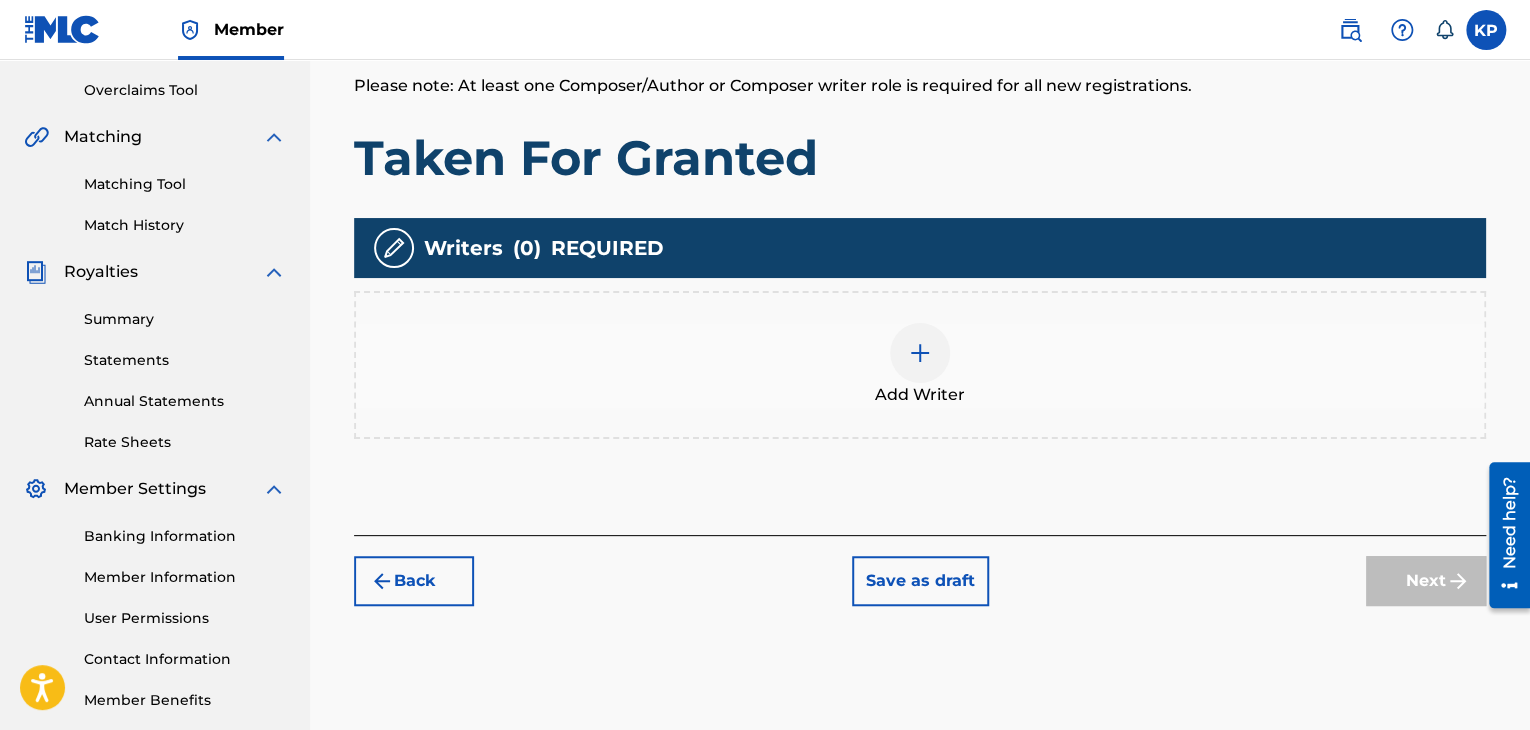 click on "Add Writer" at bounding box center [920, 395] 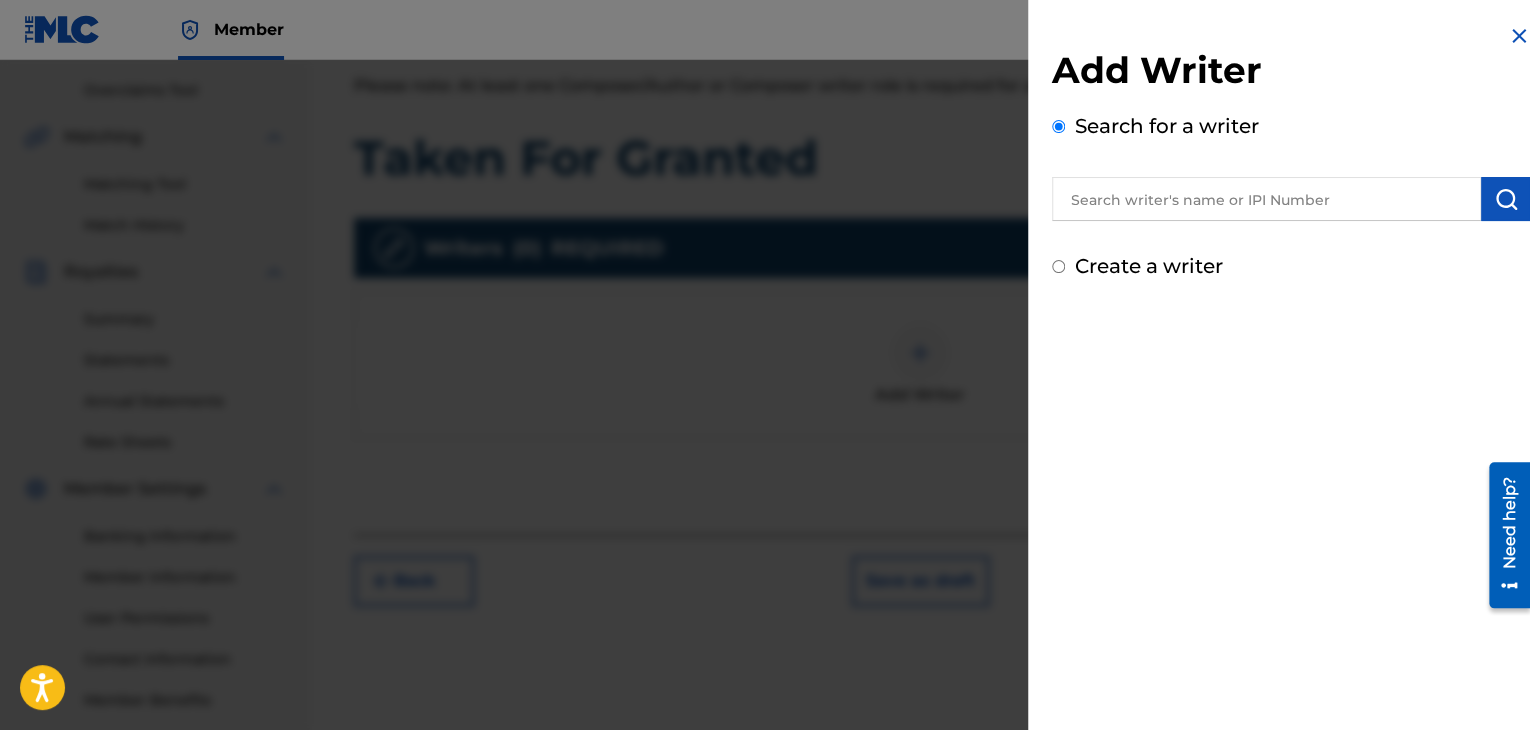 click at bounding box center [1266, 199] 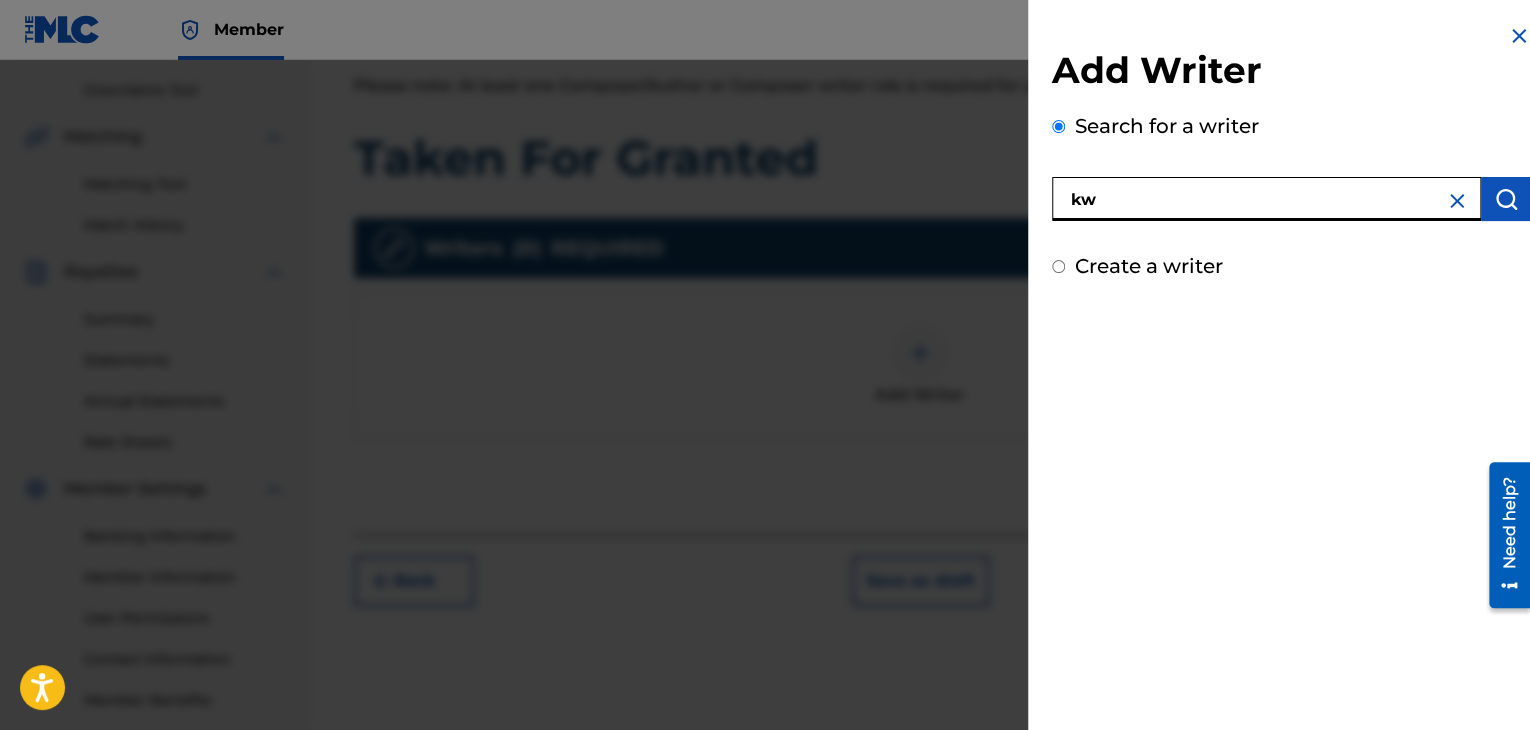 type on "k" 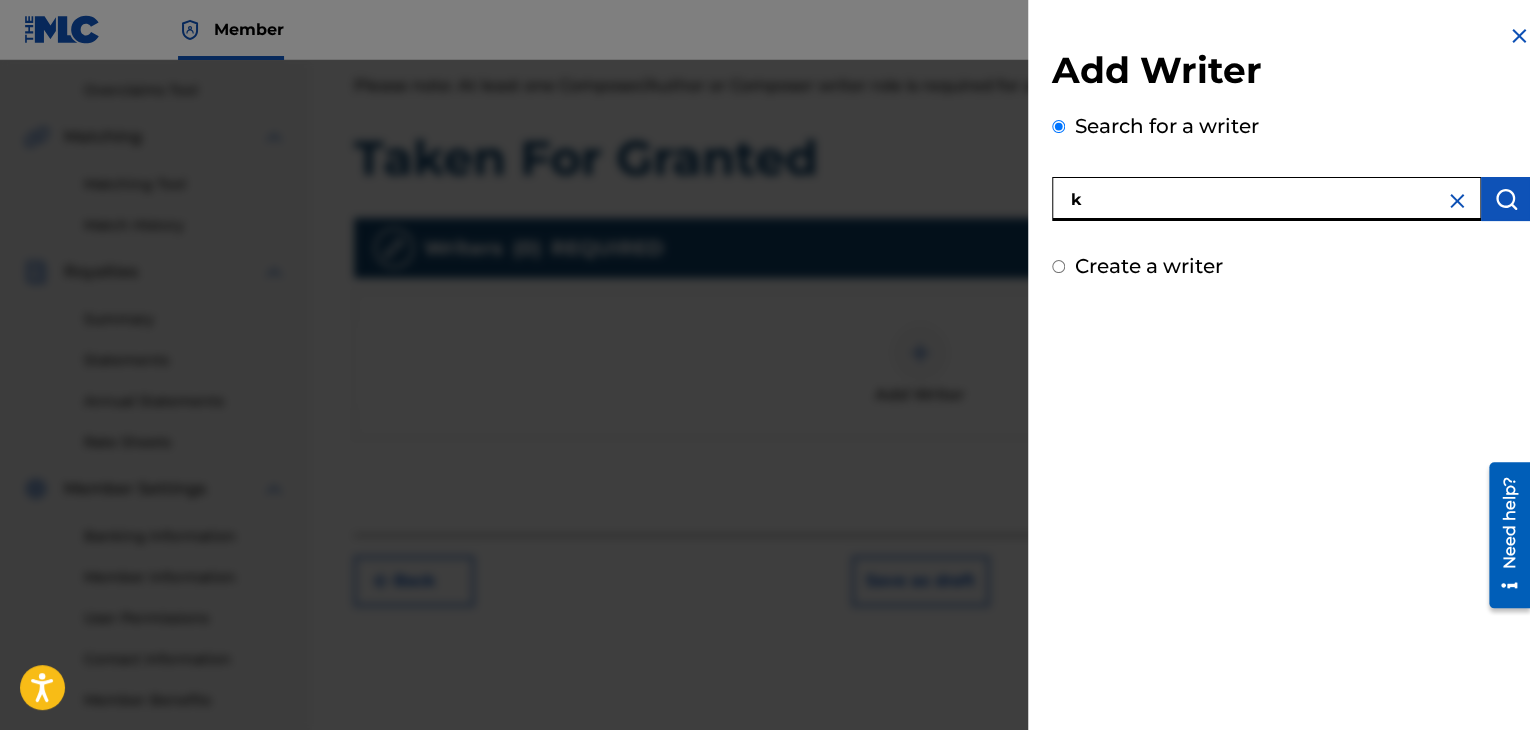 type 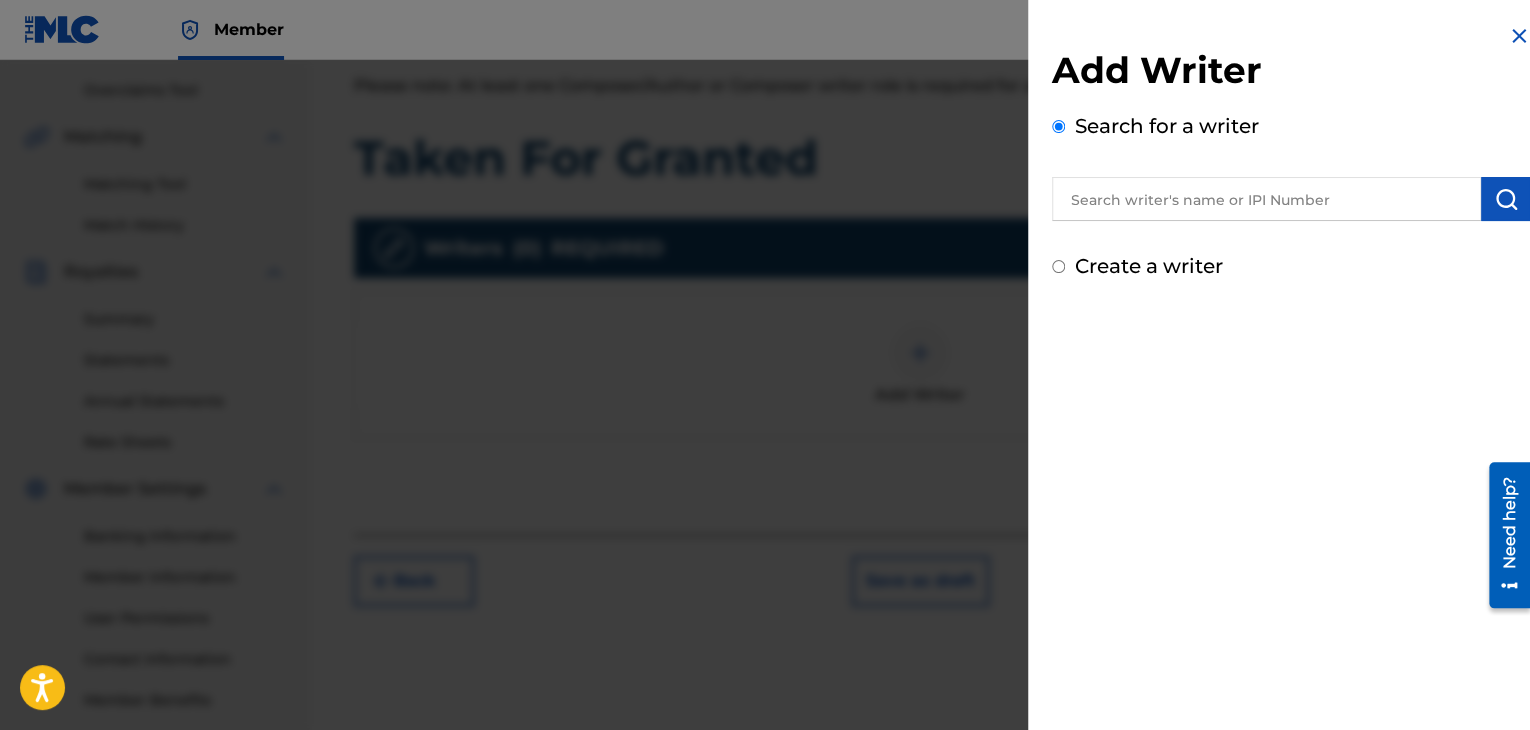 click on "Create a writer" at bounding box center (1149, 266) 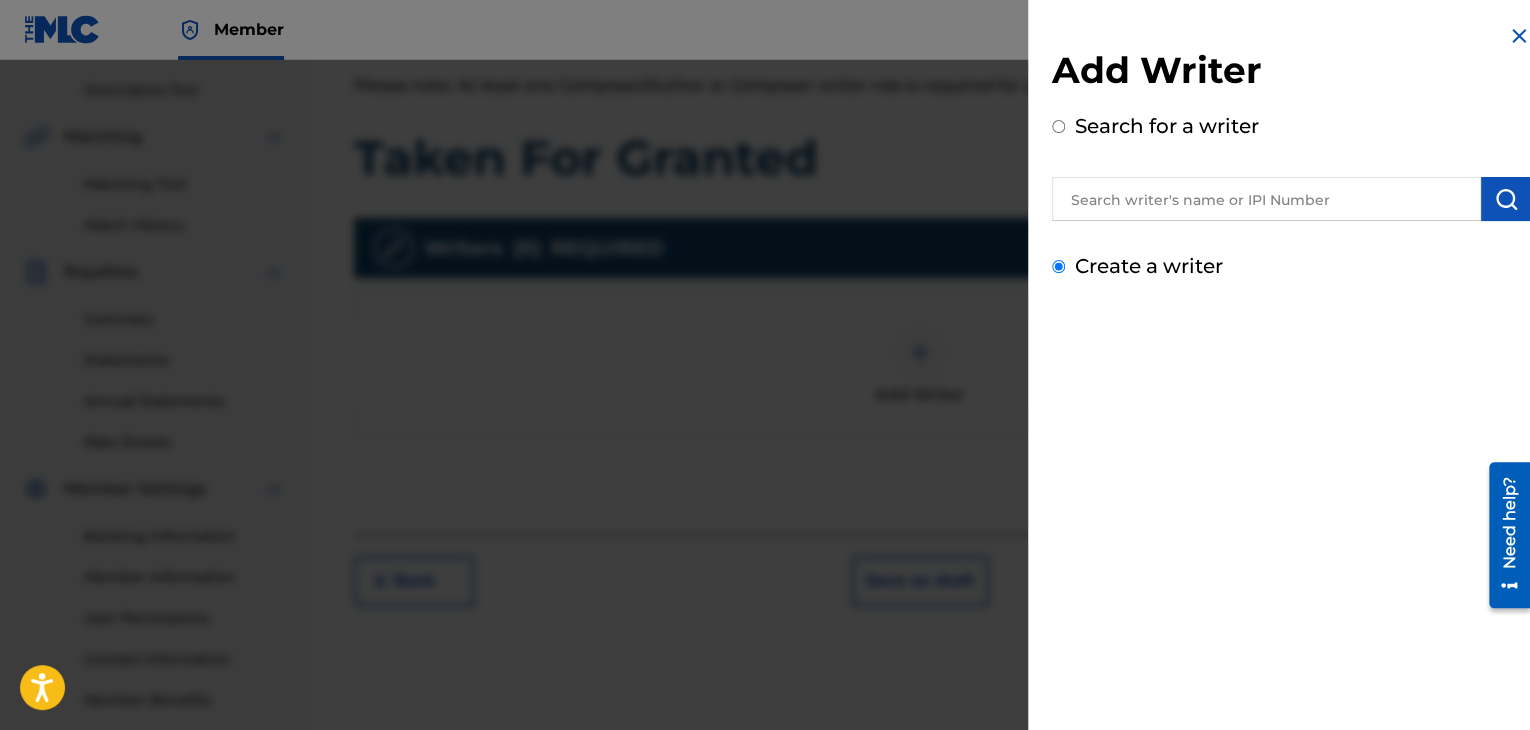 click on "Create a writer" at bounding box center [1058, 266] 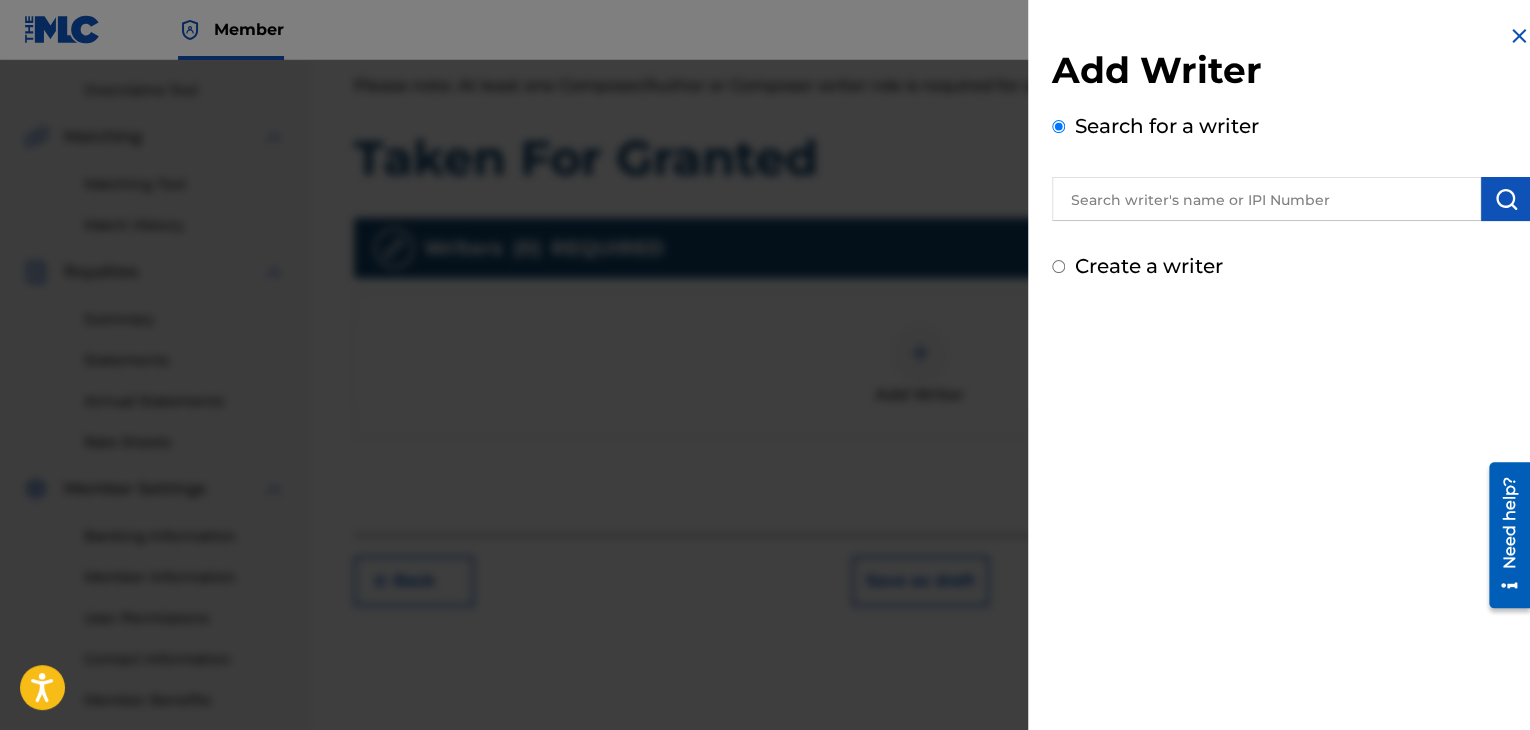 radio on "false" 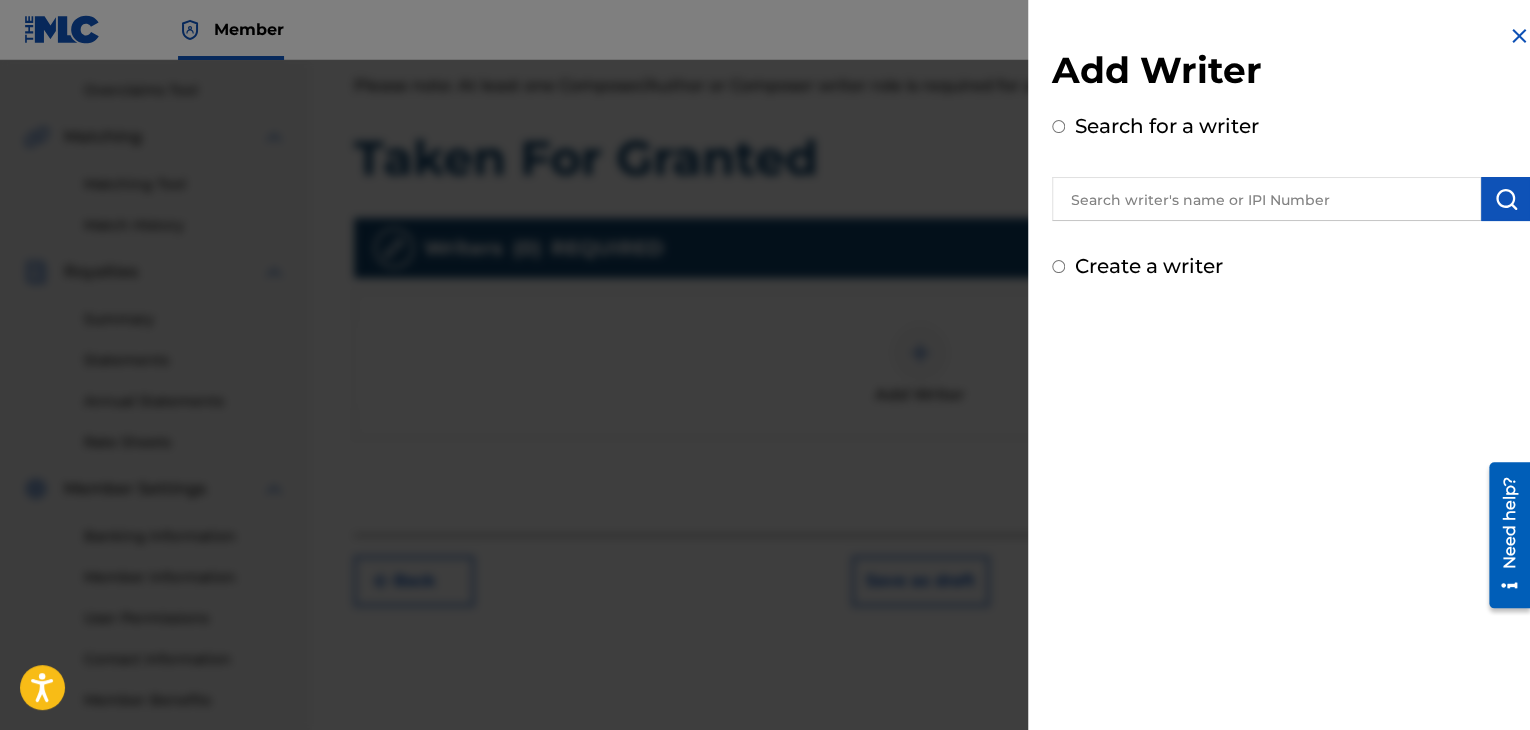 radio on "true" 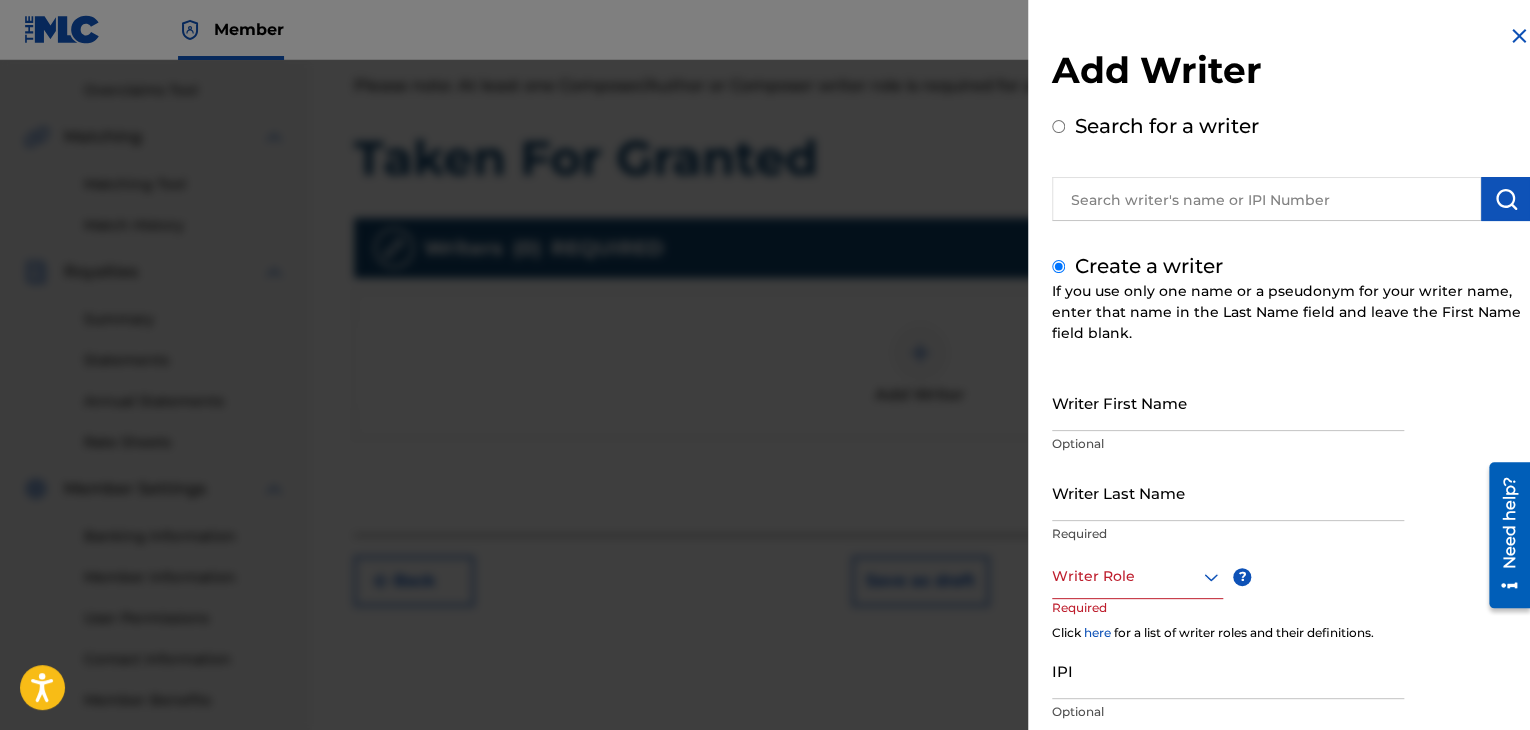 scroll, scrollTop: 136, scrollLeft: 0, axis: vertical 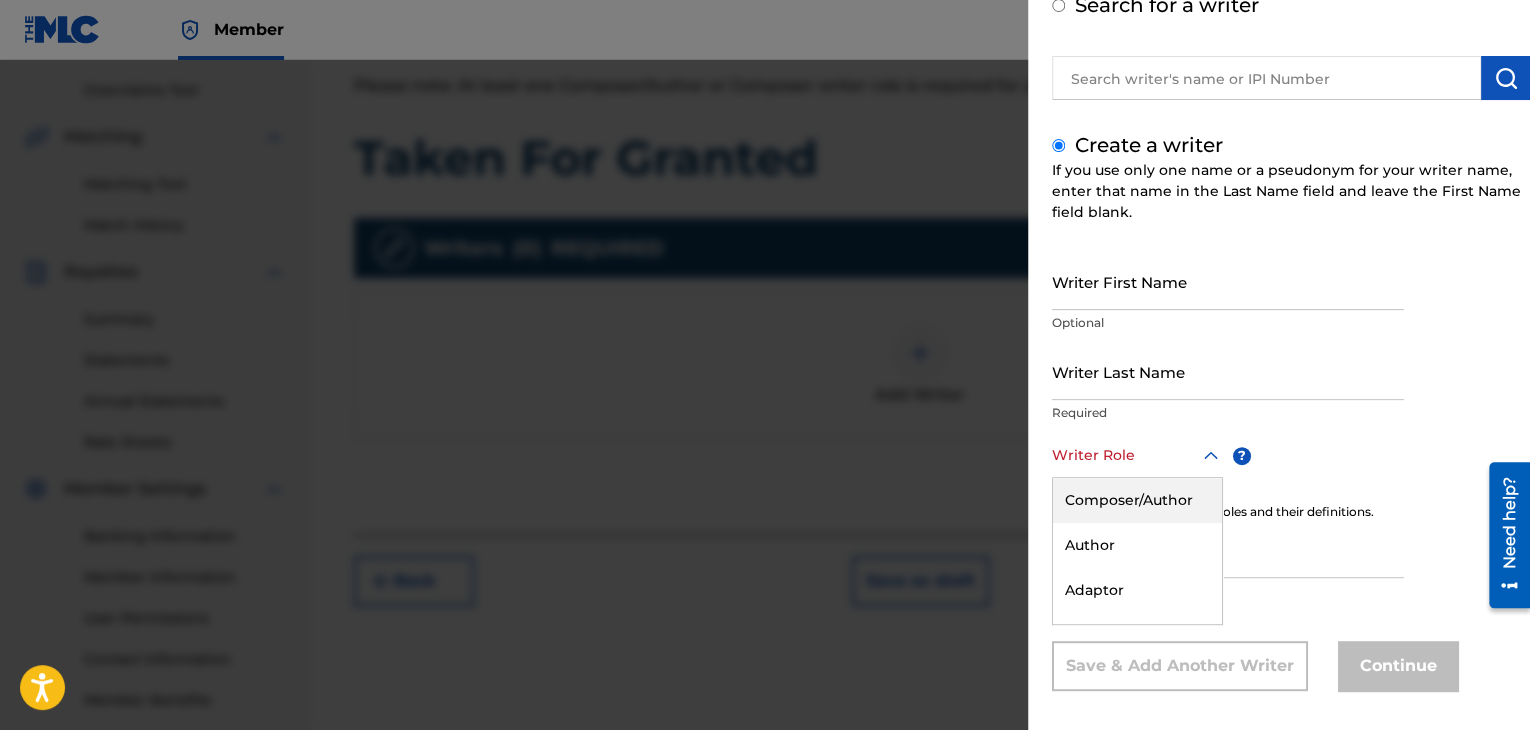 click at bounding box center (1137, 455) 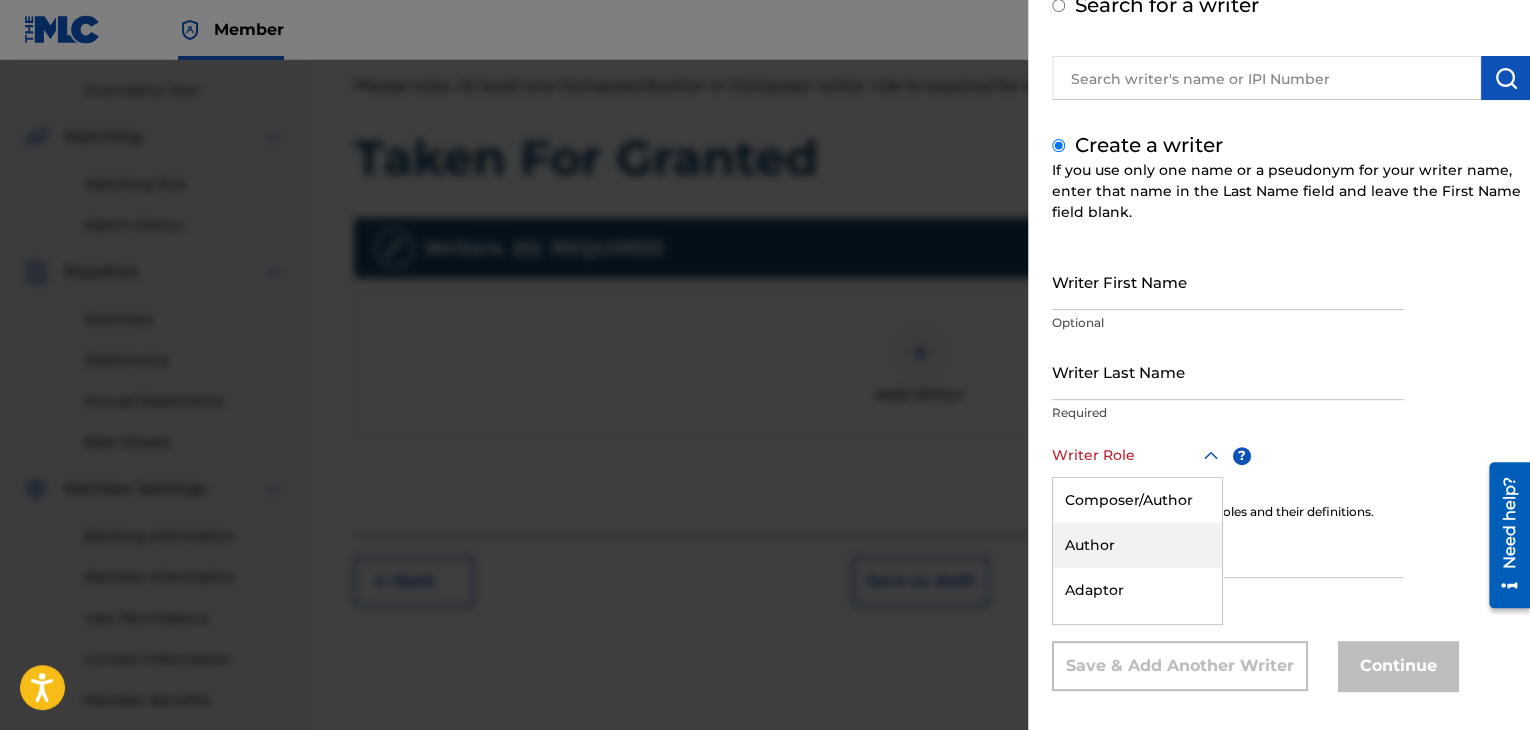 click on "Author" at bounding box center [1137, 545] 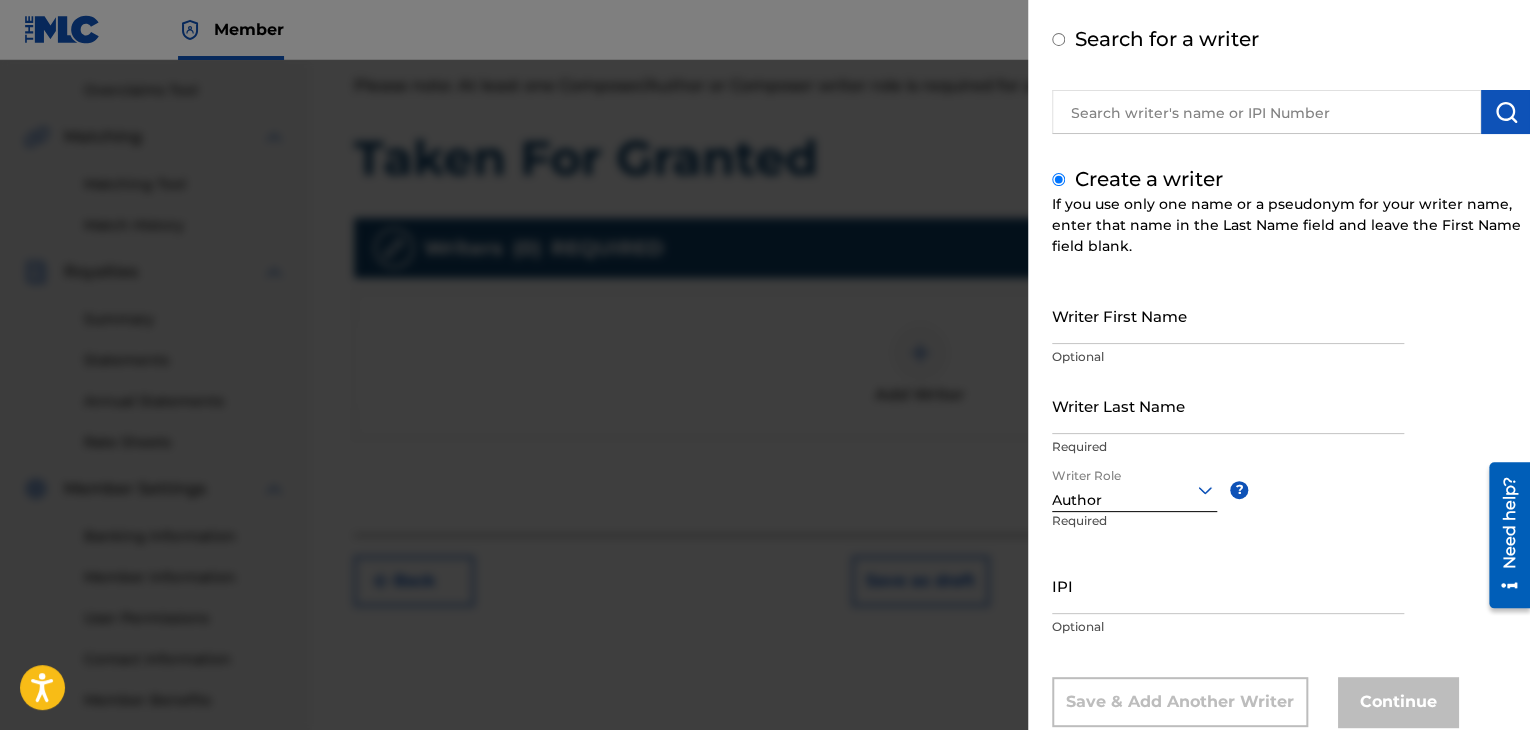 scroll, scrollTop: 86, scrollLeft: 0, axis: vertical 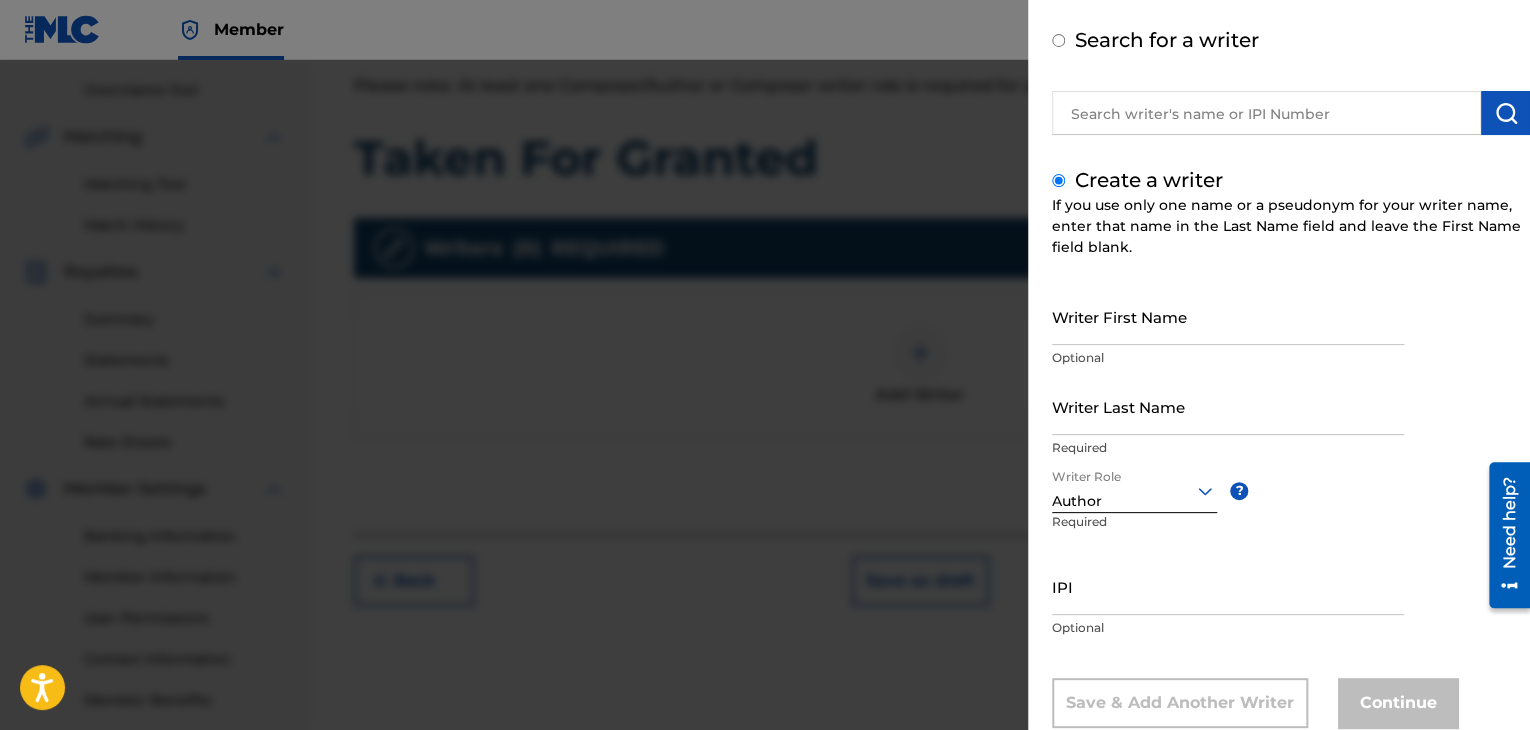 click on "Writer First Name" at bounding box center (1228, 316) 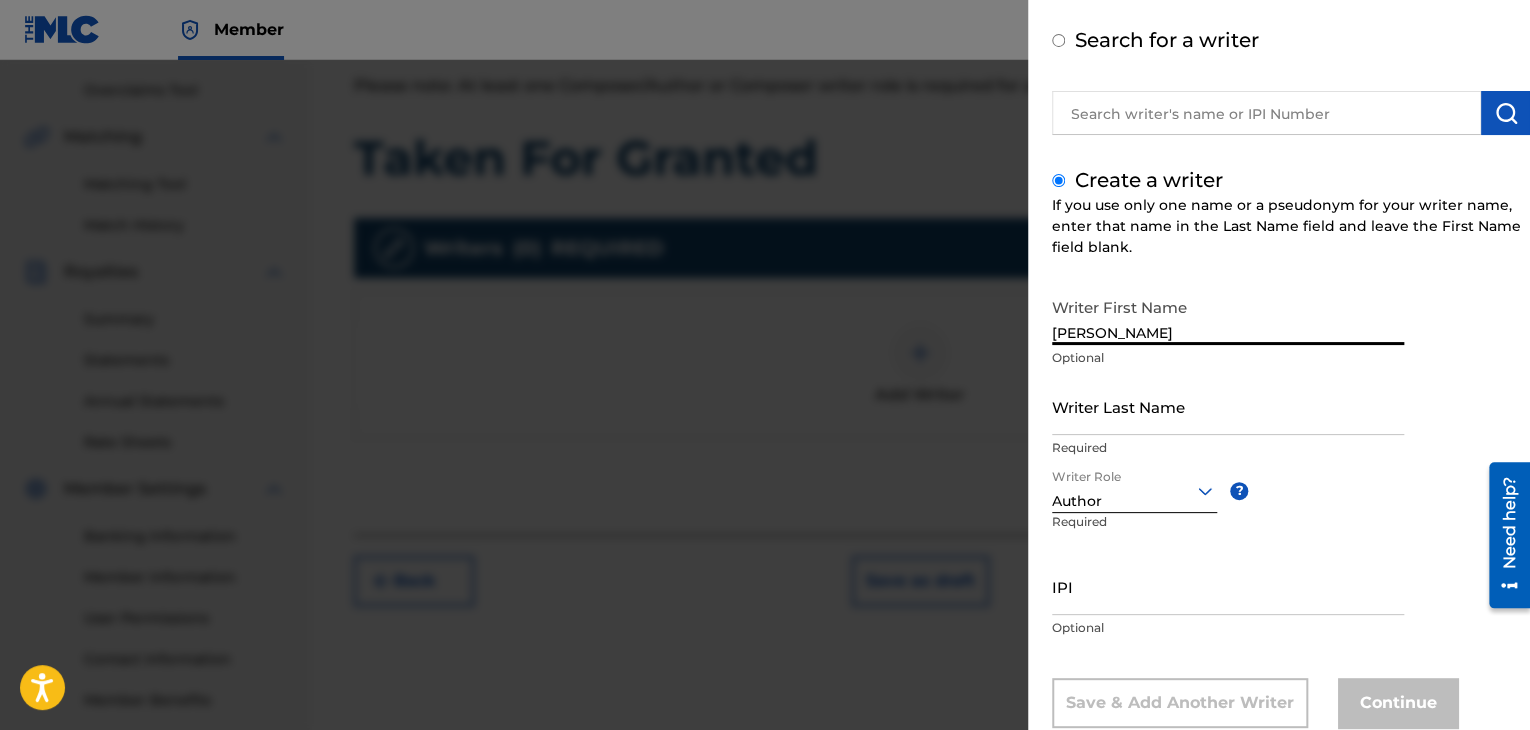 type on "[PERSON_NAME]" 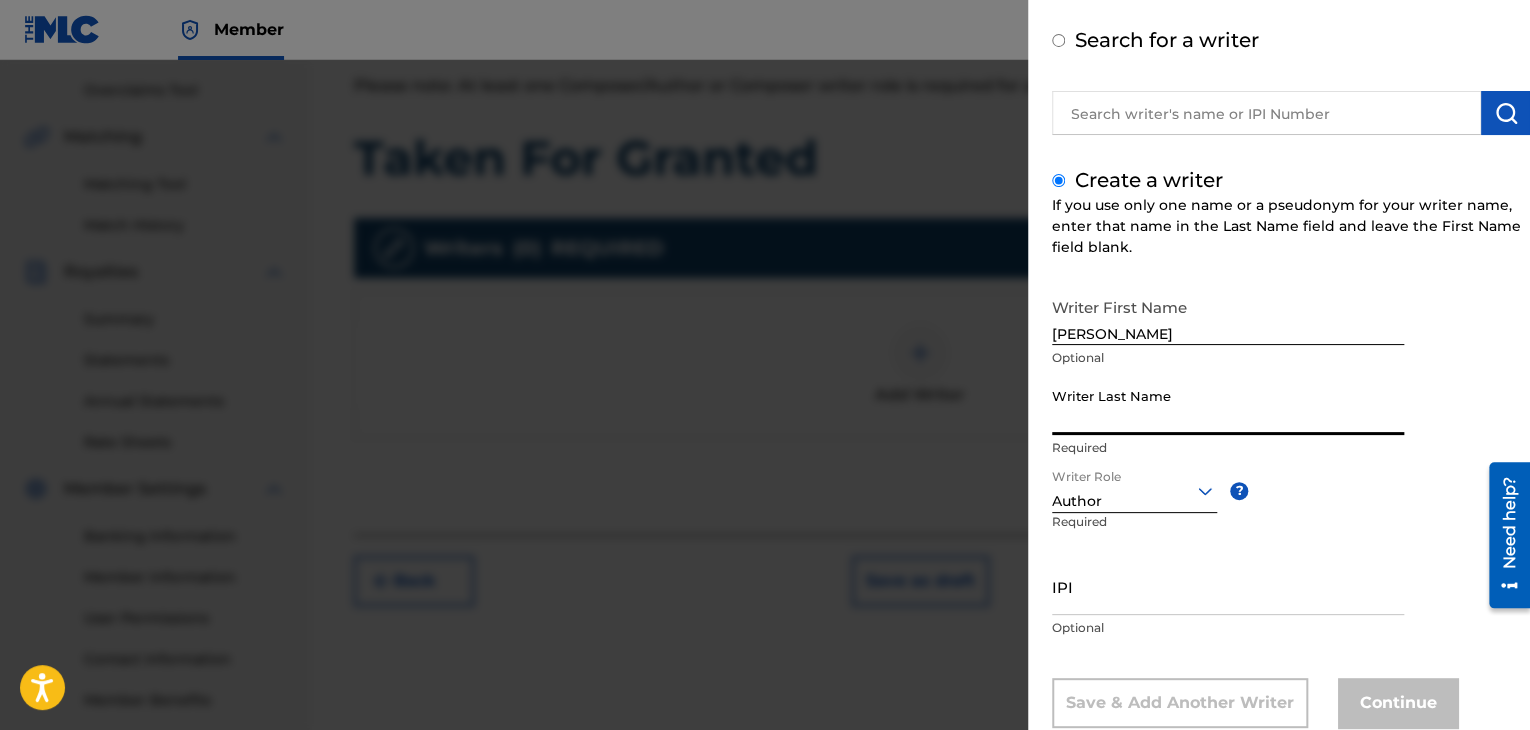 click on "Writer Last Name" at bounding box center [1228, 406] 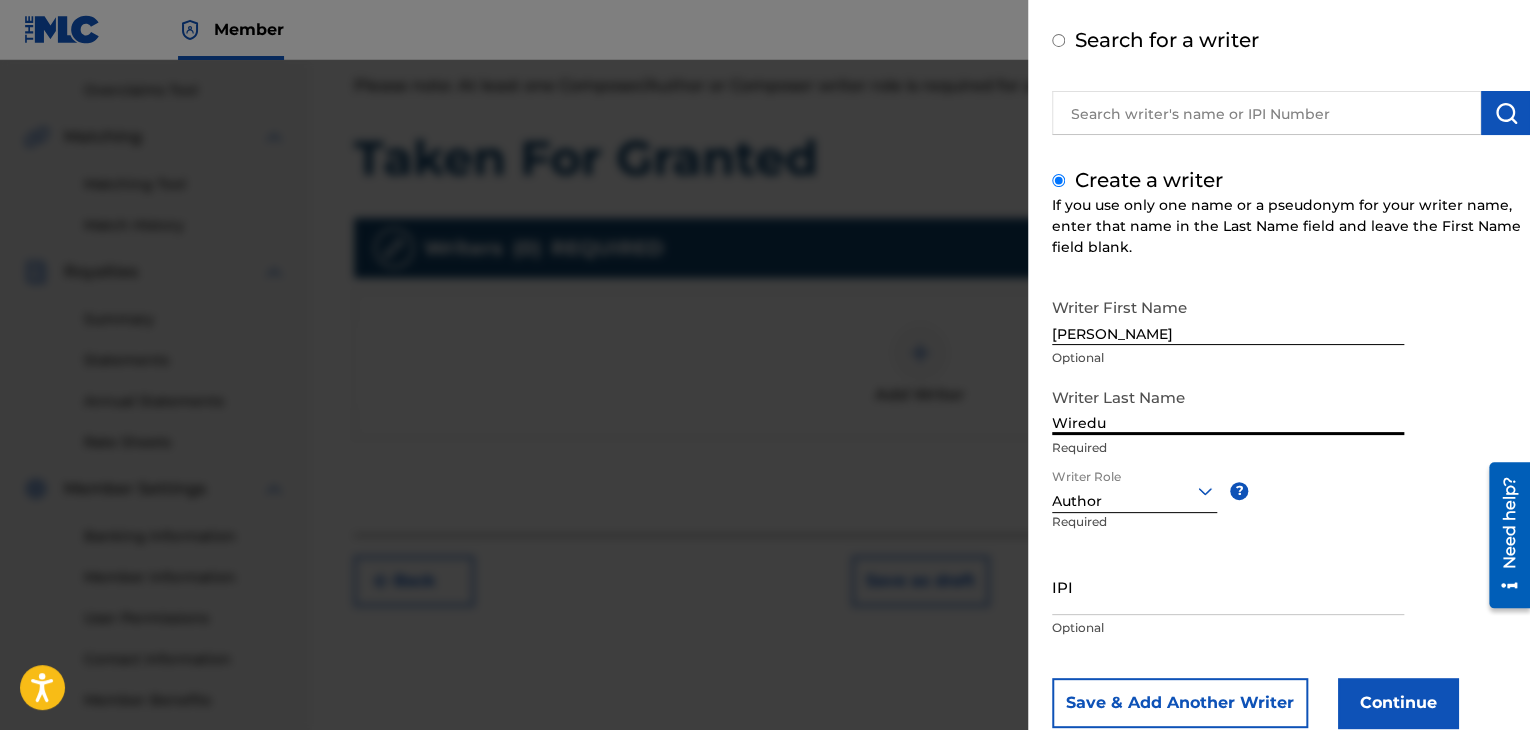 type on "Wiredu" 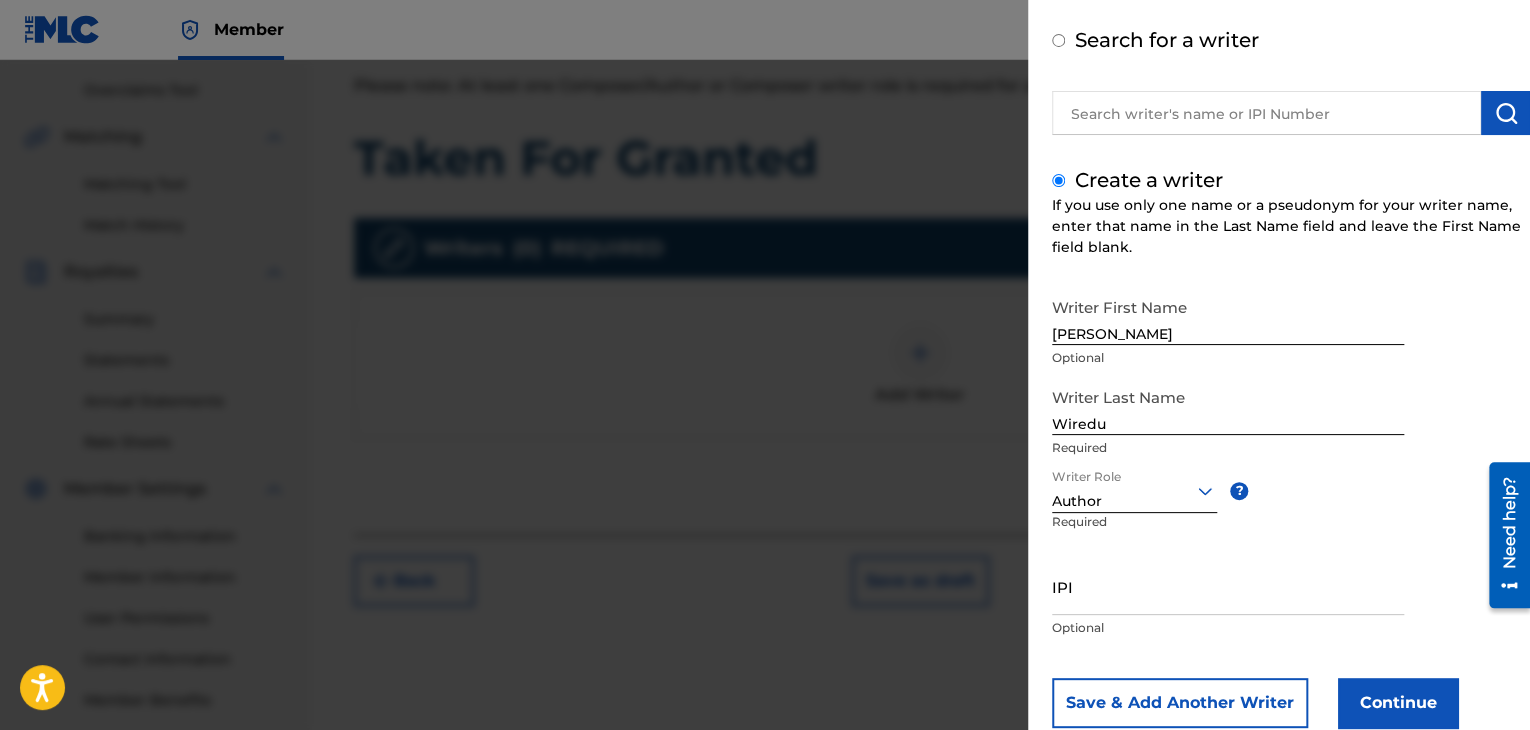 drag, startPoint x: 1398, startPoint y: 707, endPoint x: 1229, endPoint y: 614, distance: 192.89894 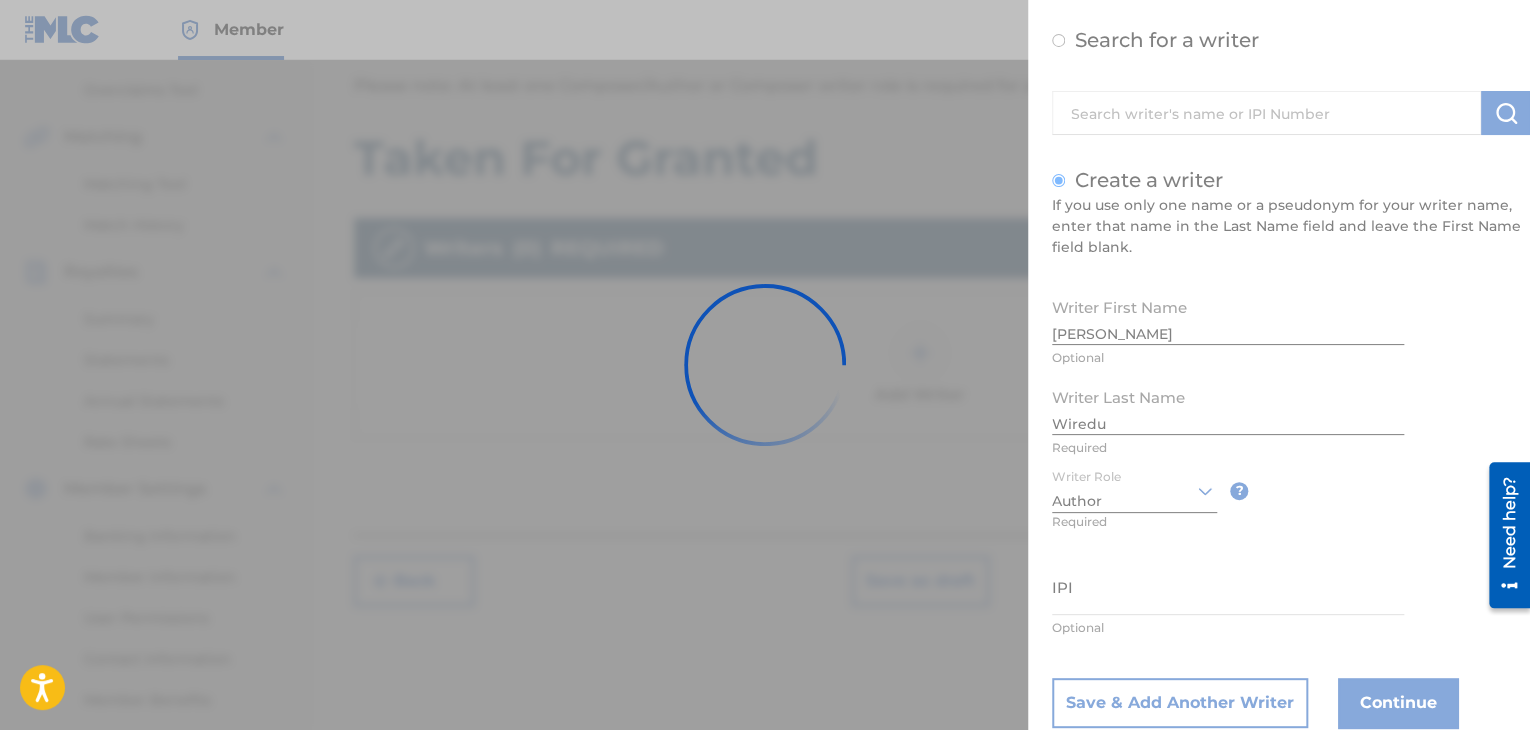 type 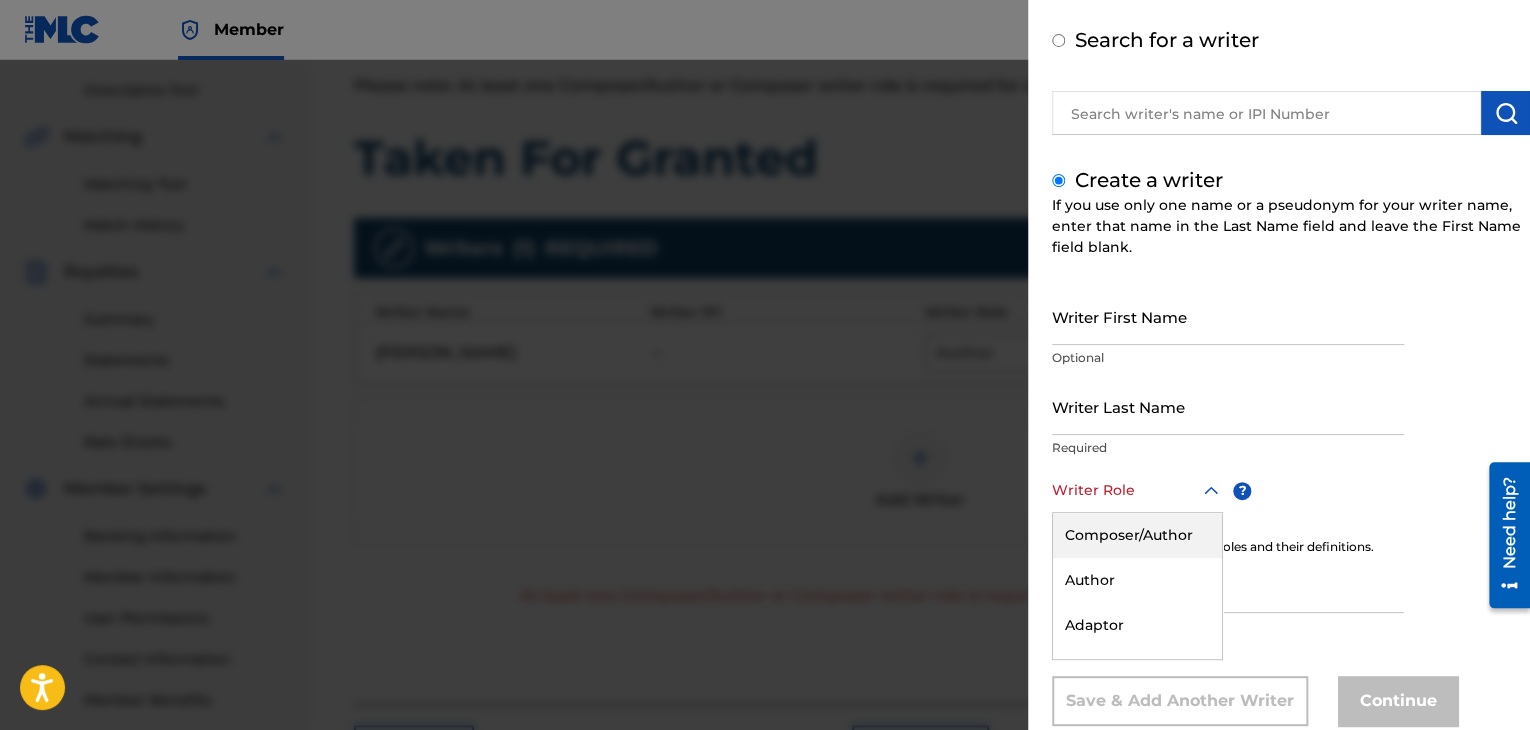 scroll, scrollTop: 136, scrollLeft: 0, axis: vertical 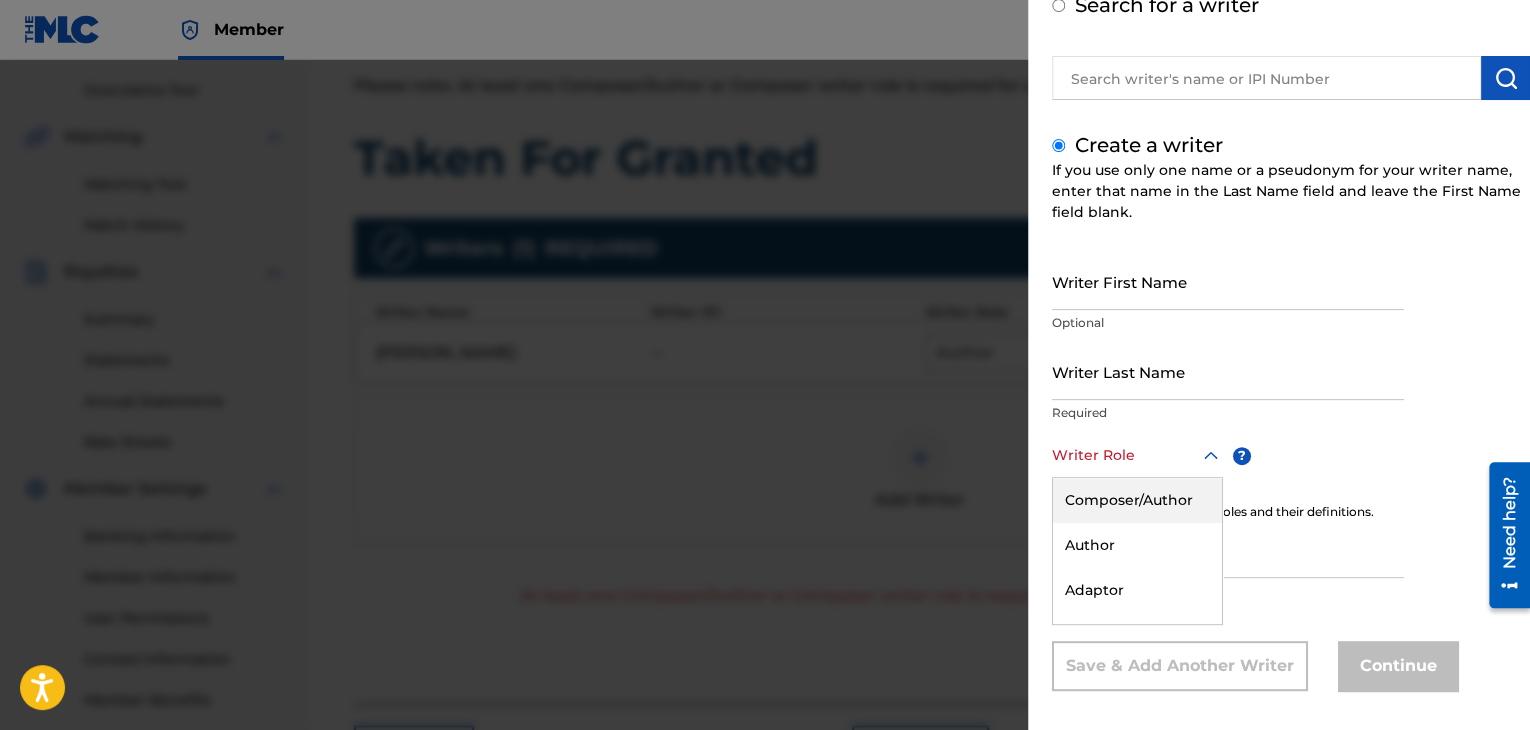 click on "8 results available. Use Up and Down to choose options, press Enter to select the currently focused option, press Escape to exit the menu, press Tab to select the option and exit the menu. Writer Role Composer/Author Author Adaptor Arranger Composer Translator Sub Arranger Sub Author" at bounding box center (1137, 455) 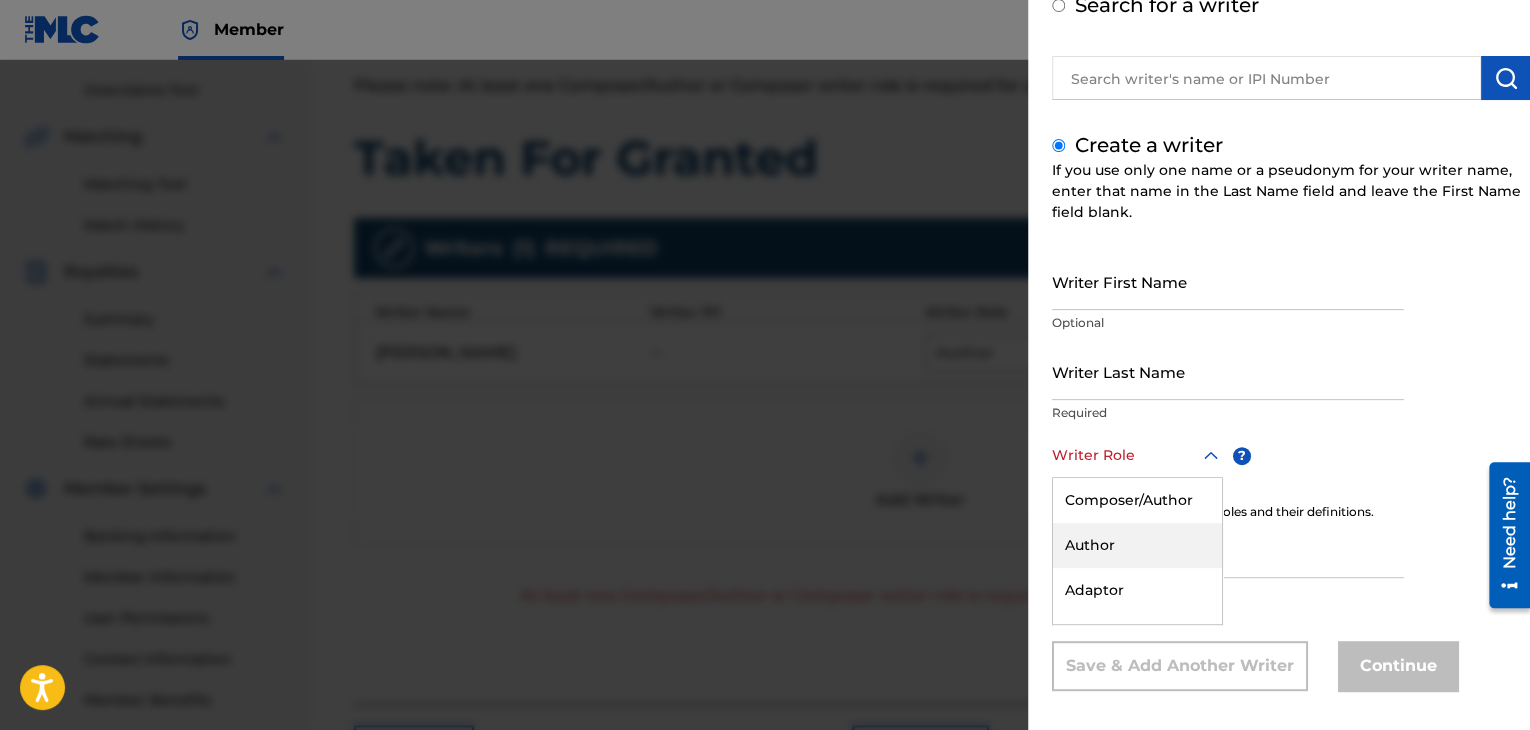 click on "Author" at bounding box center [1137, 545] 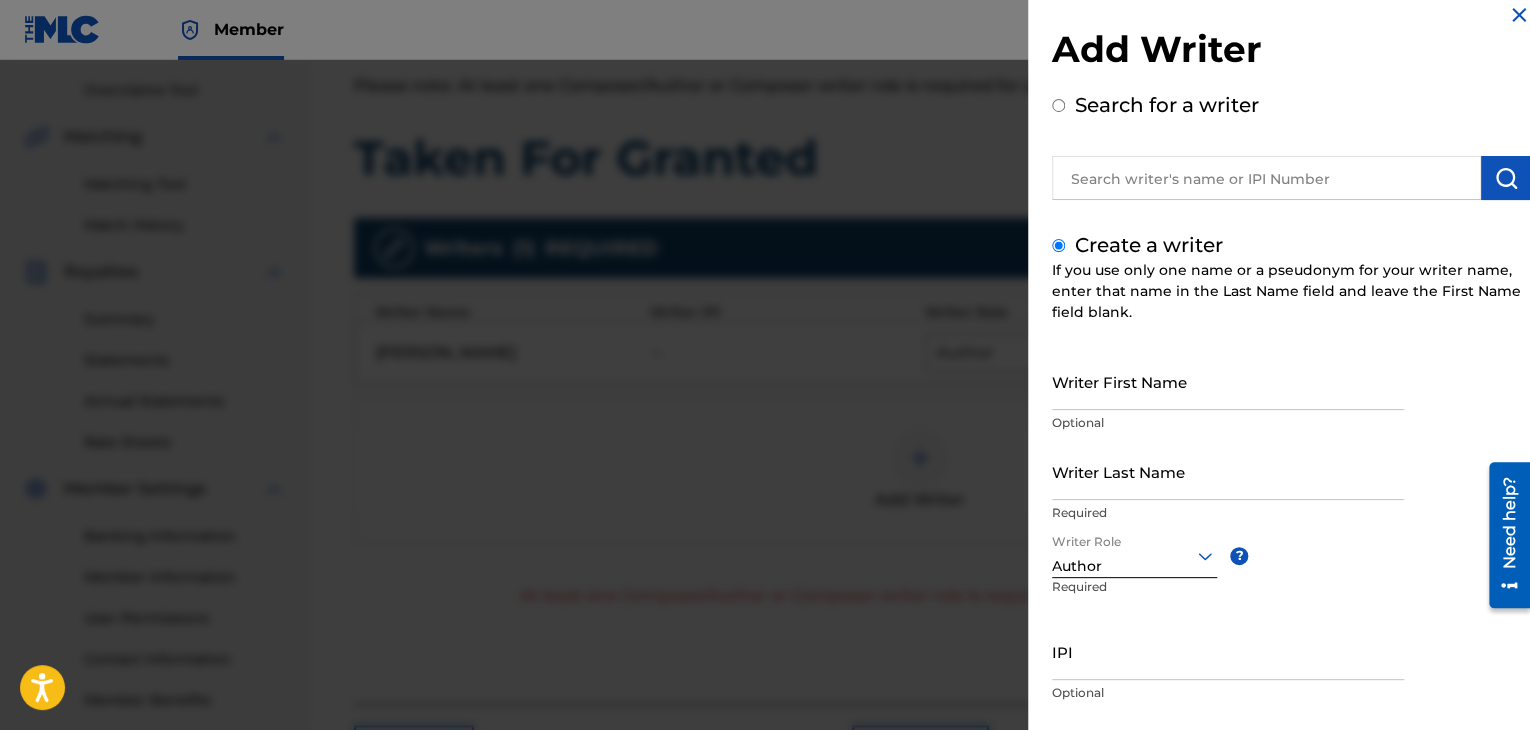scroll, scrollTop: 0, scrollLeft: 0, axis: both 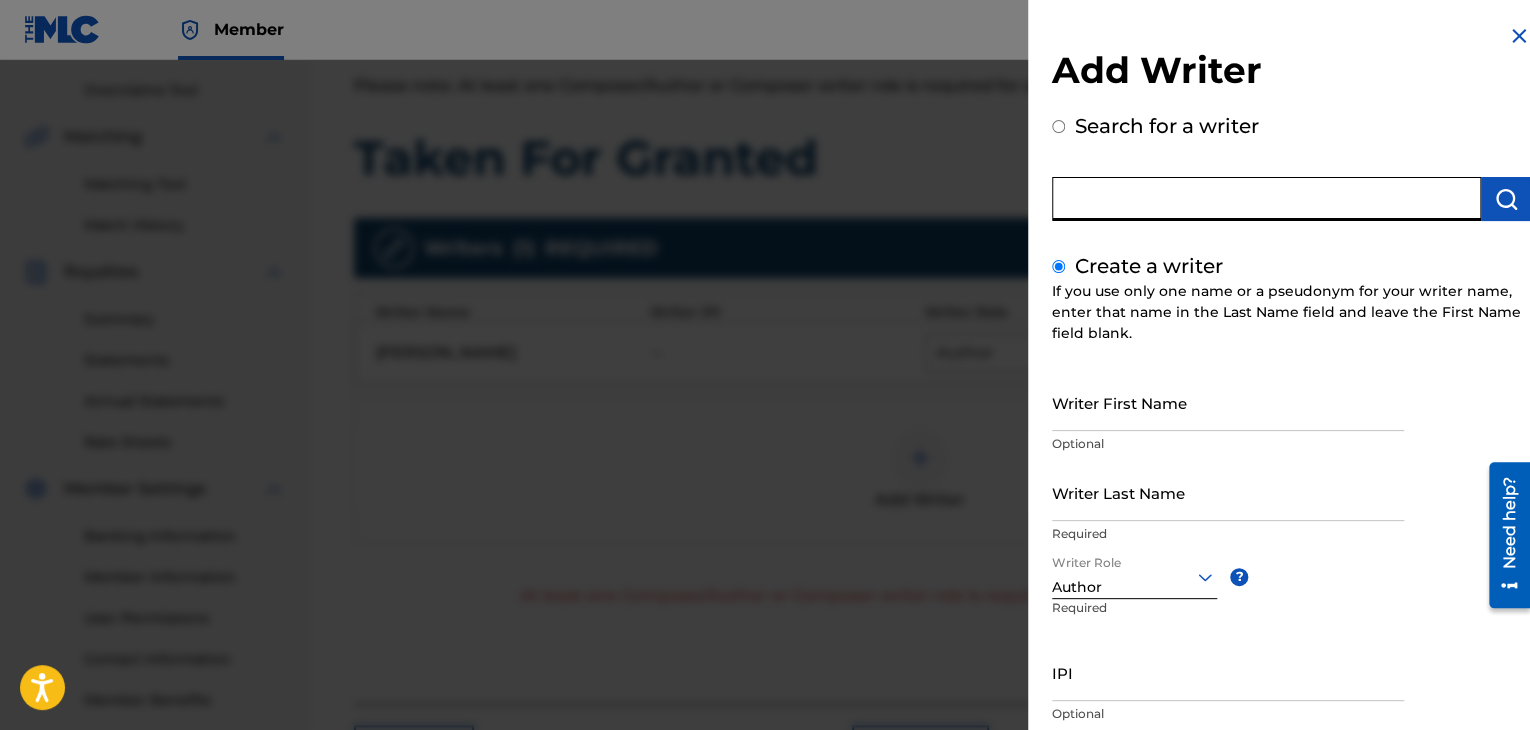 click at bounding box center [1266, 199] 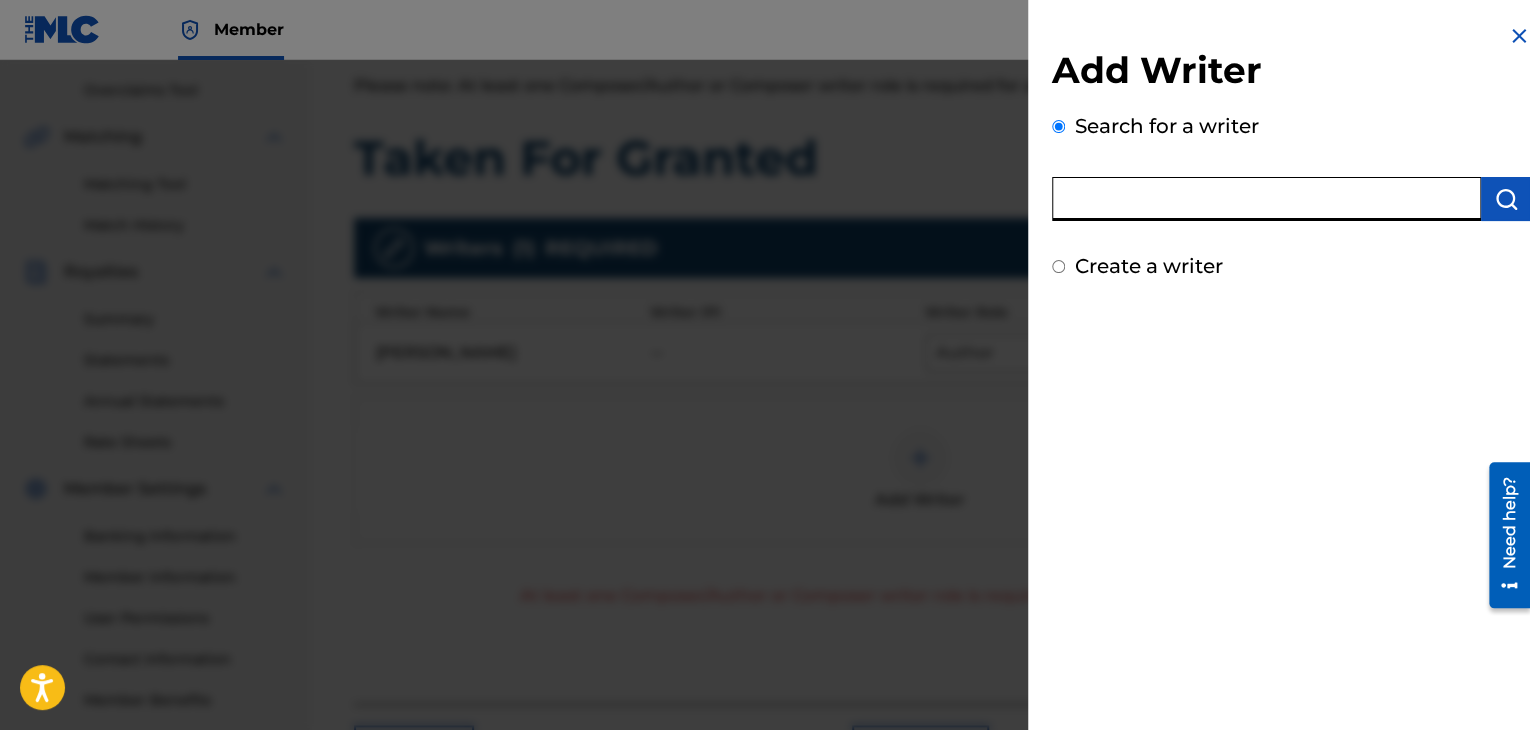 click at bounding box center [1266, 199] 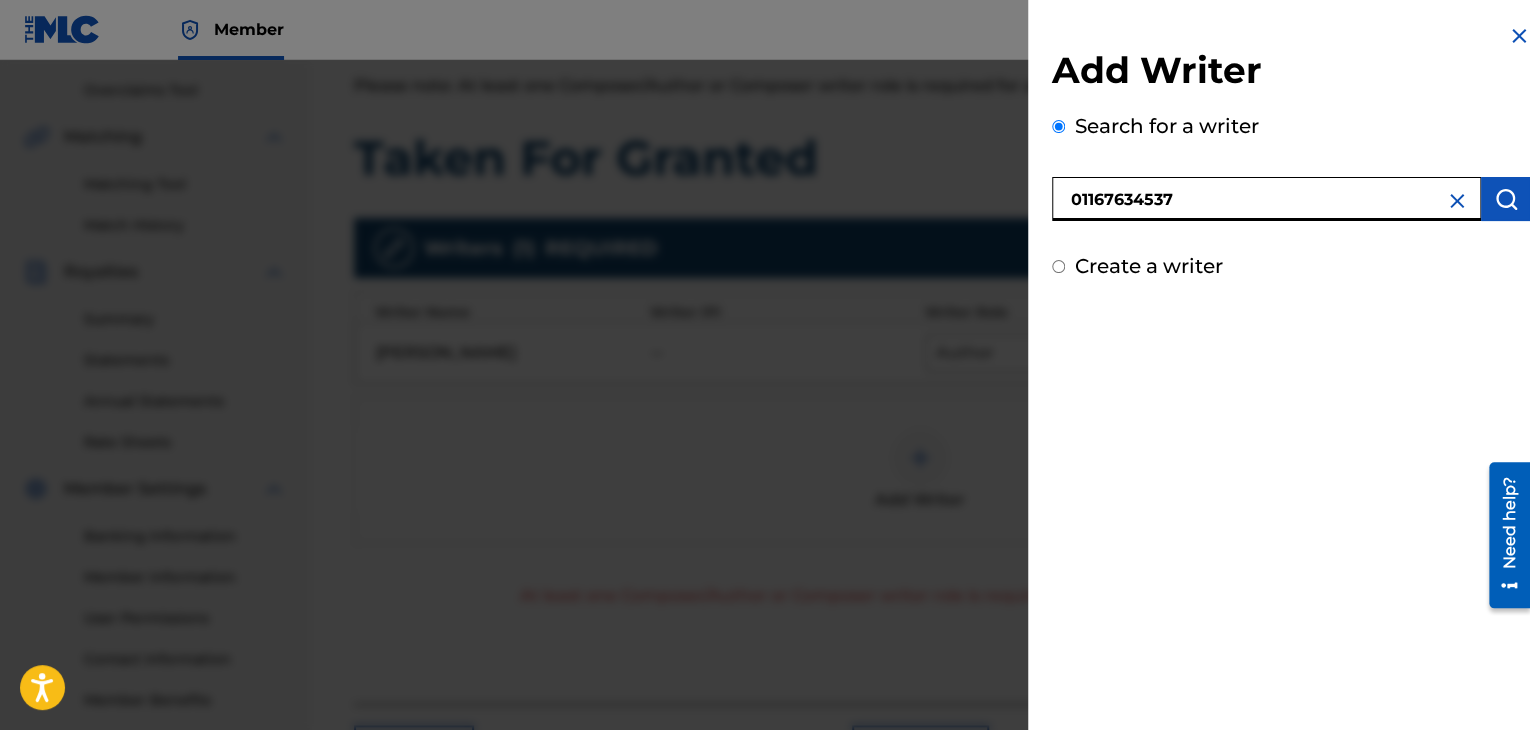 type on "01167634537" 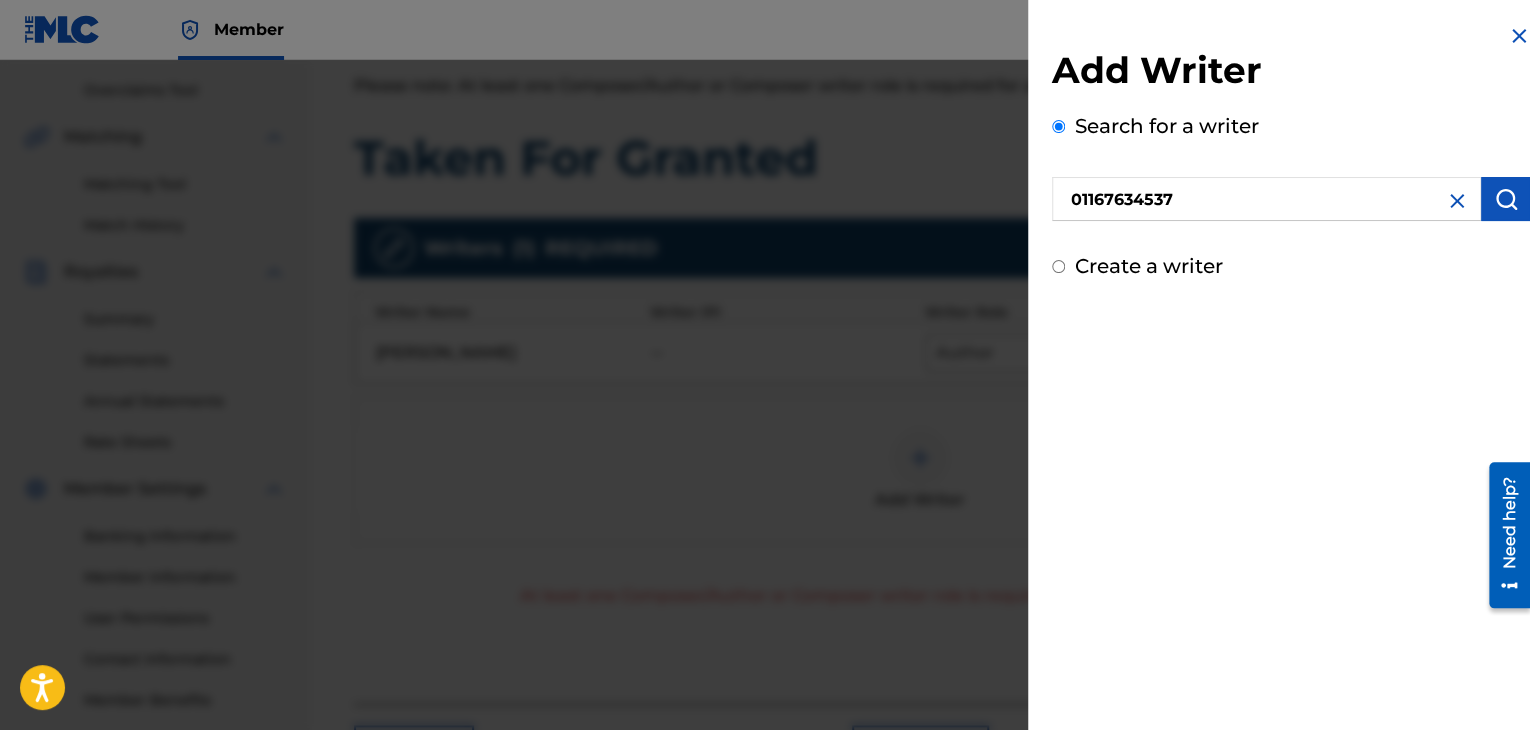 click at bounding box center (1506, 199) 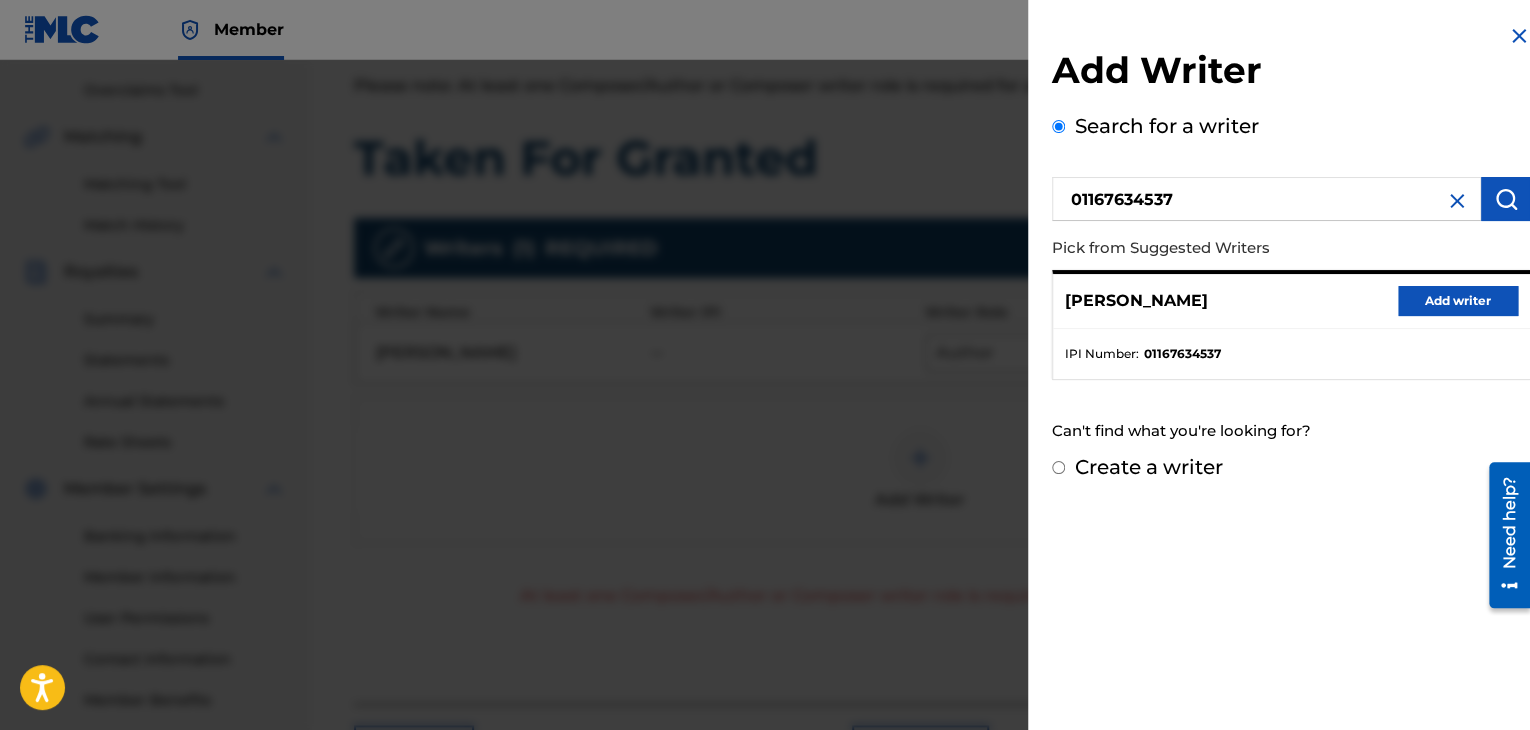 click on "Add writer" at bounding box center [1458, 301] 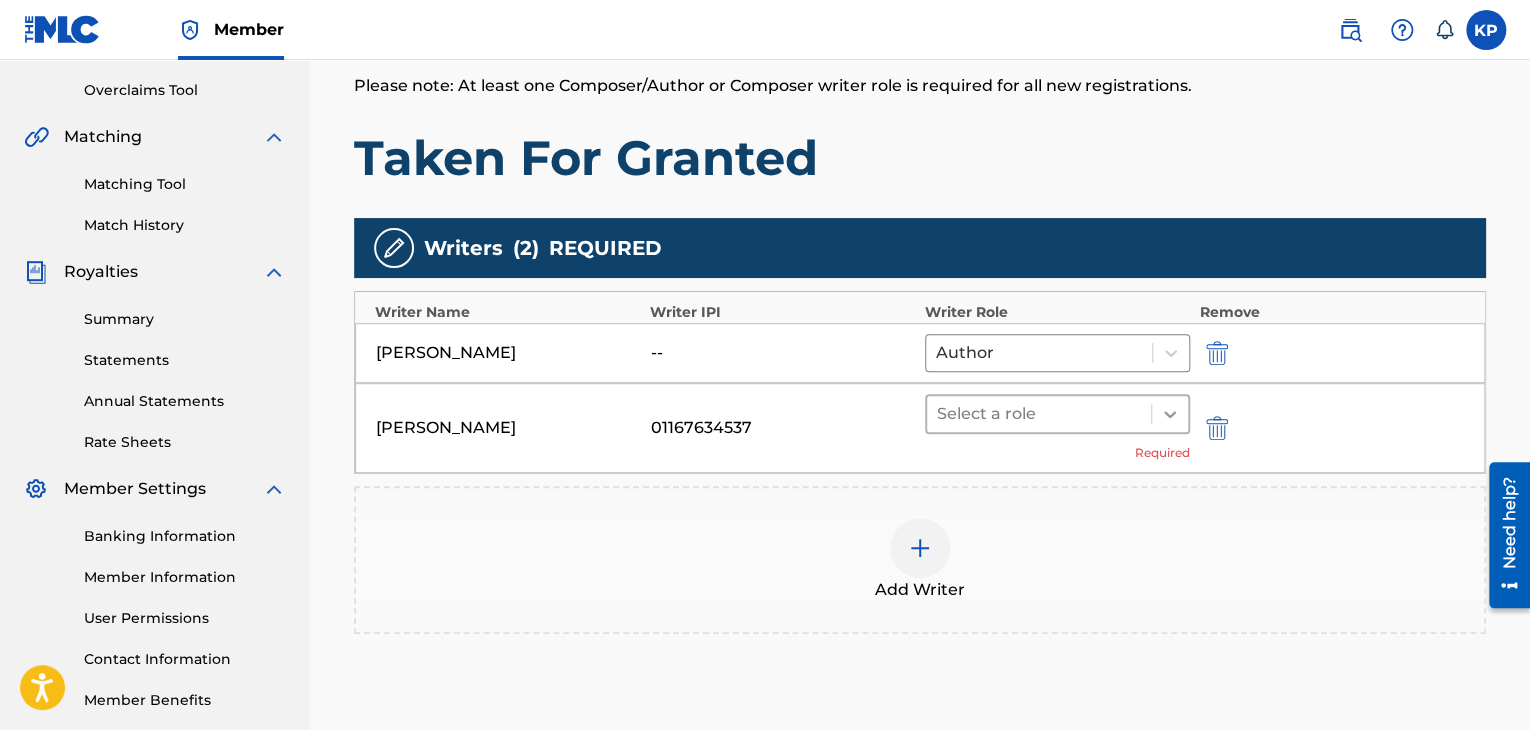click 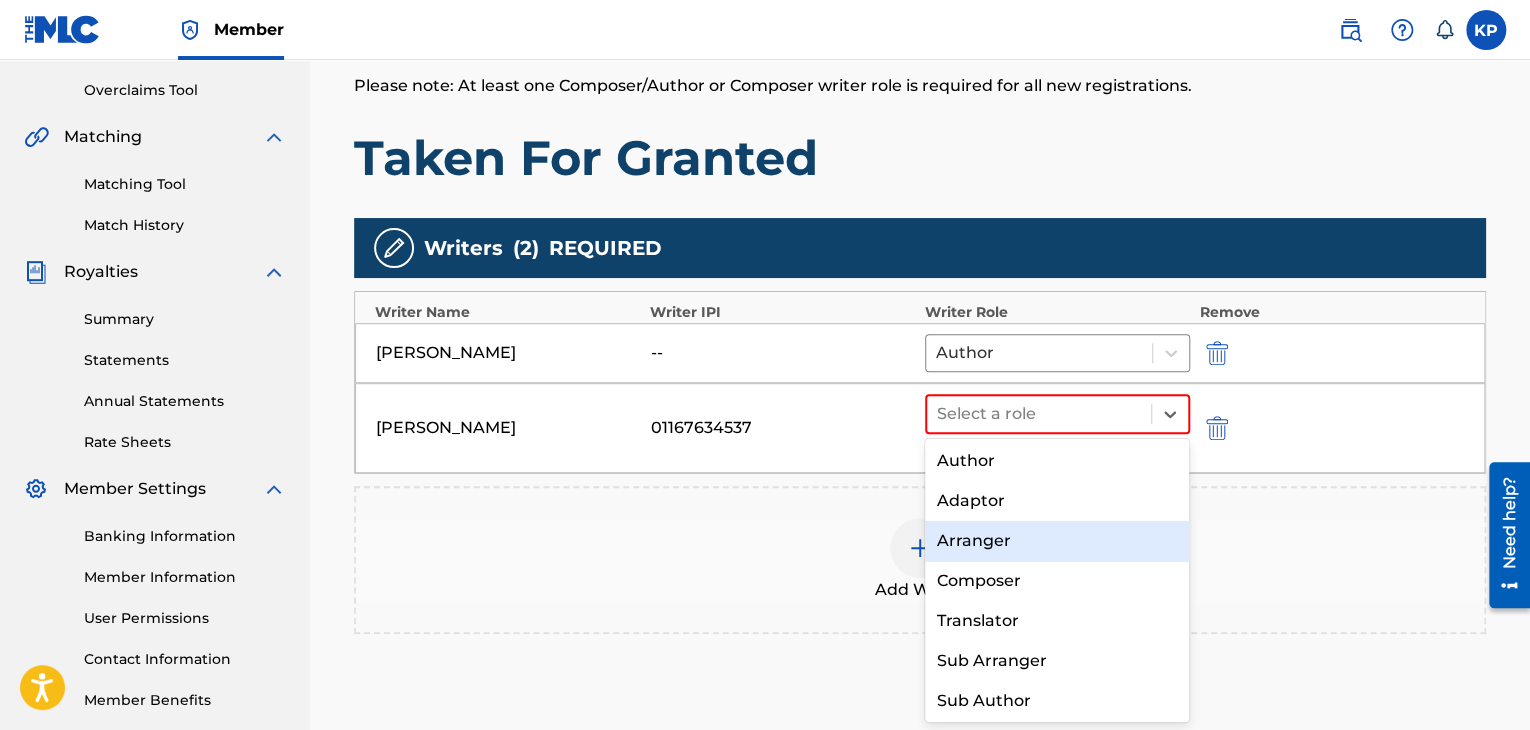 scroll, scrollTop: 45, scrollLeft: 0, axis: vertical 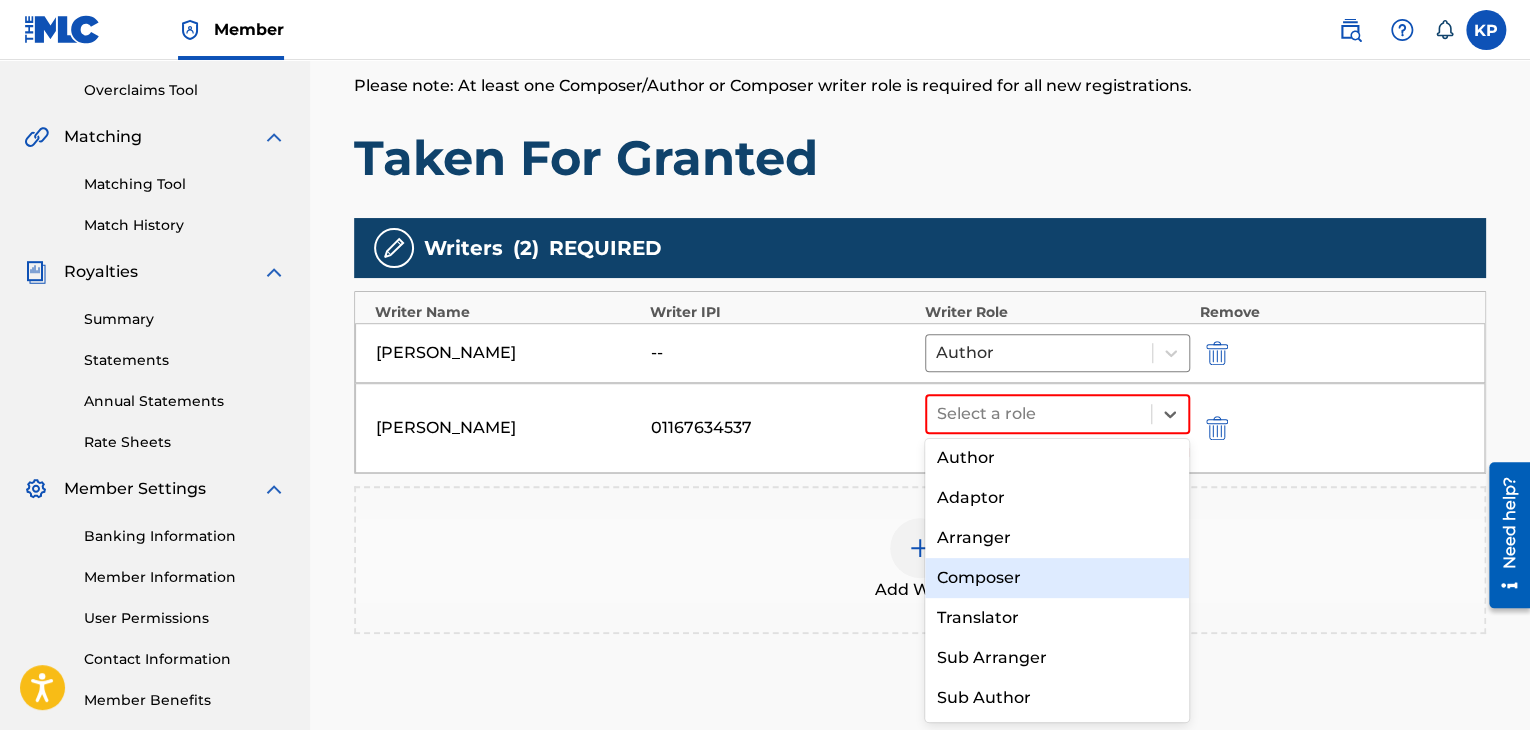 click on "Composer" at bounding box center (1057, 578) 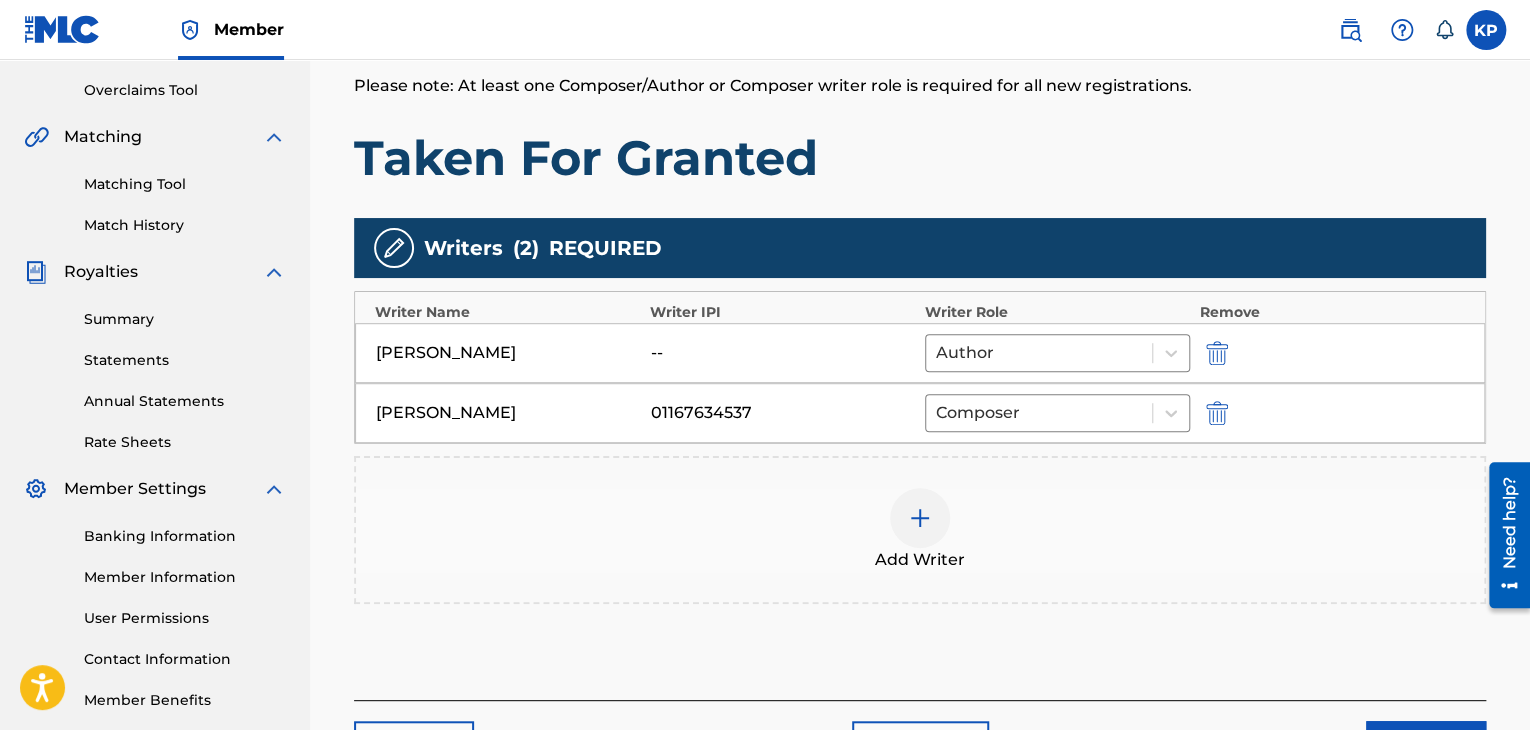 click on "Add Writer" at bounding box center [920, 530] 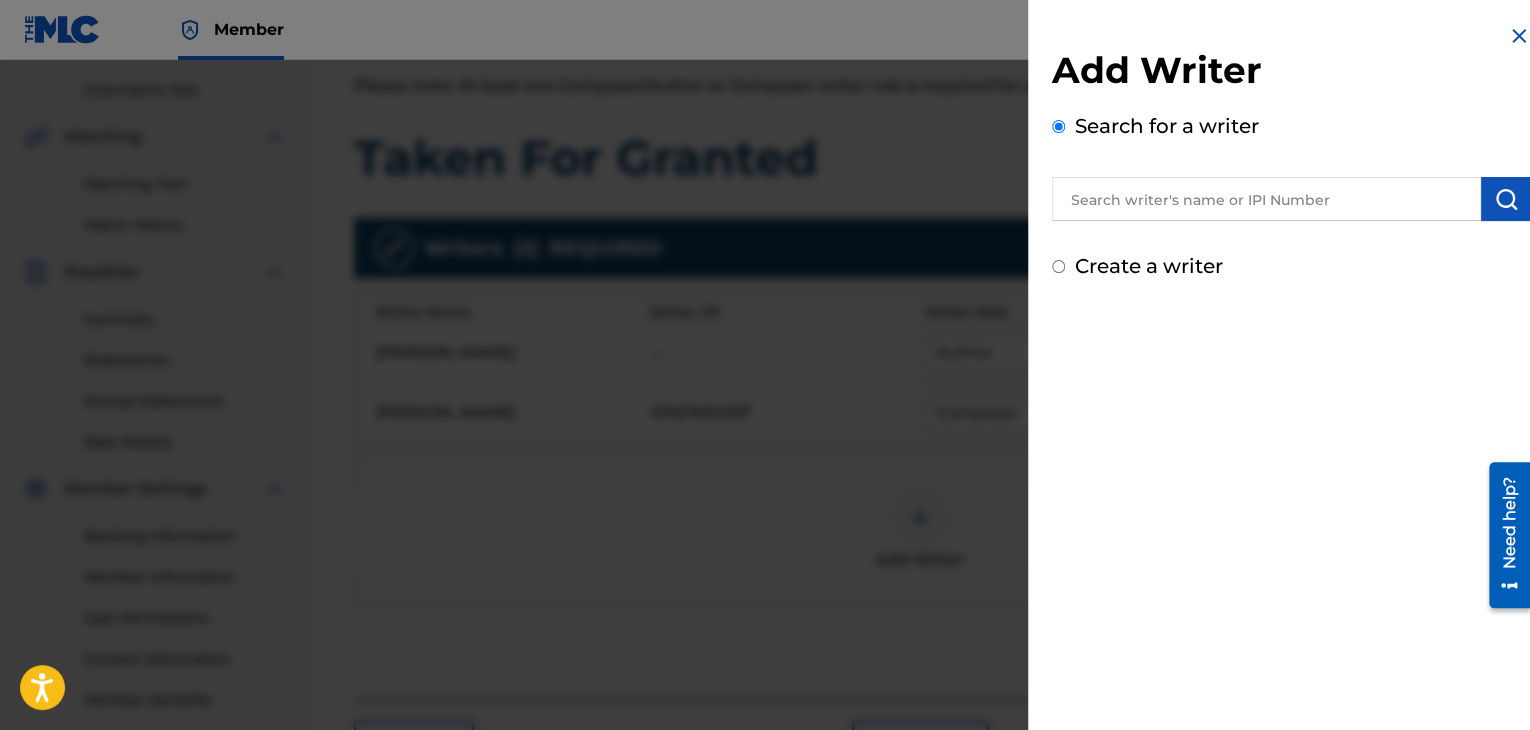 click at bounding box center [765, 425] 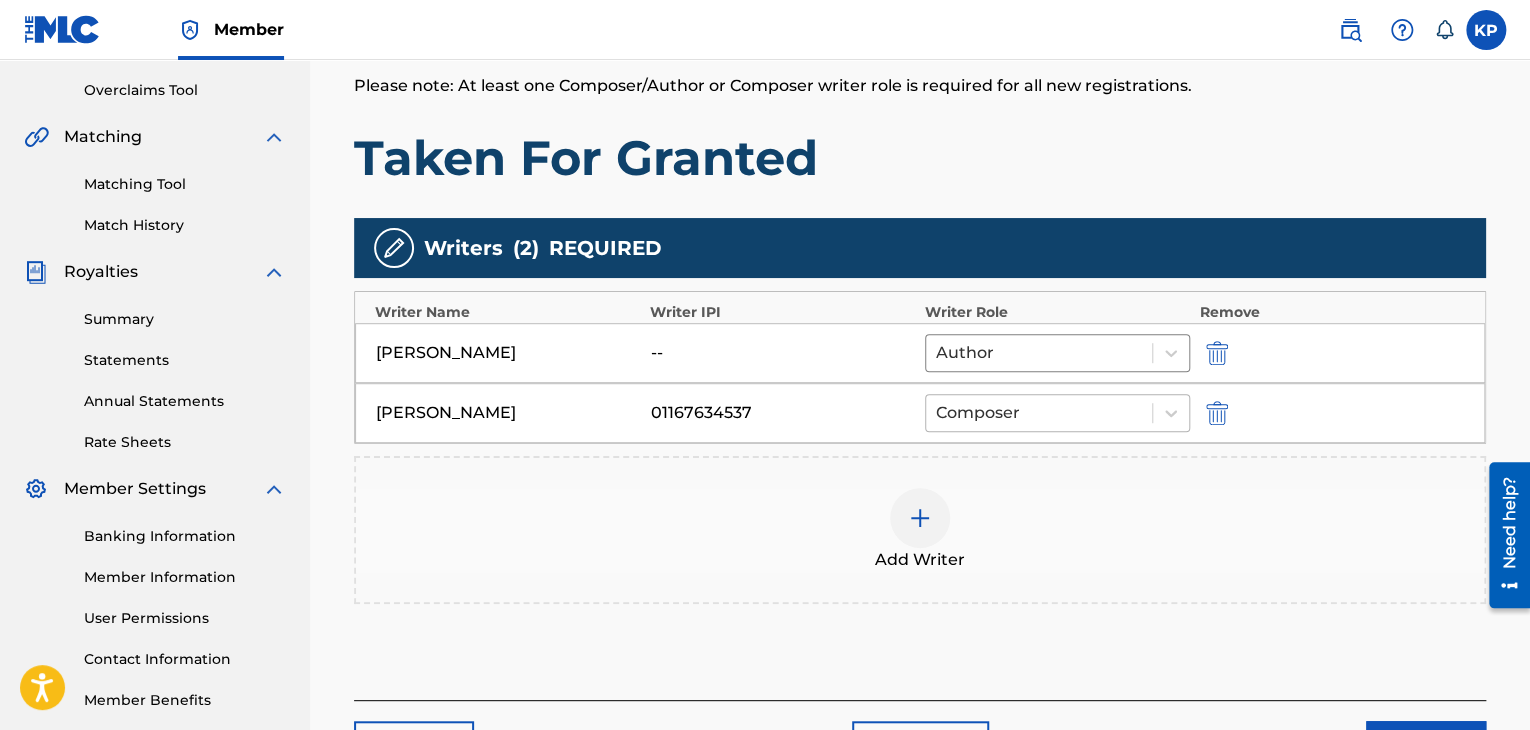 click at bounding box center (1039, 413) 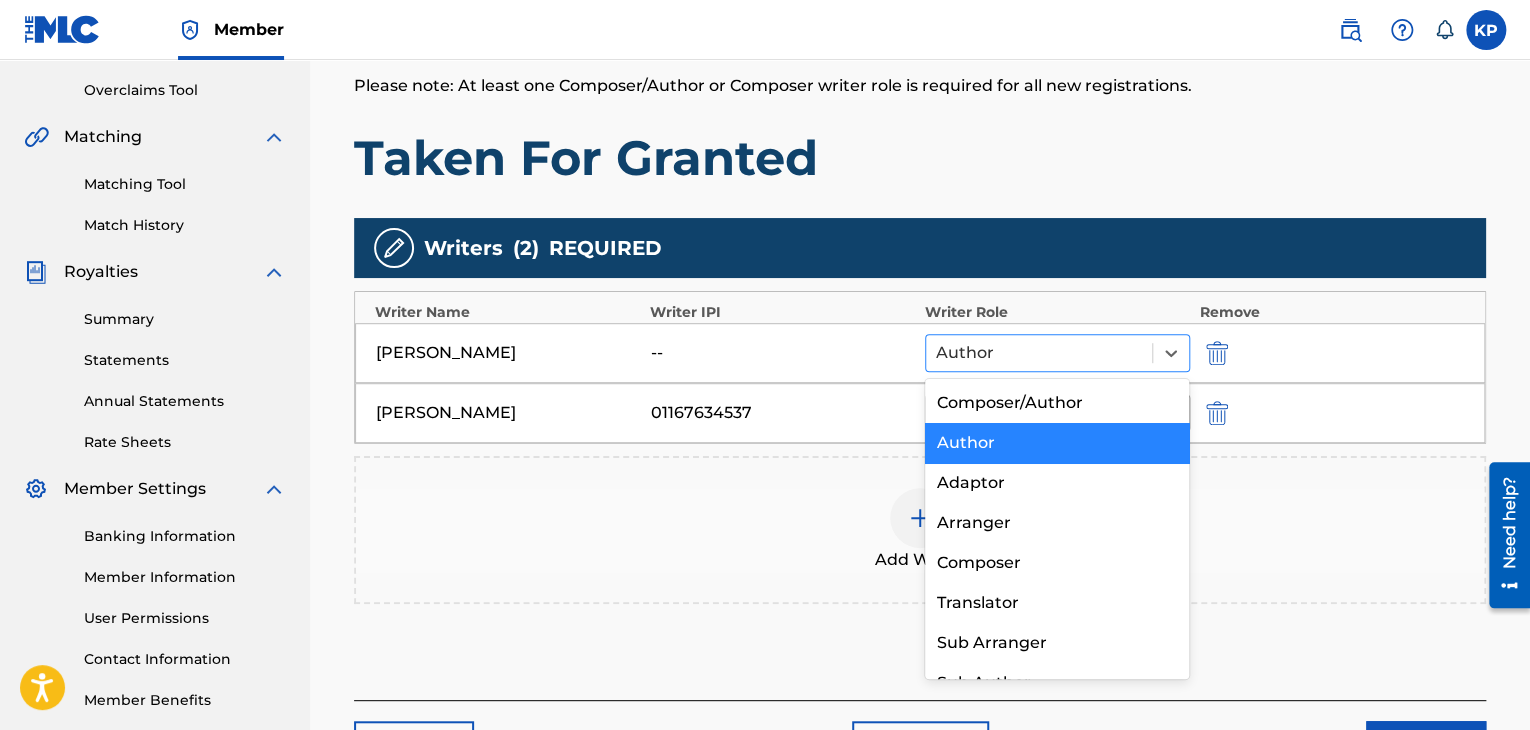 drag, startPoint x: 986, startPoint y: 400, endPoint x: 948, endPoint y: 341, distance: 70.178345 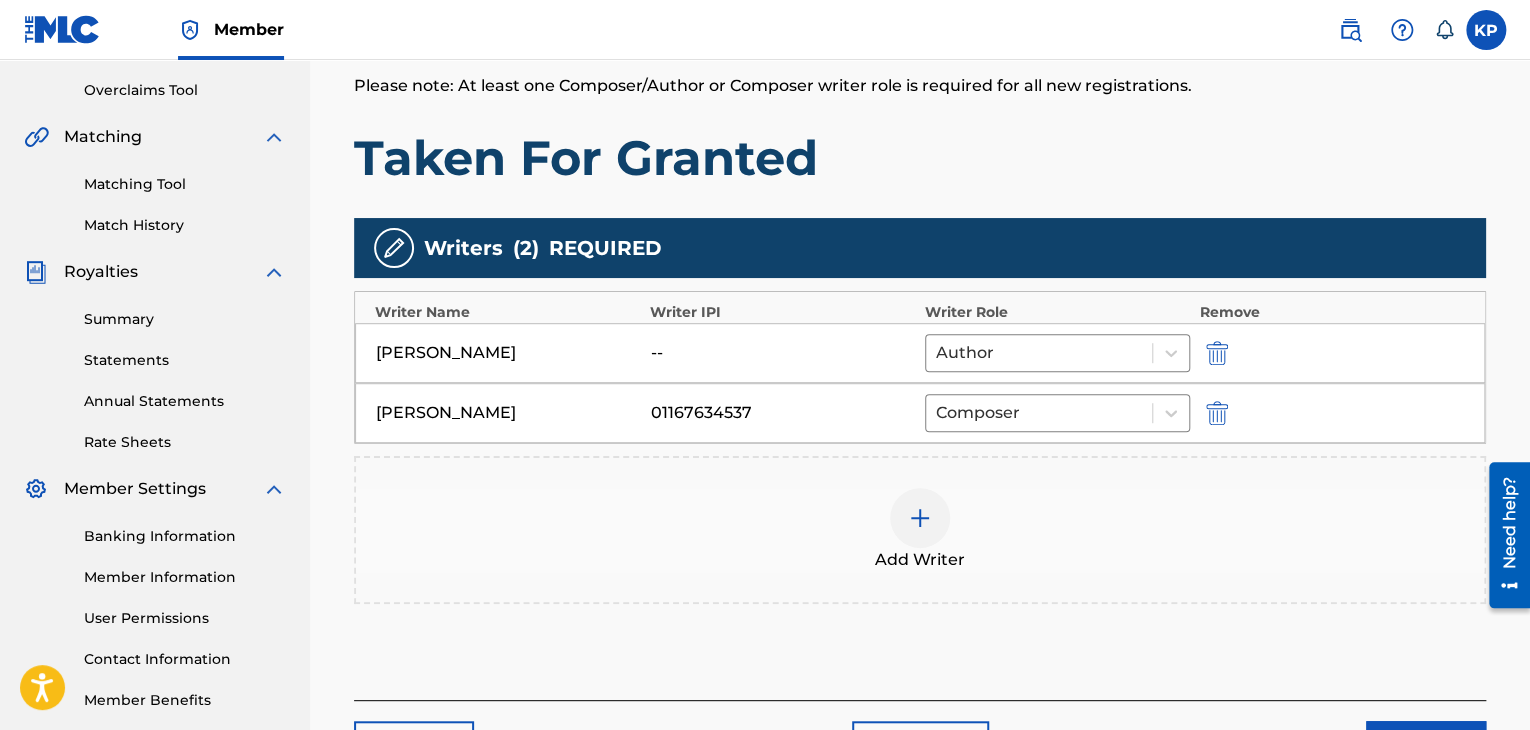 click on "Writers ( 2 ) REQUIRED" at bounding box center (920, 248) 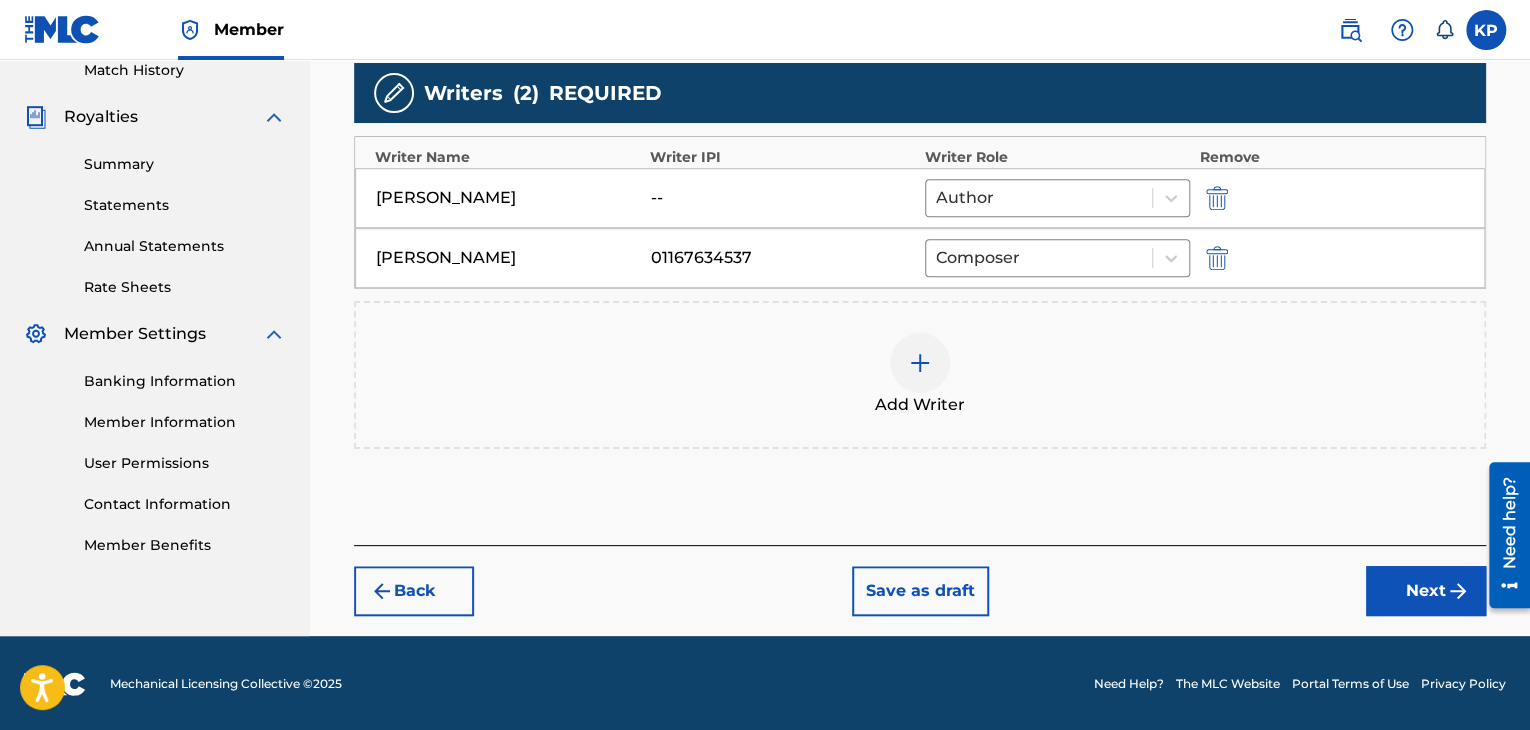 click on "Next" at bounding box center [1426, 591] 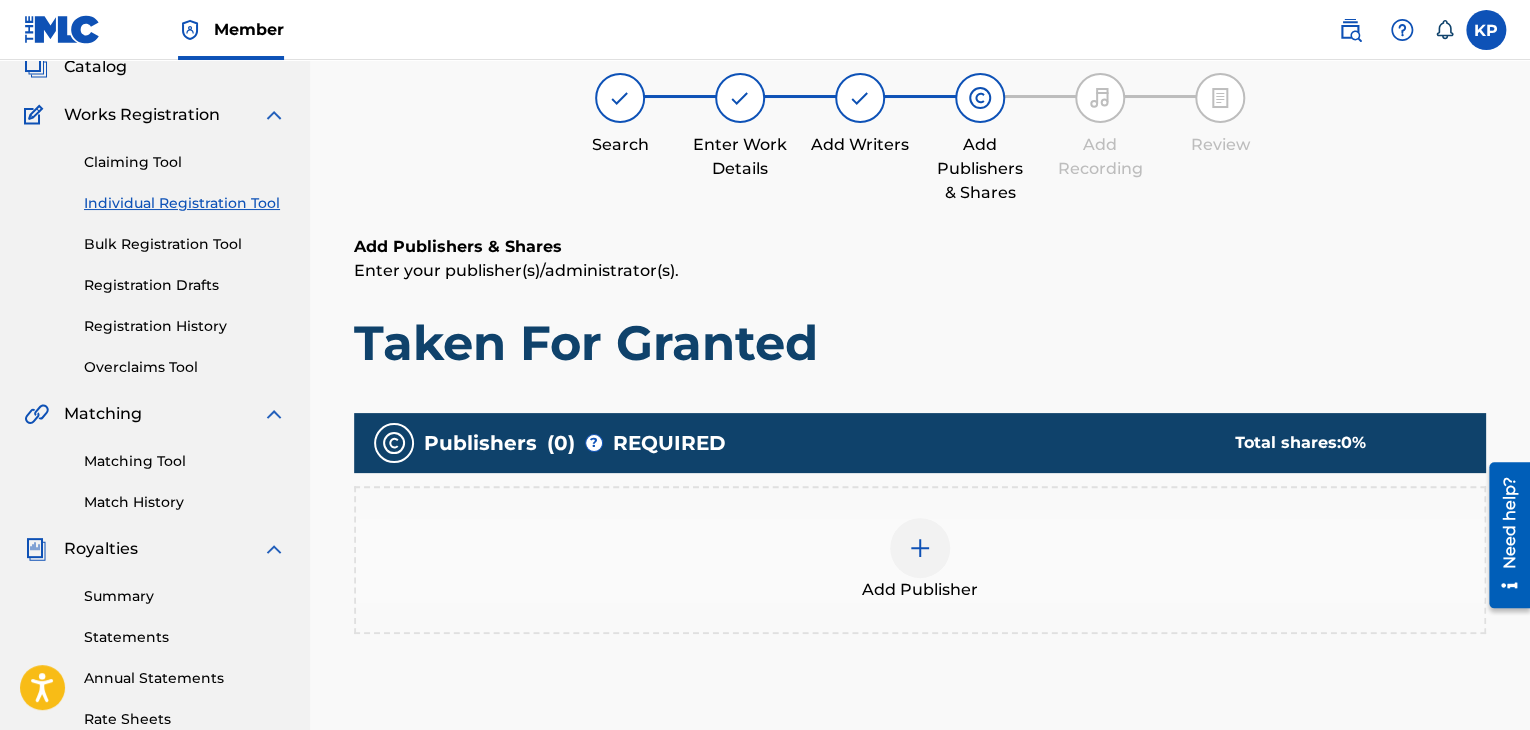 scroll, scrollTop: 90, scrollLeft: 0, axis: vertical 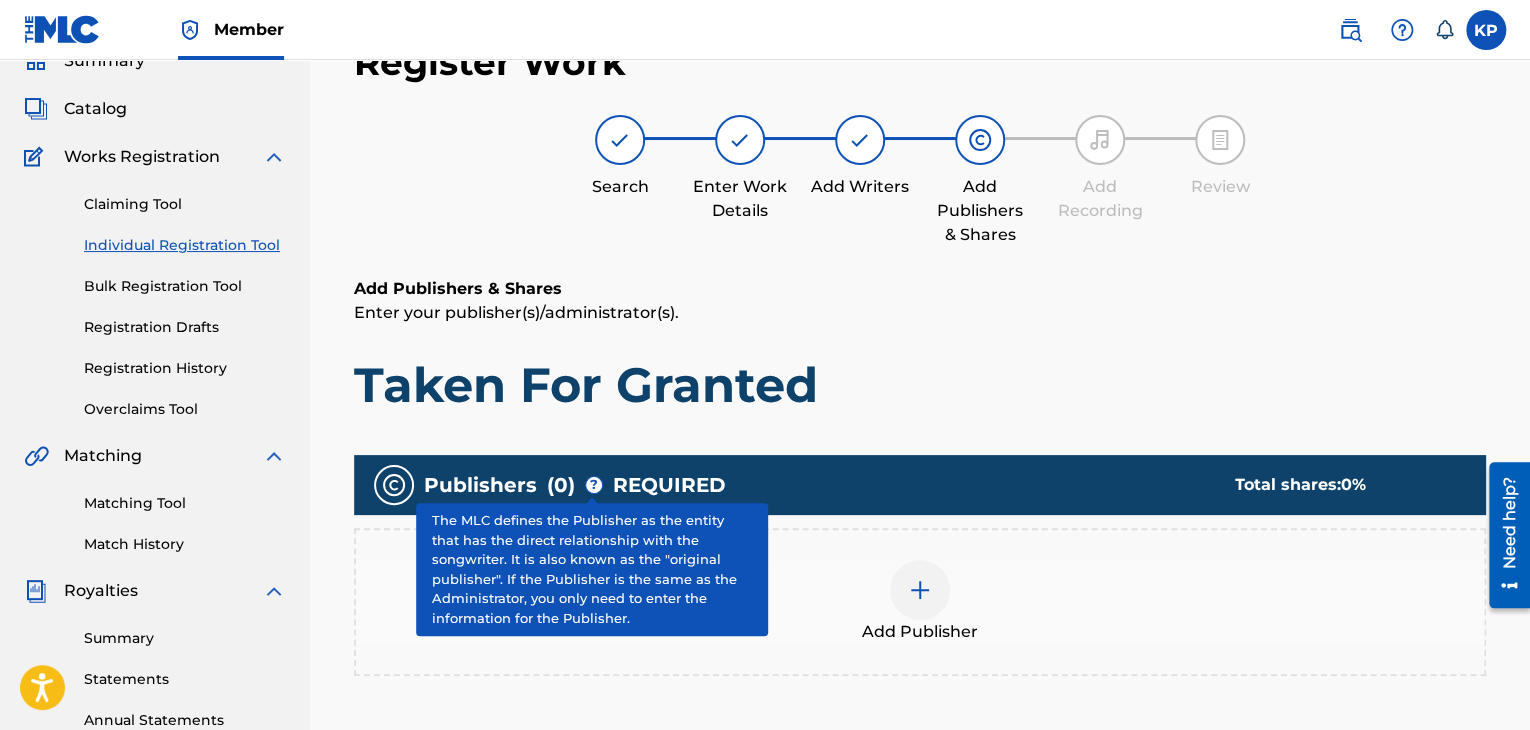 click on "?" at bounding box center (594, 485) 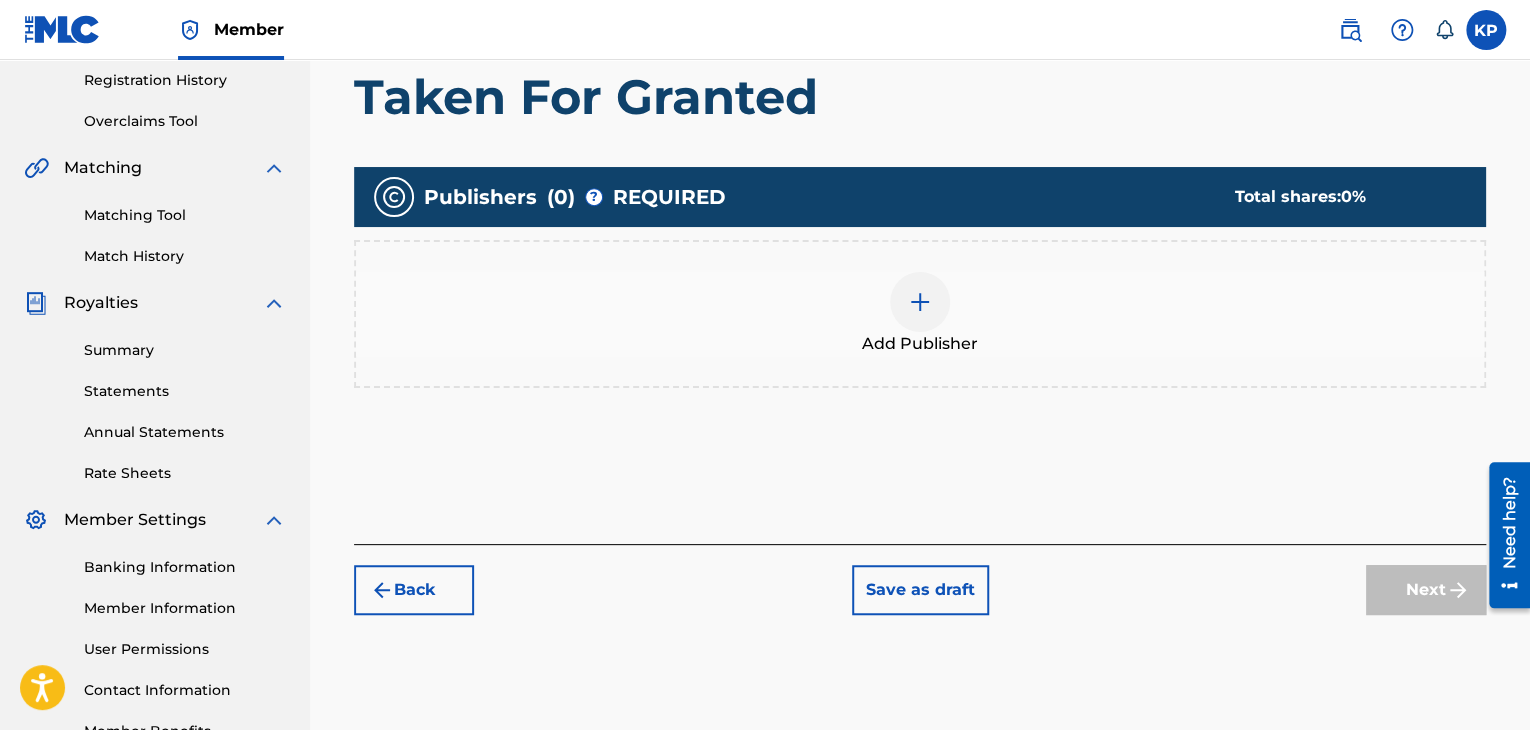 scroll, scrollTop: 377, scrollLeft: 0, axis: vertical 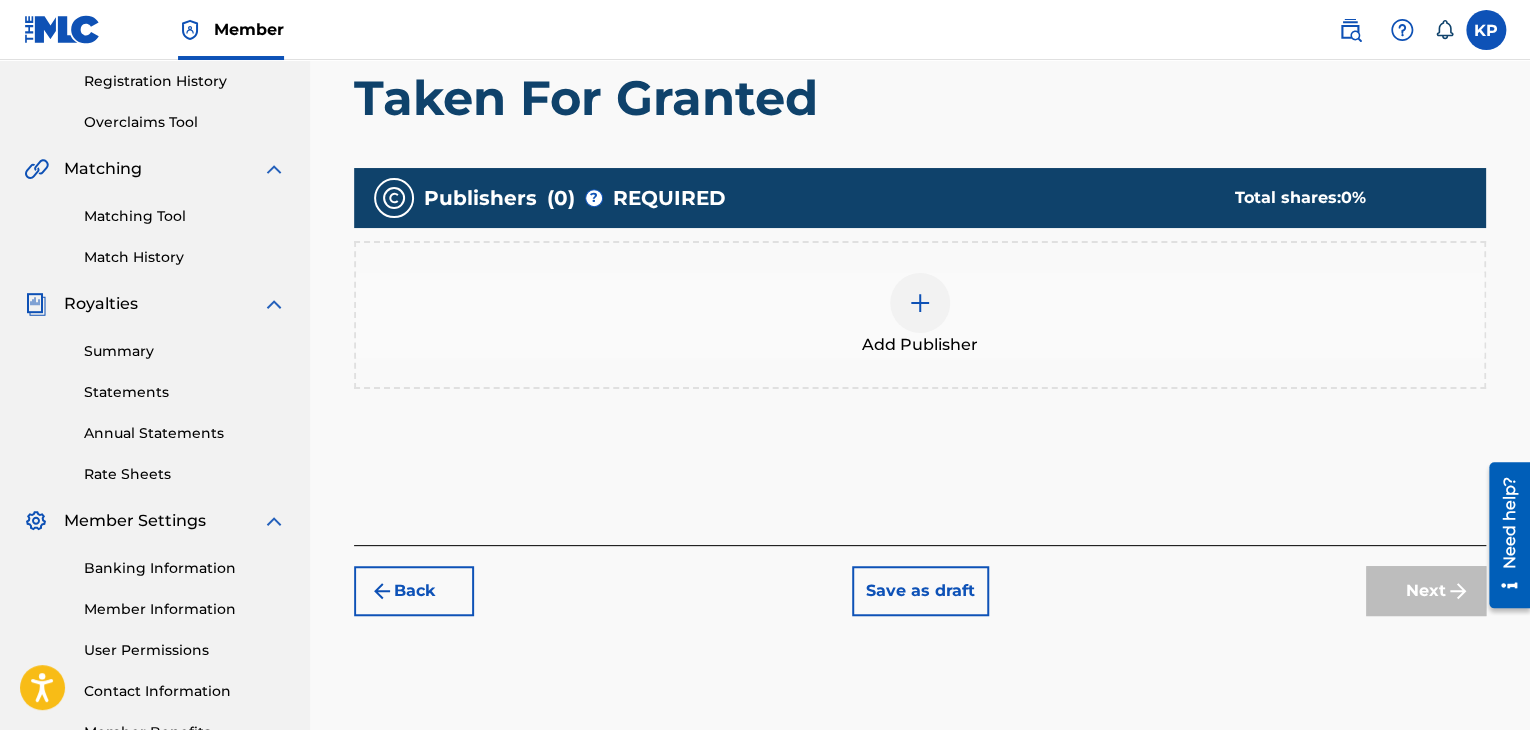 click at bounding box center (920, 303) 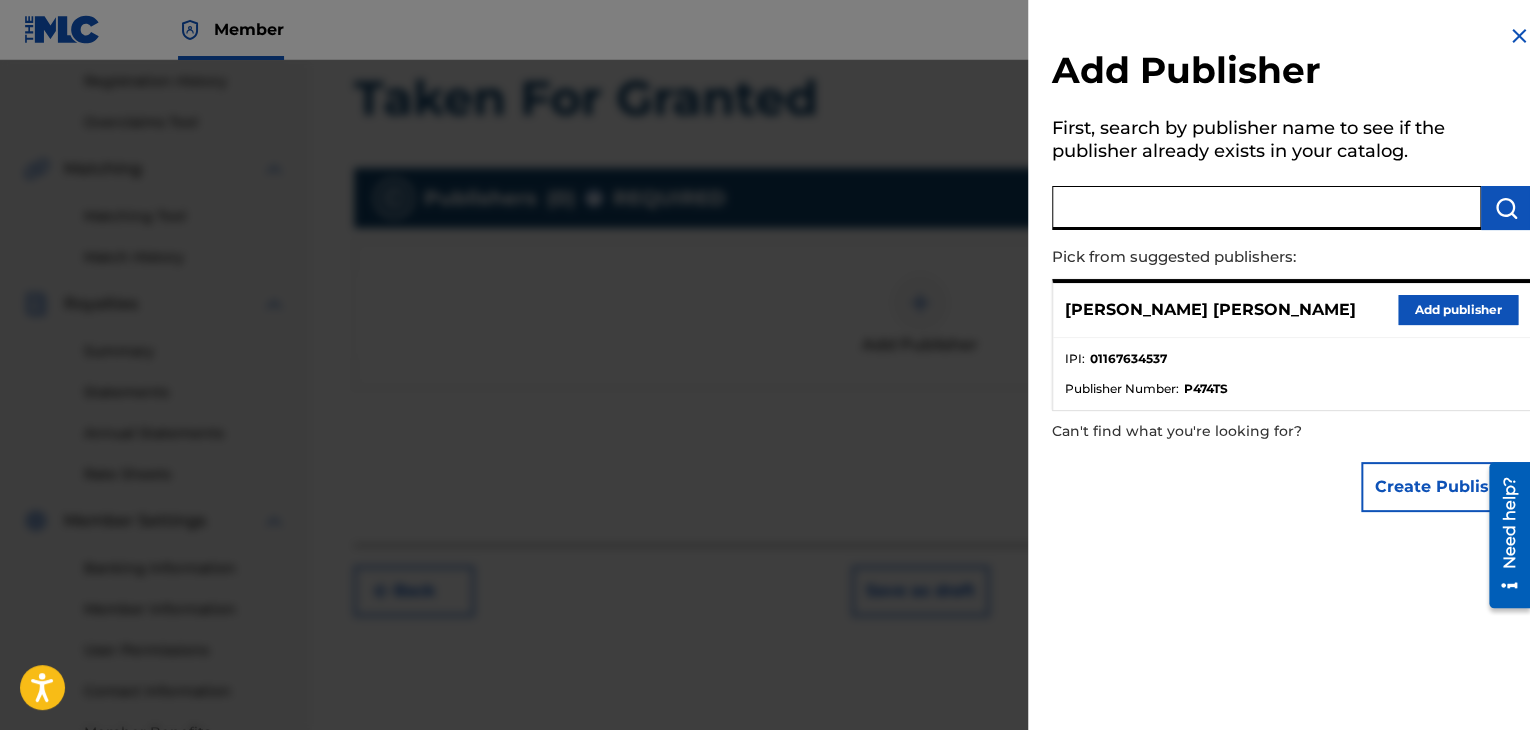 click at bounding box center [1266, 208] 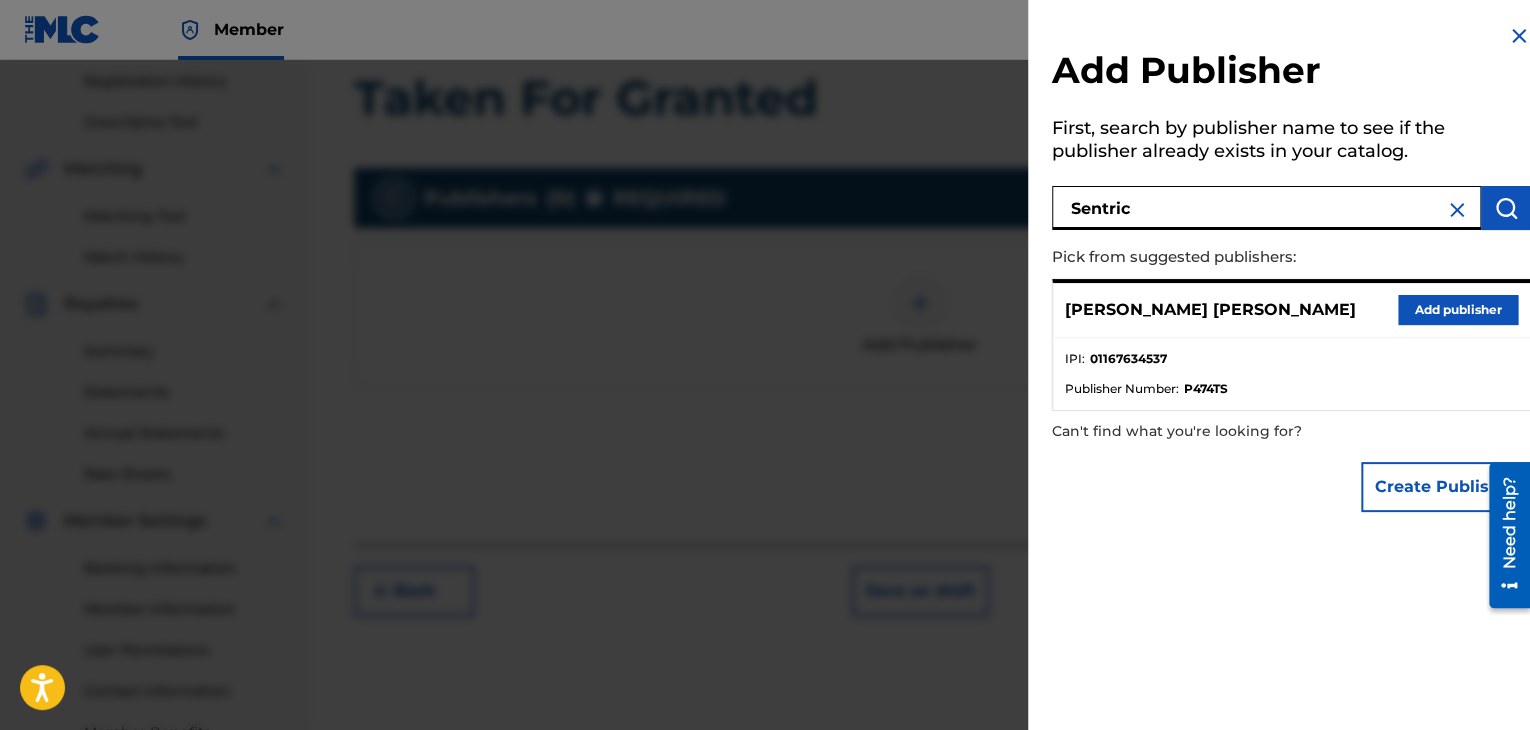 type on "Sentric" 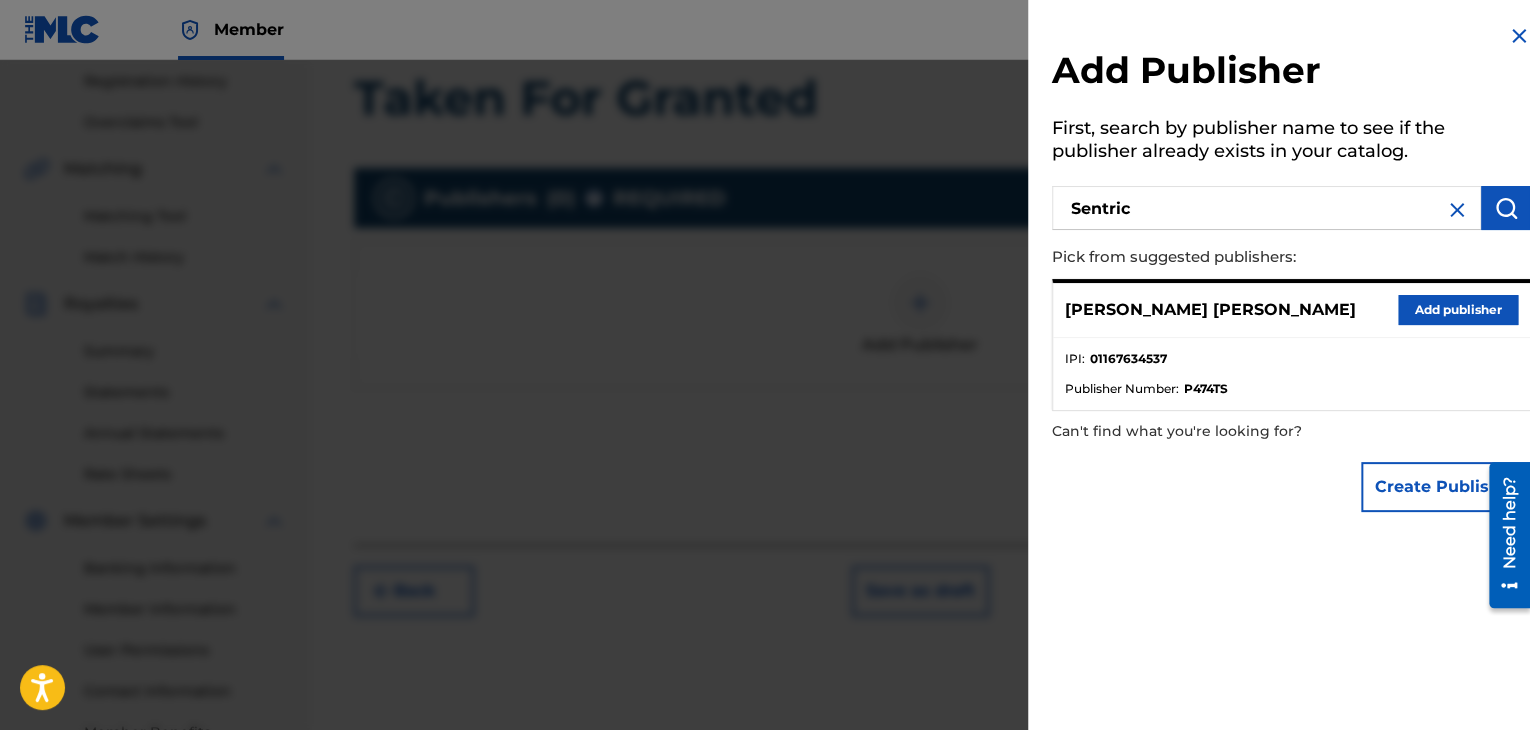 click at bounding box center [1506, 208] 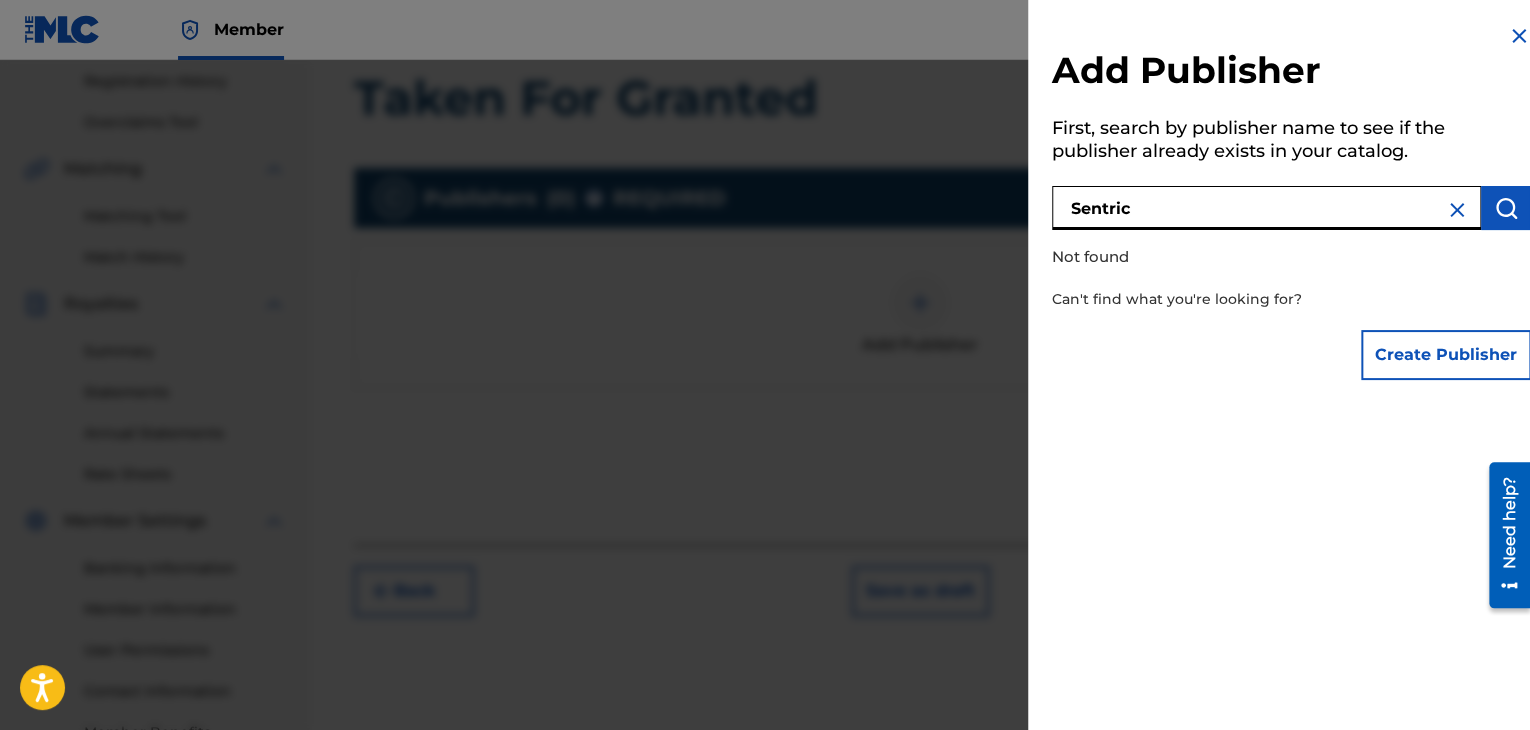 click on "Sentric" at bounding box center (1266, 208) 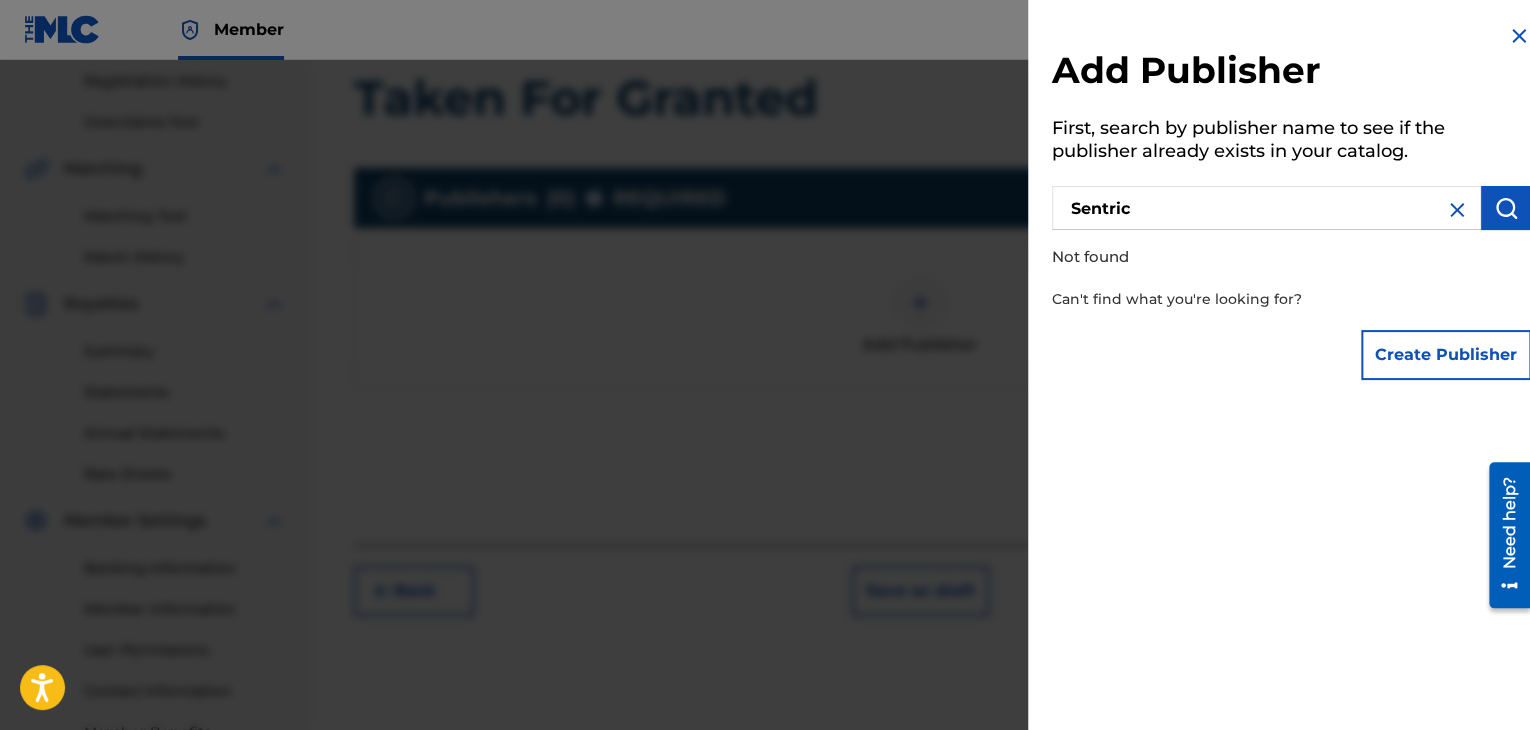 click on "Create Publisher" at bounding box center (1446, 355) 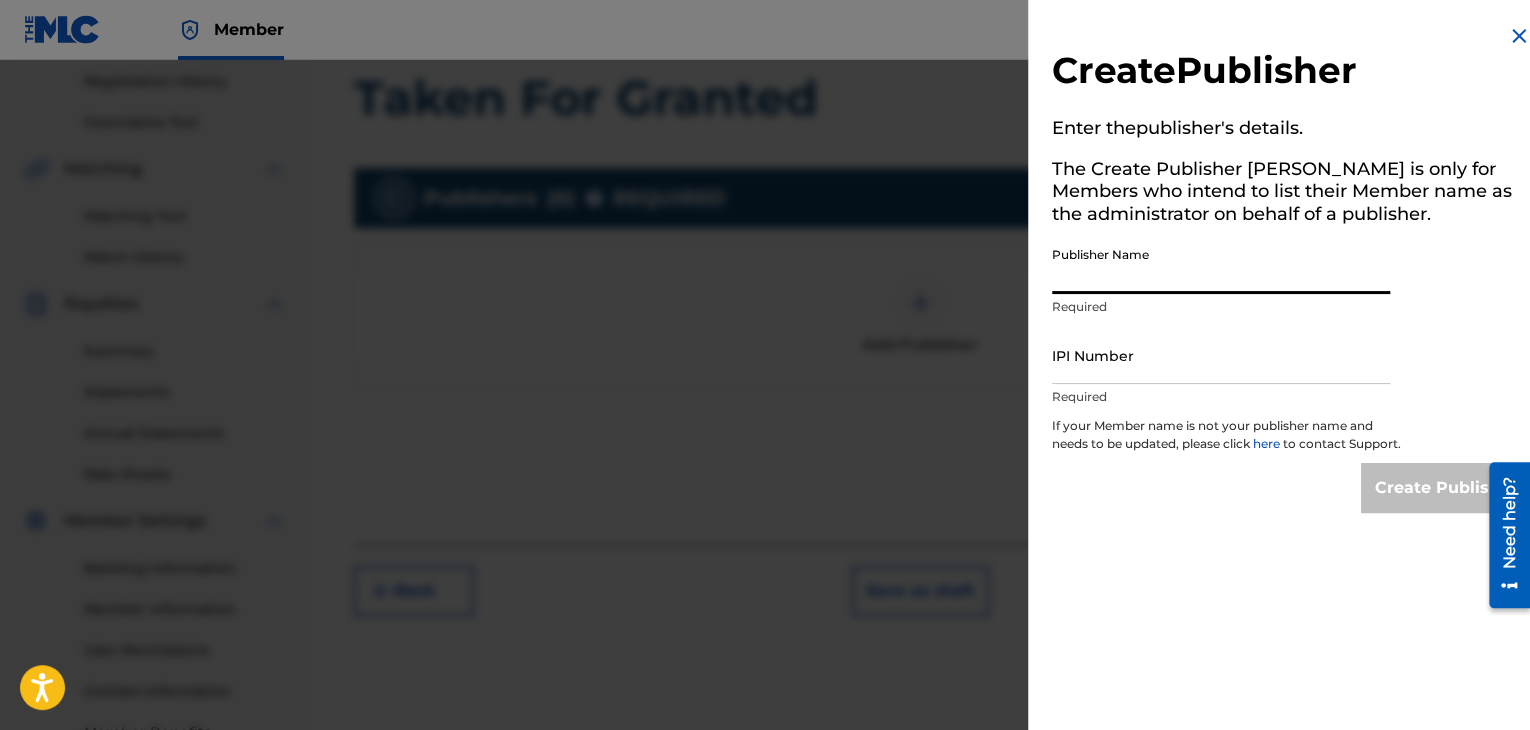click on "Publisher Name" at bounding box center [1221, 265] 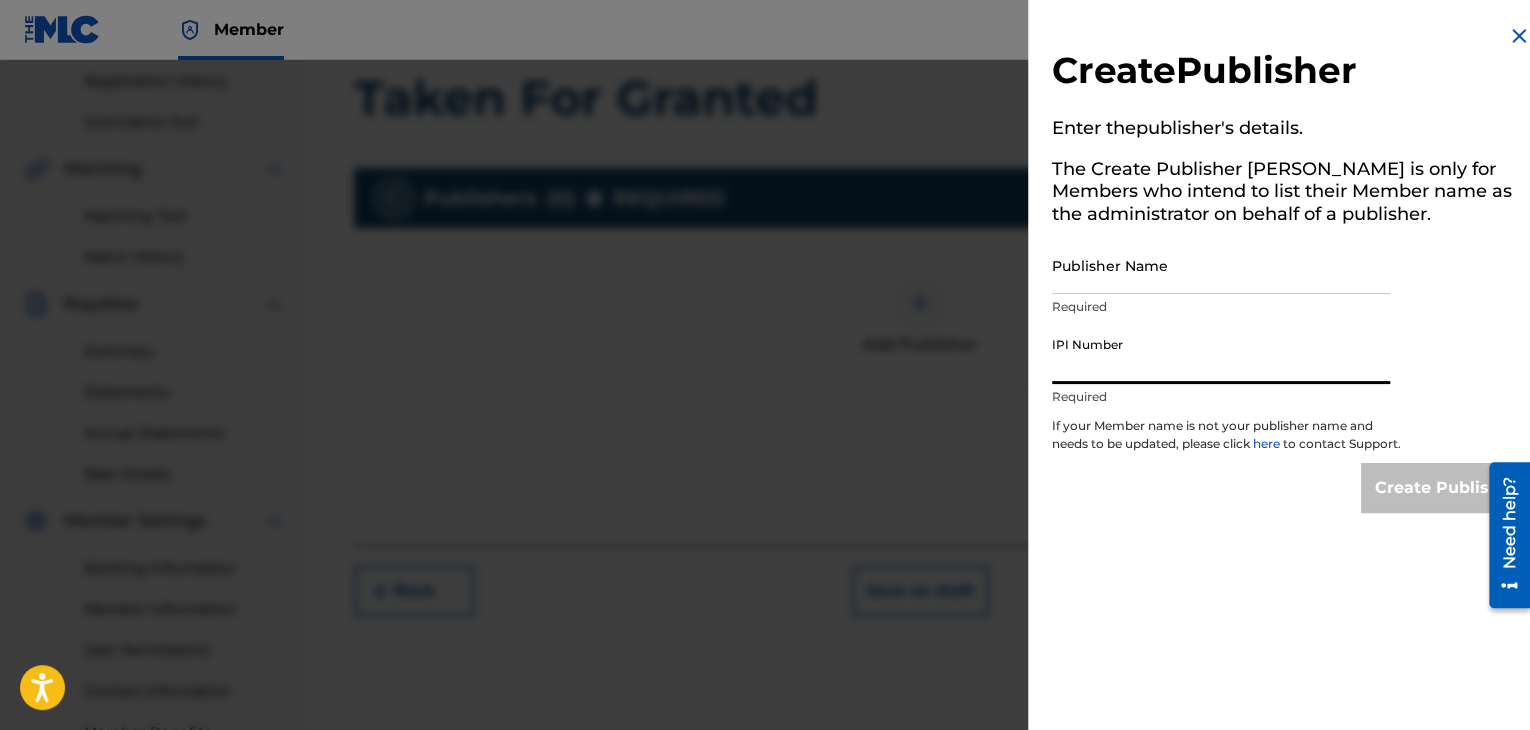 click on "IPI Number" at bounding box center (1221, 355) 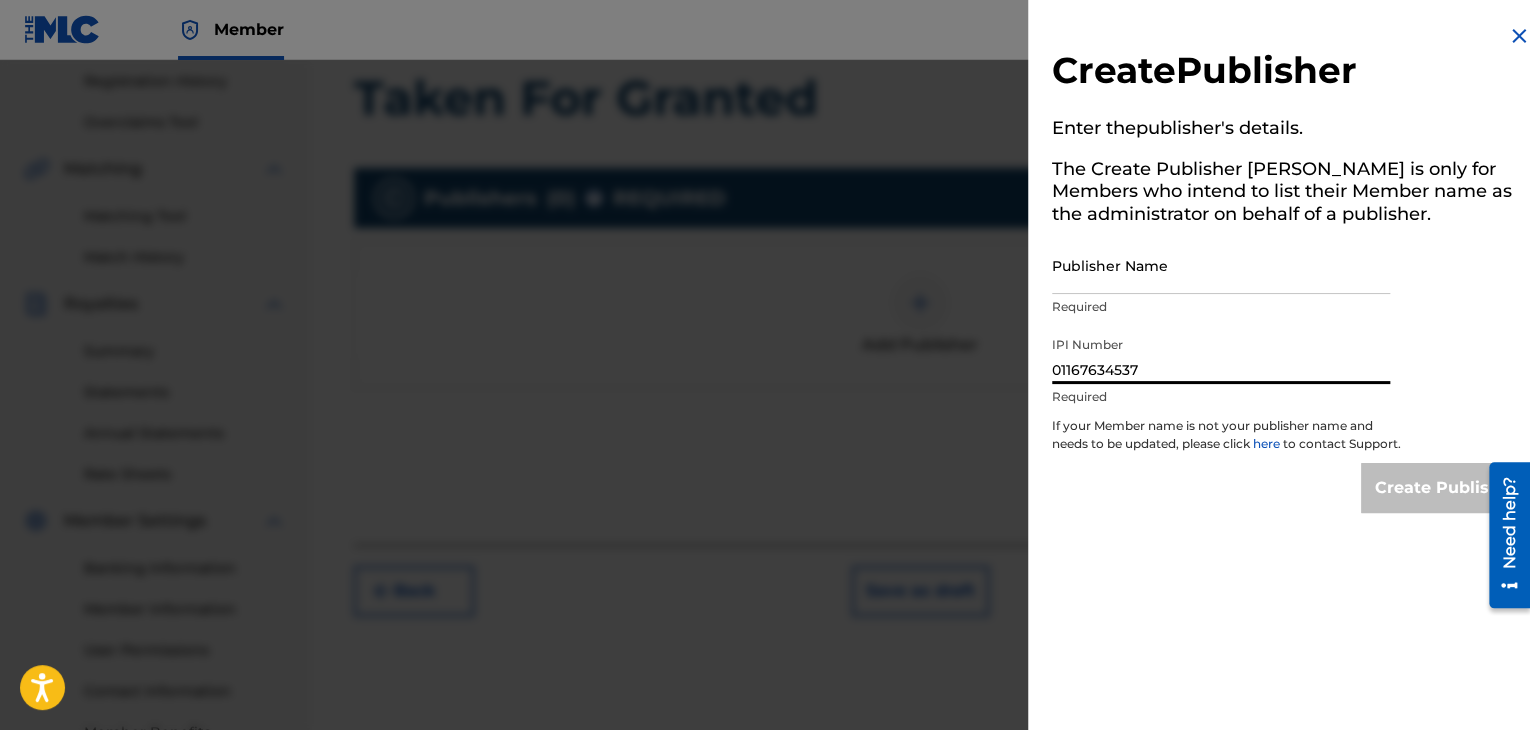 type on "01167634537" 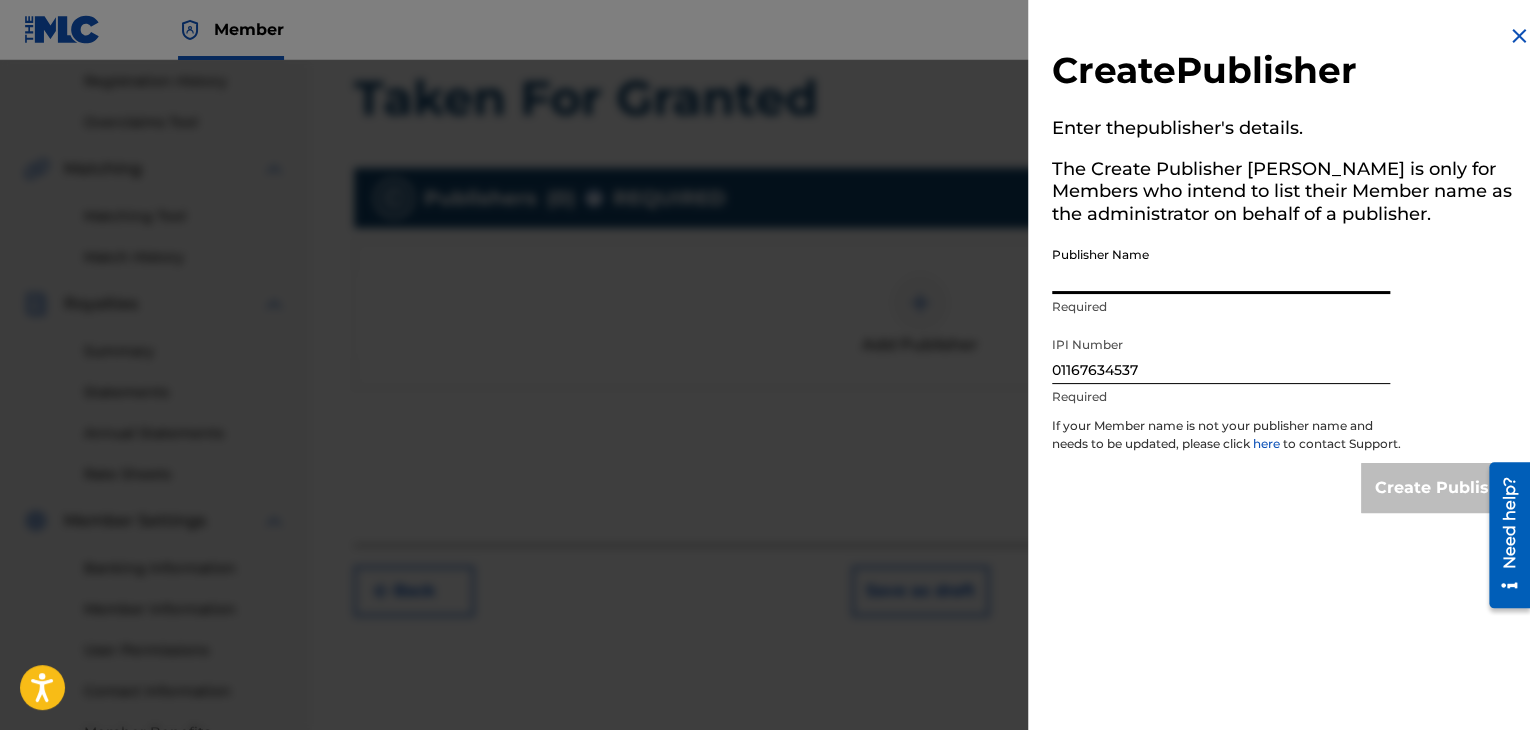 click on "Publisher Name" at bounding box center [1221, 265] 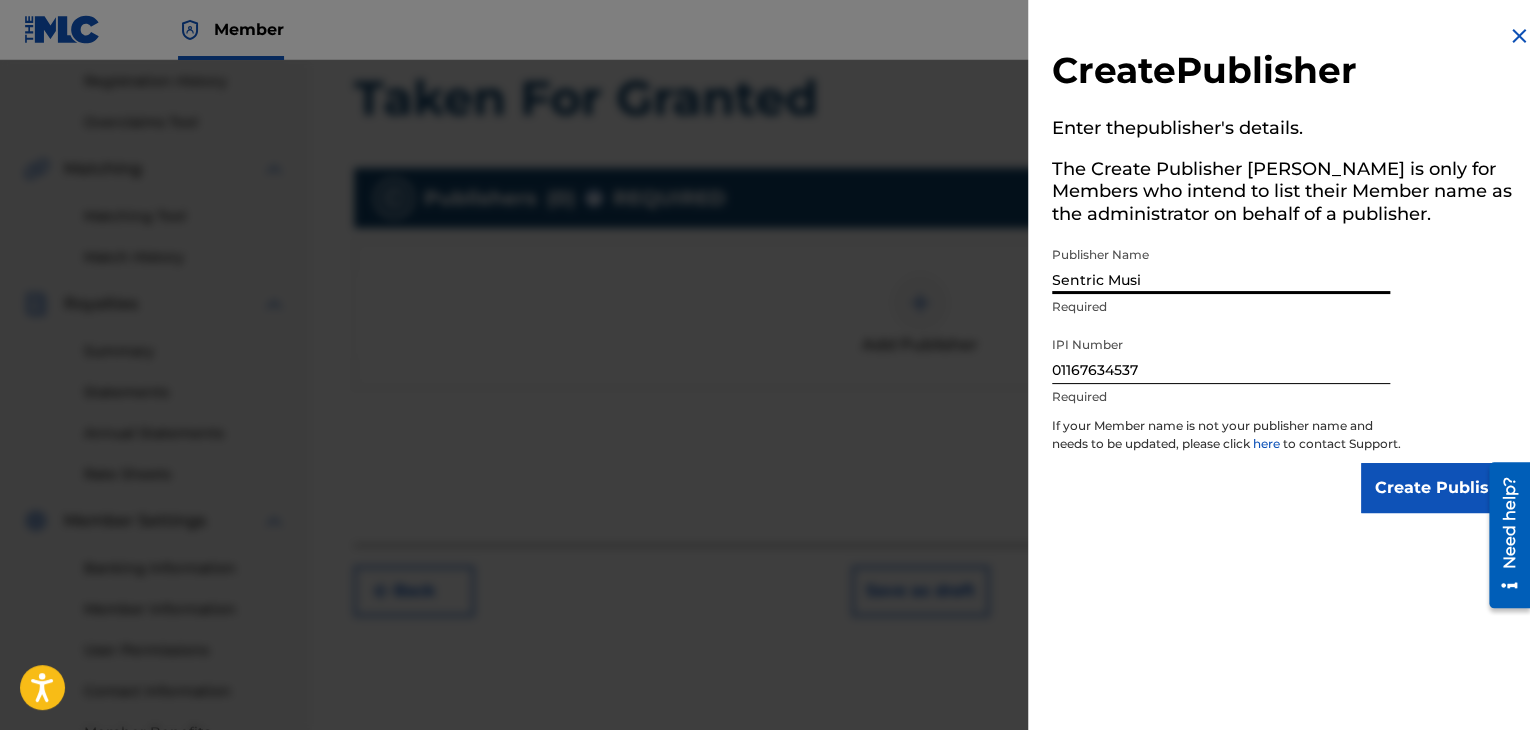 type on "Sentric Music" 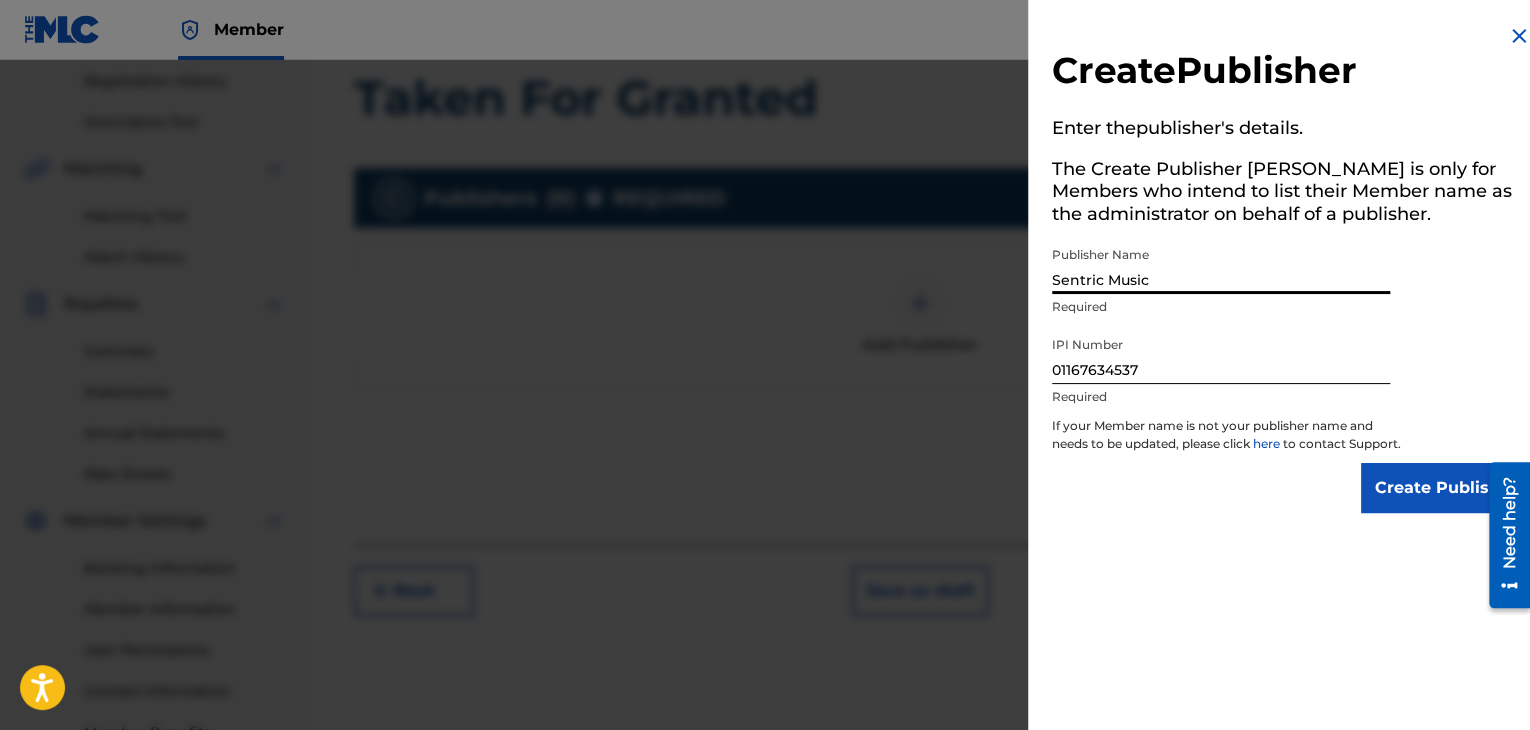 click on "Create Publisher" at bounding box center [1446, 488] 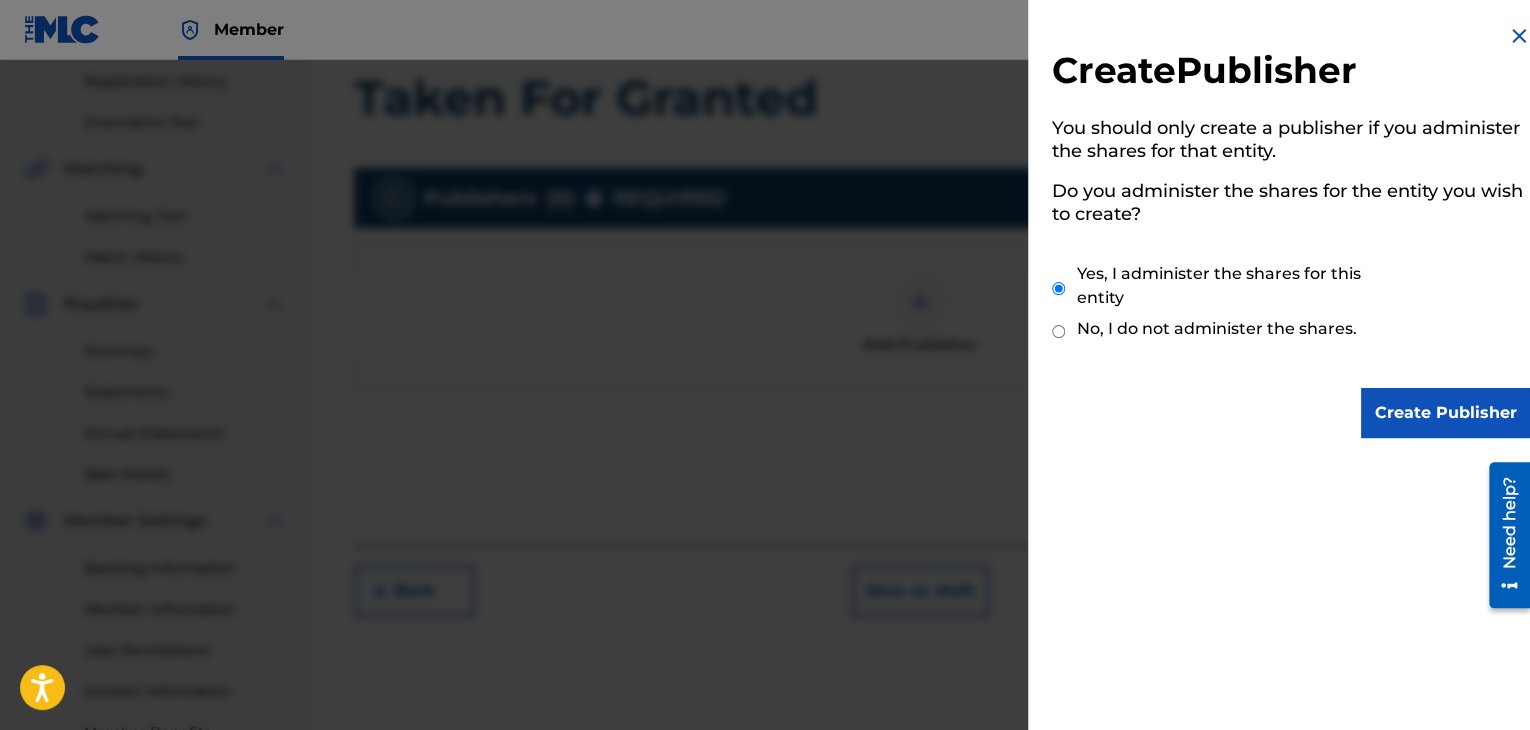 click on "Create Publisher" at bounding box center (1446, 413) 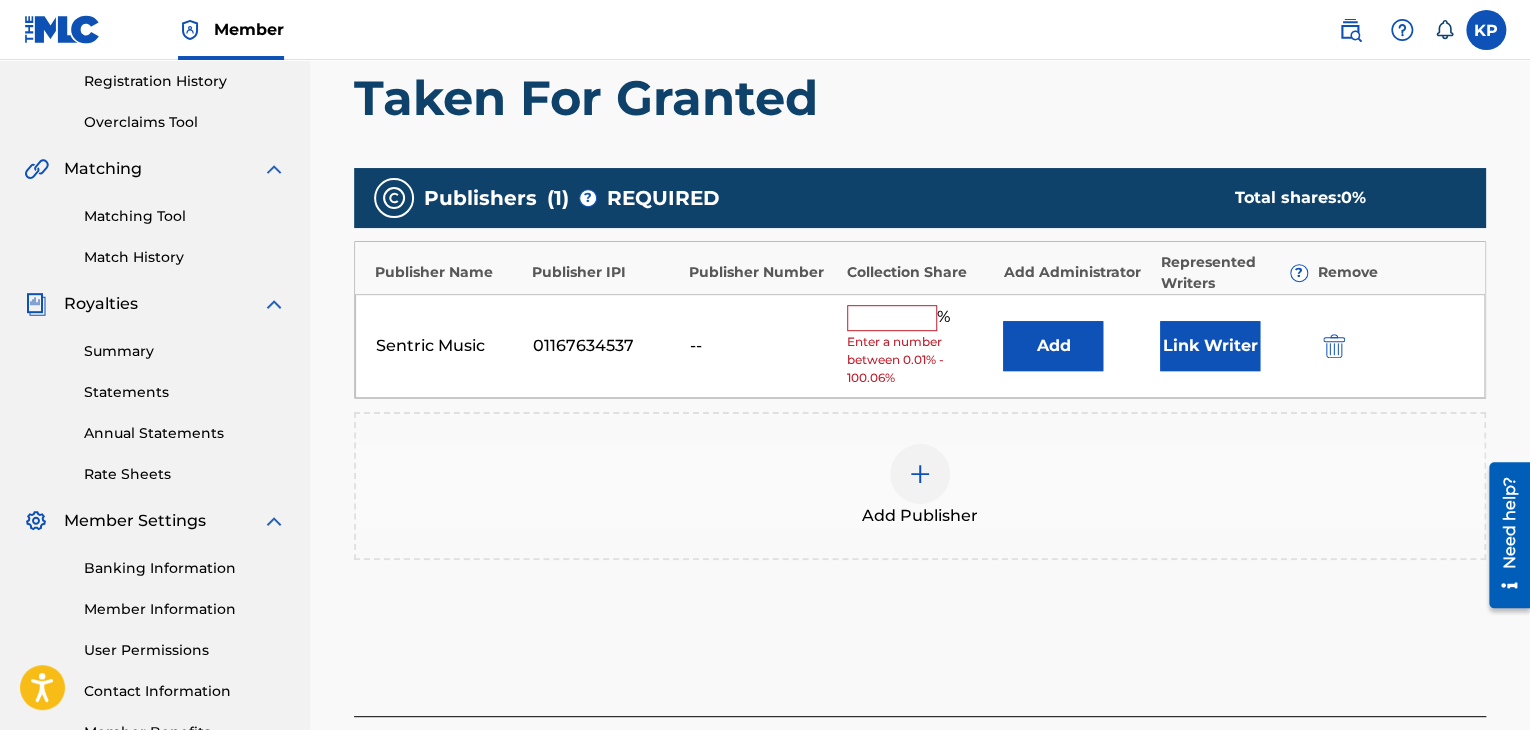 click at bounding box center (892, 318) 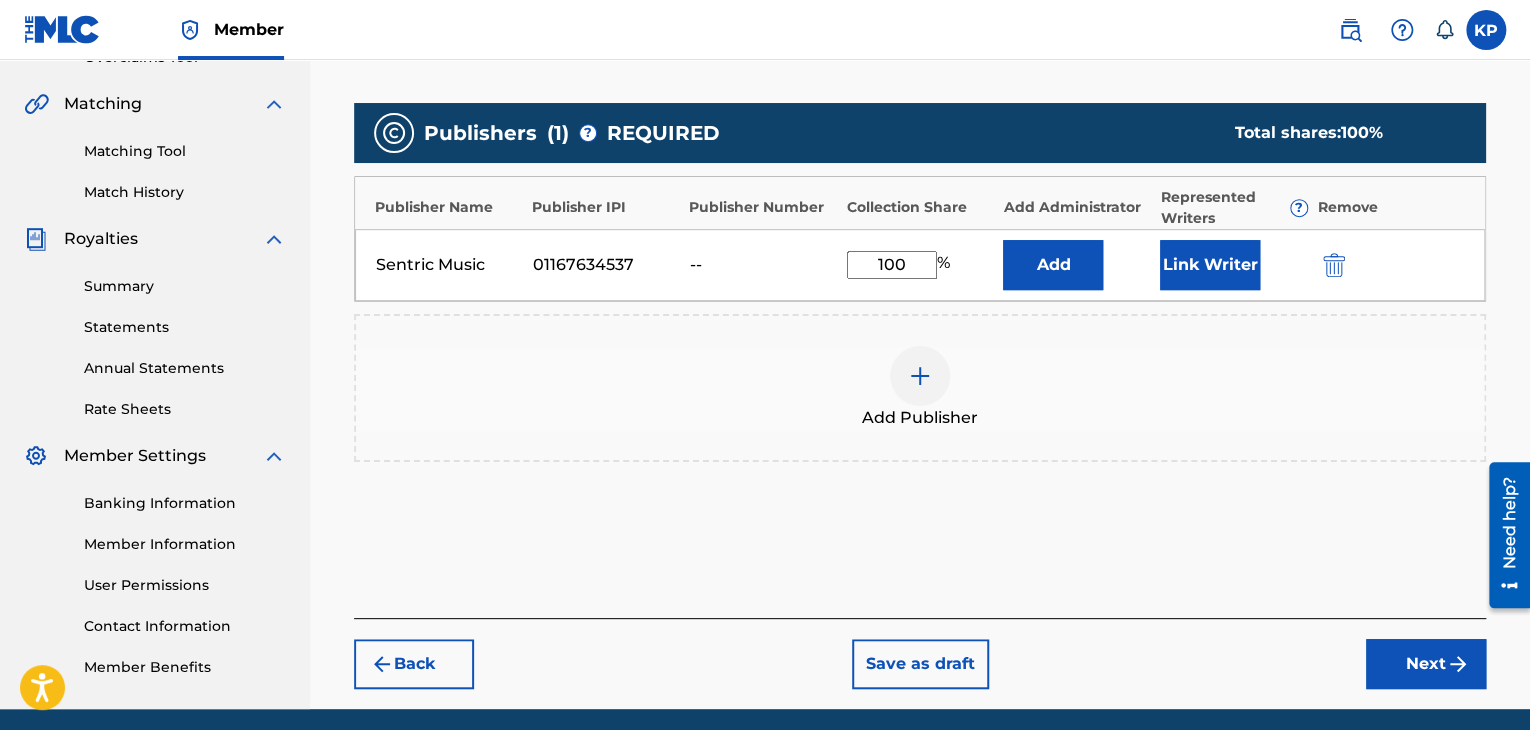scroll, scrollTop: 443, scrollLeft: 0, axis: vertical 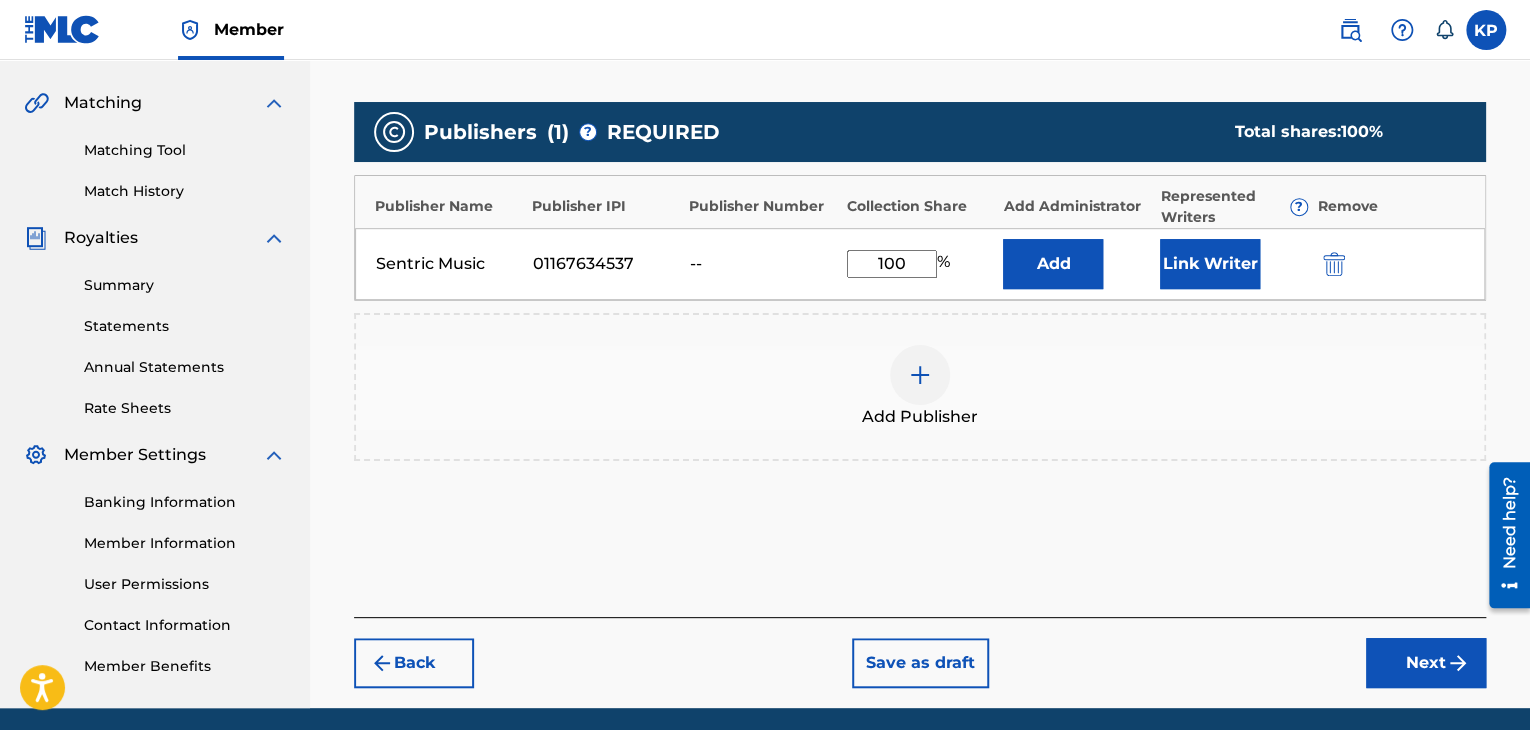 type on "100" 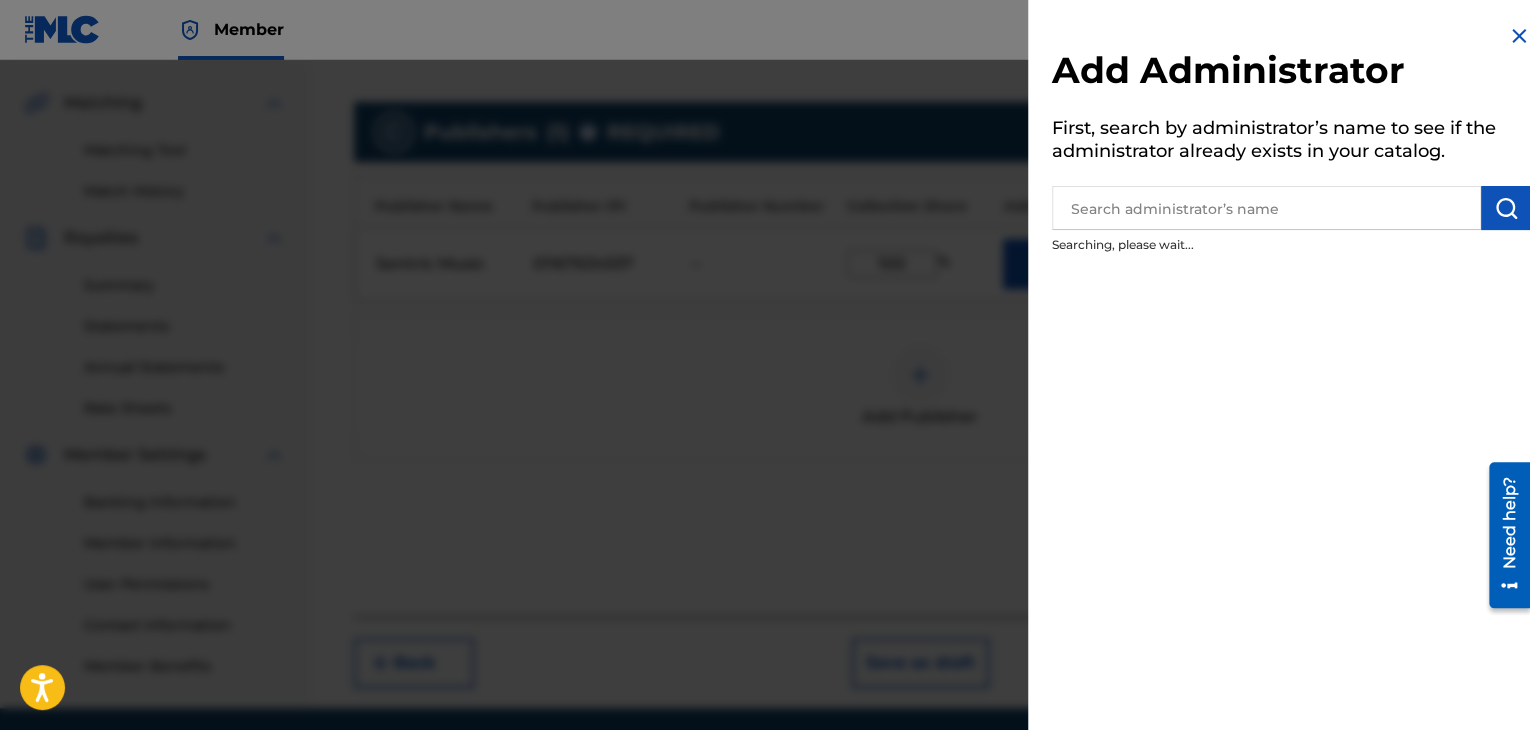 click at bounding box center (1266, 208) 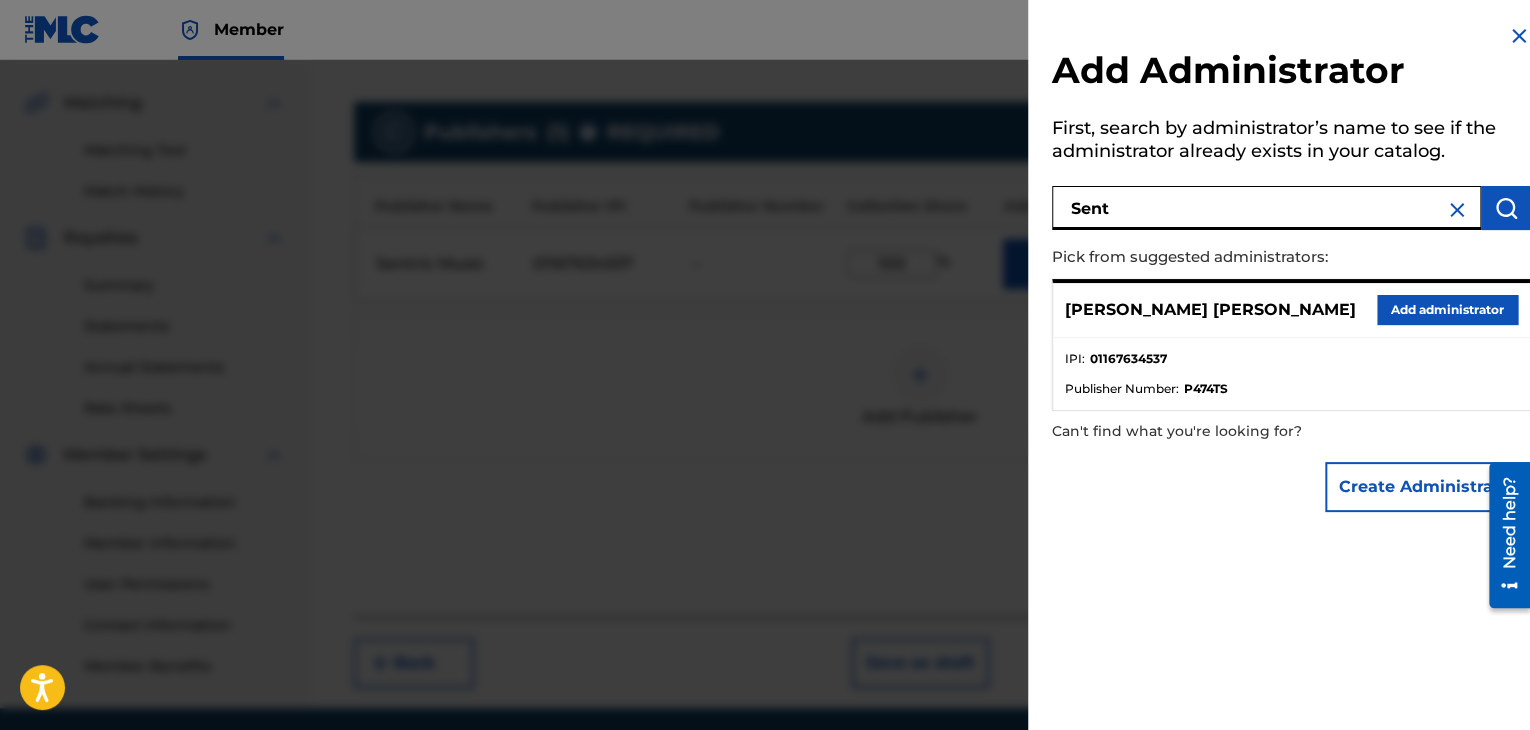 type on "Sent" 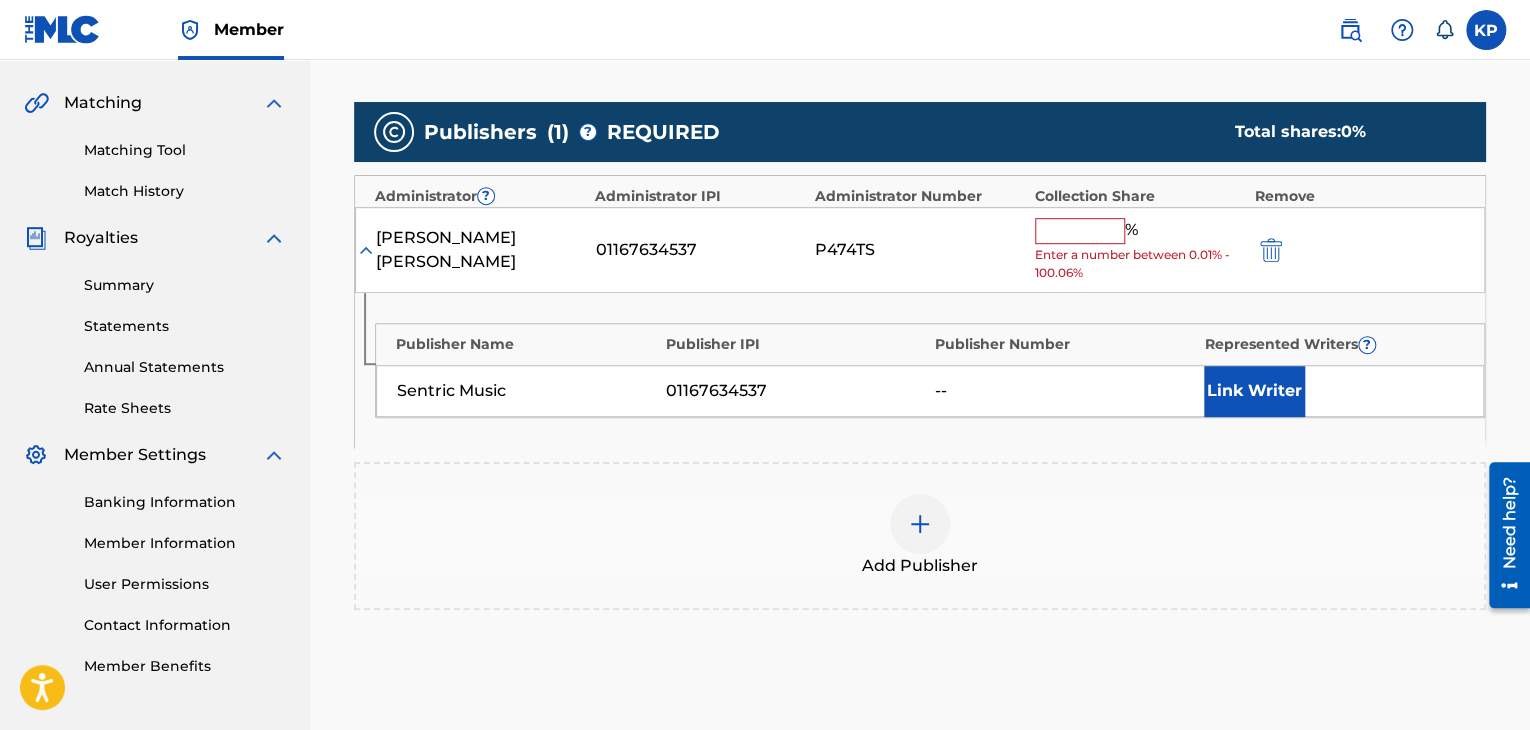 click at bounding box center [1080, 231] 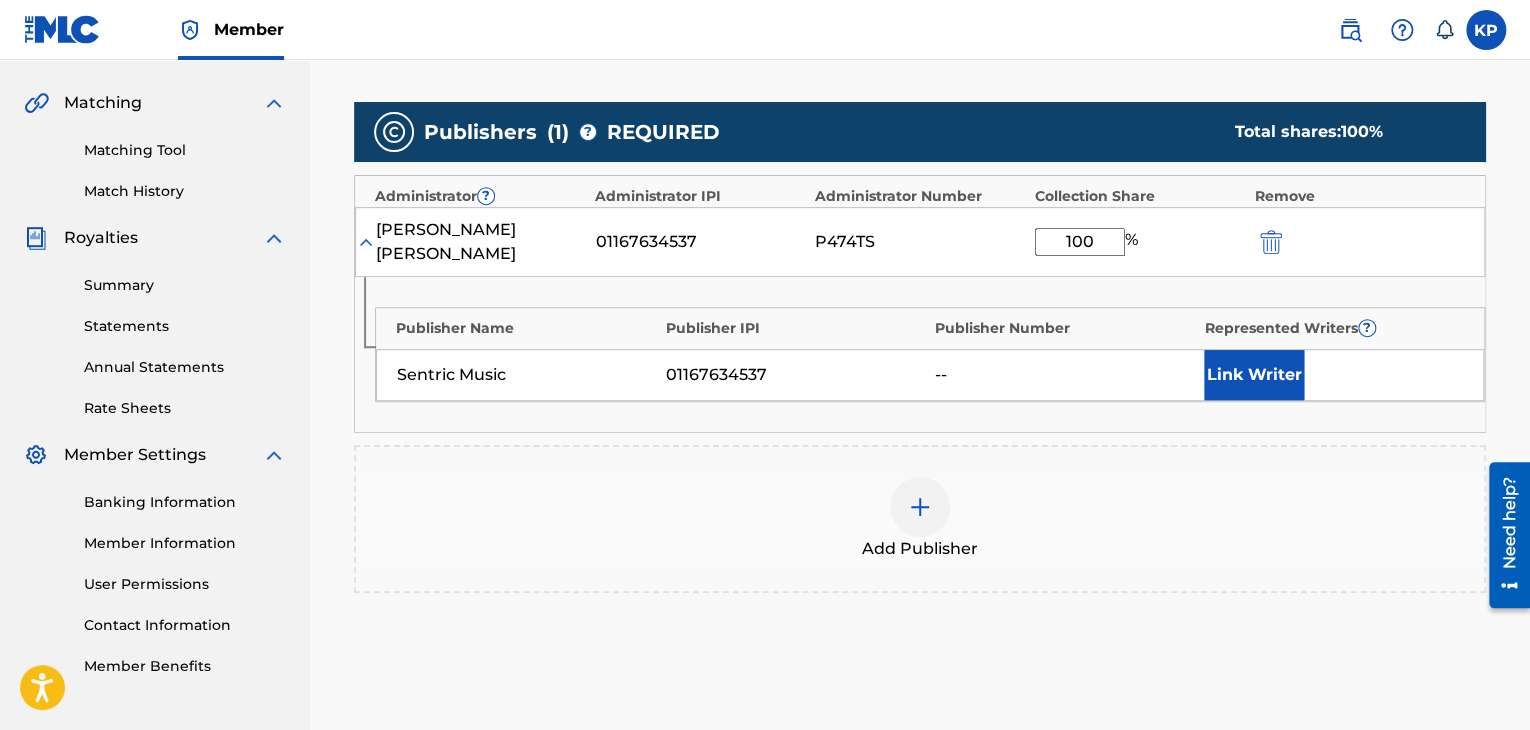scroll, scrollTop: 555, scrollLeft: 0, axis: vertical 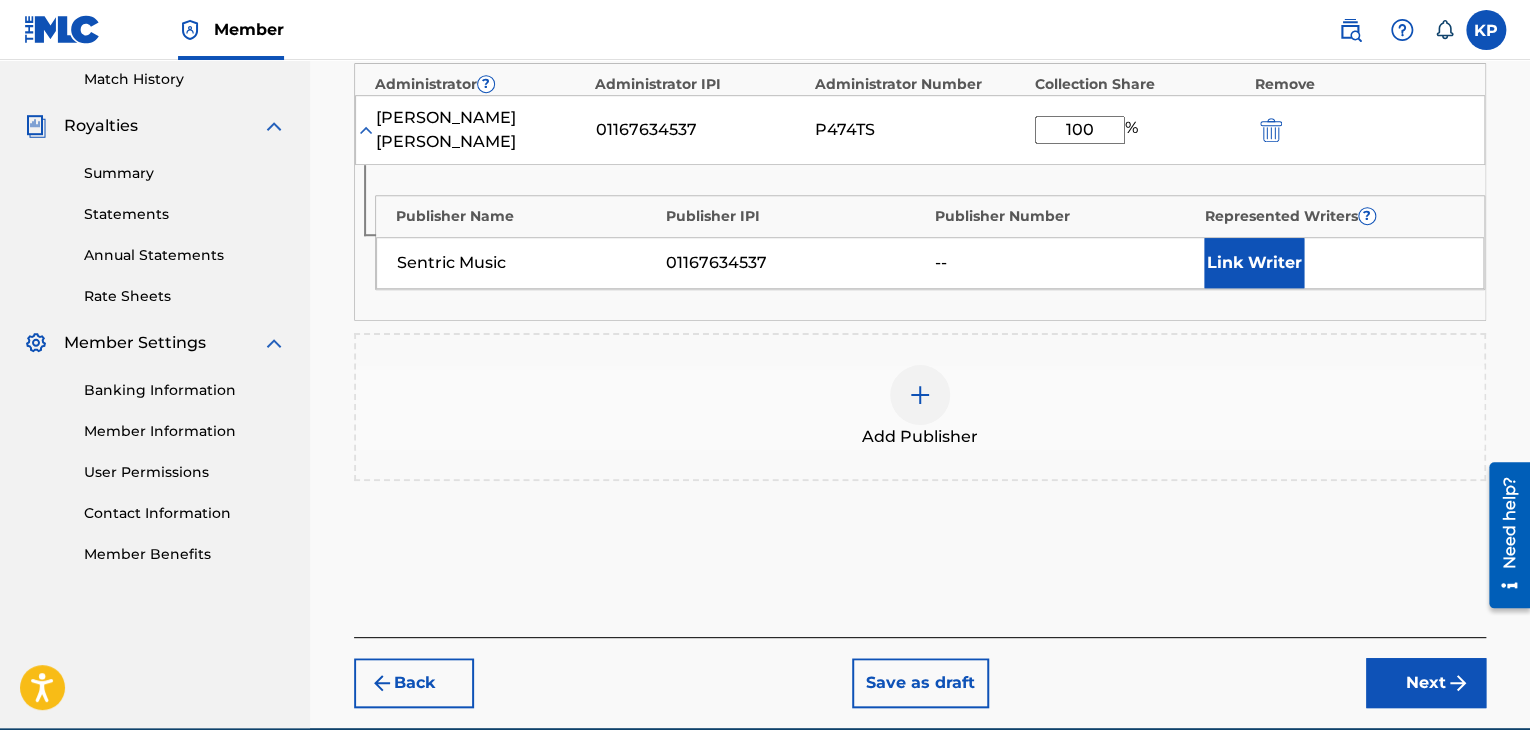type on "100" 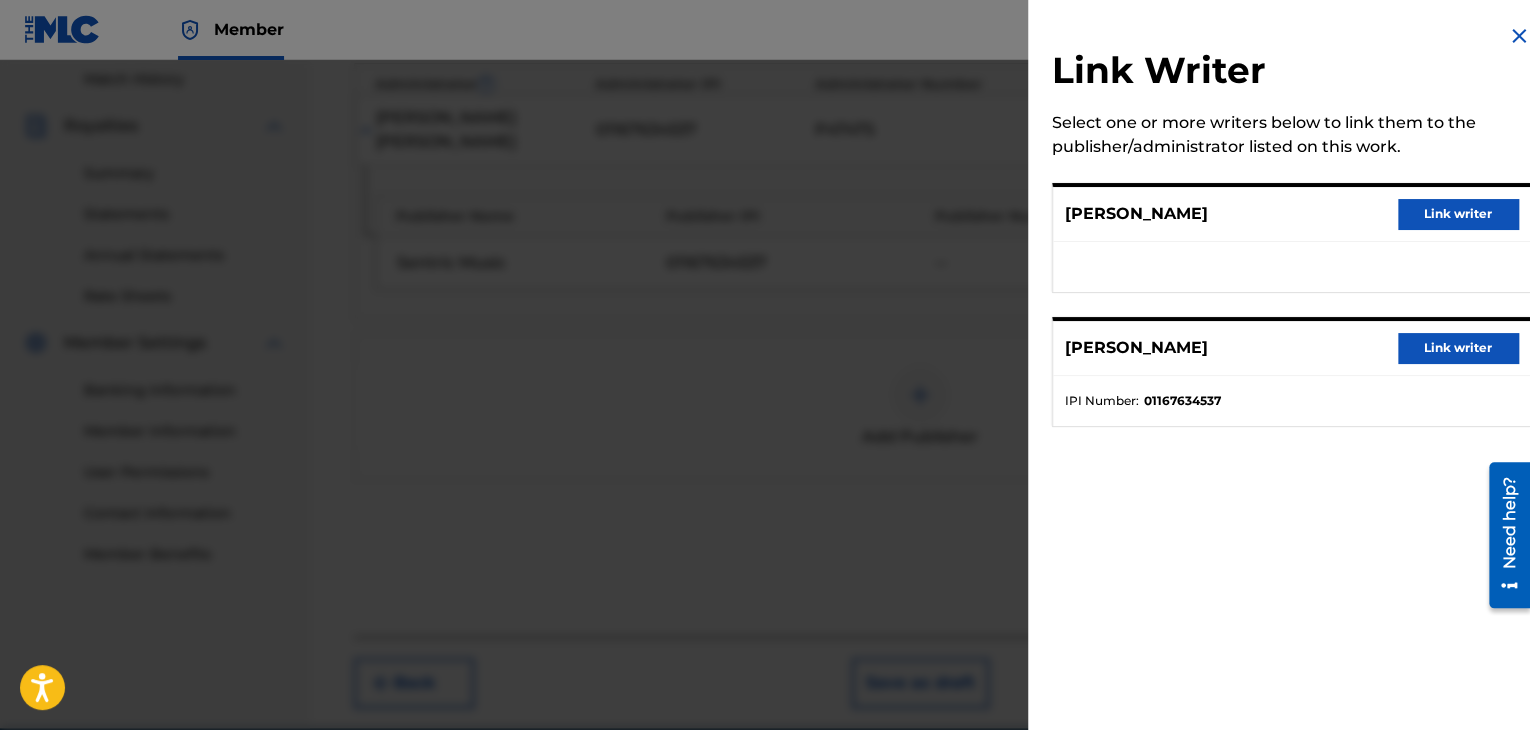 click on "Link writer" at bounding box center [1458, 348] 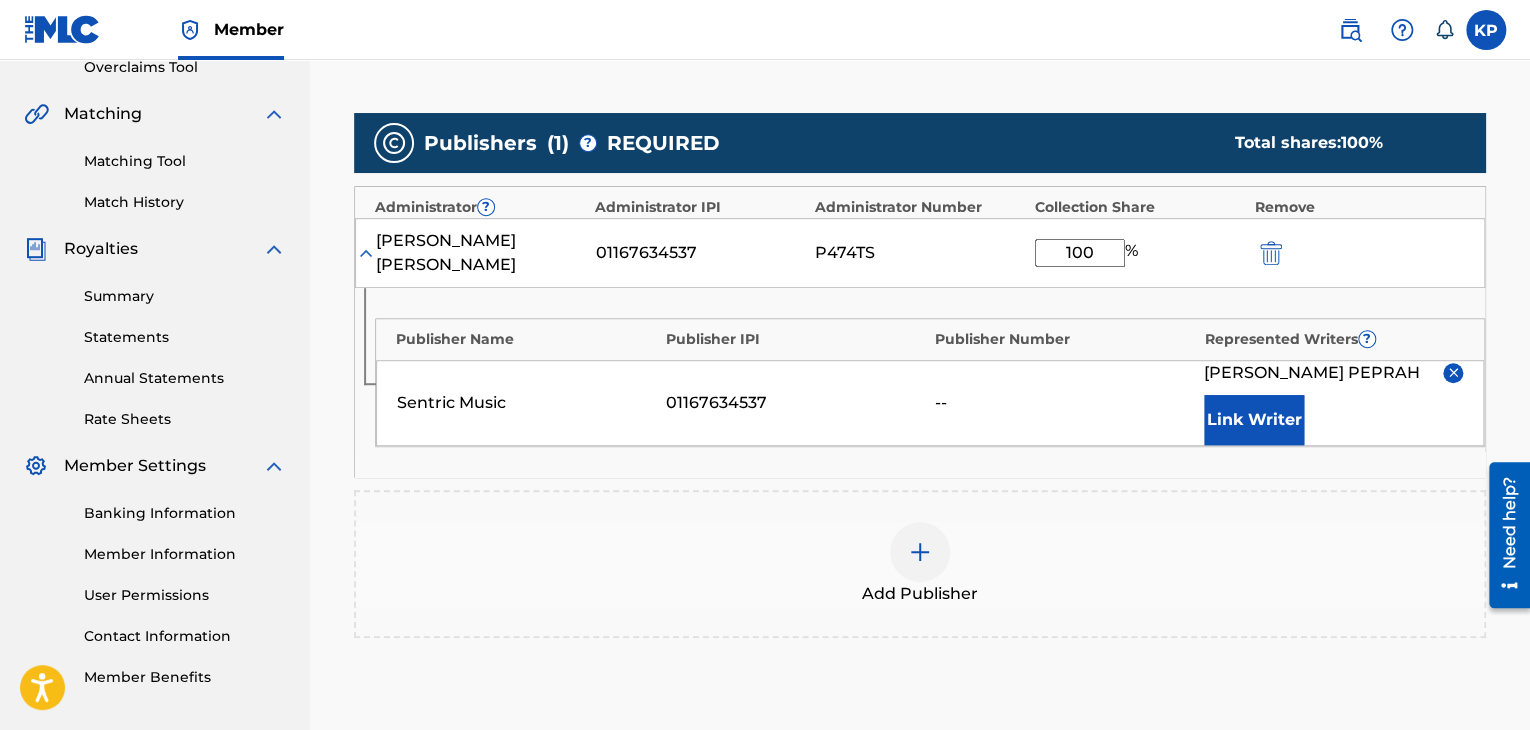 scroll, scrollTop: 431, scrollLeft: 0, axis: vertical 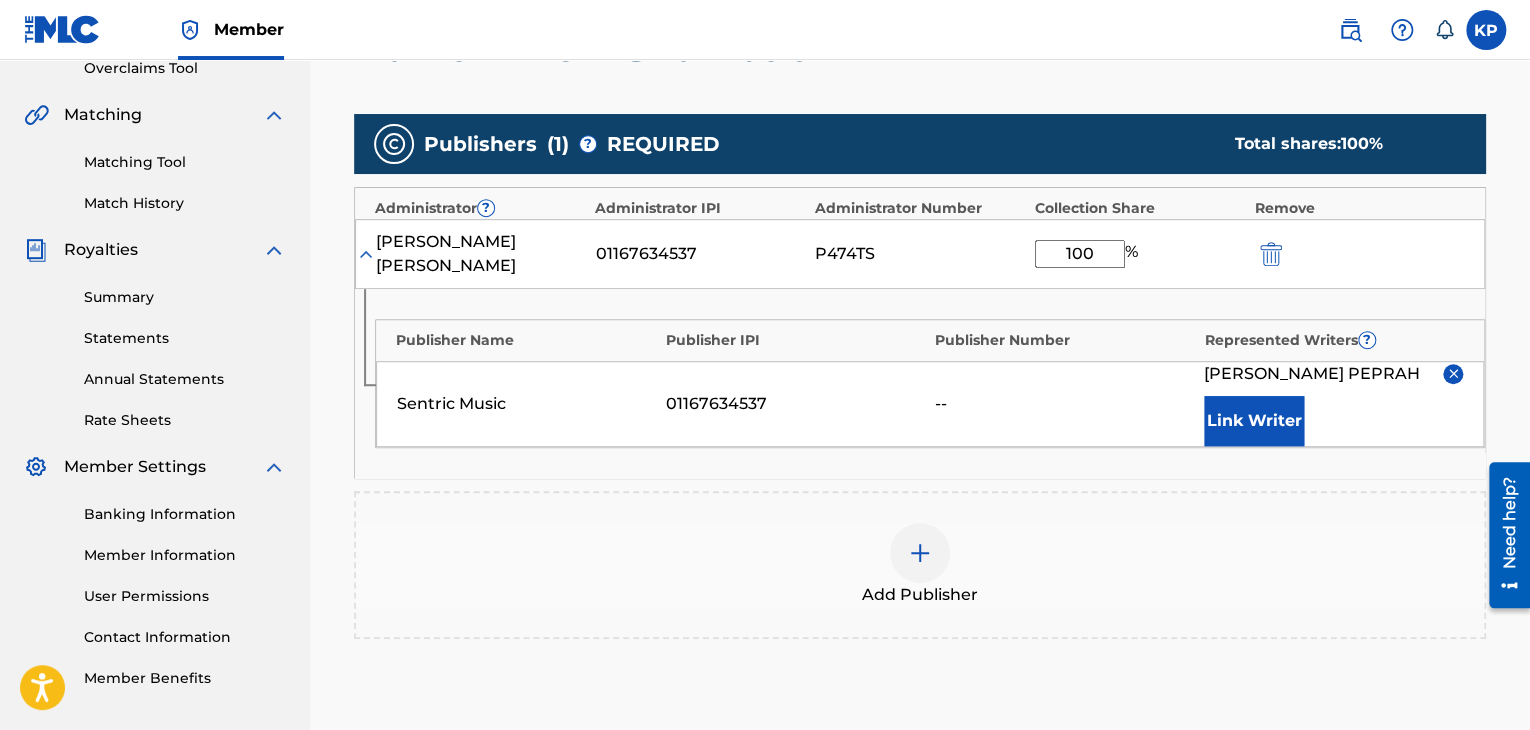 click on "Publisher Name Publisher IPI Publisher Number Represented Writers ?" at bounding box center [930, 335] 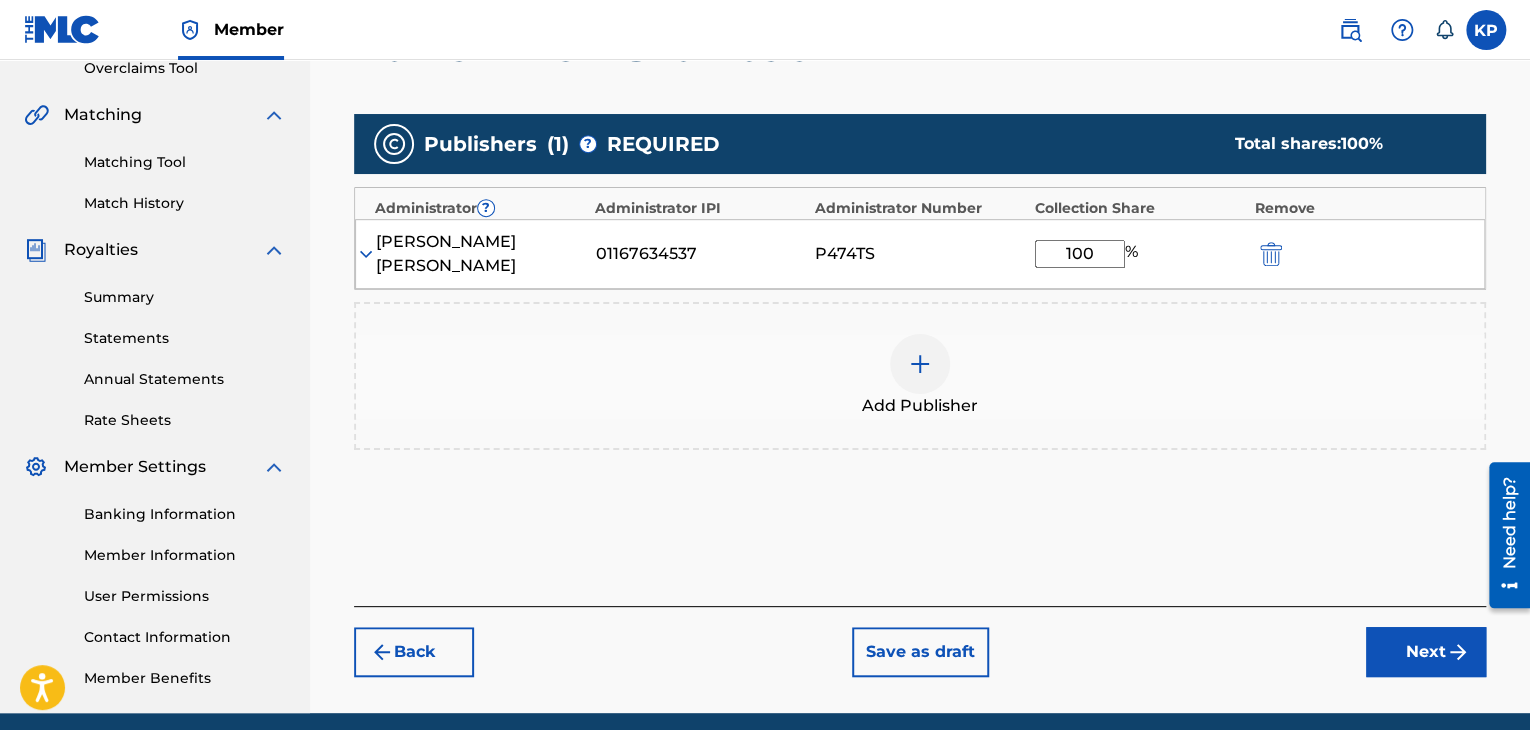 click on "01167634537" at bounding box center (701, 254) 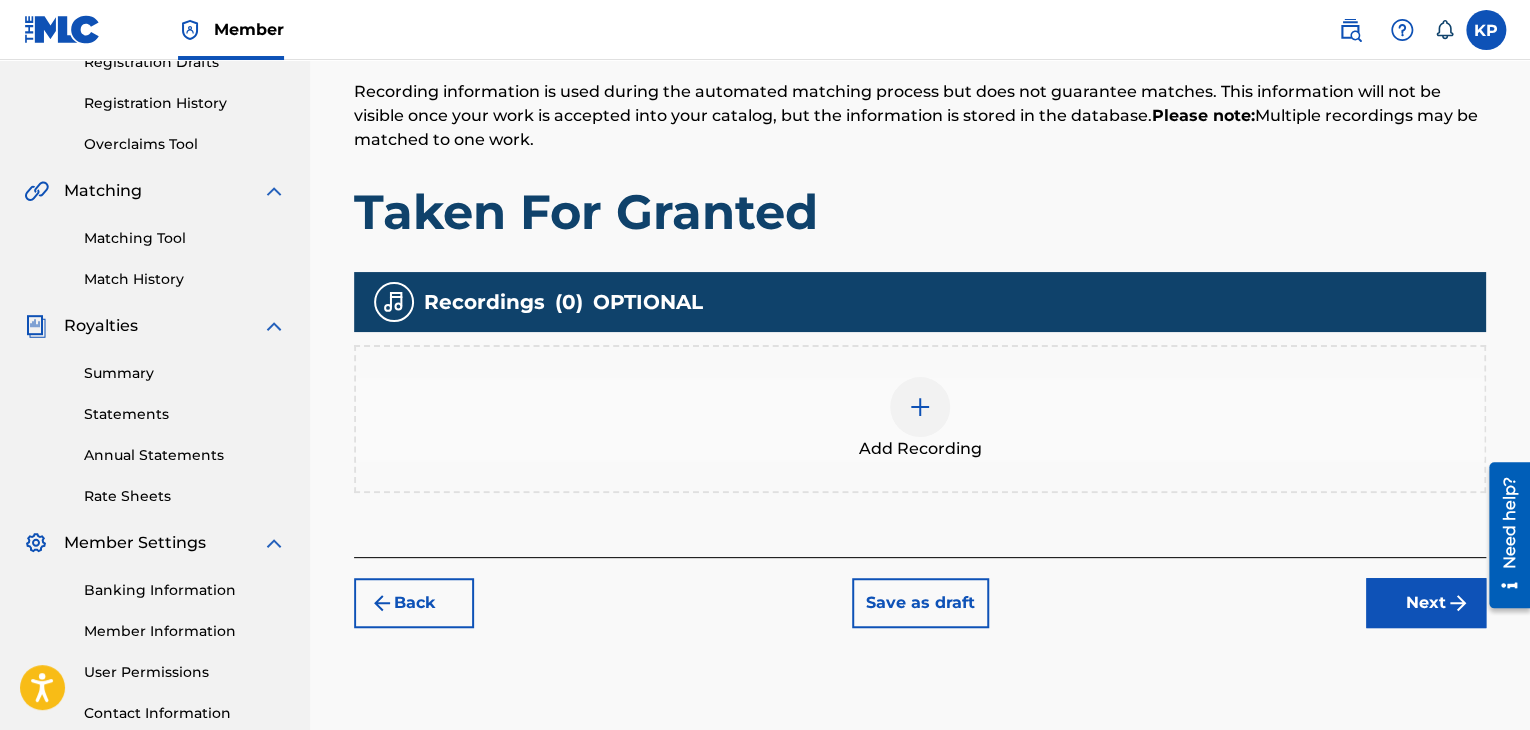 scroll, scrollTop: 366, scrollLeft: 0, axis: vertical 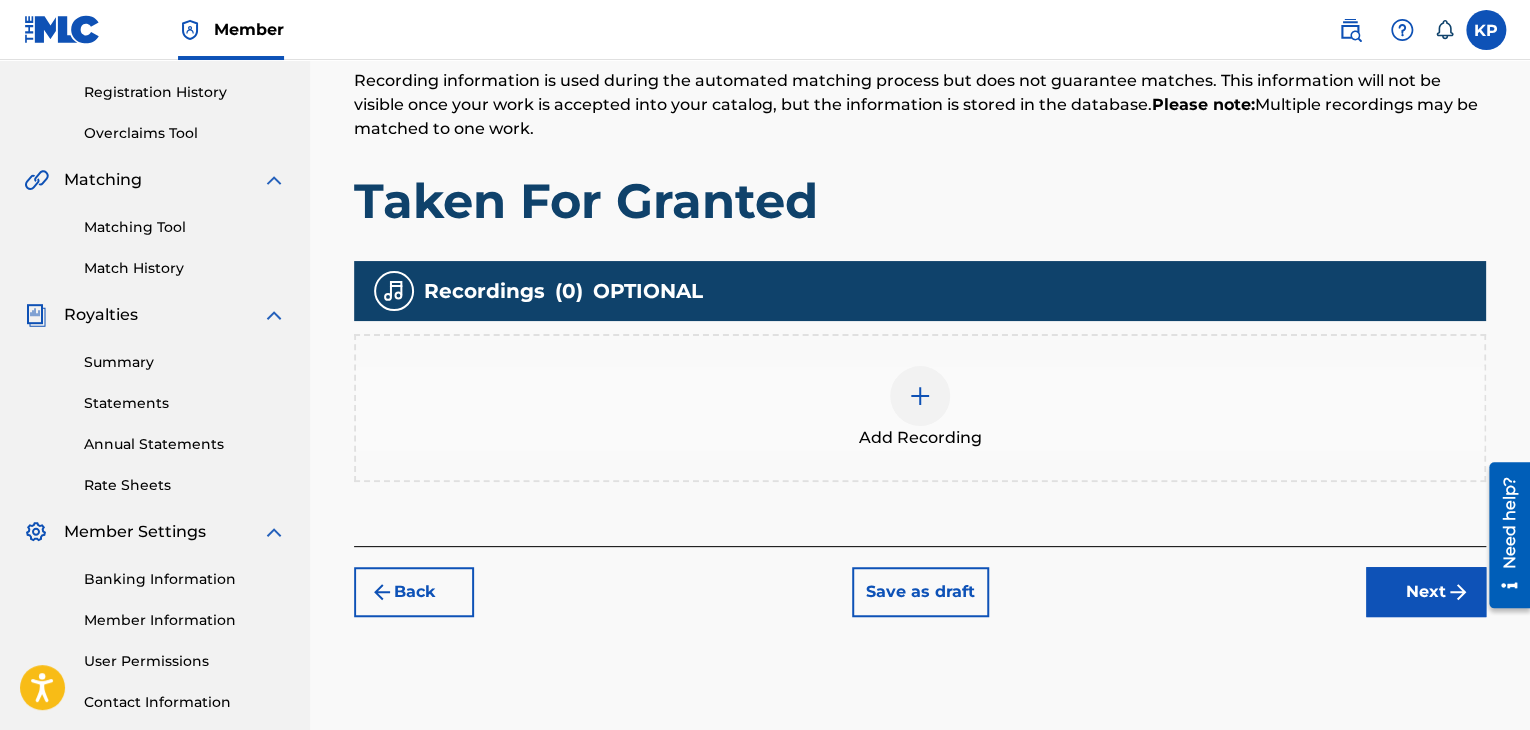 click on "Add Recording" at bounding box center (920, 408) 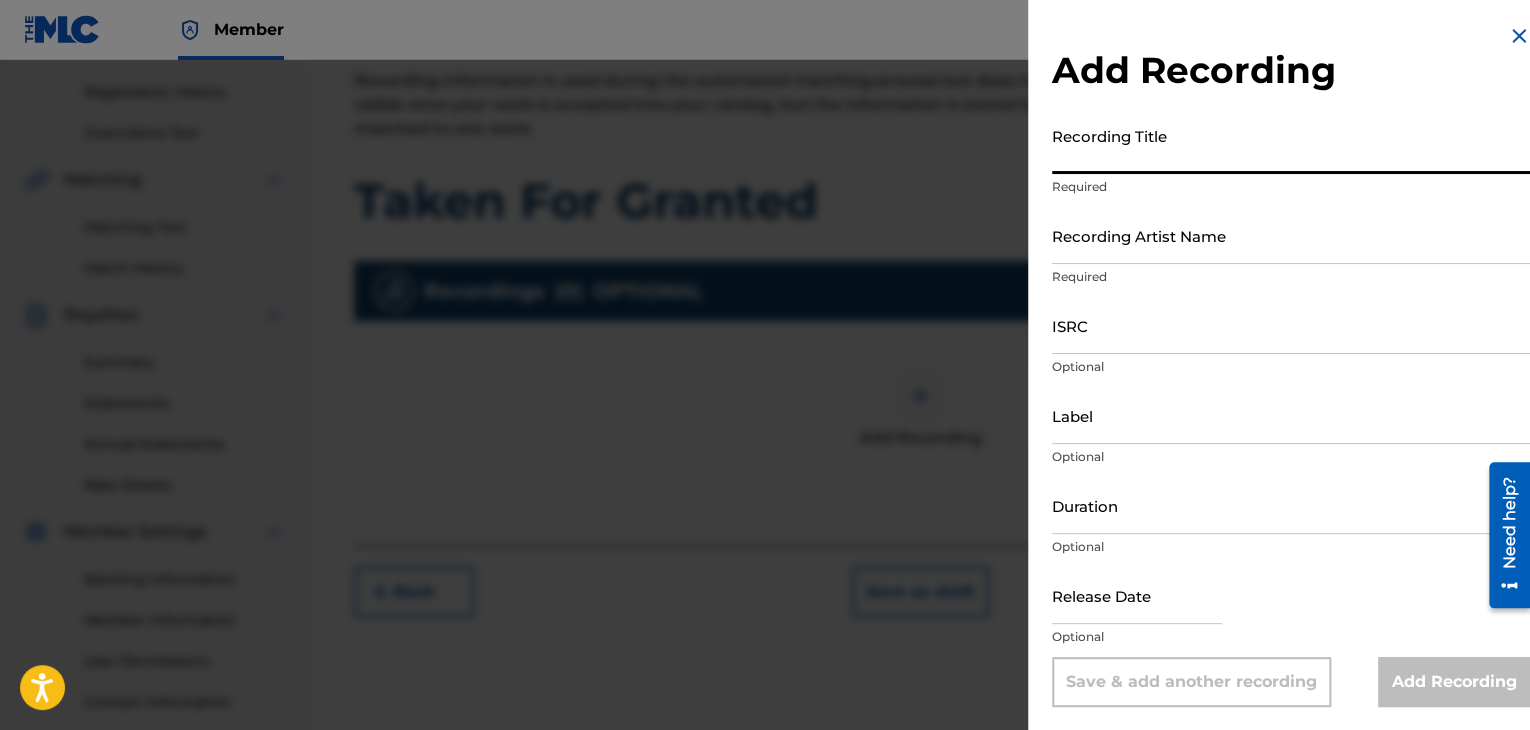 click on "Recording Title" at bounding box center (1291, 145) 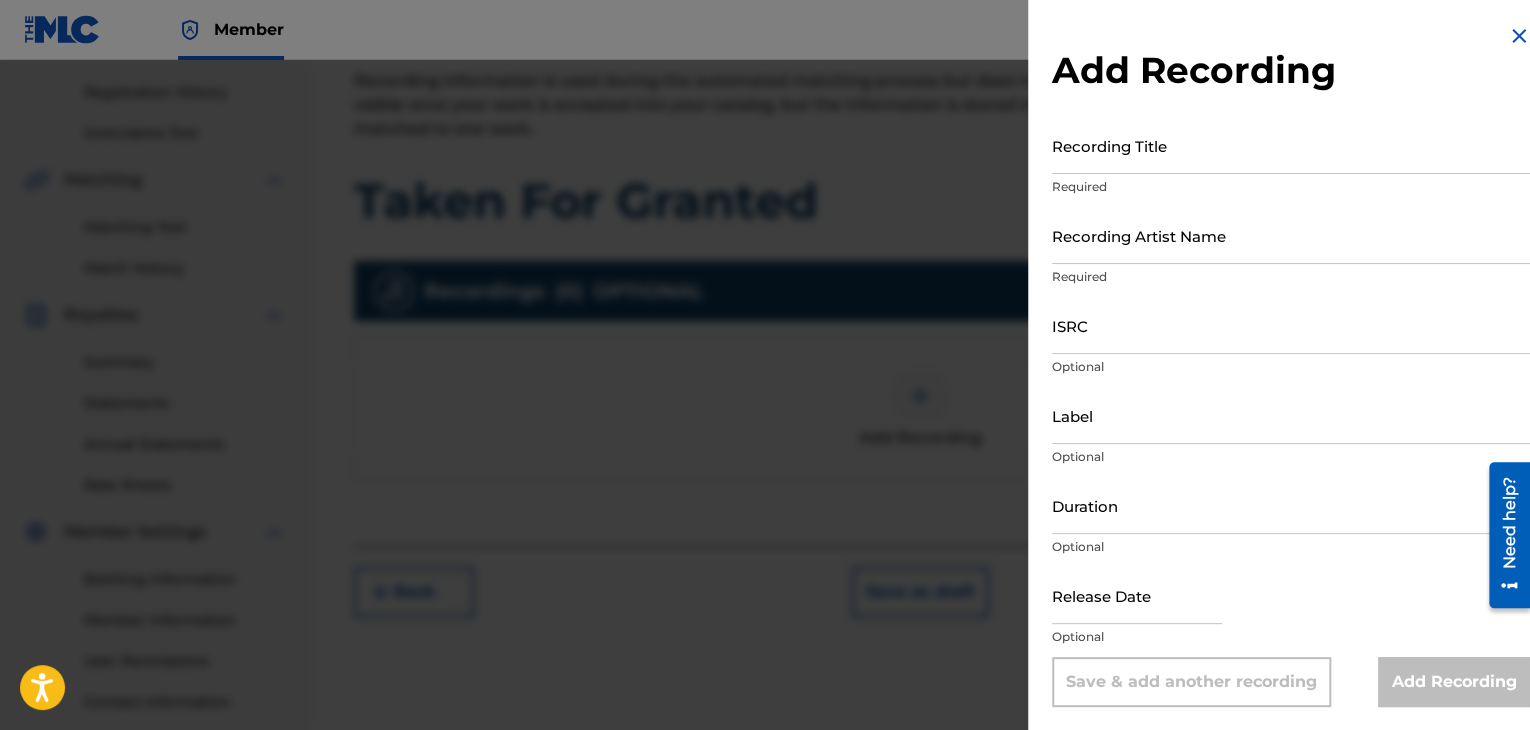 click on "Add Recording Recording Title Required Recording Artist Name Required ISRC Optional Label Optional Duration Optional Release Date Optional Save & add another recording Add Recording" at bounding box center [1291, 365] 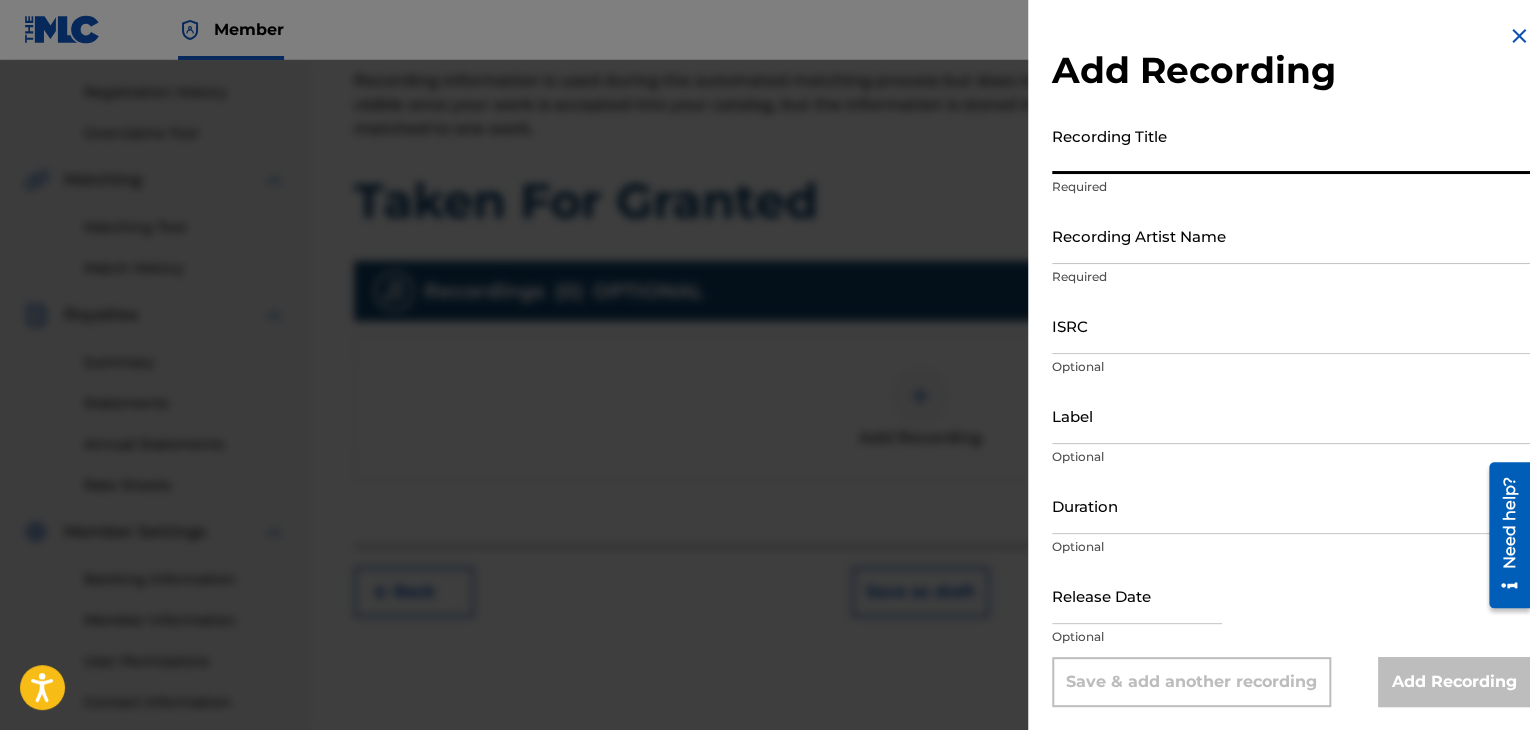 click on "Recording Title" at bounding box center (1291, 145) 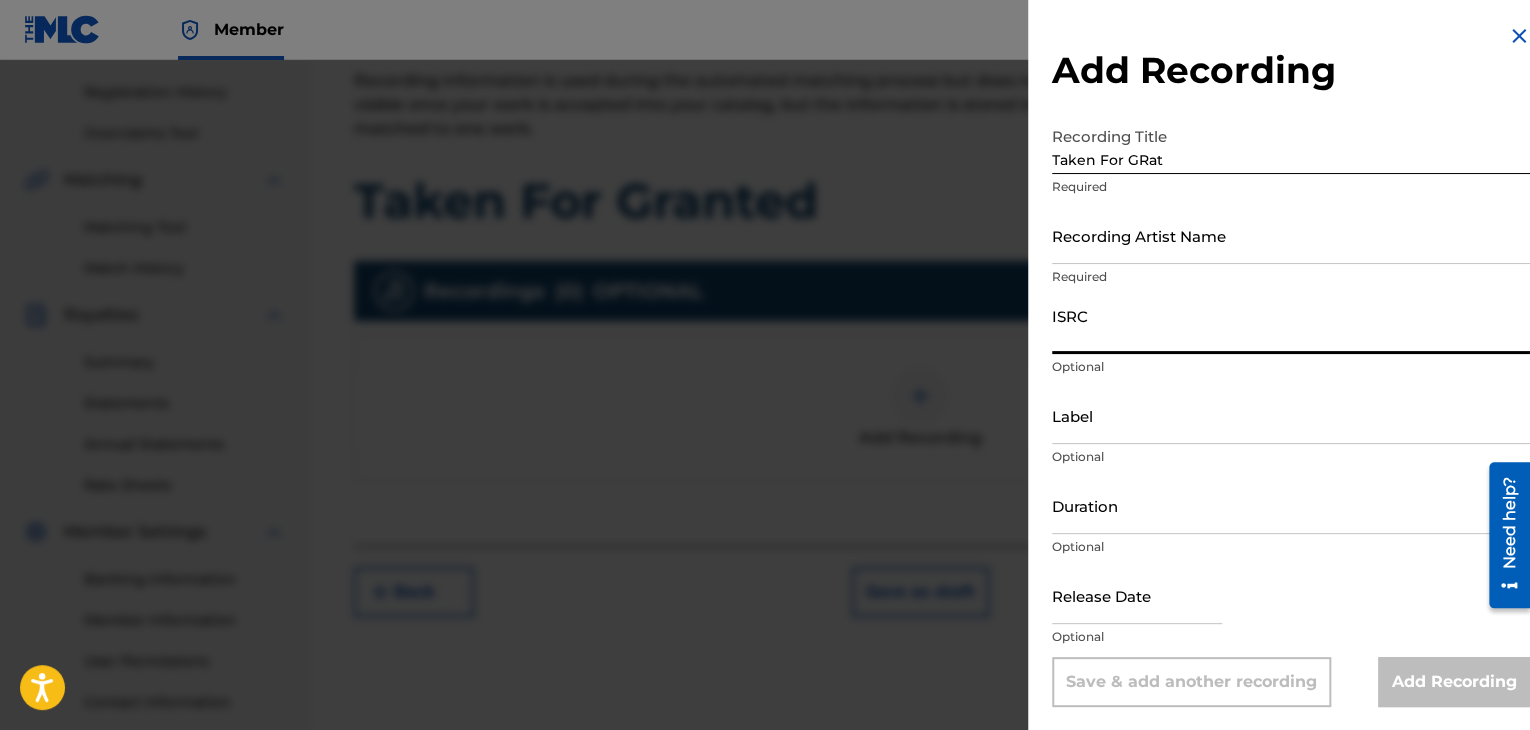 click on "ISRC" at bounding box center [1291, 325] 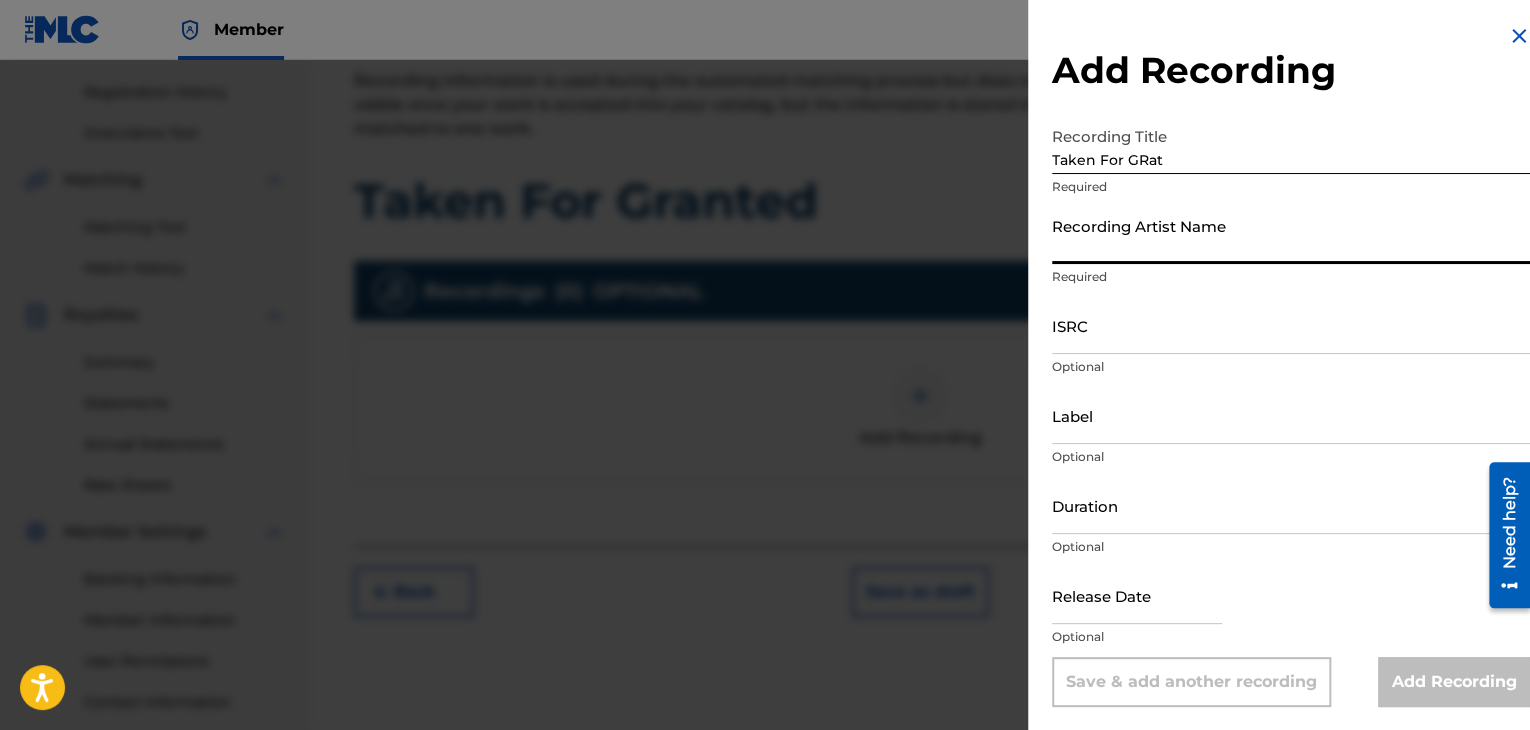 click on "Recording Artist Name" at bounding box center [1291, 235] 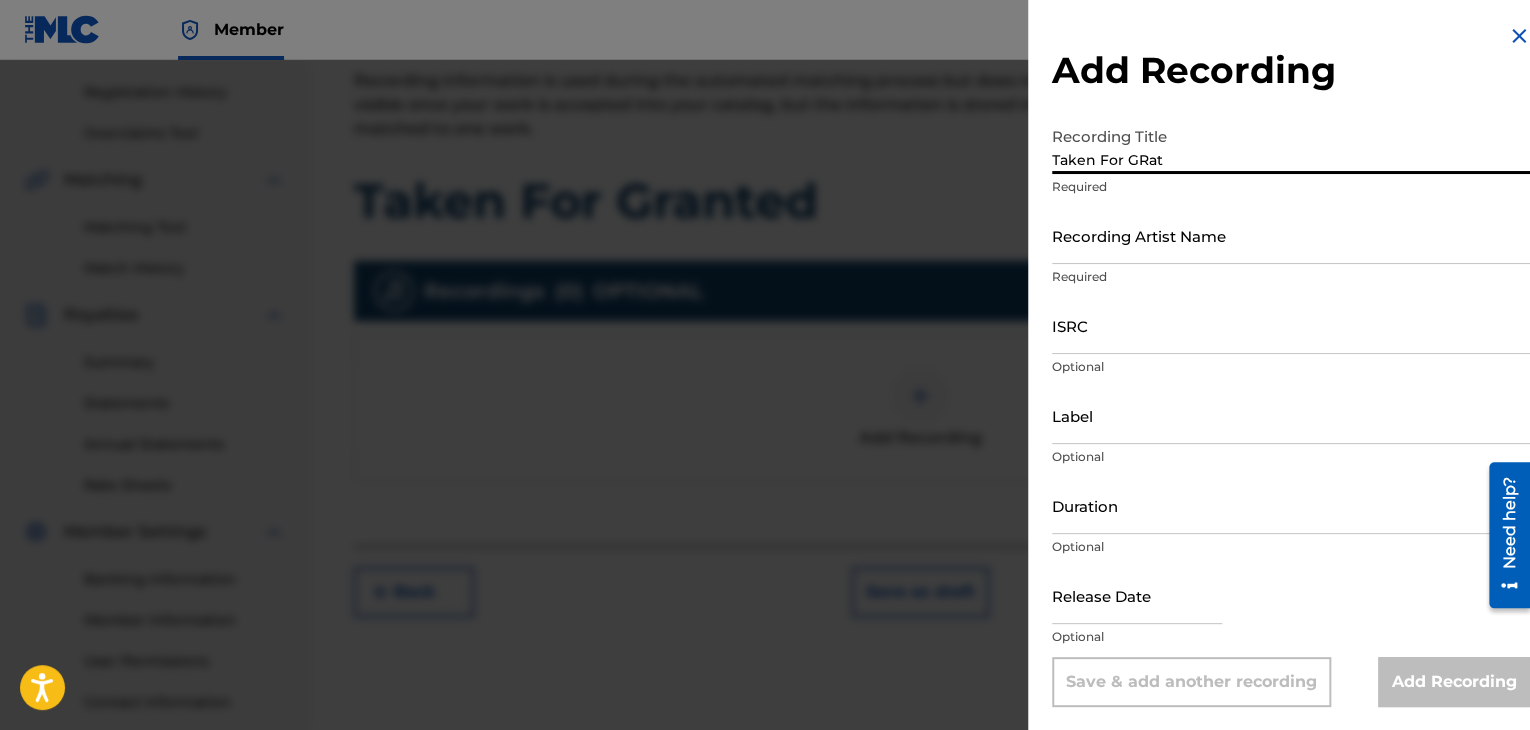 click on "Taken For GRat" at bounding box center [1291, 145] 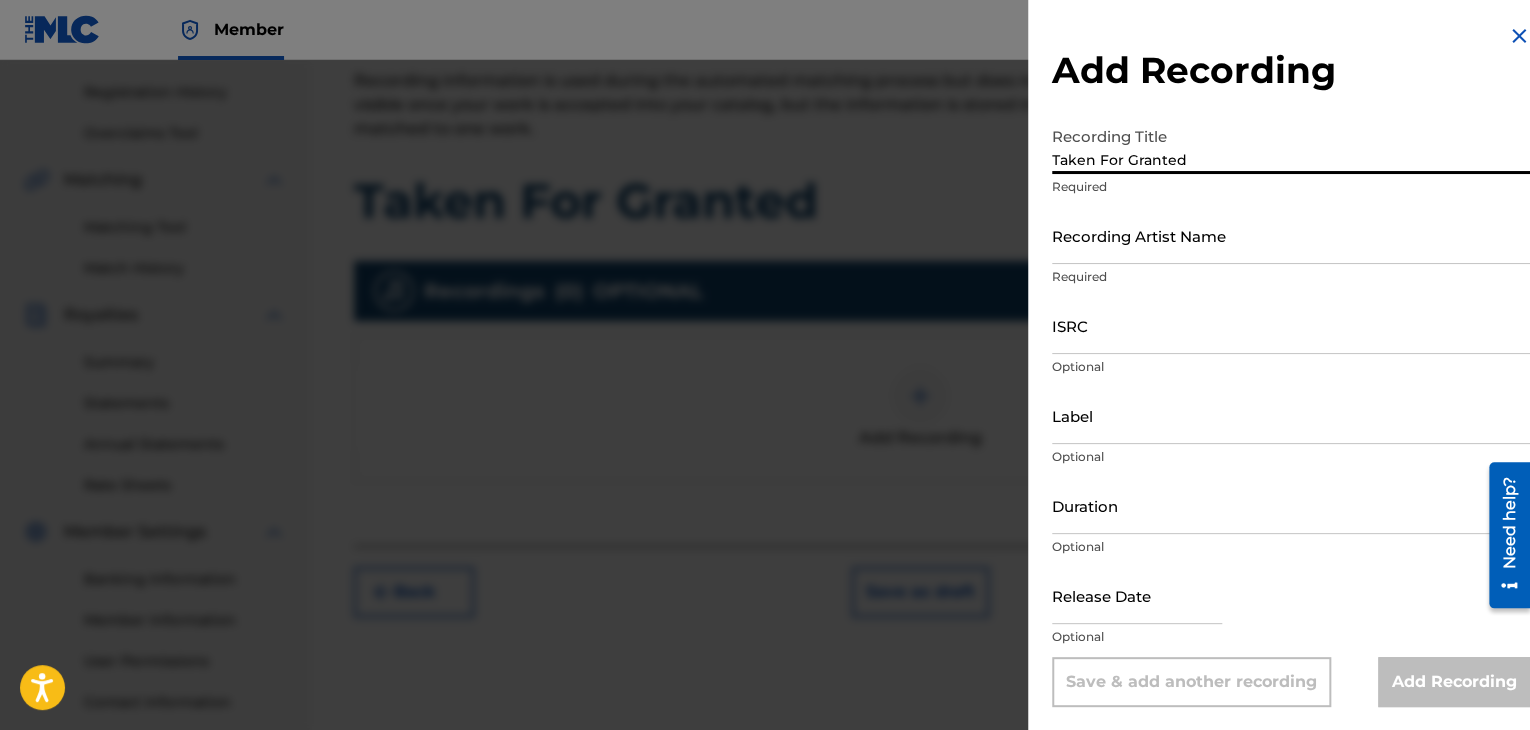 type on "Taken For Granted" 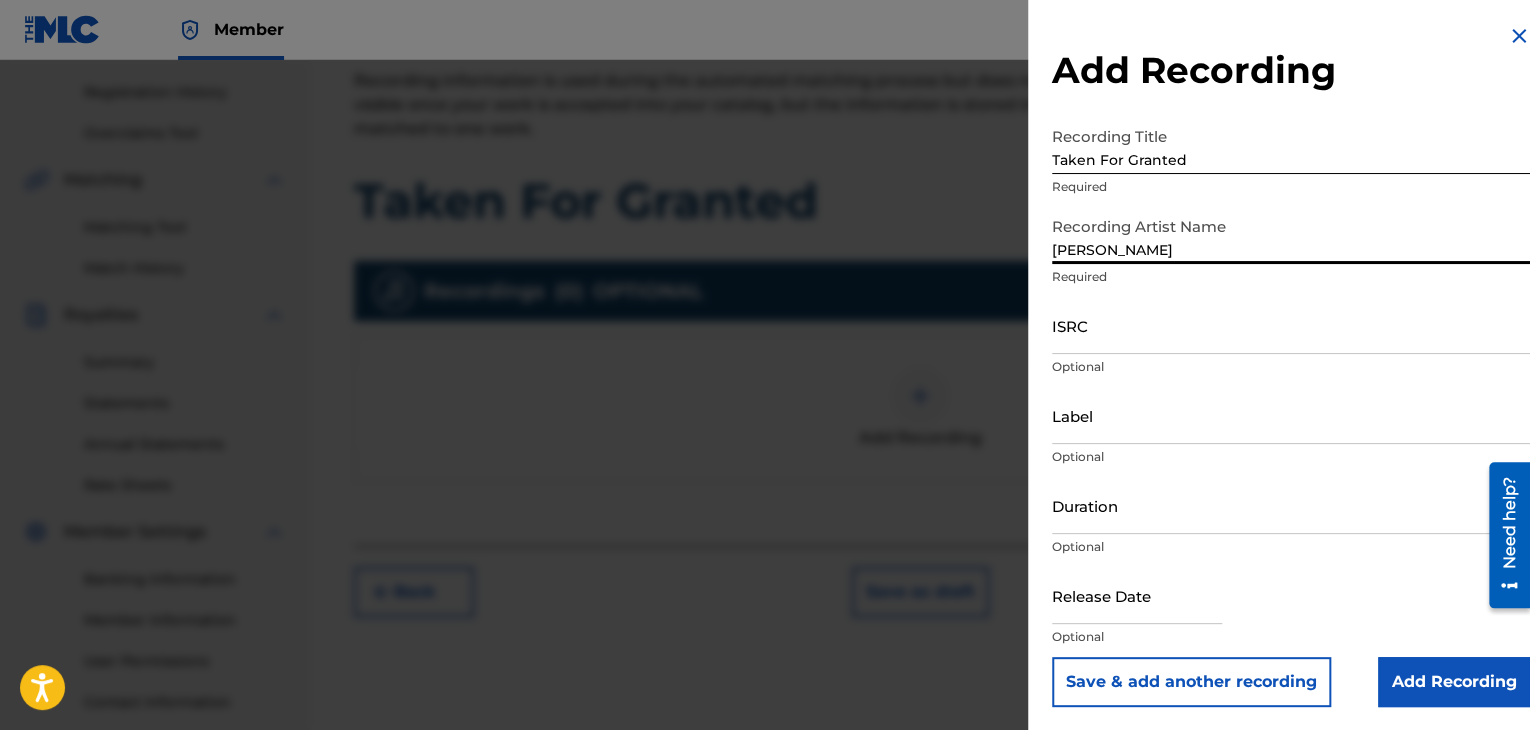 type on "[PERSON_NAME]" 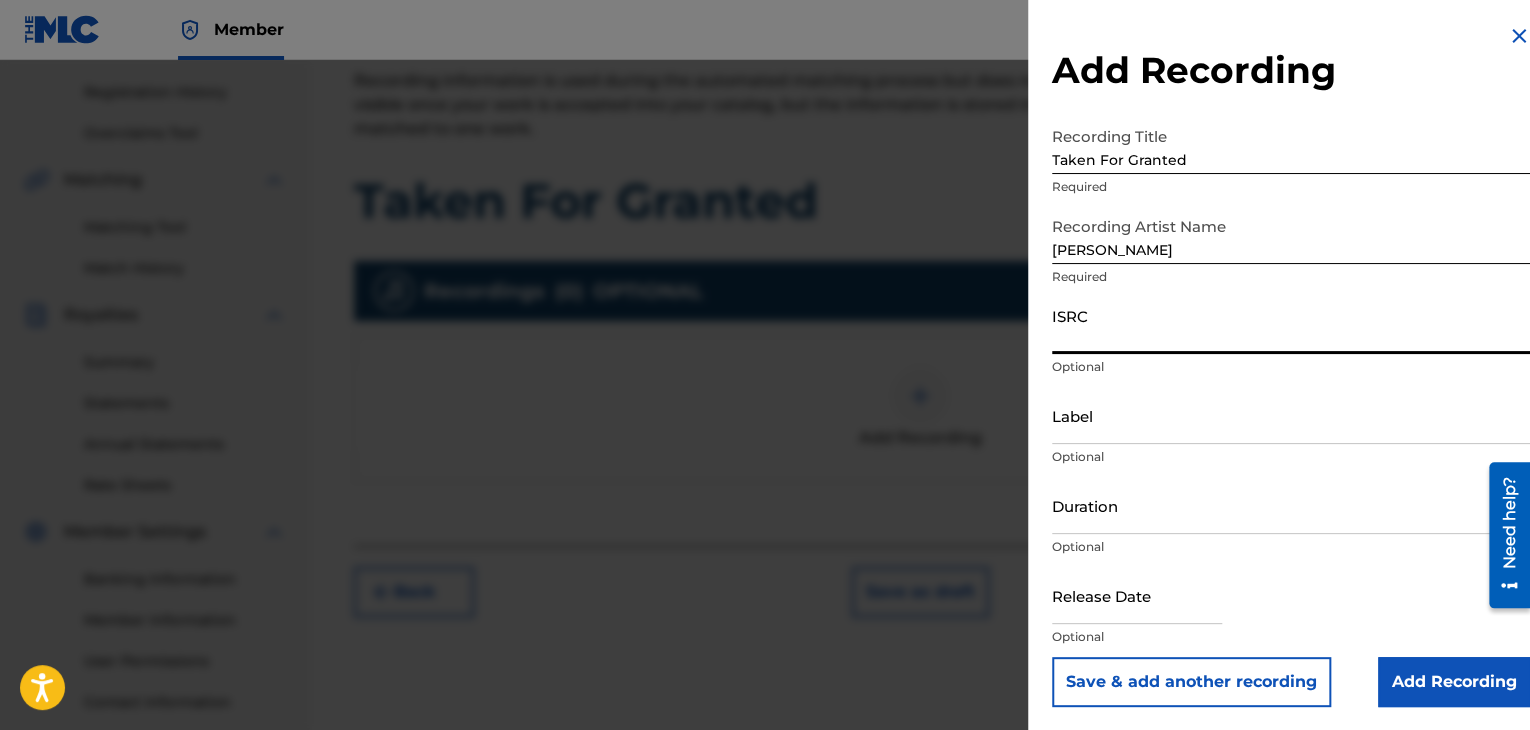 click on "ISRC" at bounding box center (1291, 325) 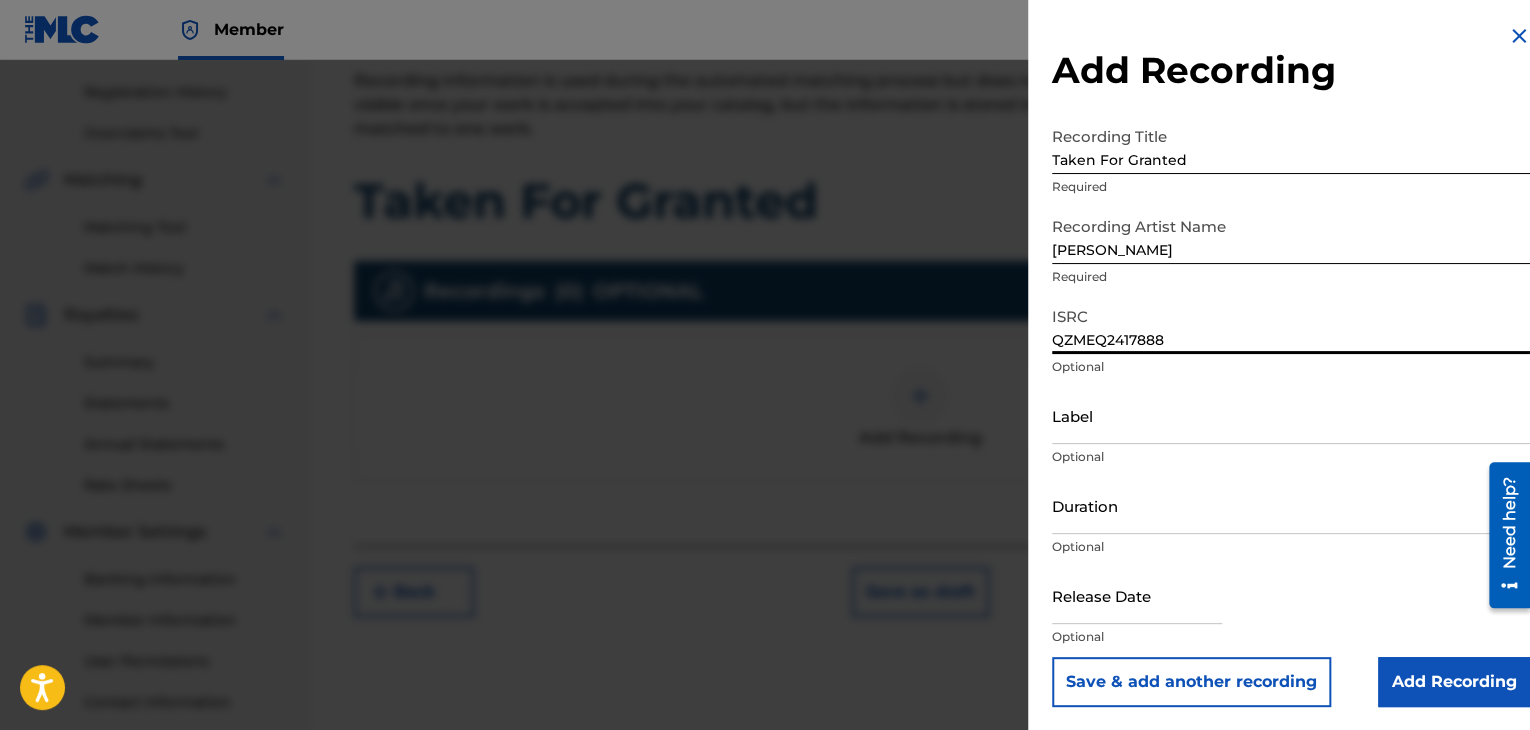 type on "QZMEQ2417888" 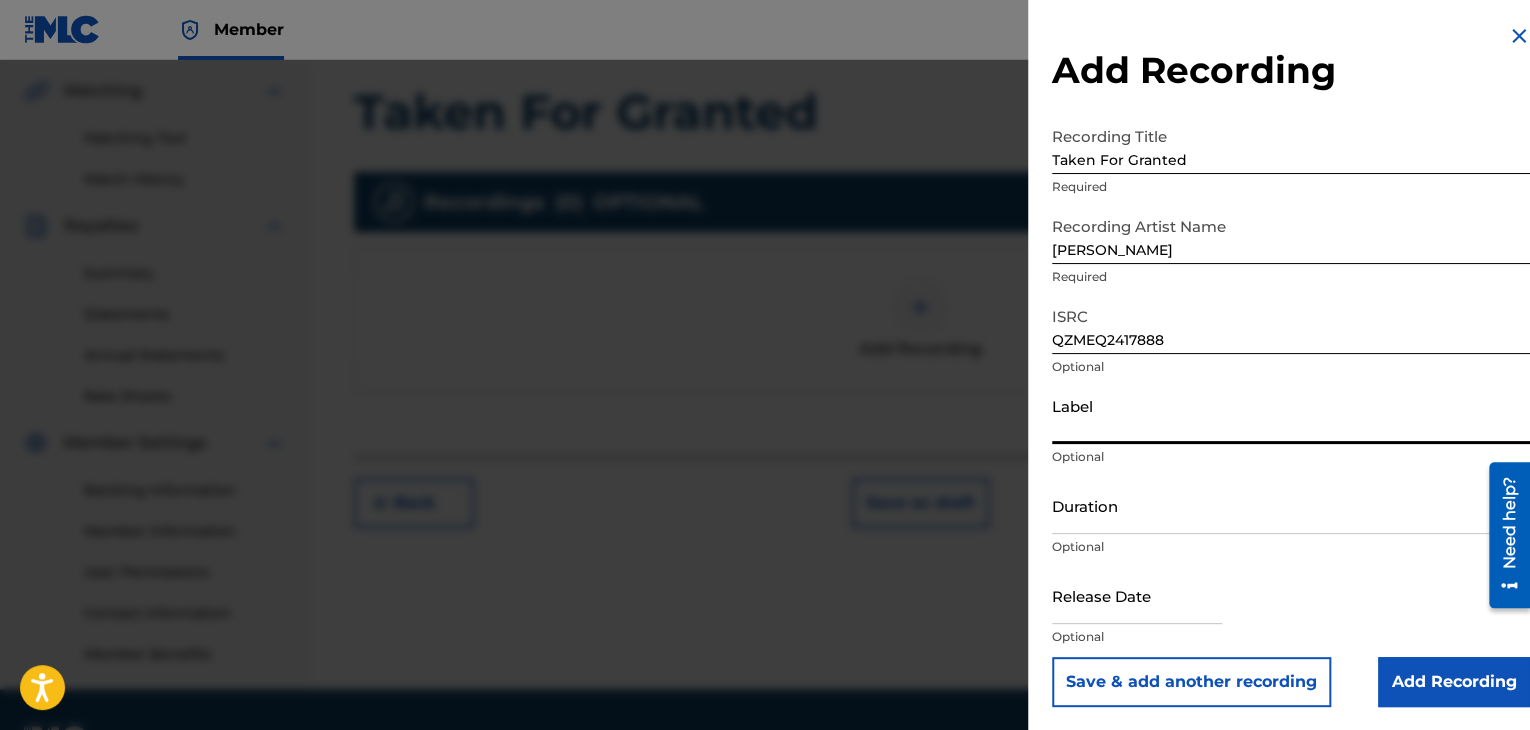 scroll, scrollTop: 456, scrollLeft: 0, axis: vertical 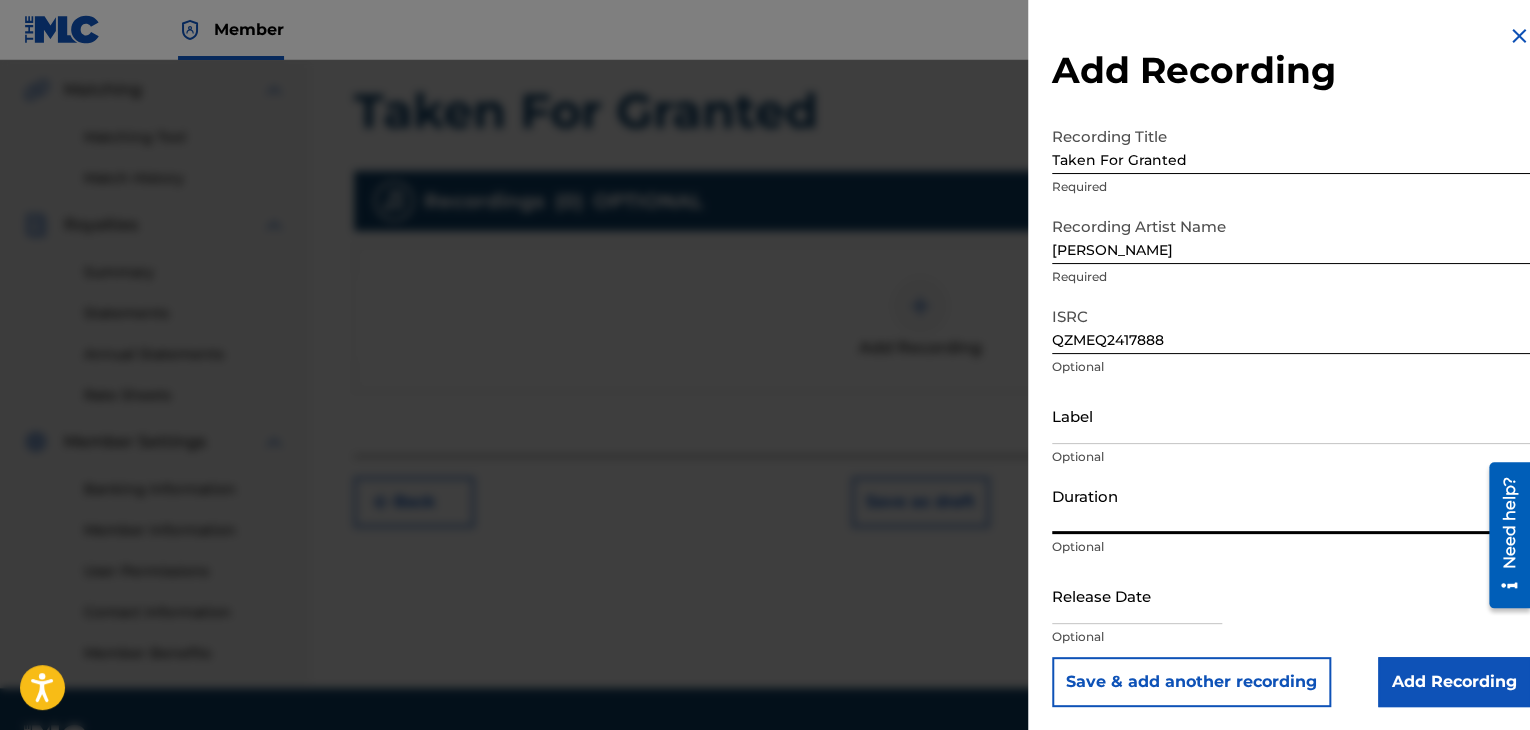 click on "Duration" at bounding box center [1291, 505] 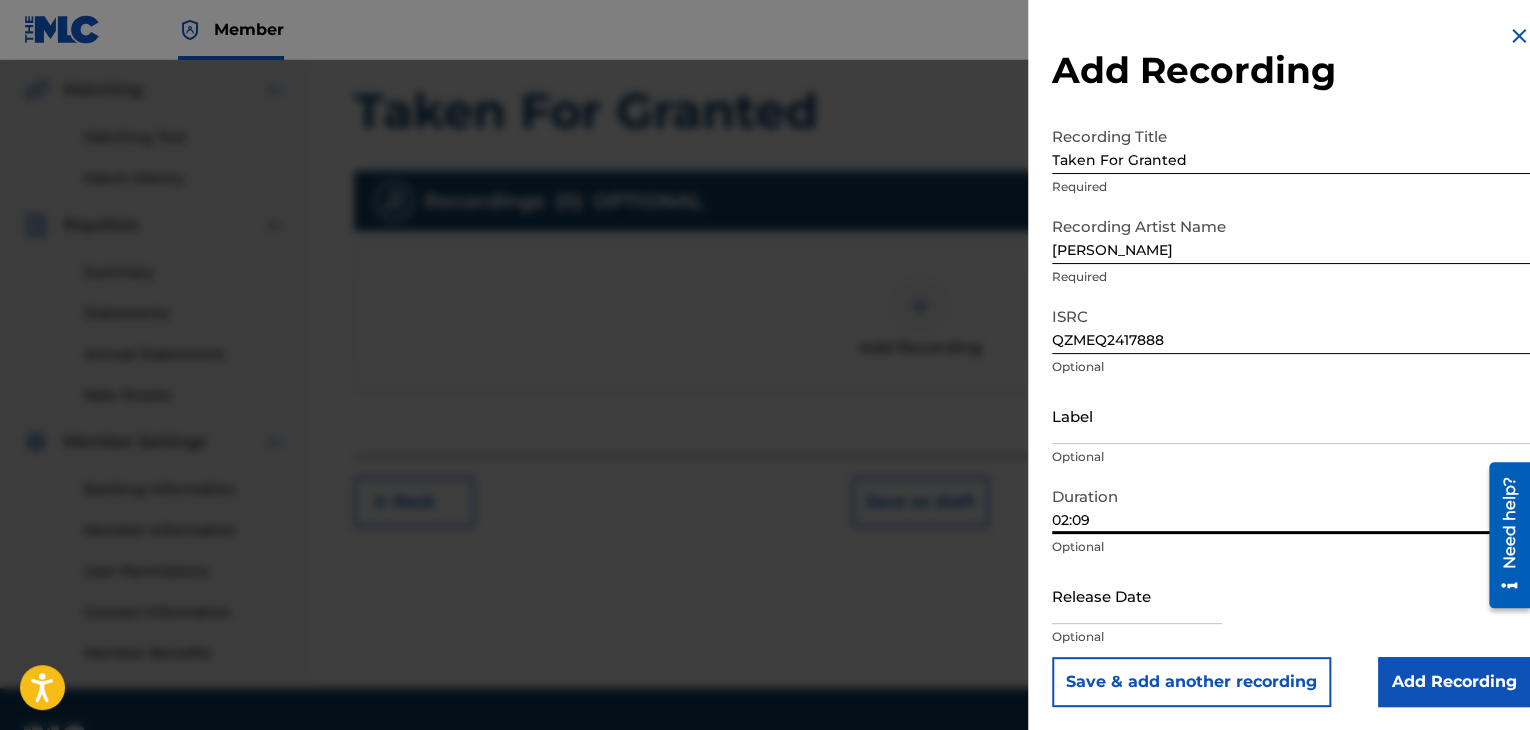 type on "02:09" 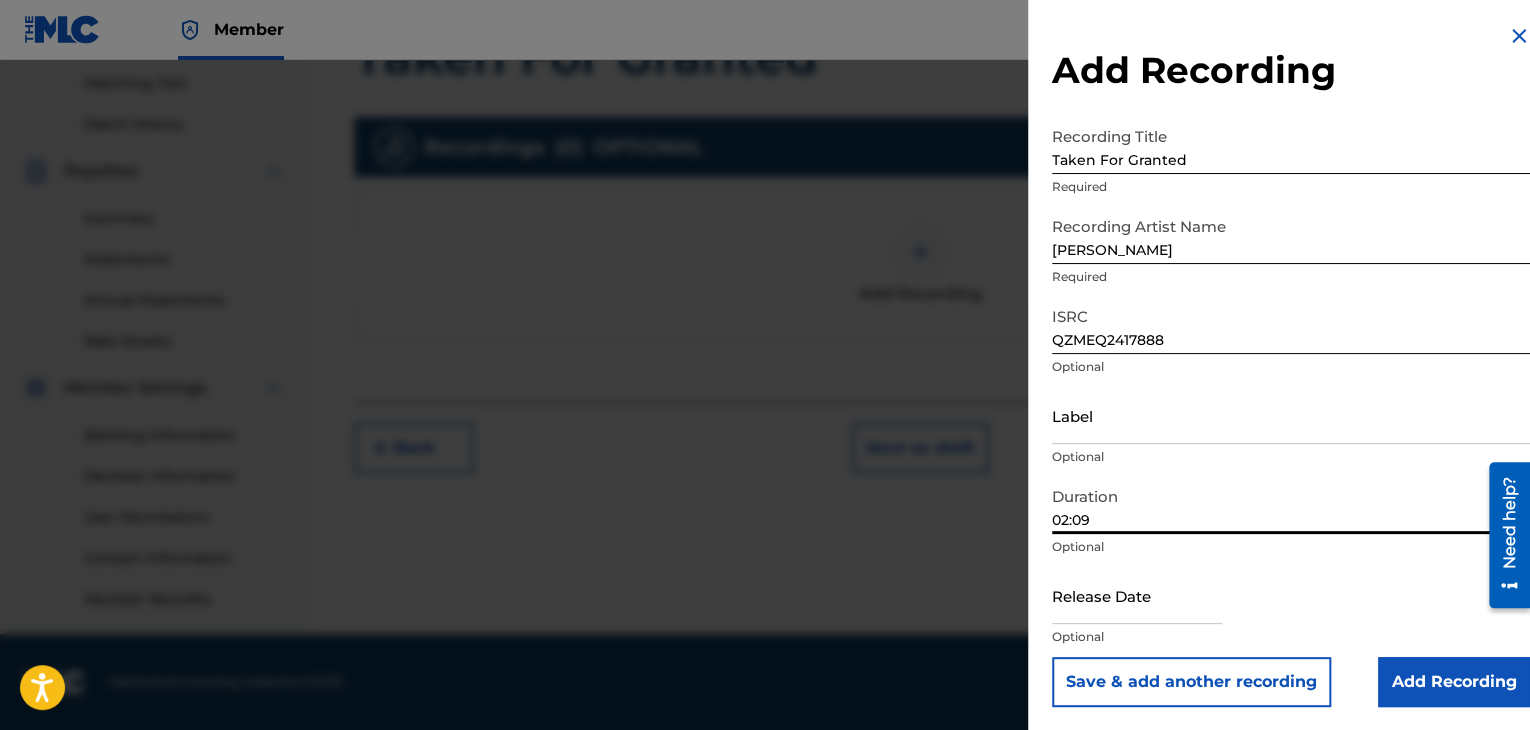 click on "Add Recording" at bounding box center [1454, 682] 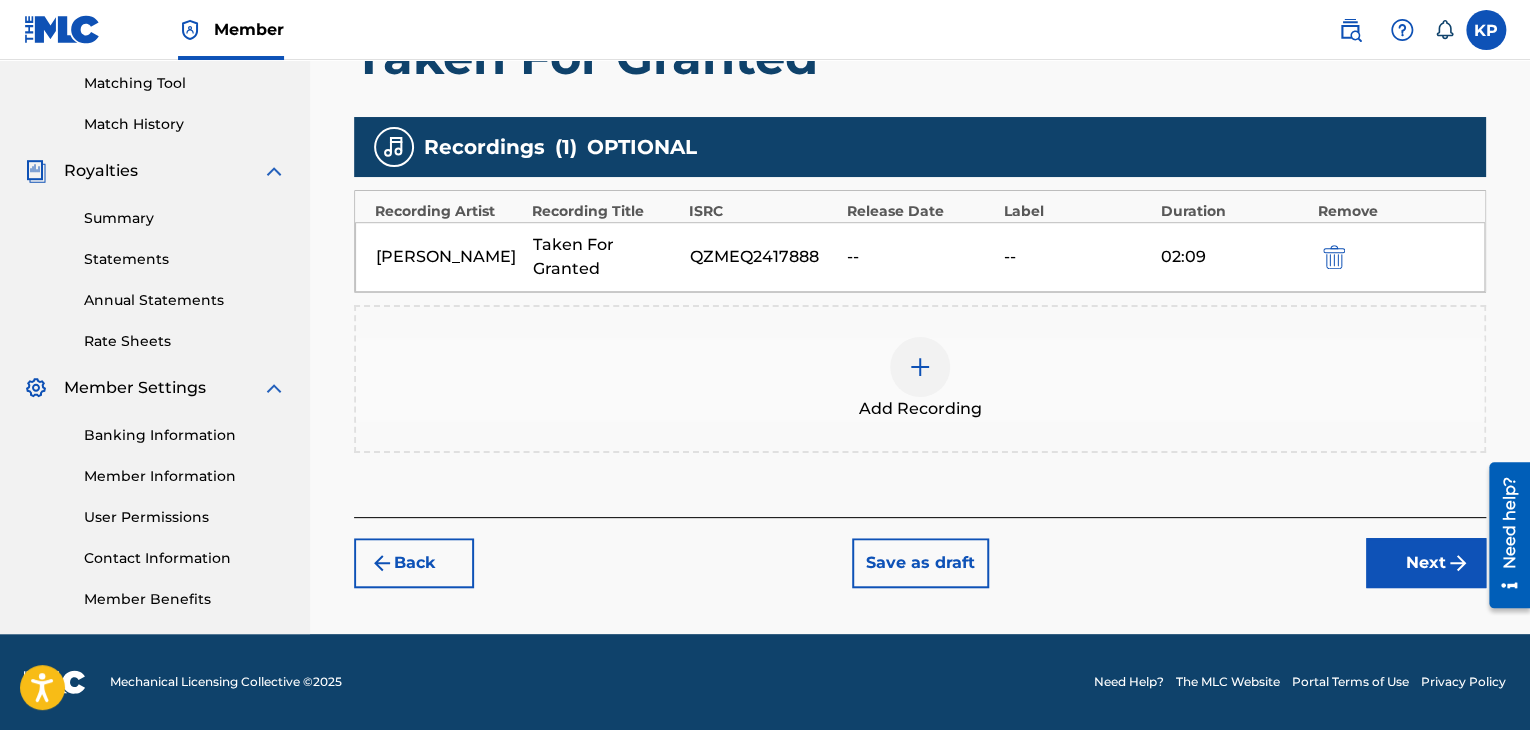 click on "Next" at bounding box center (1426, 563) 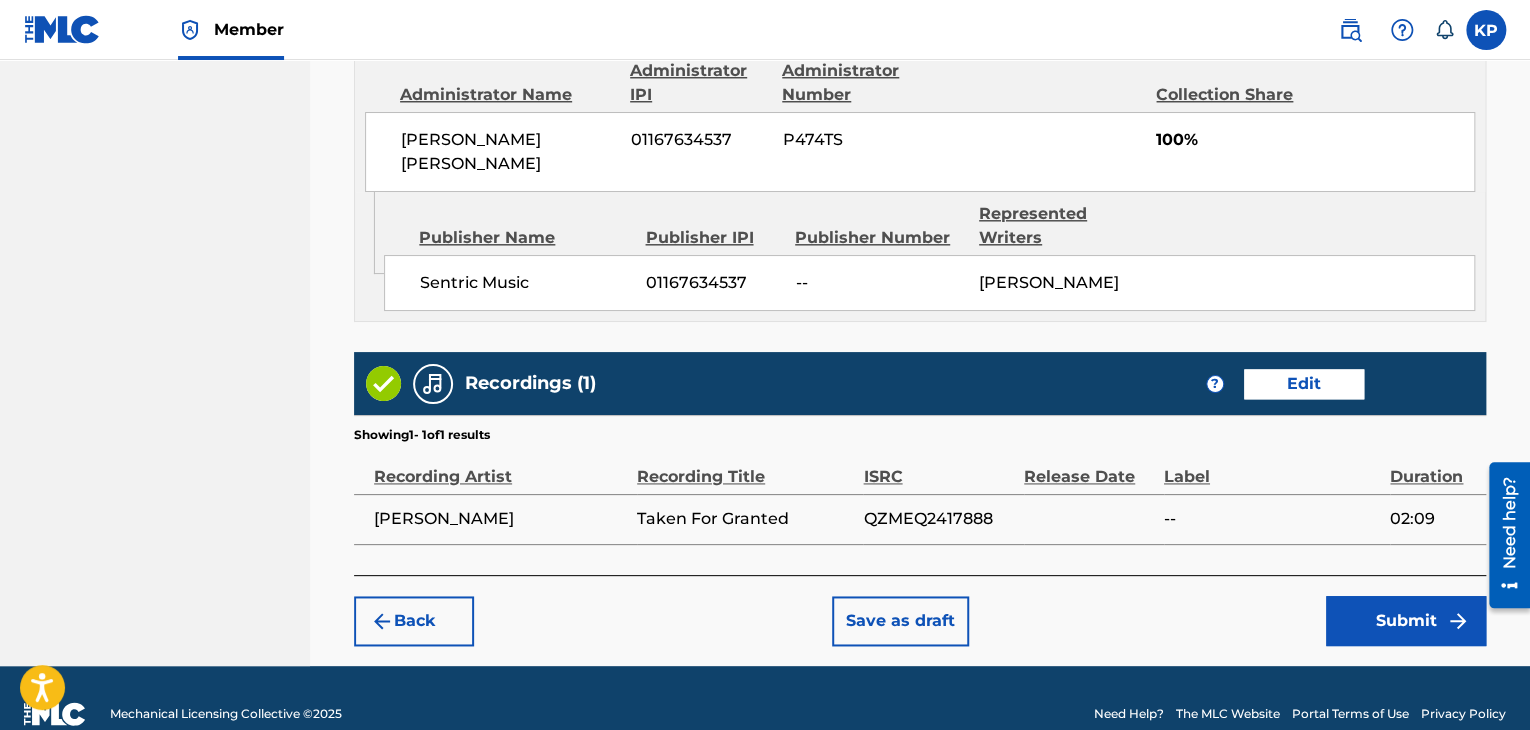 scroll, scrollTop: 1142, scrollLeft: 0, axis: vertical 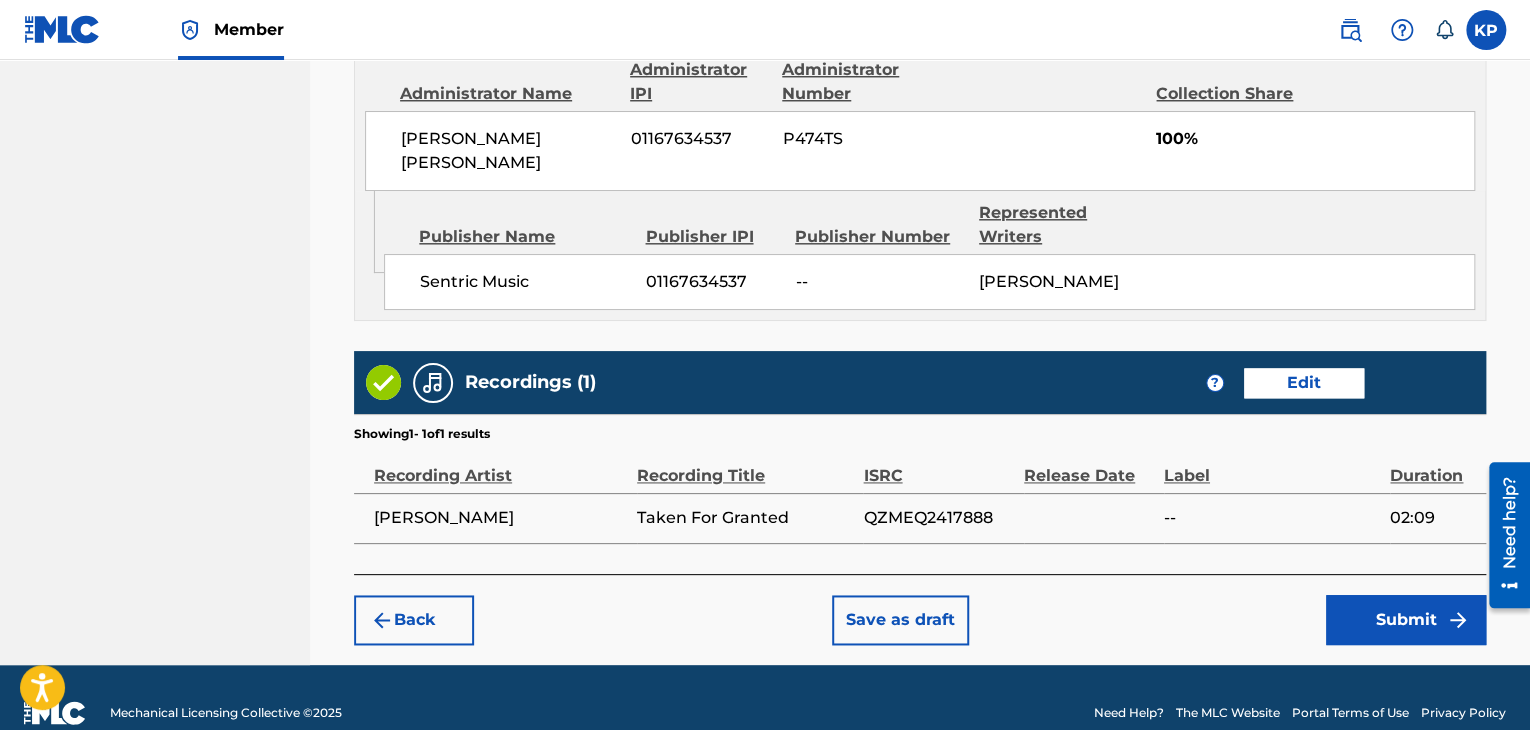 click on "Edit" at bounding box center [1304, 383] 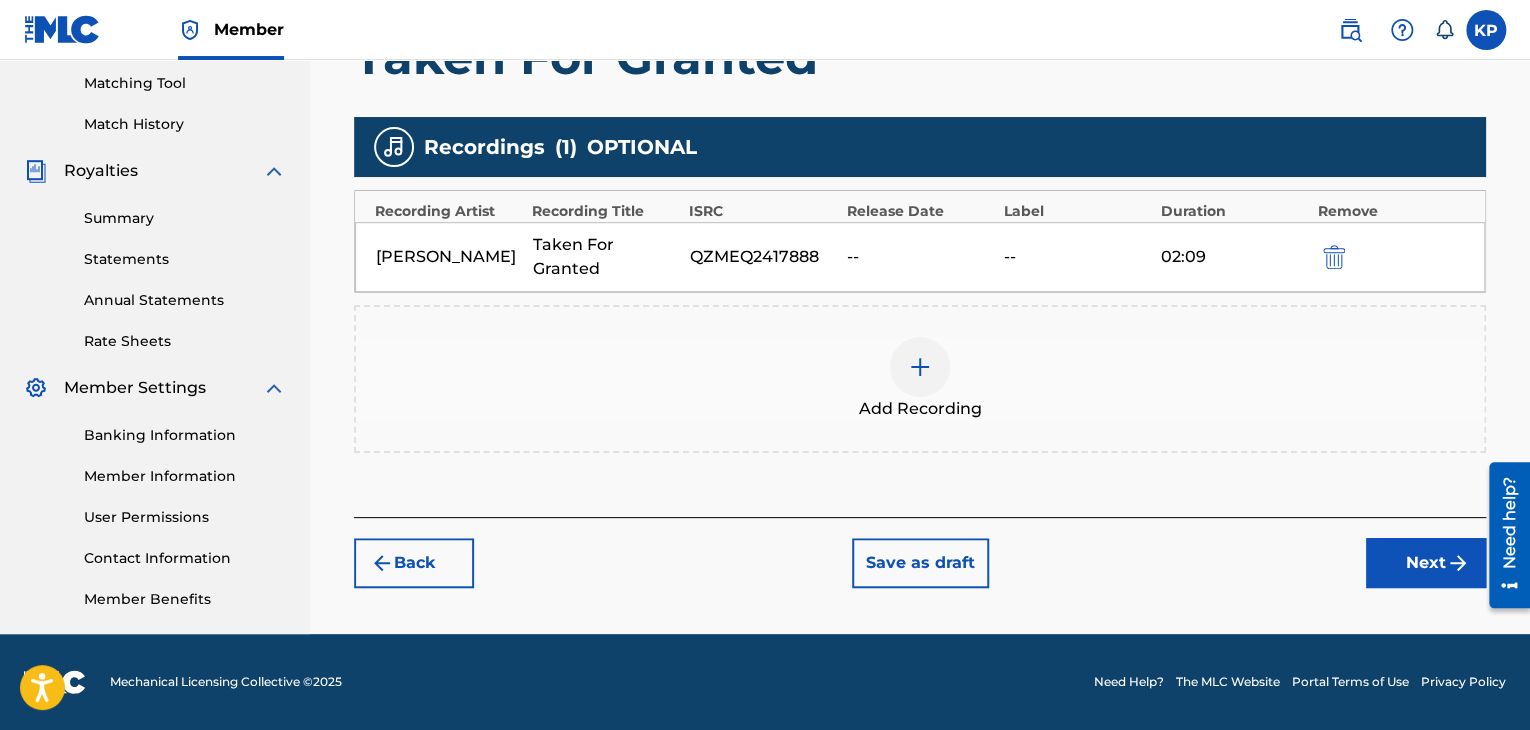 scroll, scrollTop: 510, scrollLeft: 0, axis: vertical 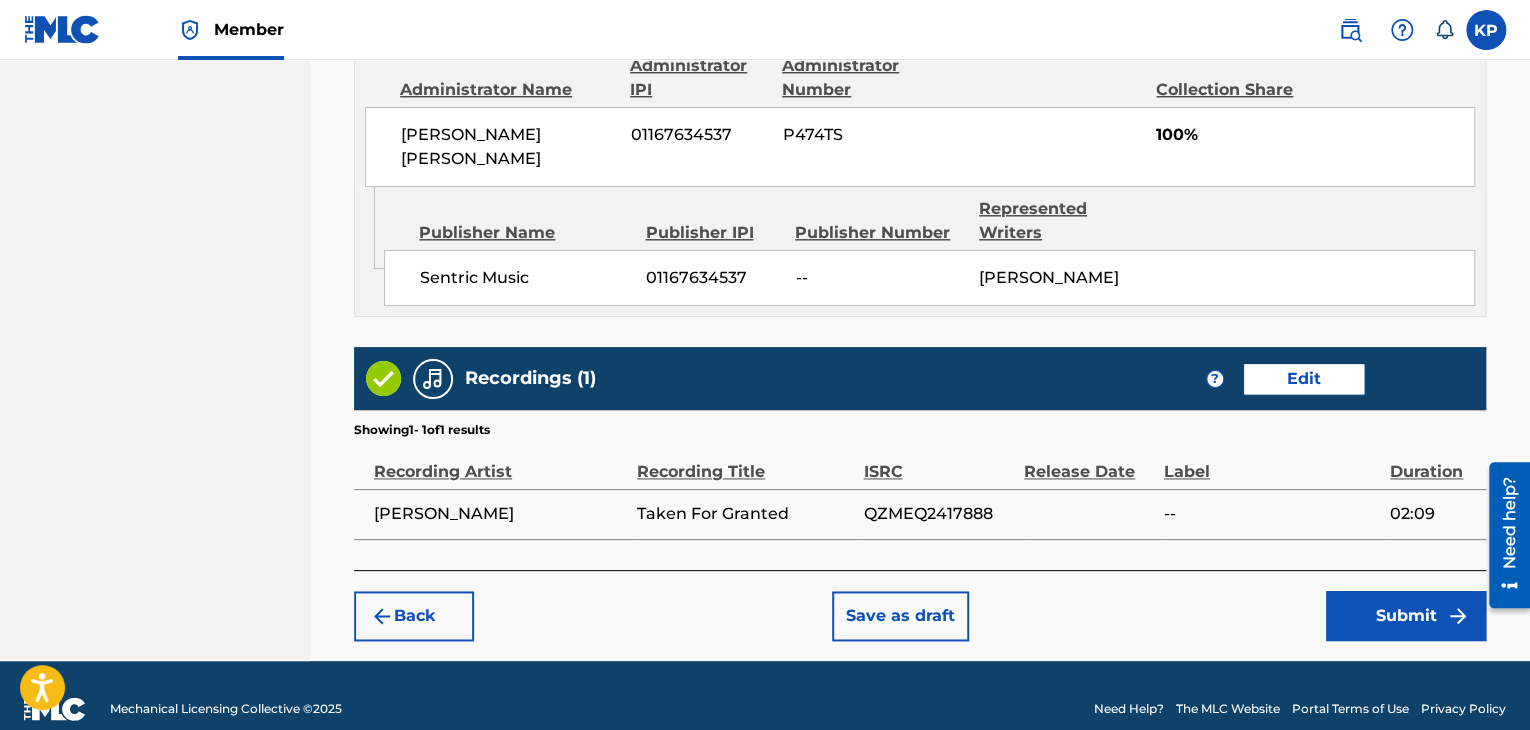 click on "Submit" at bounding box center [1406, 616] 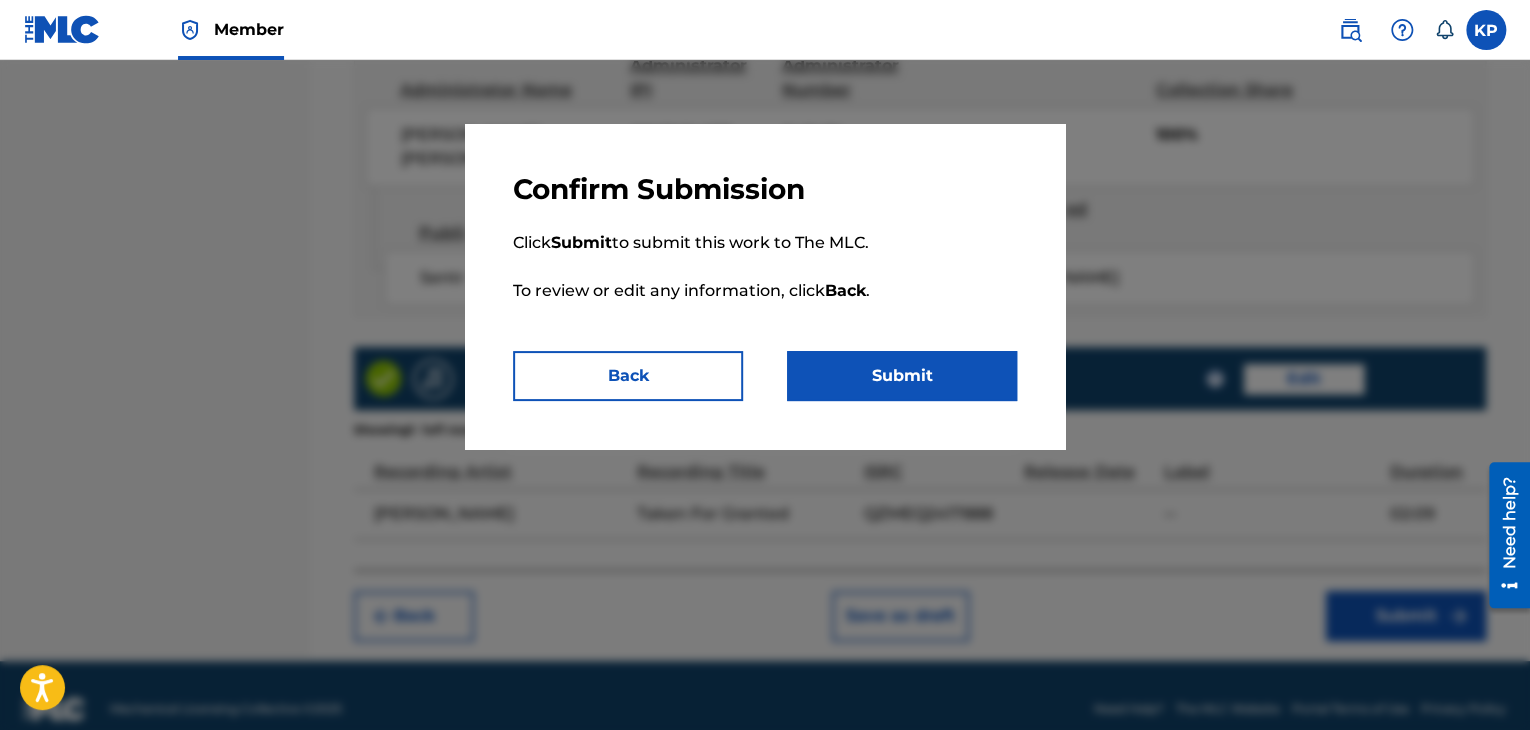 click on "Submit" at bounding box center [902, 376] 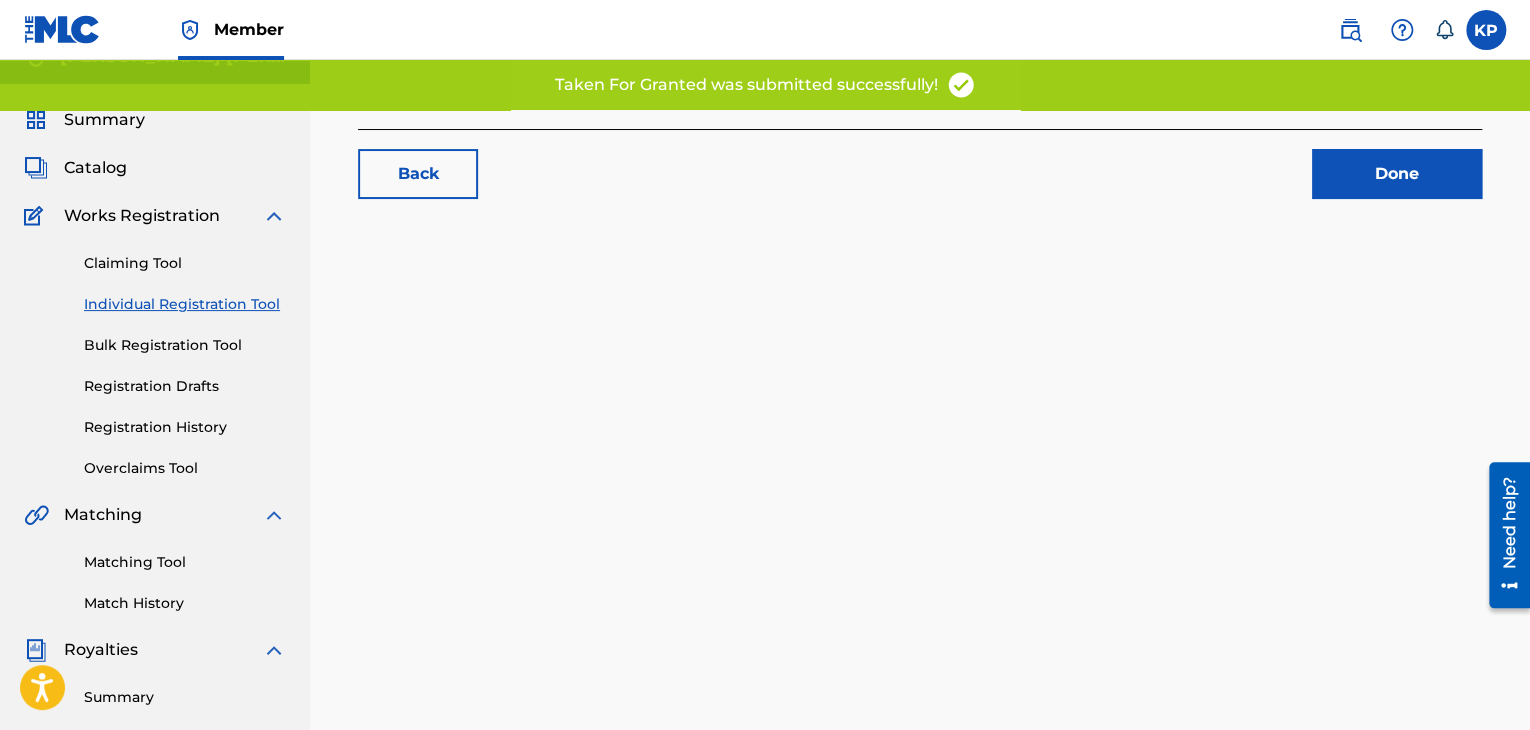 scroll, scrollTop: 32, scrollLeft: 0, axis: vertical 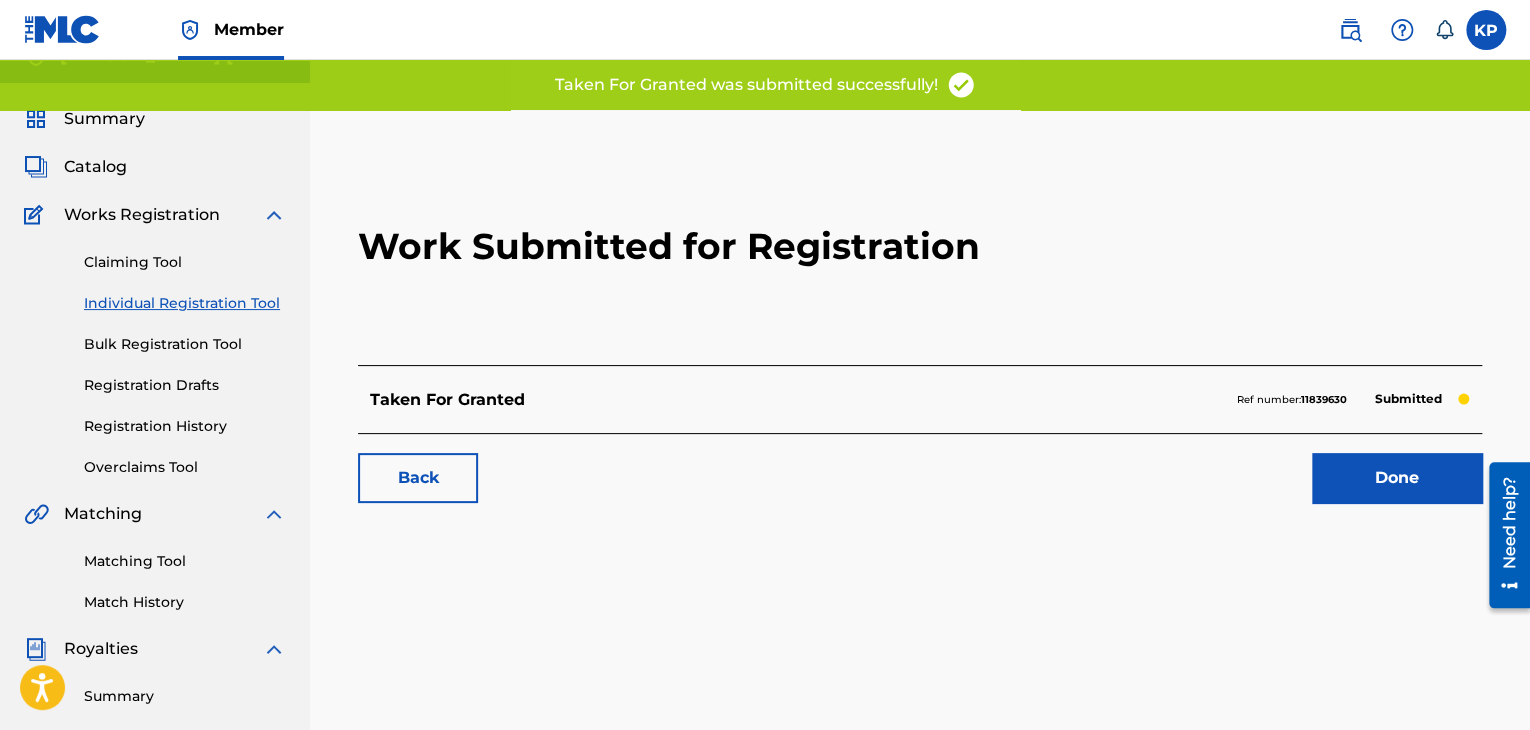 click on "Done" at bounding box center [1385, 478] 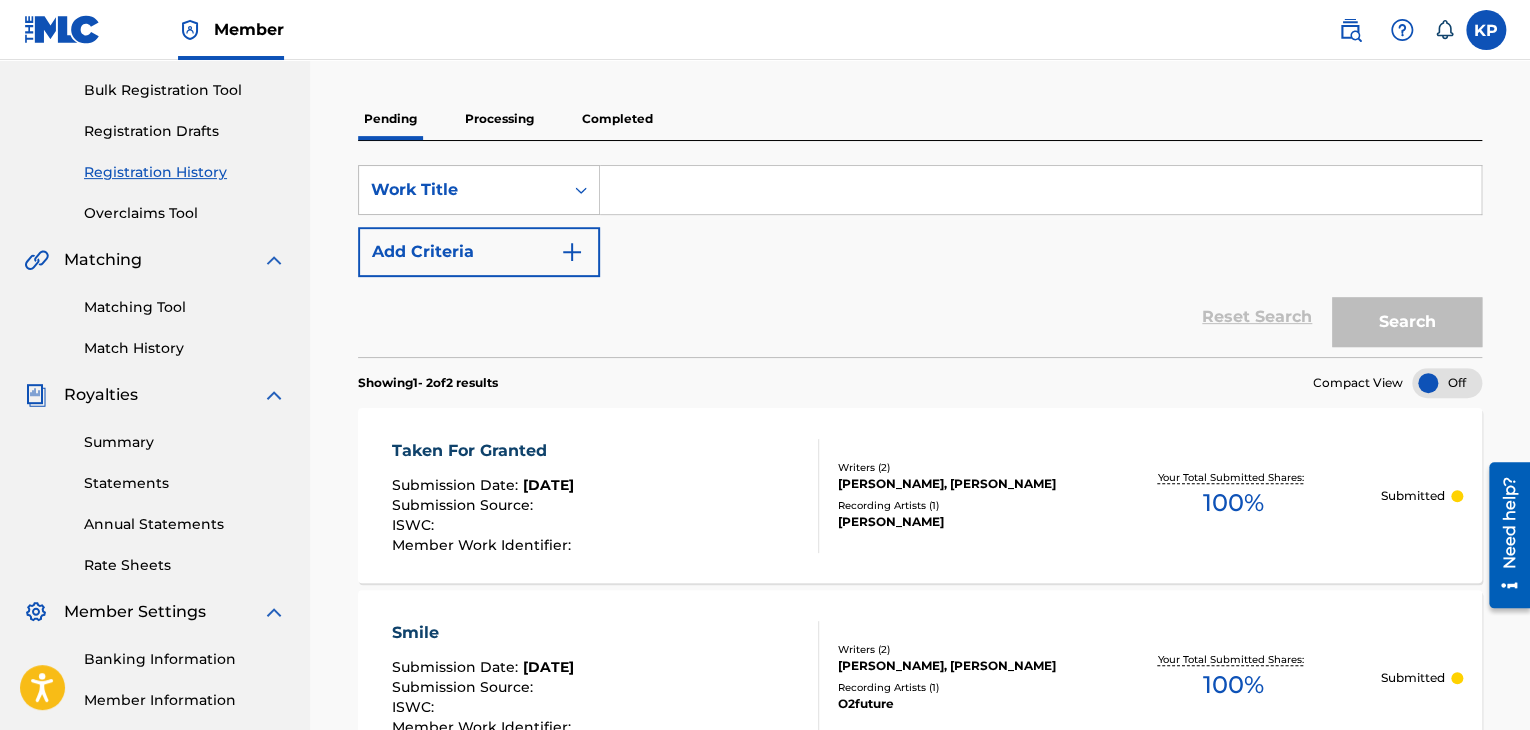scroll, scrollTop: 543, scrollLeft: 0, axis: vertical 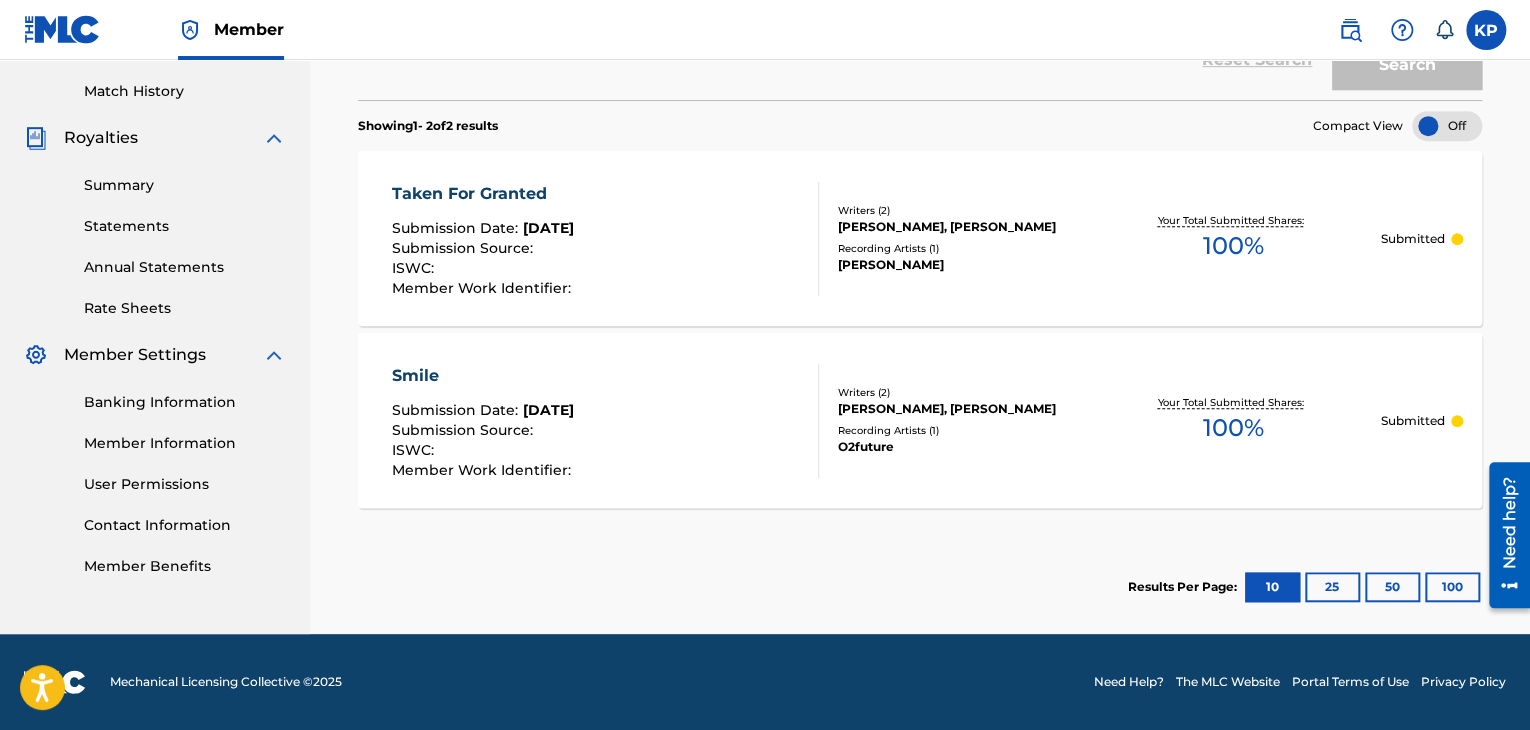 click on "Results Per Page: 10 25 50 100" at bounding box center (1305, 587) 